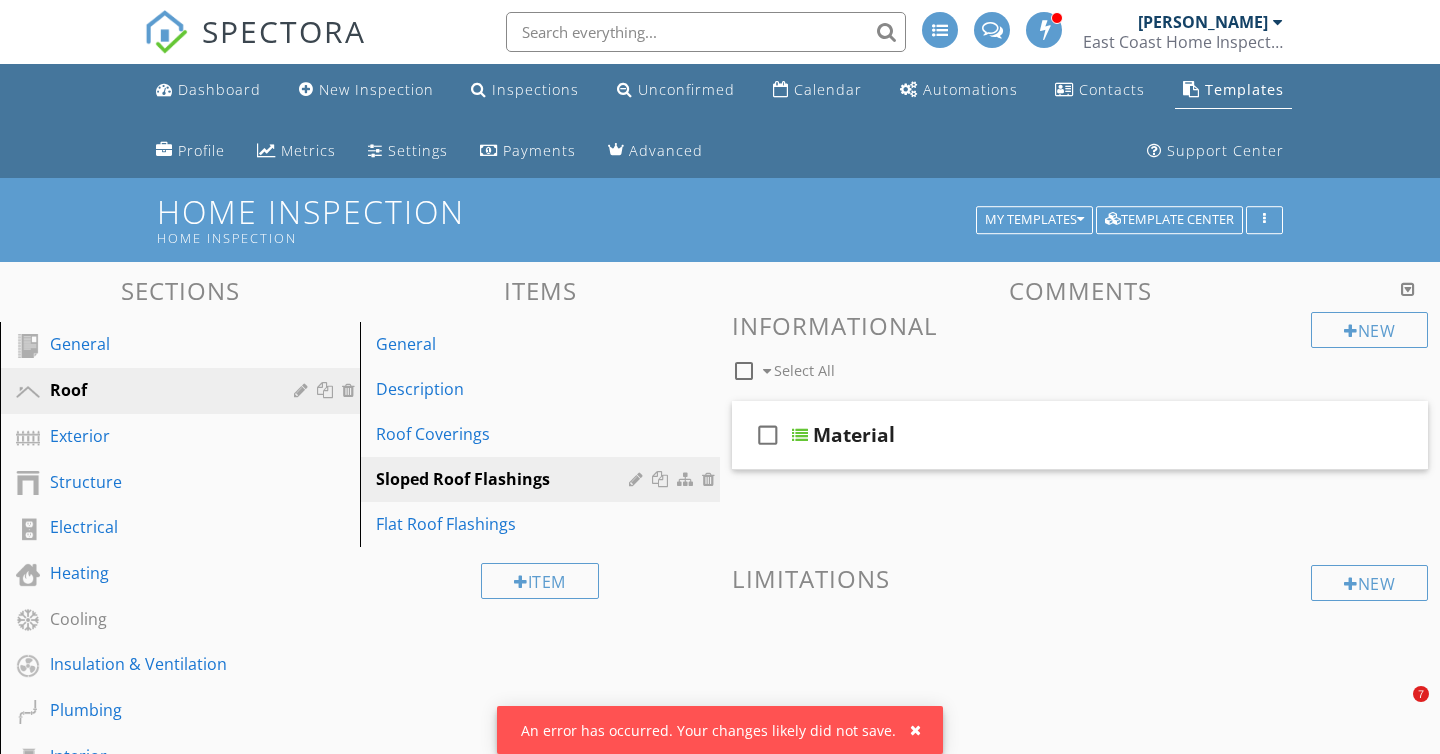 scroll, scrollTop: 3050, scrollLeft: 0, axis: vertical 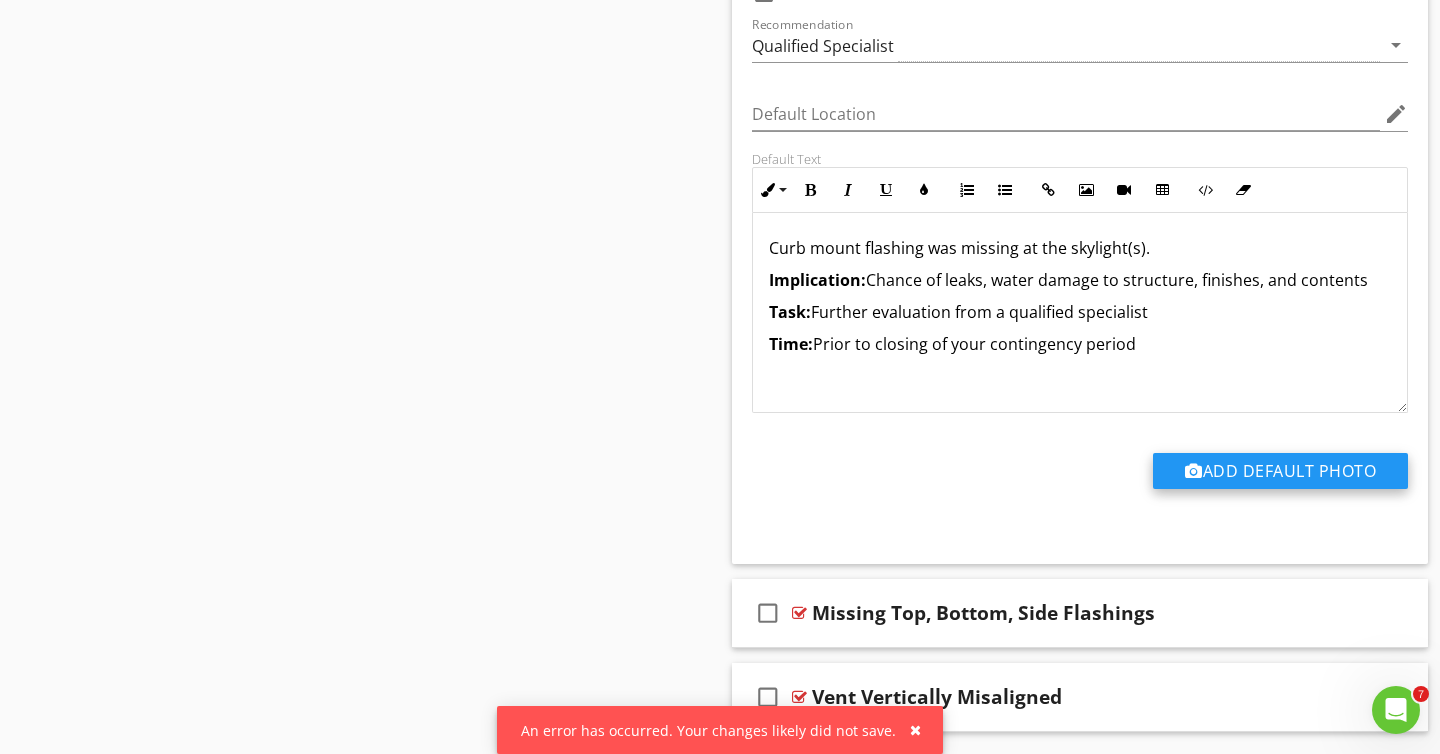 click on "Add Default Photo" at bounding box center (1280, 471) 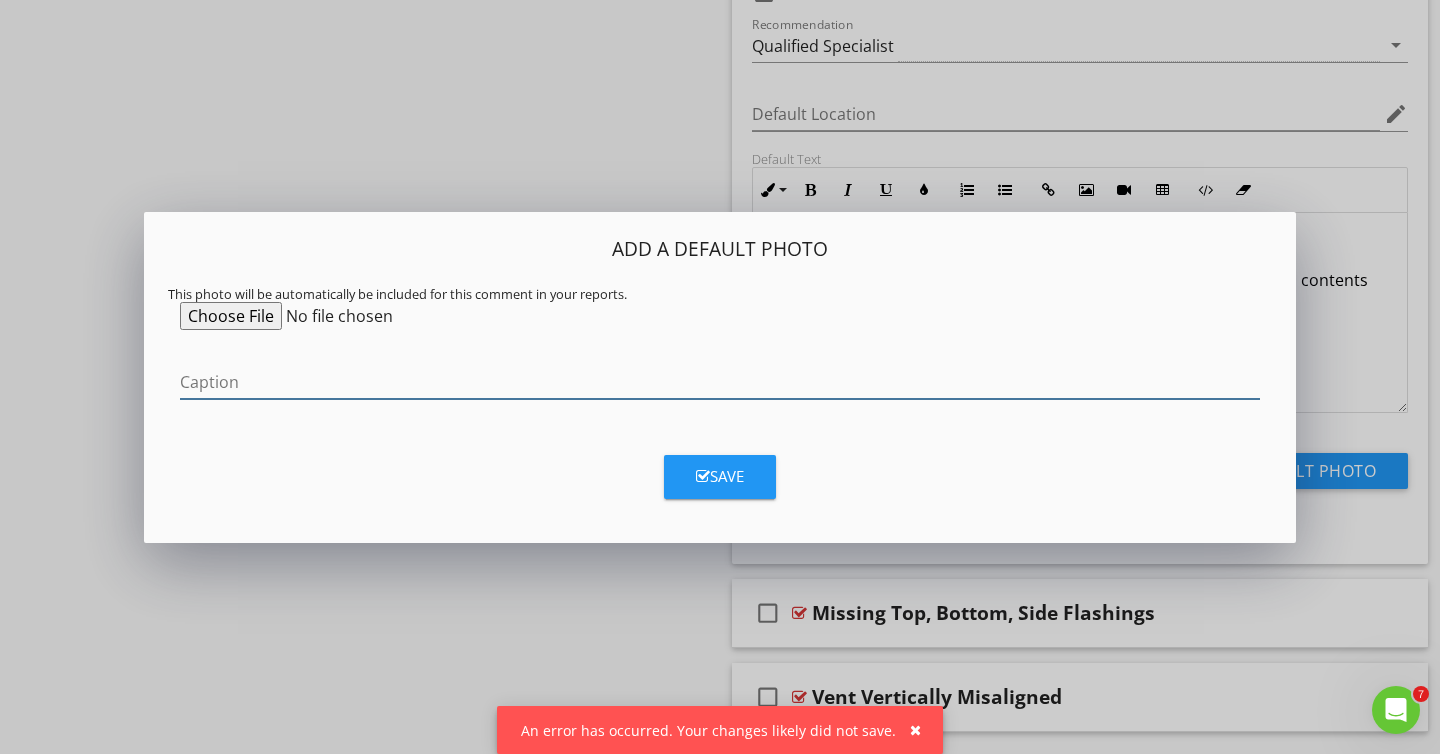 click at bounding box center (720, 382) 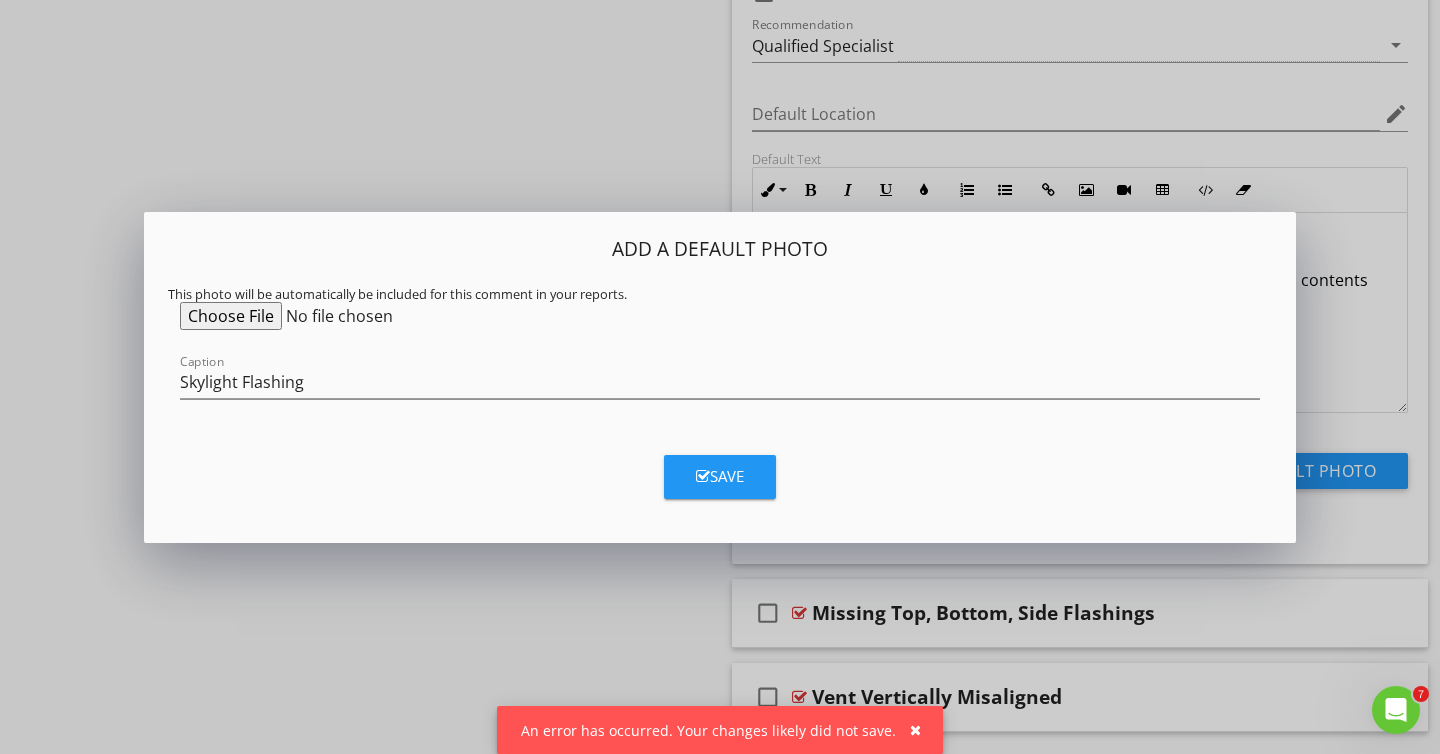 click at bounding box center [333, 316] 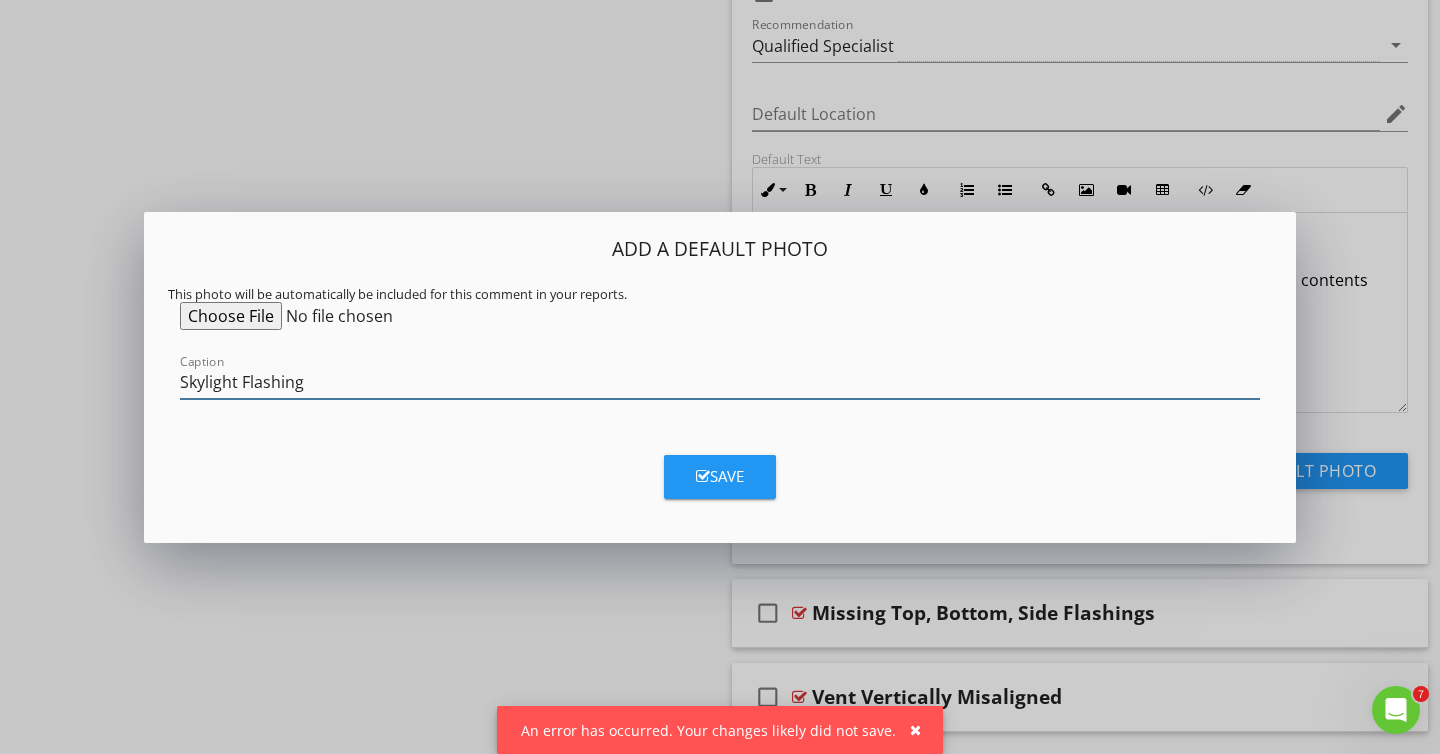 click on "Skylight Flashing" at bounding box center [720, 382] 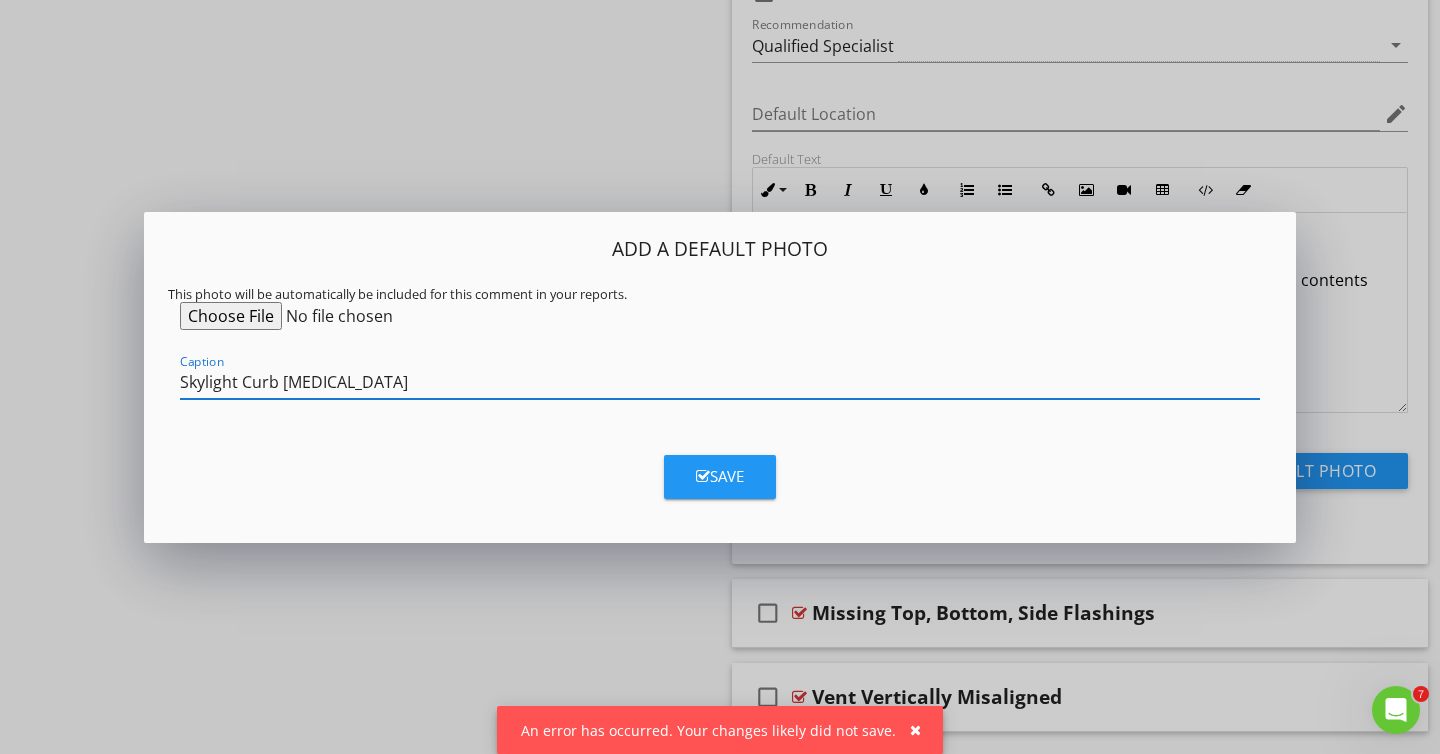 click on "Skylight Curb [MEDICAL_DATA]" at bounding box center [720, 382] 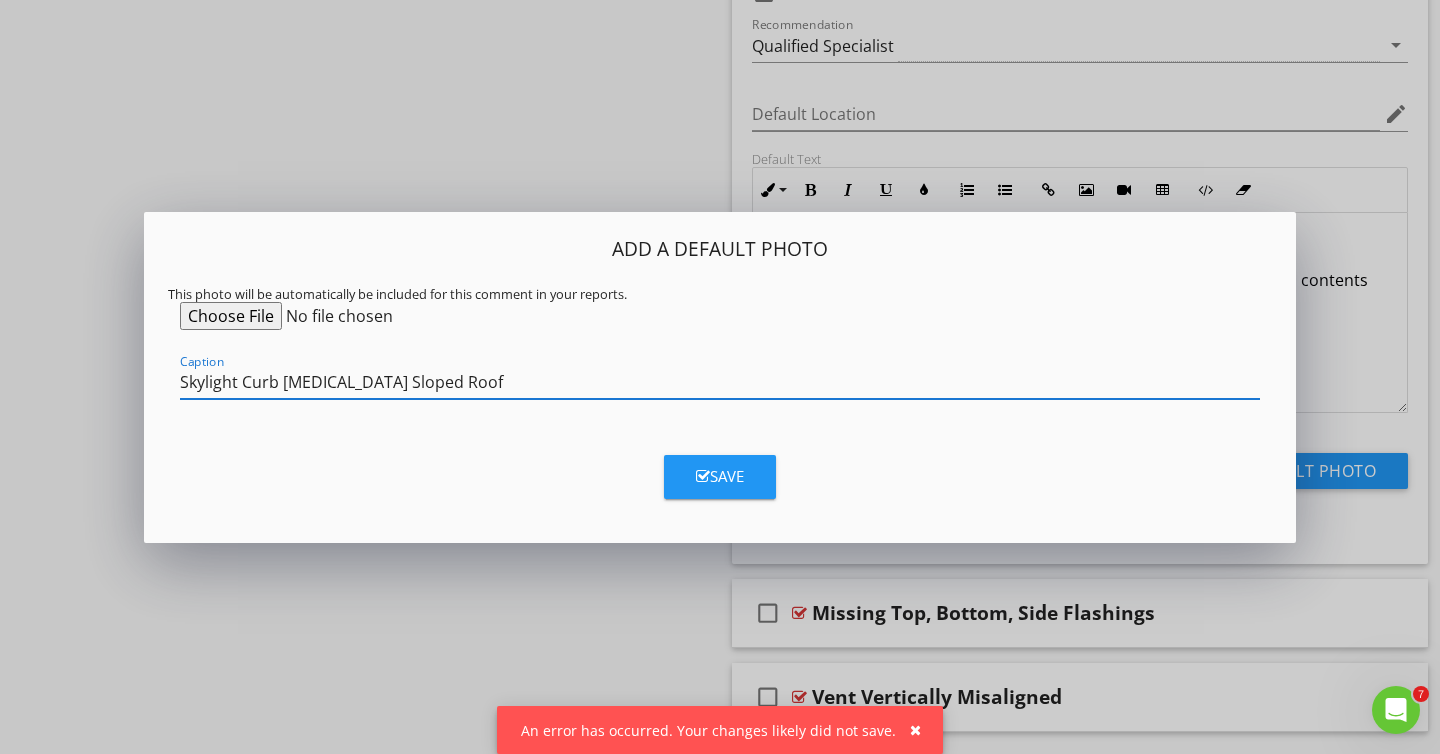 type on "Skylight Curb [MEDICAL_DATA] Sloped Roof" 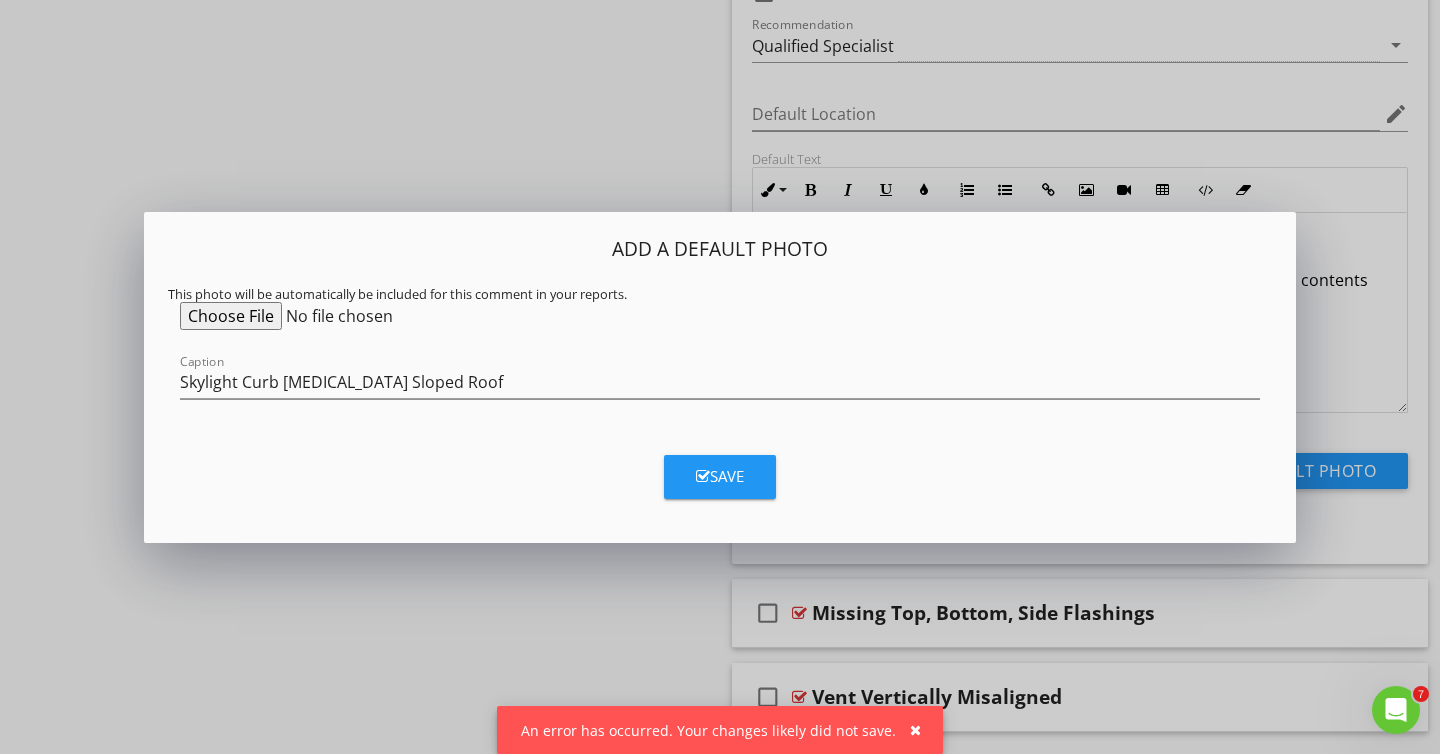click at bounding box center (333, 316) 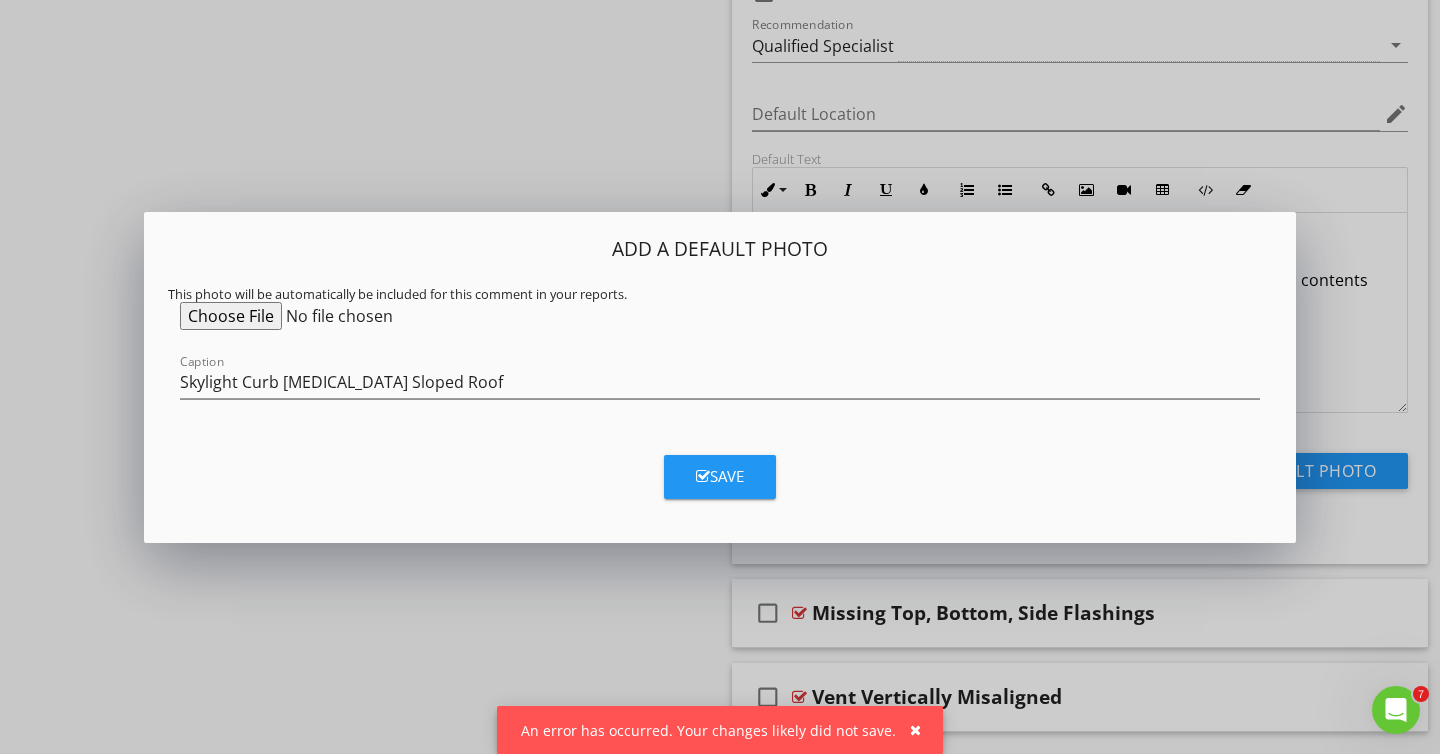 type on "C:\fakepath\0082.jpg" 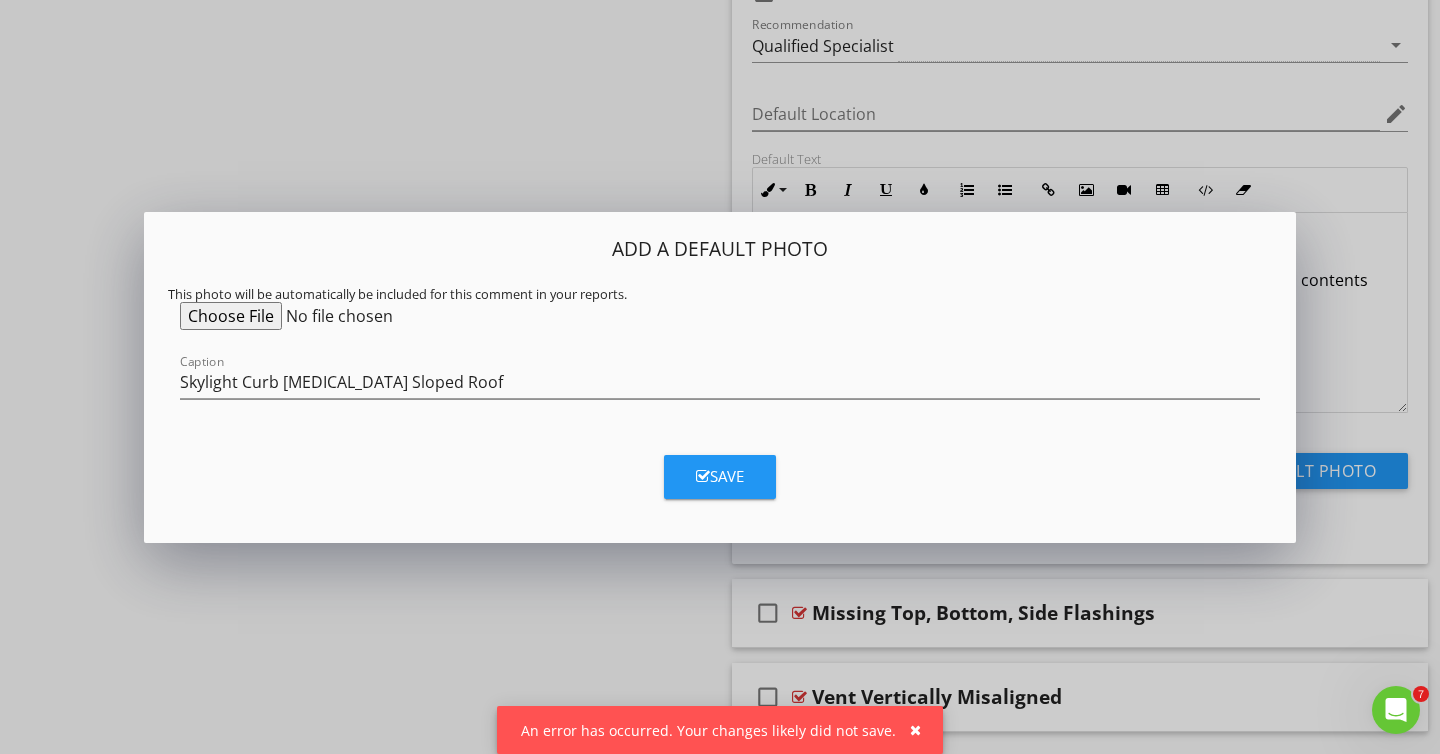 click on "Save" at bounding box center [720, 476] 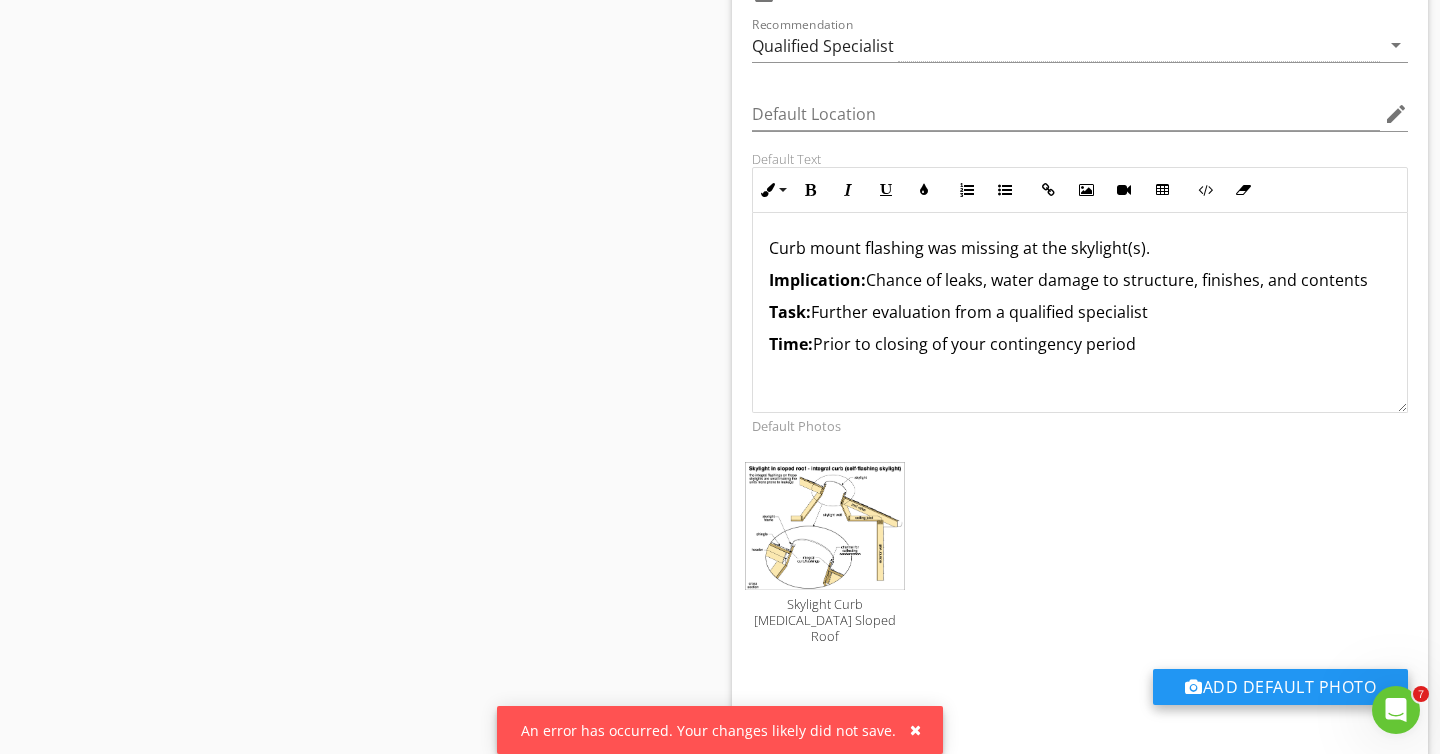 click on "Add Default Photo" at bounding box center (1280, 687) 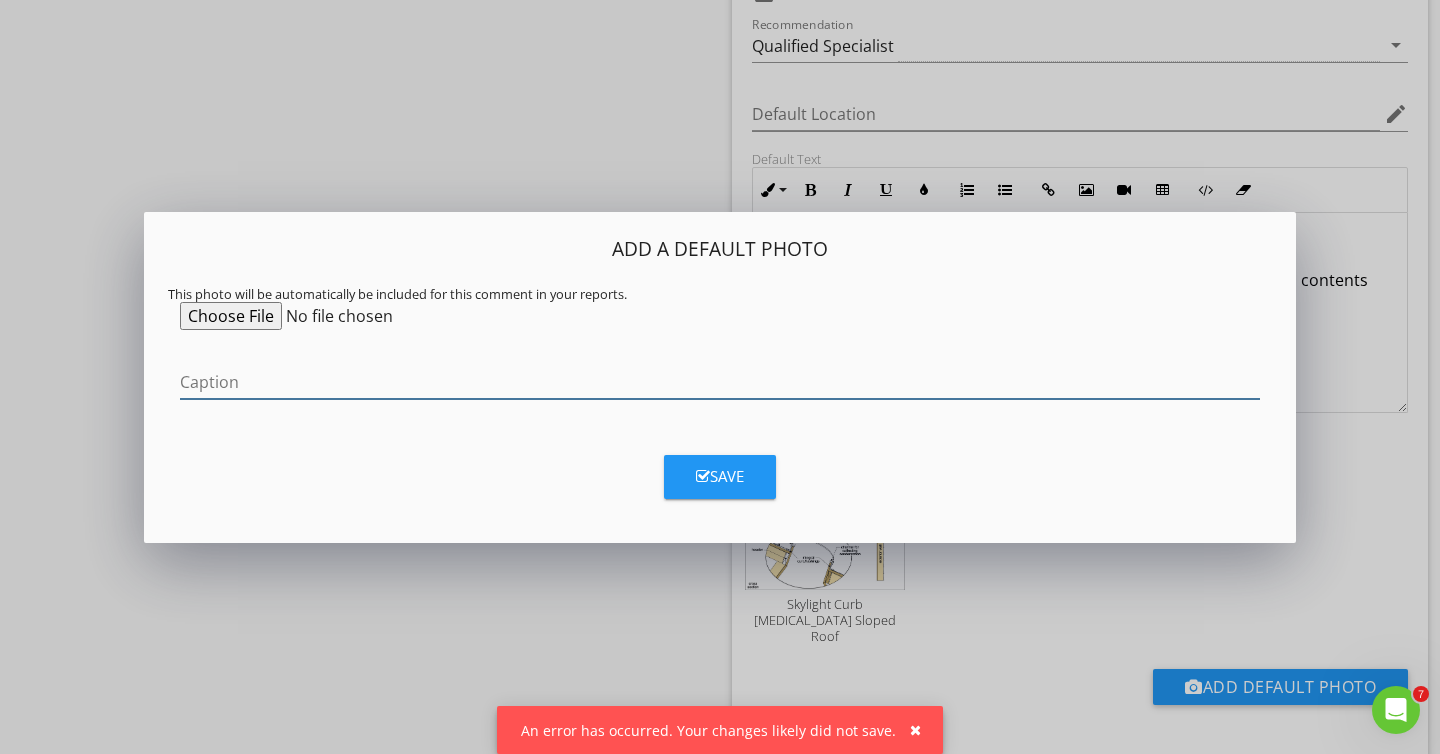 click at bounding box center [720, 382] 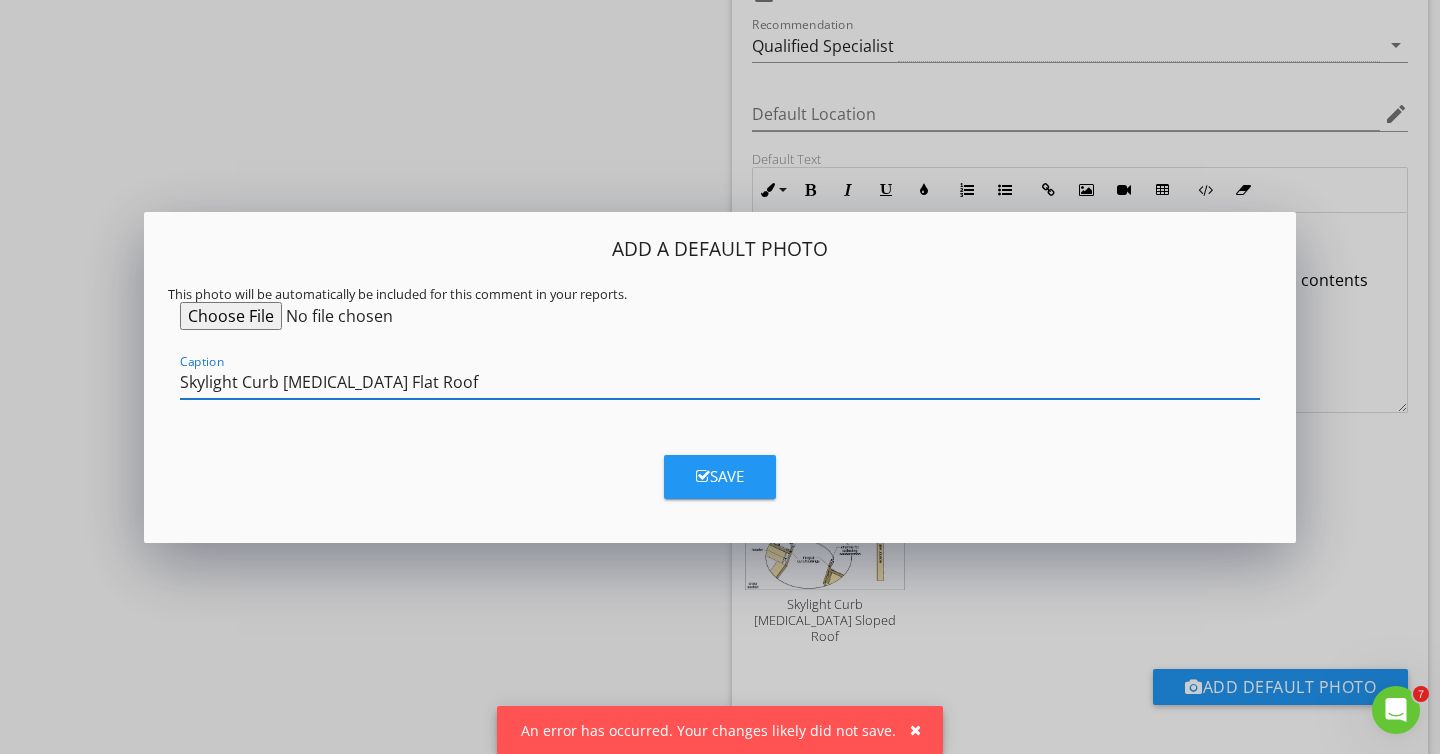 type on "Skylight Curb [MEDICAL_DATA] Flat Roof" 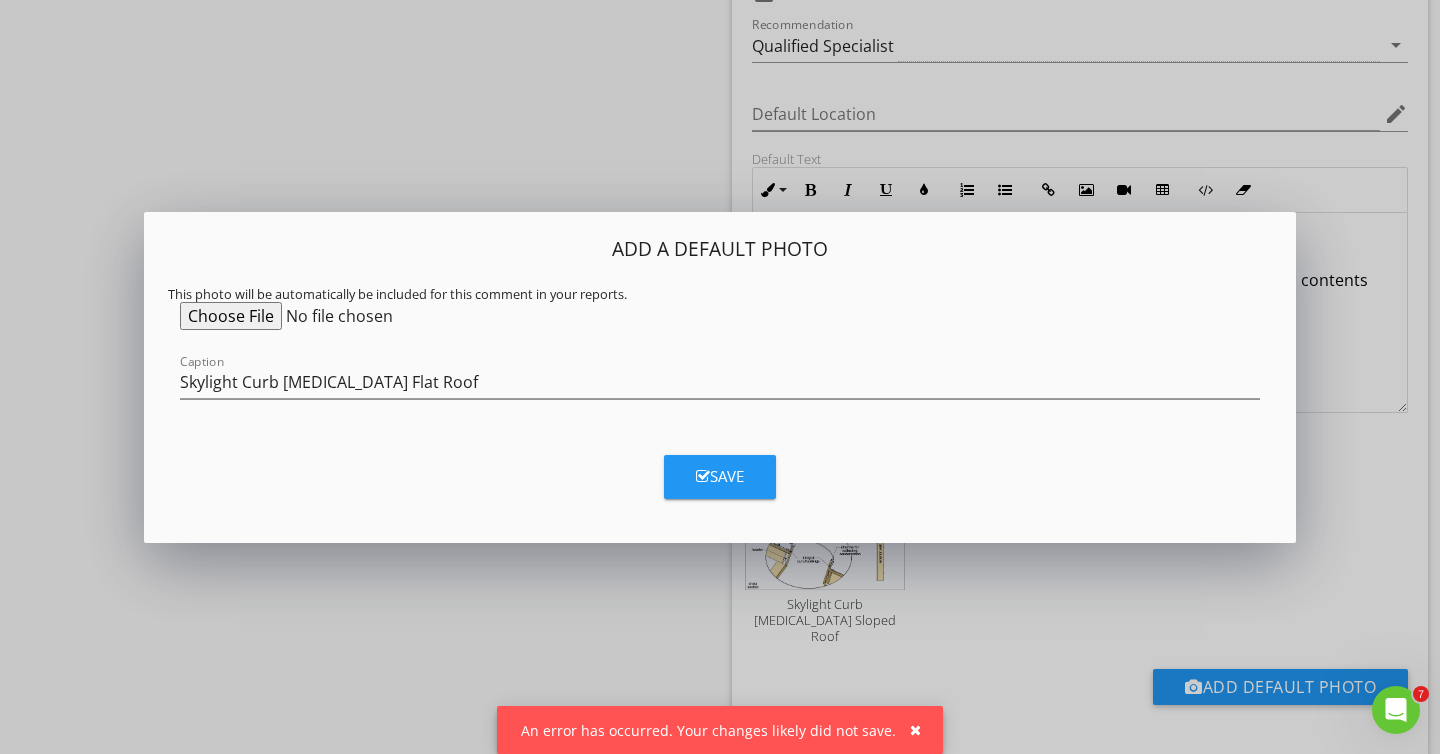 click at bounding box center [333, 316] 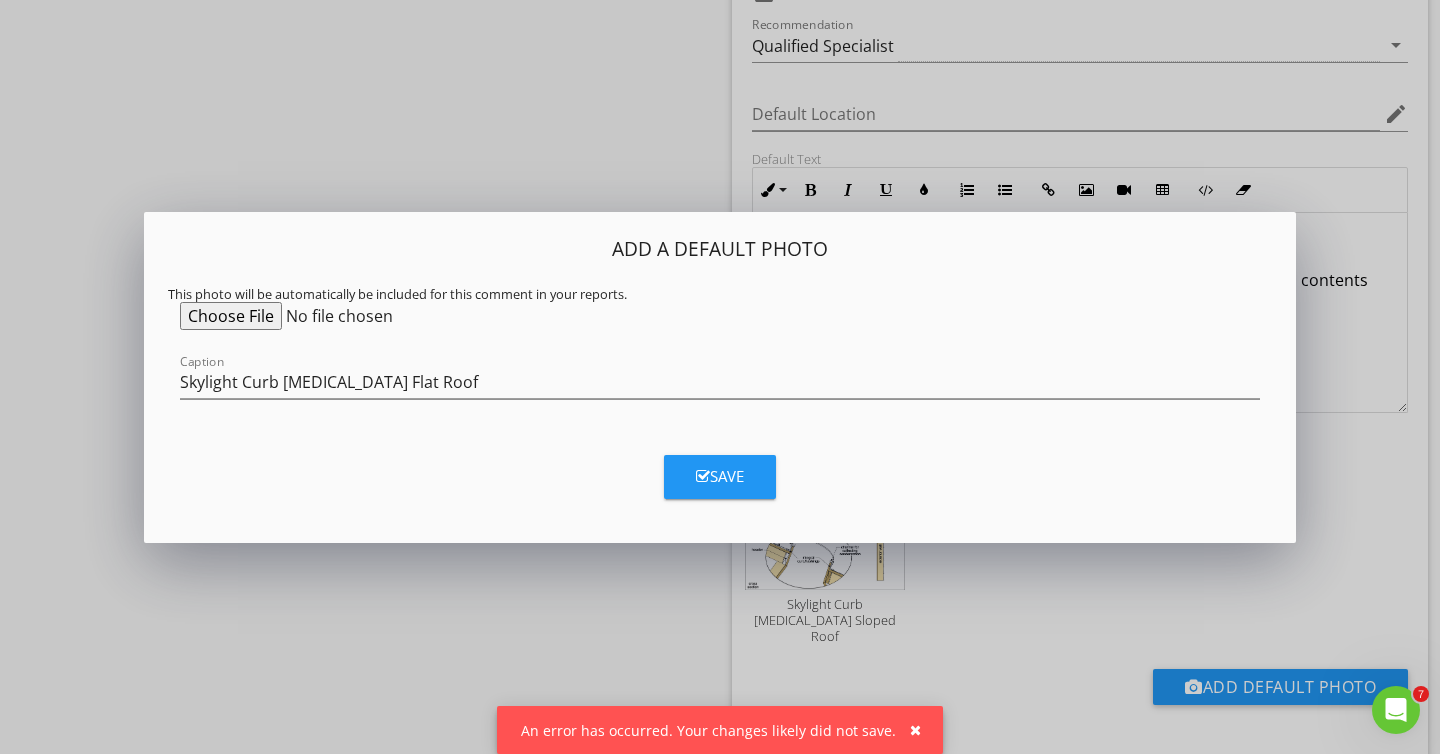 click at bounding box center (333, 316) 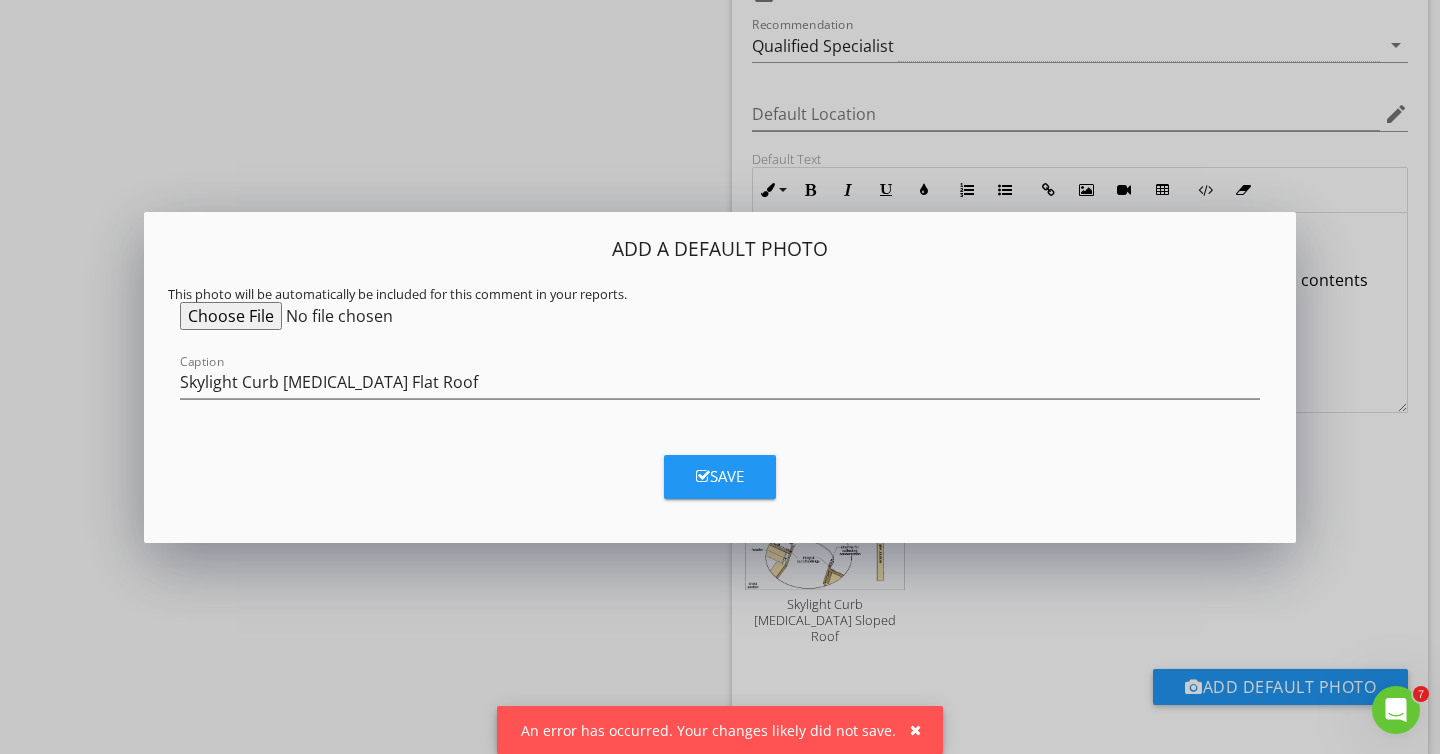 type on "C:\fakepath\0117.jpg" 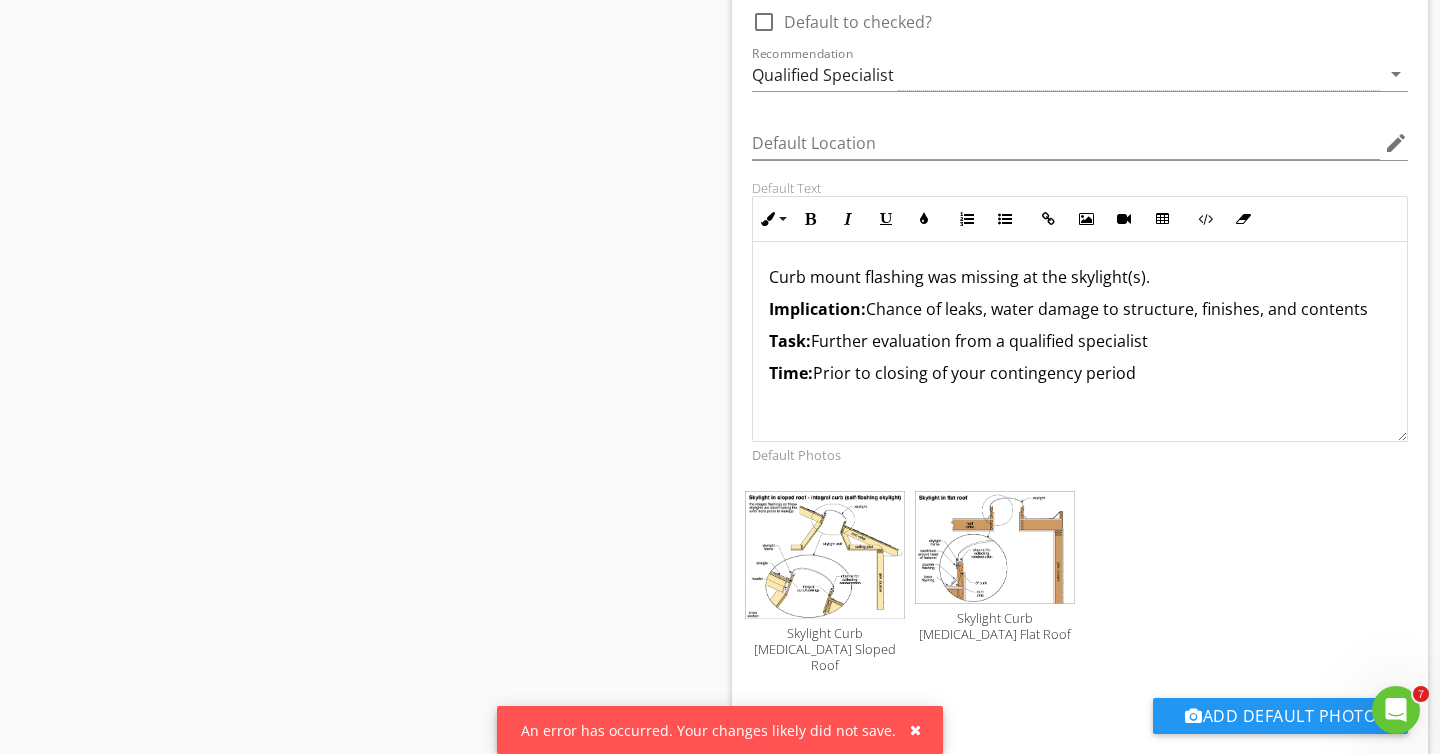 scroll, scrollTop: 3015, scrollLeft: 0, axis: vertical 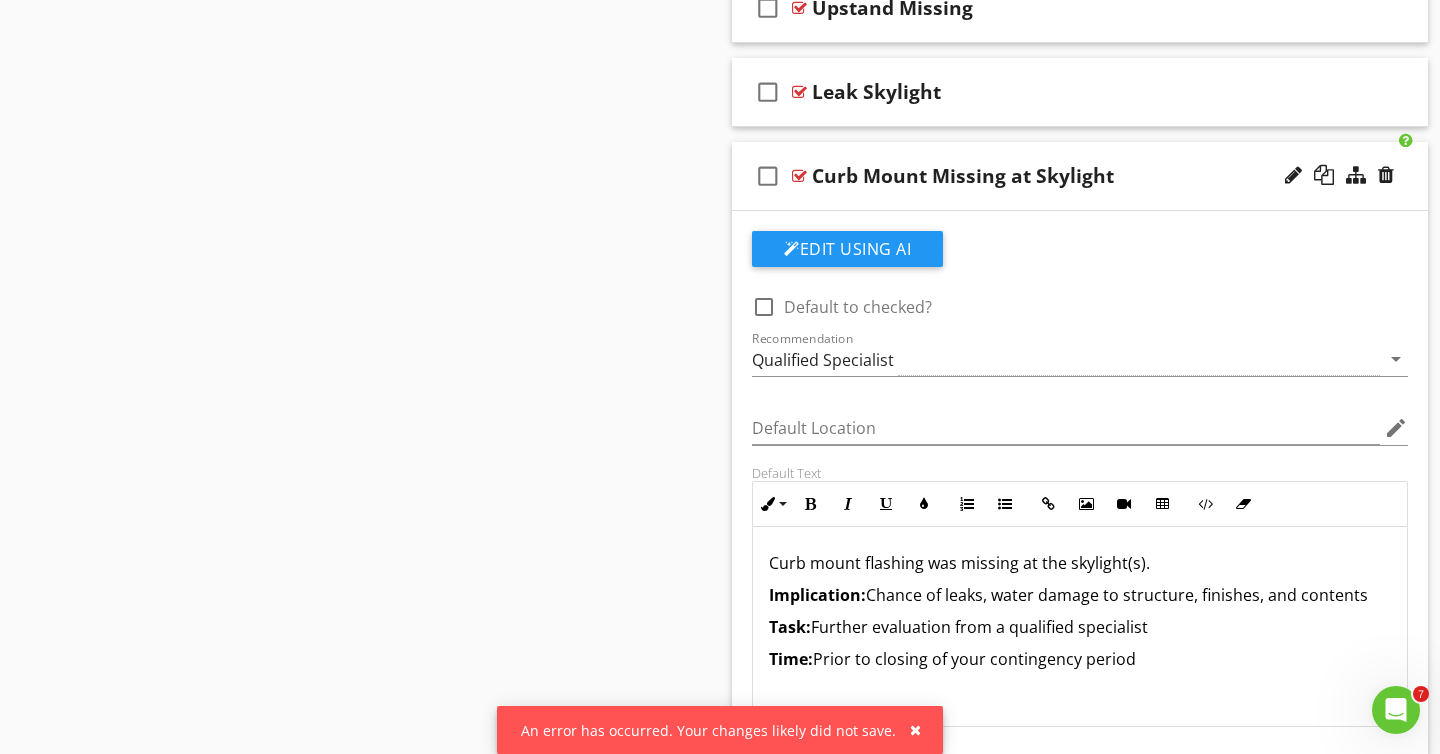 click on "check_box_outline_blank
Curb Mount Missing at Skylight" at bounding box center [1080, 176] 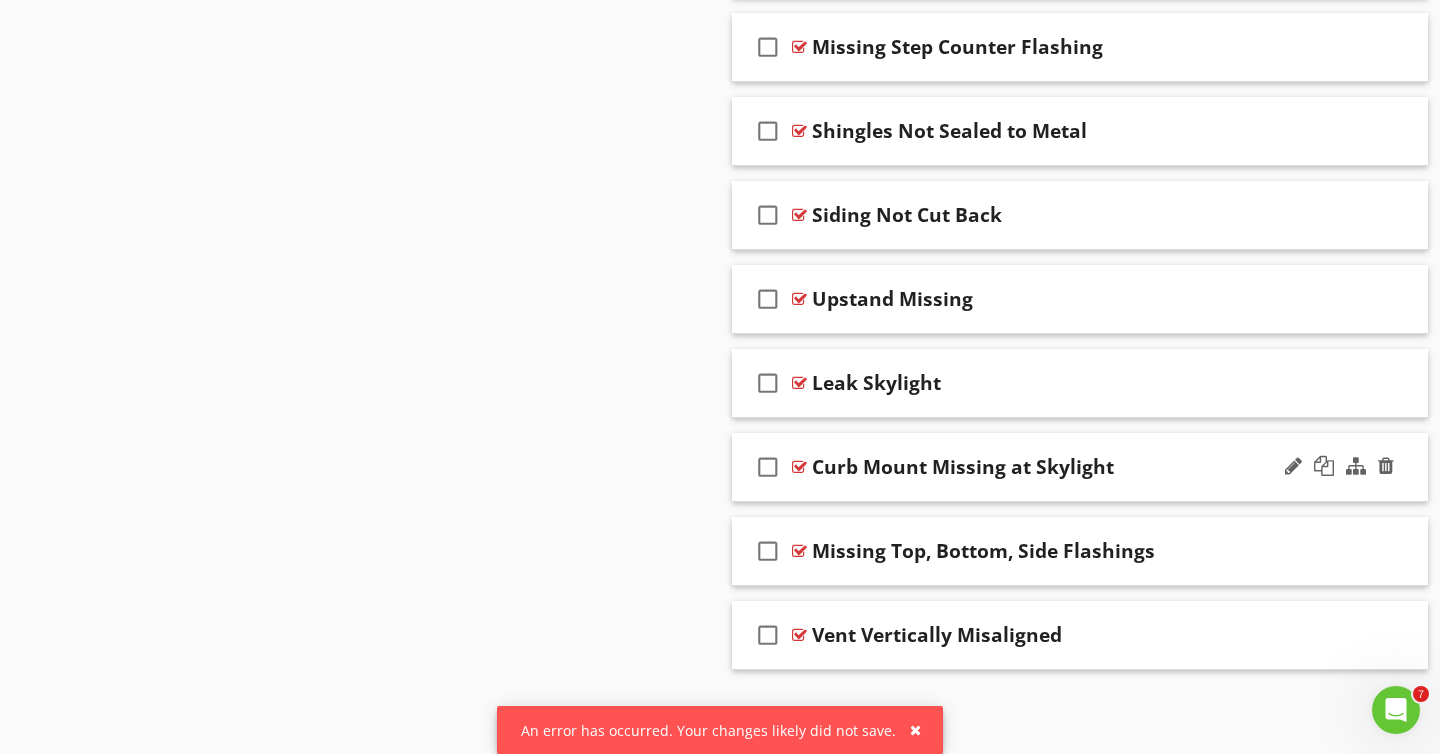 scroll, scrollTop: 2445, scrollLeft: 0, axis: vertical 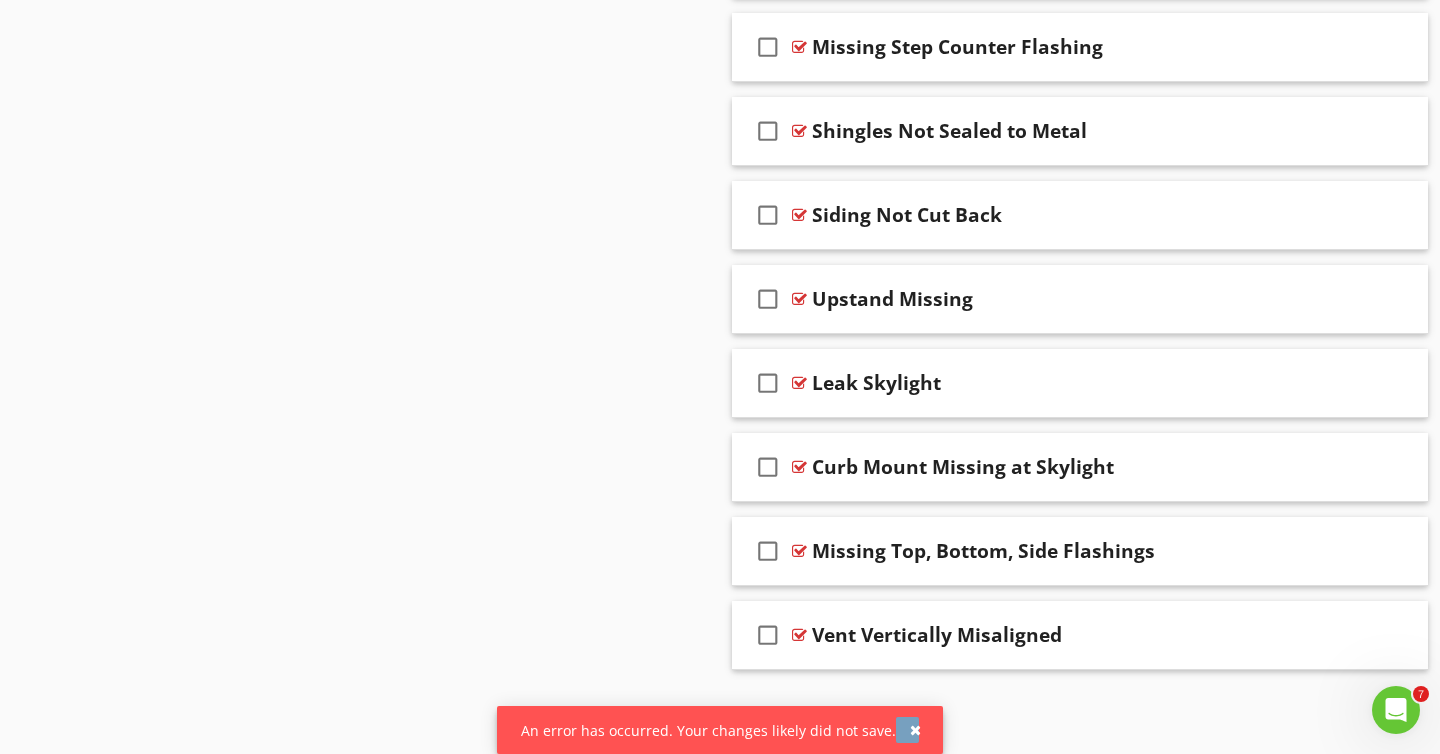 click at bounding box center [915, 730] 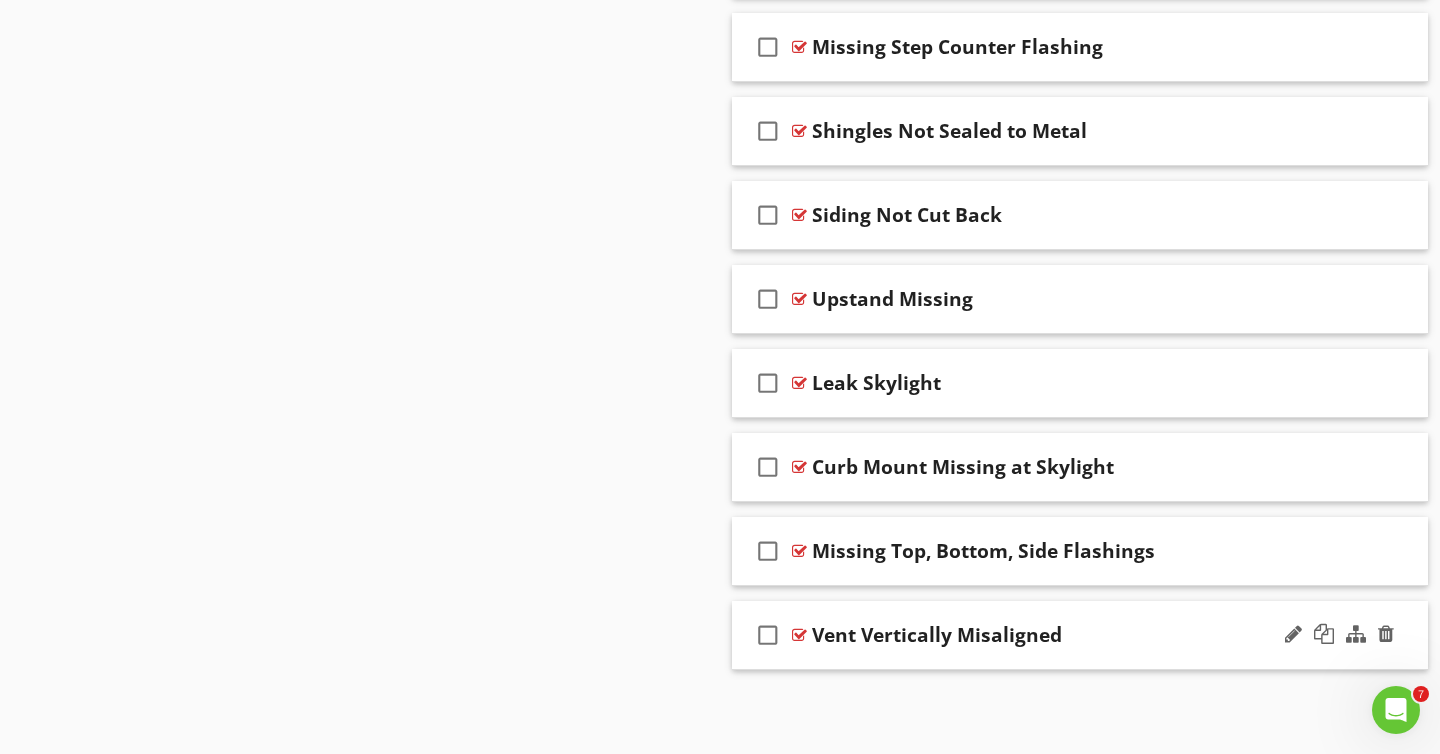type 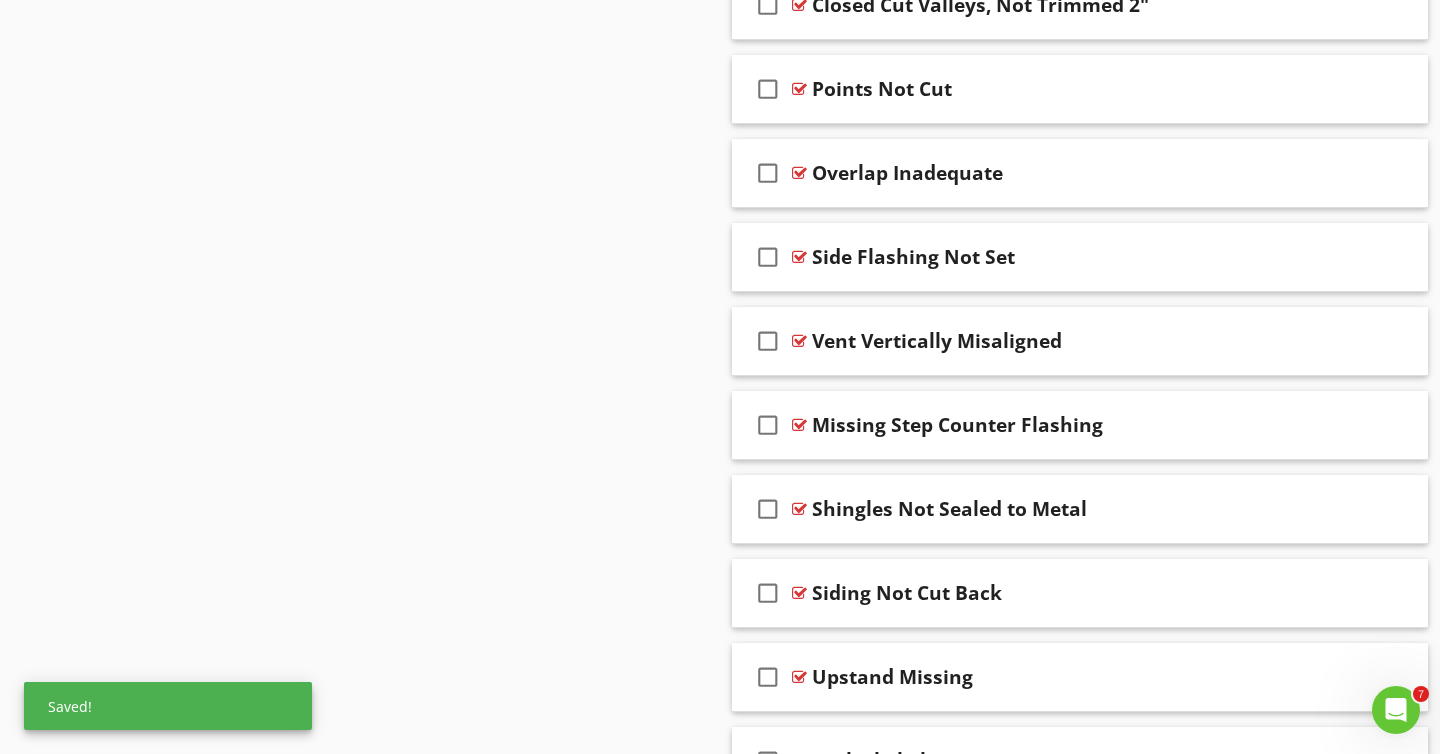 scroll, scrollTop: 2149, scrollLeft: 0, axis: vertical 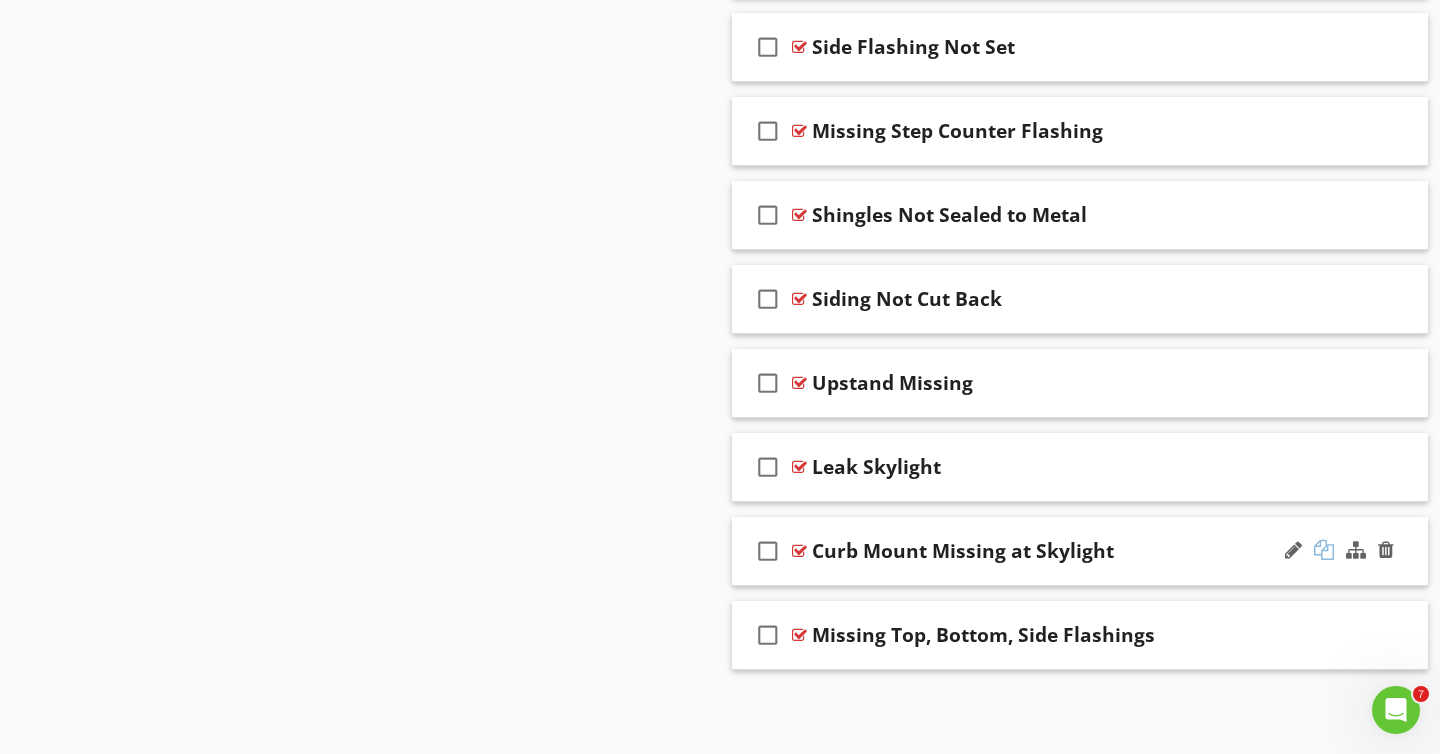 click at bounding box center (1324, 550) 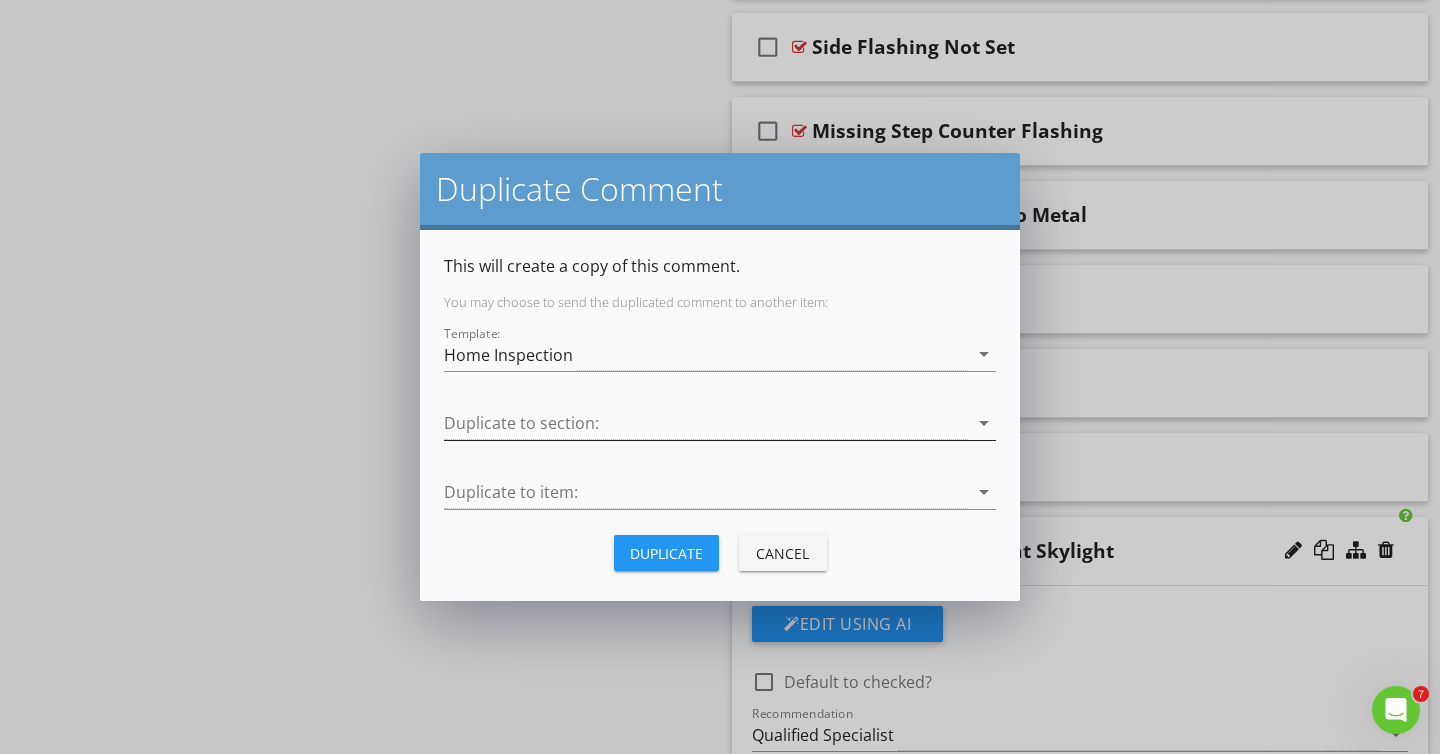 click at bounding box center (706, 423) 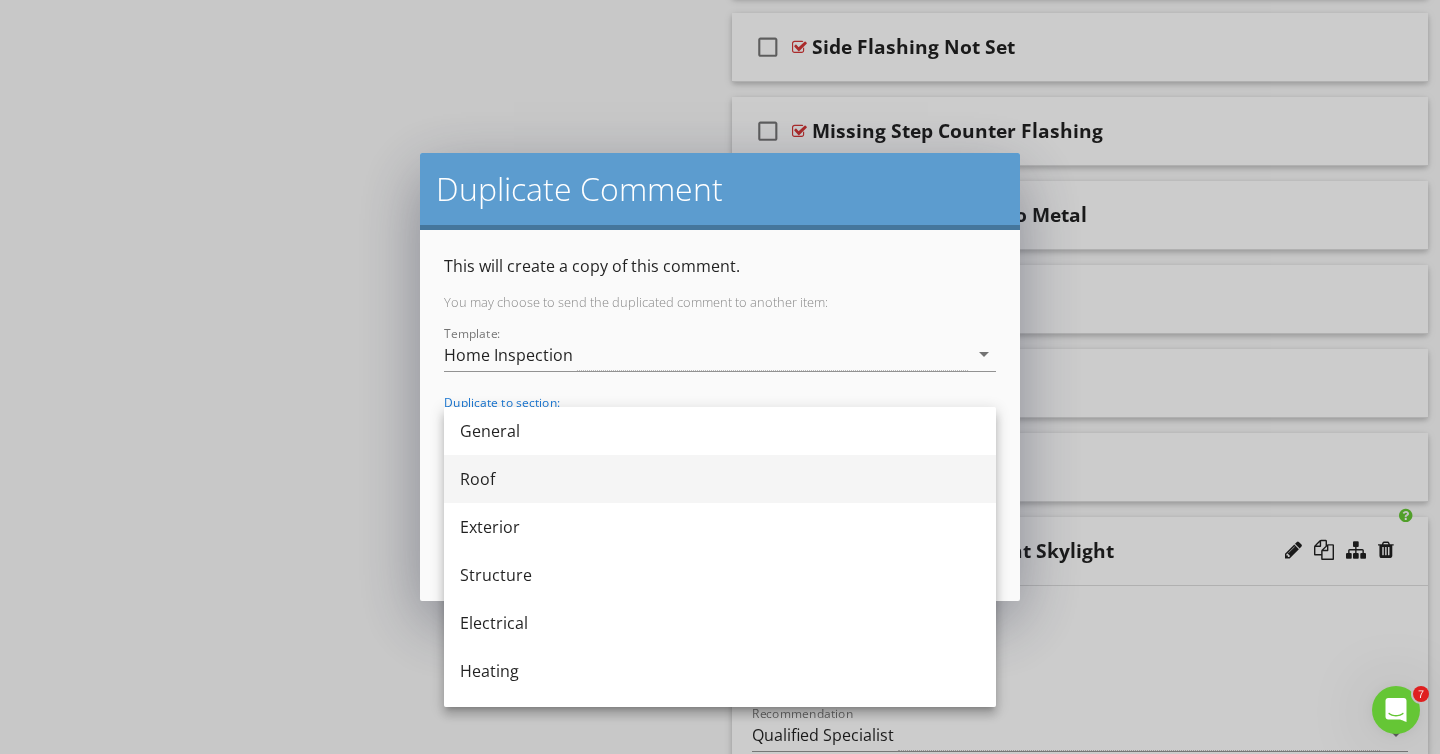 click on "Roof" at bounding box center [720, 479] 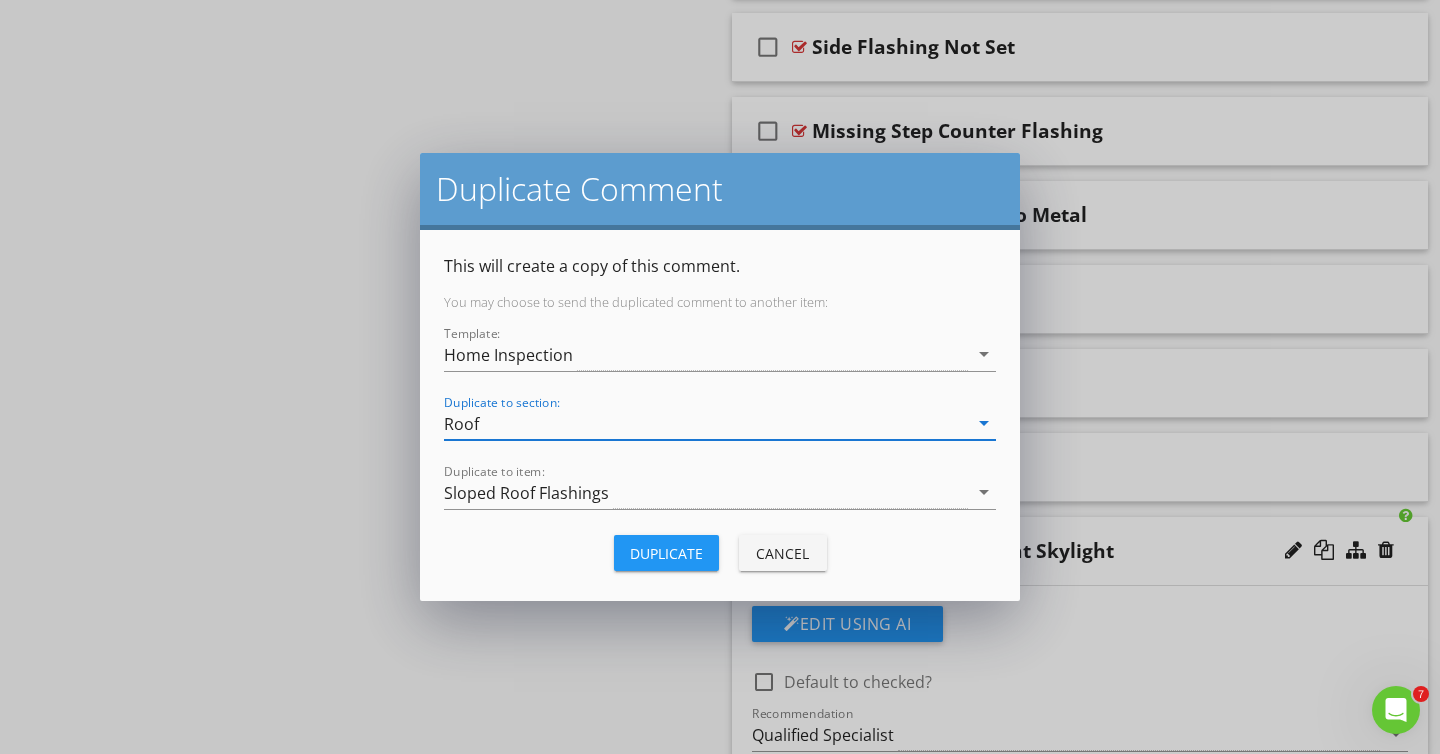 click on "Duplicate" at bounding box center (666, 553) 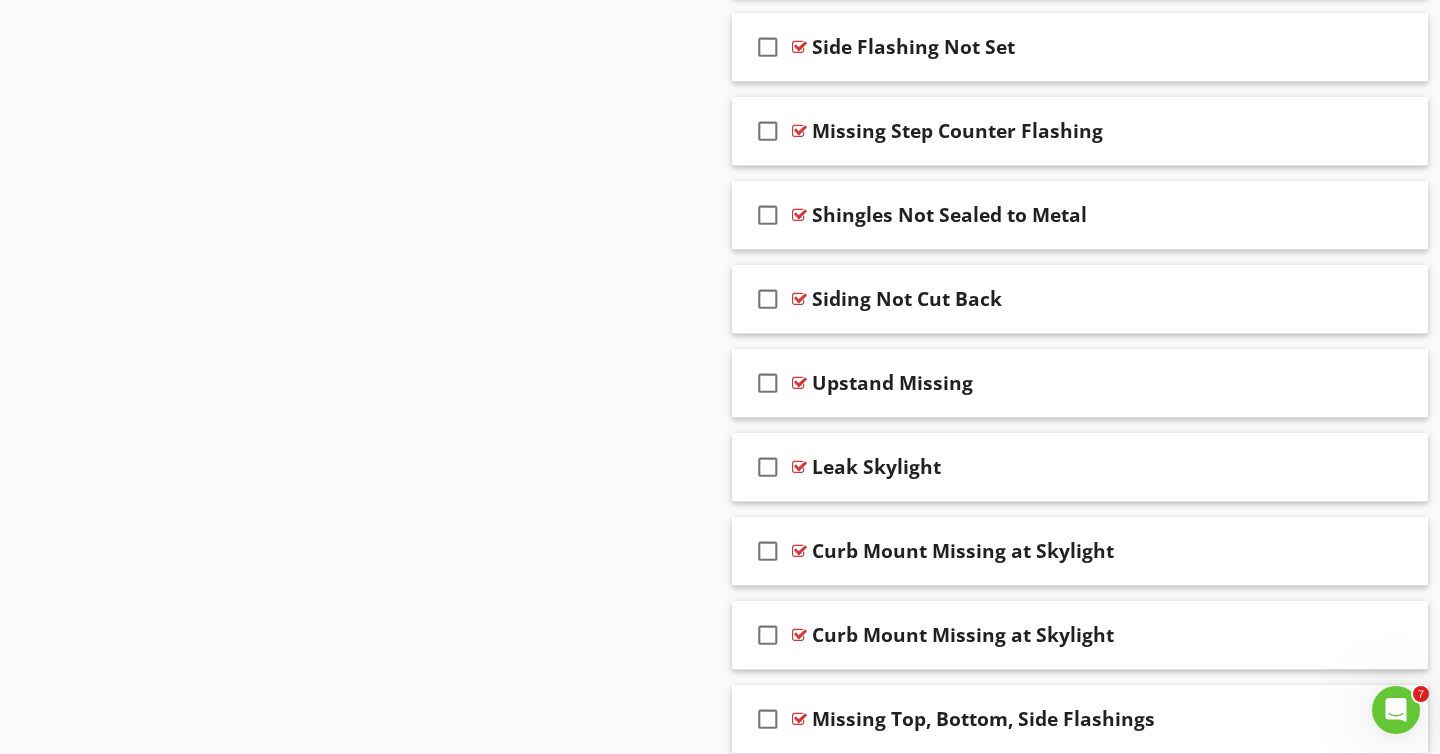scroll, scrollTop: 2529, scrollLeft: 0, axis: vertical 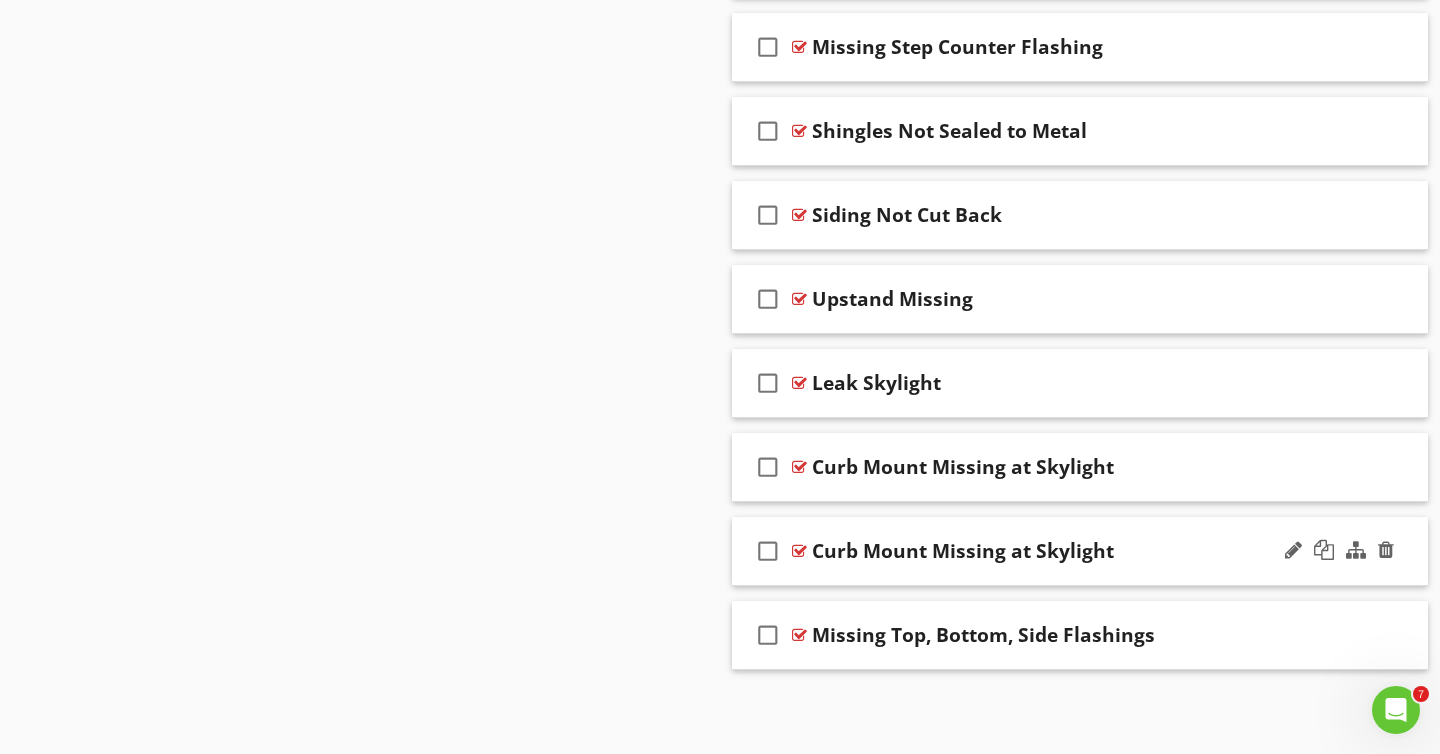 click on "Curb Mount Missing at Skylight" at bounding box center [963, 551] 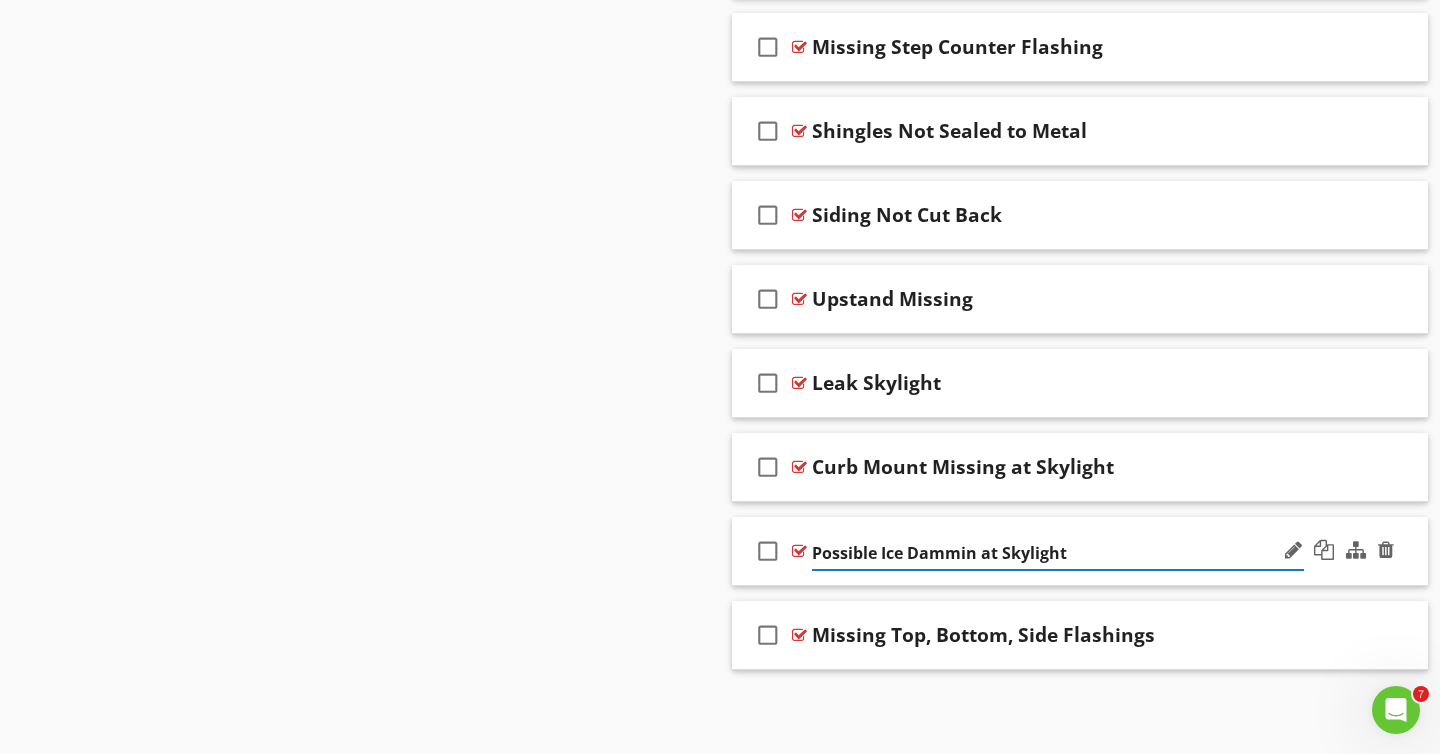 type on "Possible Ice Damming at Skylight" 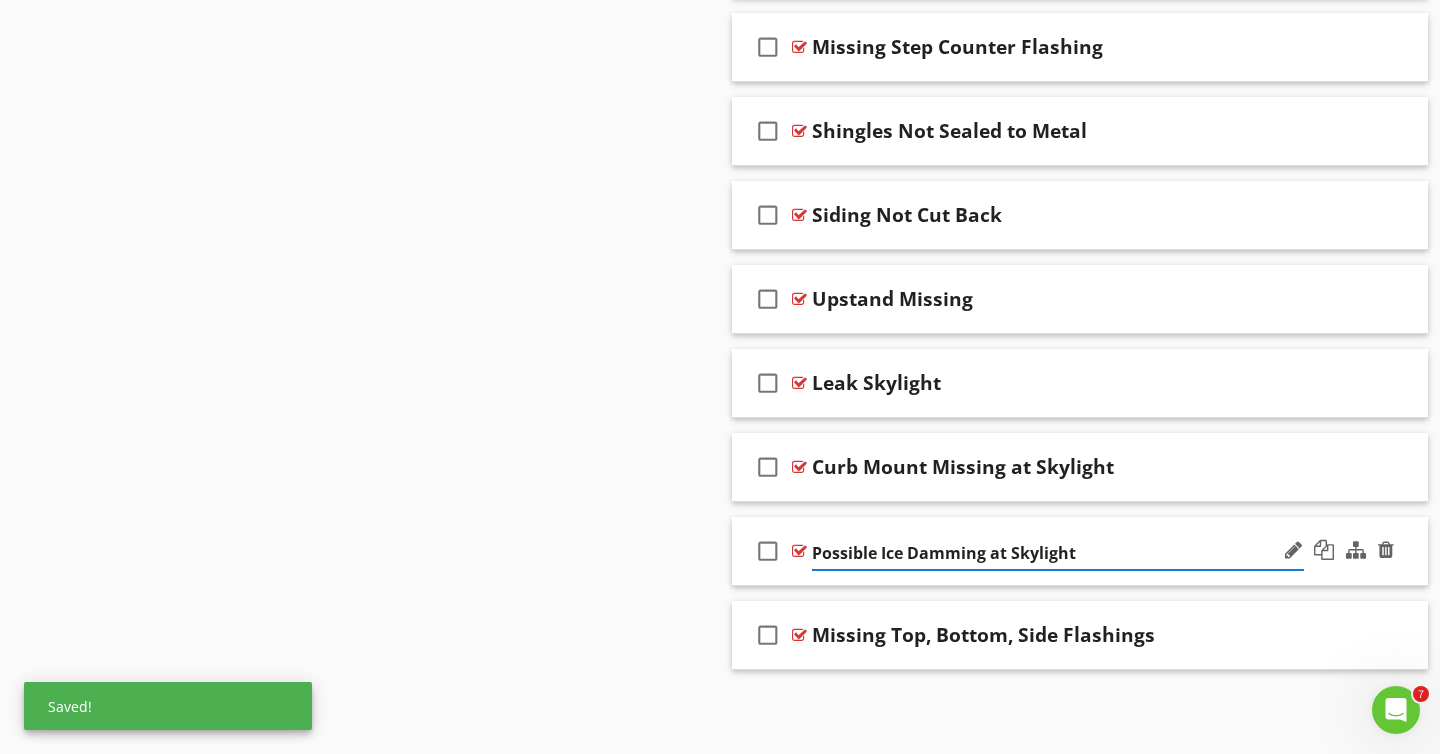 click on "Possible Ice Damming at Skylight" at bounding box center (1058, 553) 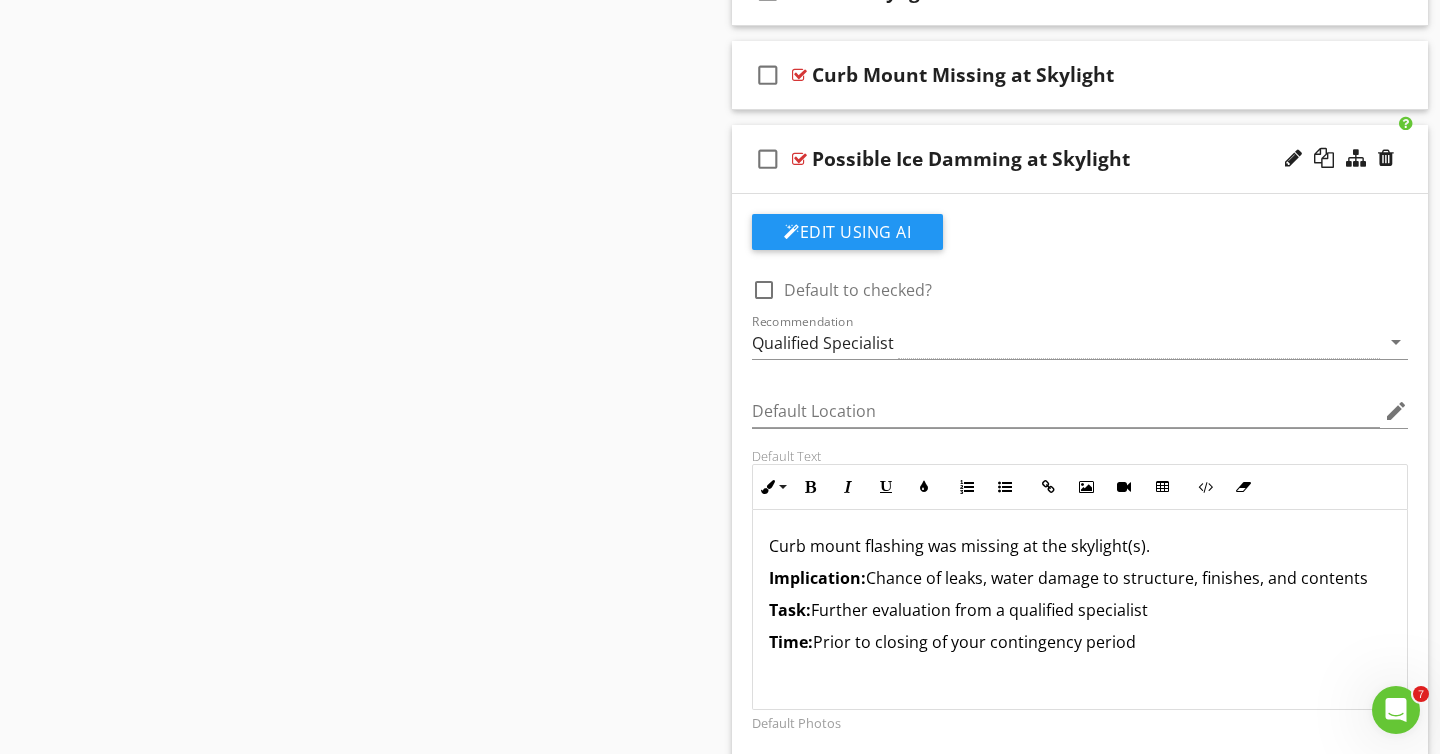 scroll, scrollTop: 2922, scrollLeft: 0, axis: vertical 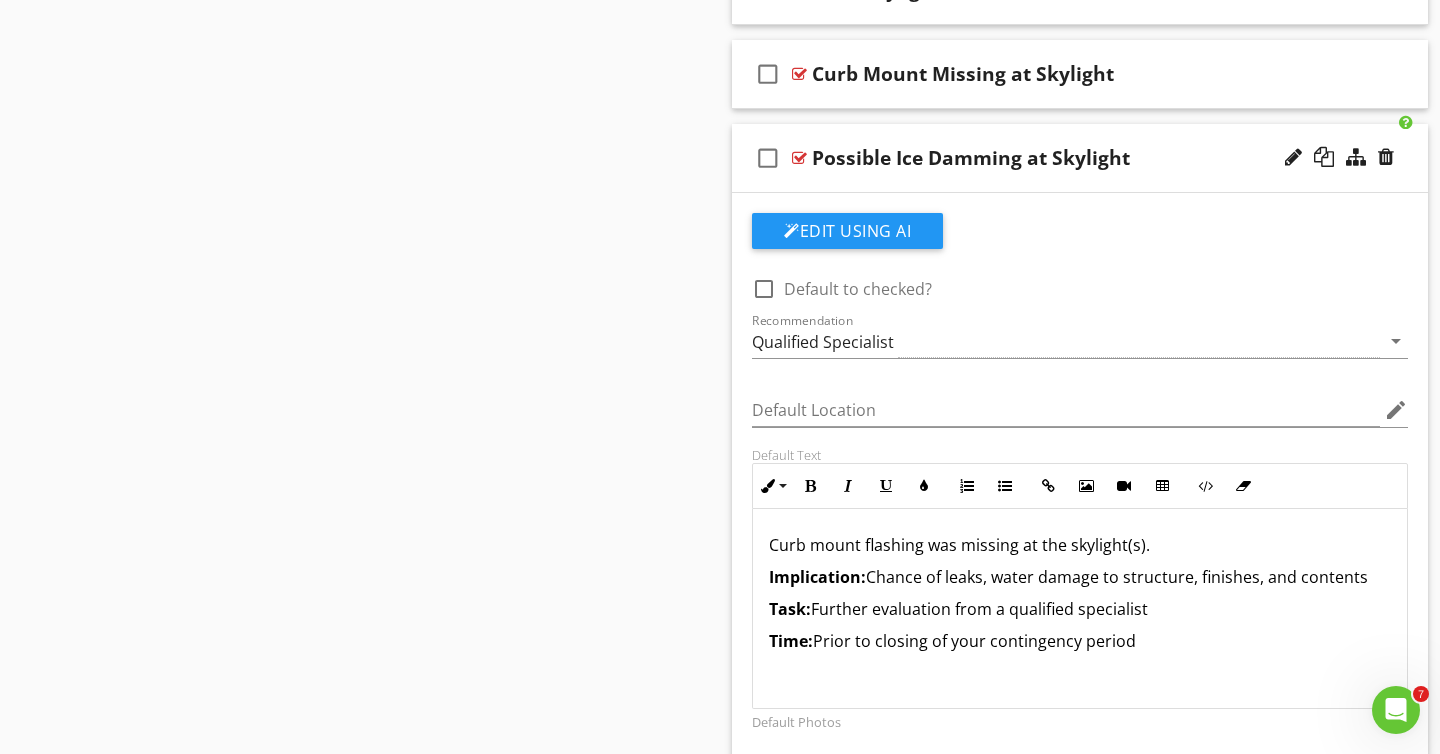 click on "Curb mount flashing was missing at the skylight(s)." at bounding box center (1080, 545) 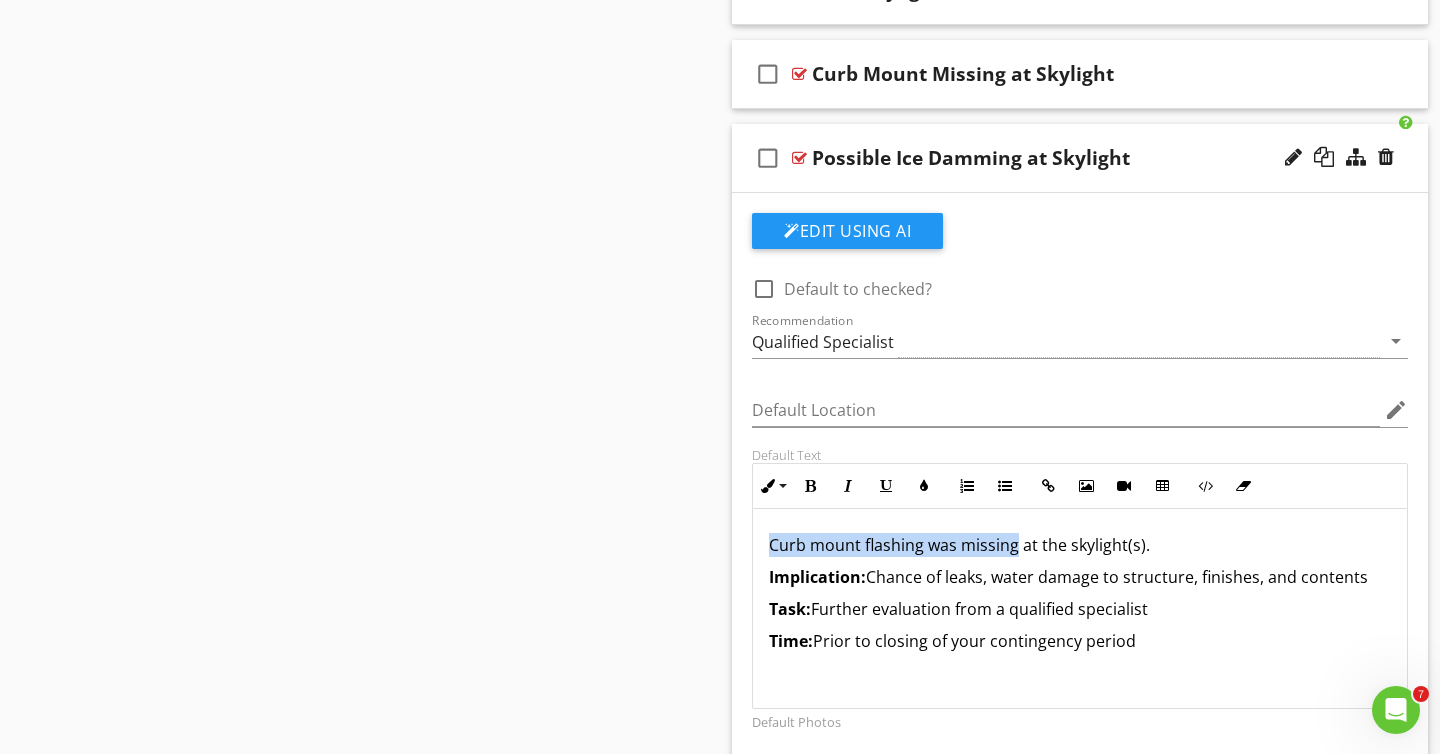 drag, startPoint x: 771, startPoint y: 544, endPoint x: 1011, endPoint y: 552, distance: 240.1333 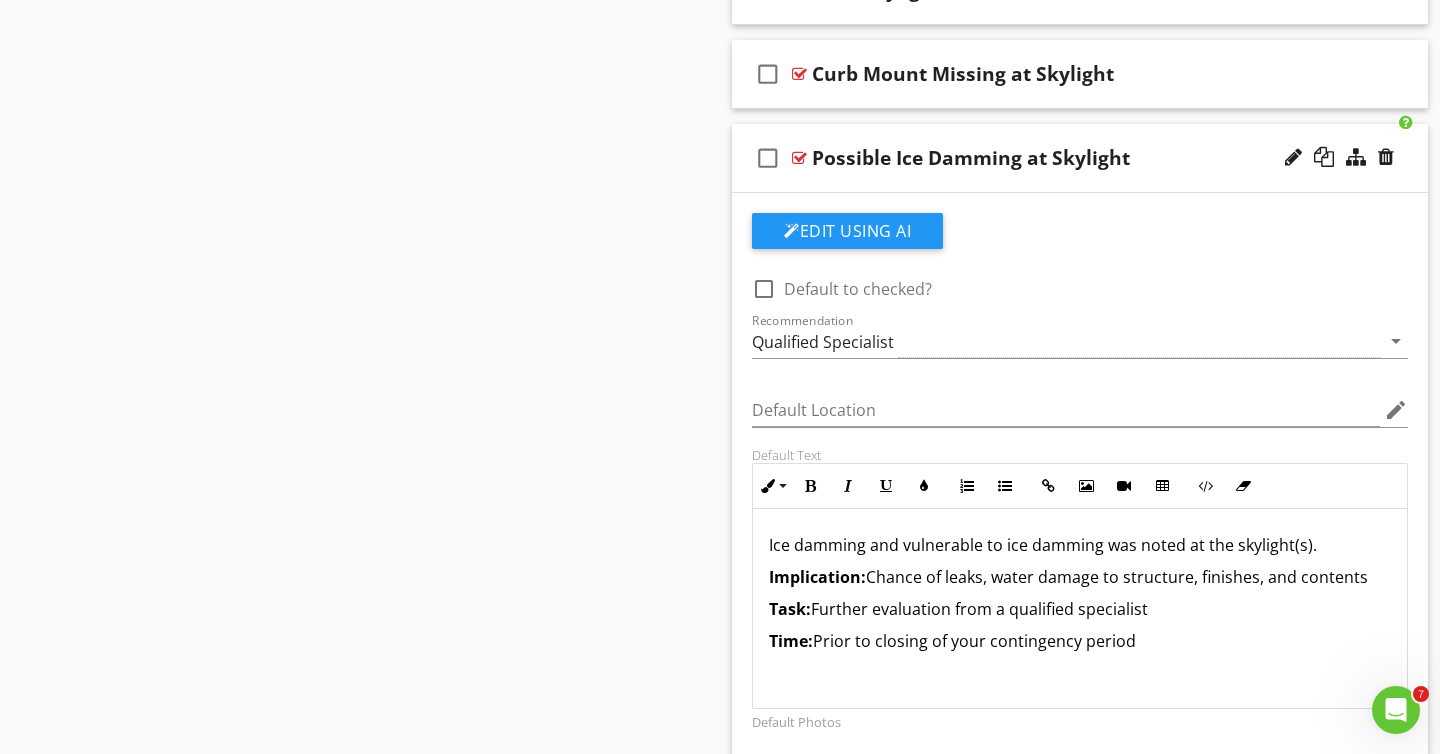 click on "Ice damming and vulnerable to ice damming was noted at the skylight(s)." at bounding box center (1080, 545) 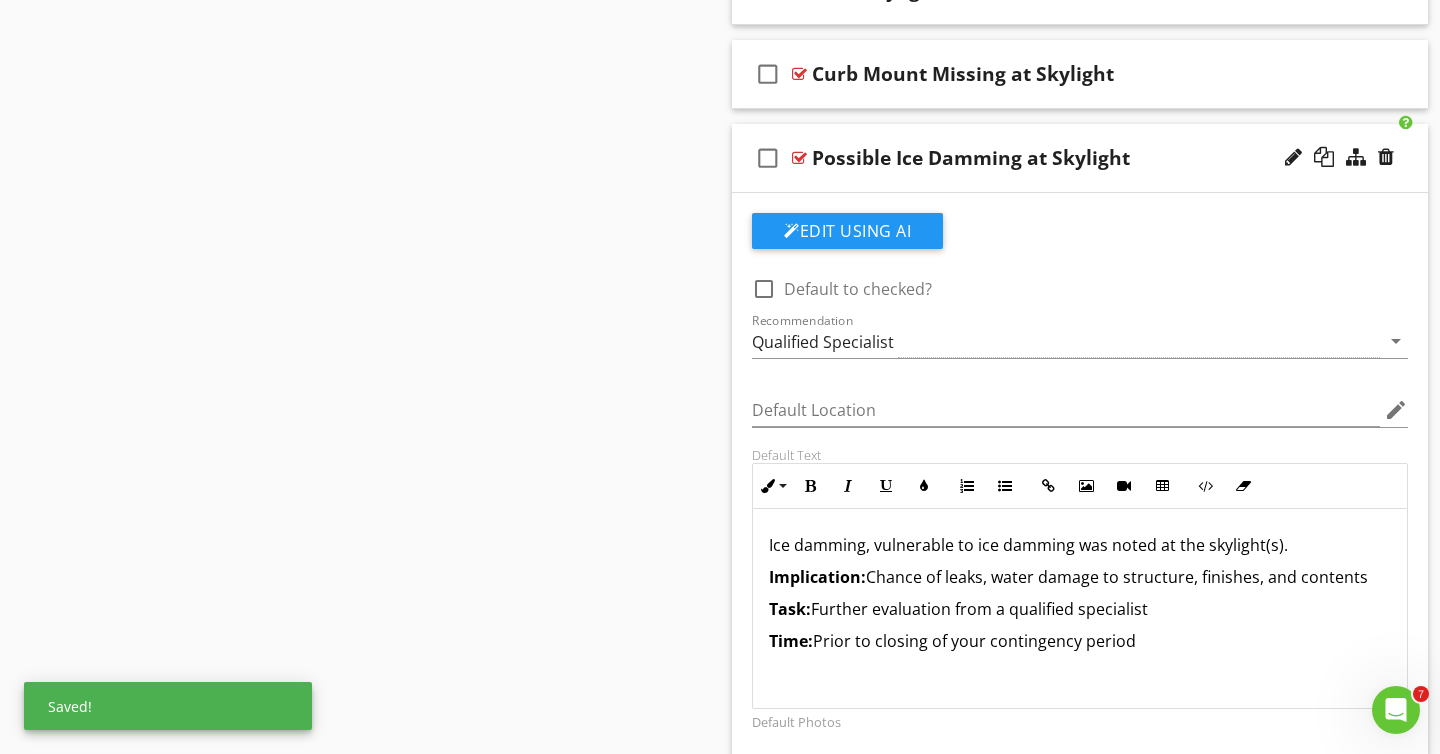 click on "Ice damming, vulnerable to ice damming was noted at the skylight(s)." at bounding box center [1080, 545] 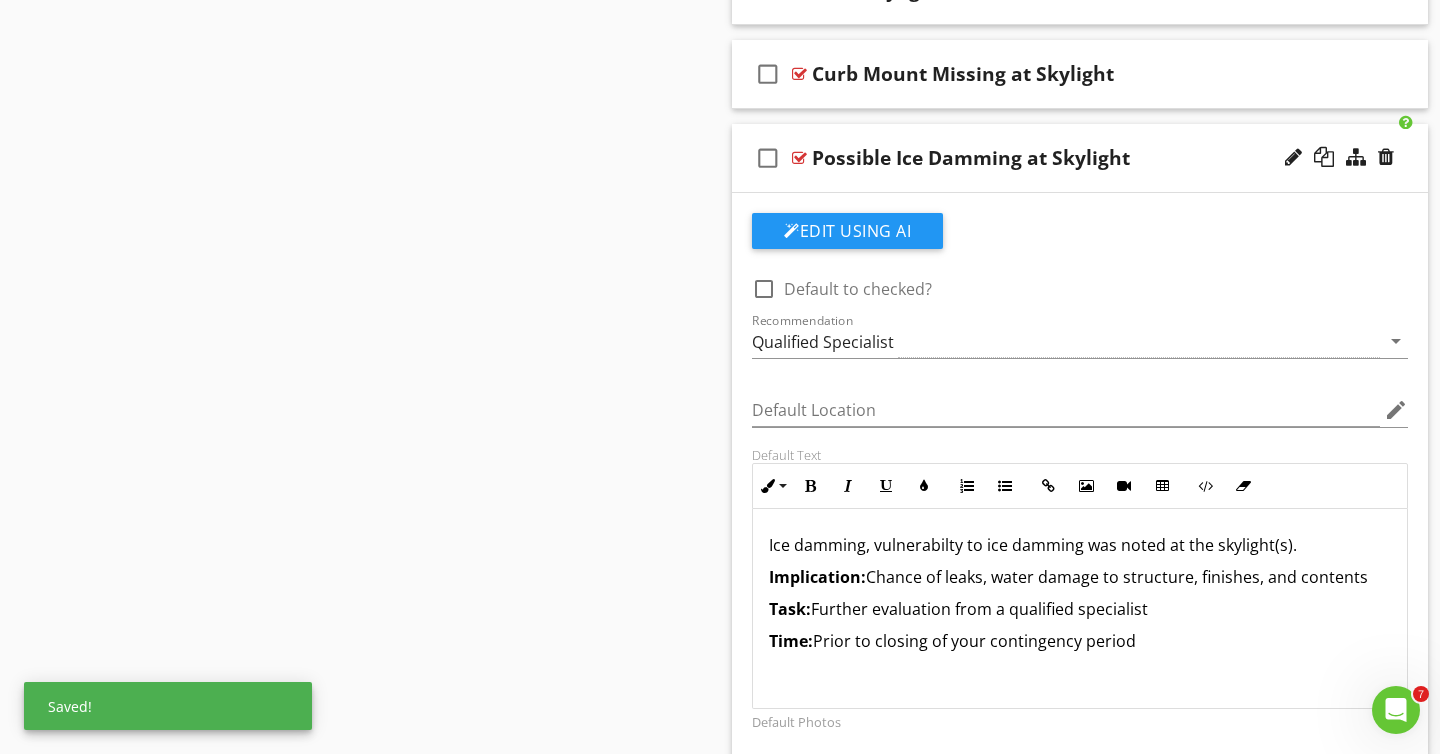 click on "Ice damming, vulnerabilty to ice damming was noted at the skylight(s). Implication:  Chance of leaks, water damage to structure, finishes, and contents Task:  Further evaluation from a qualified specialist Time:  Prior to closing of your contingency period" at bounding box center [1080, 609] 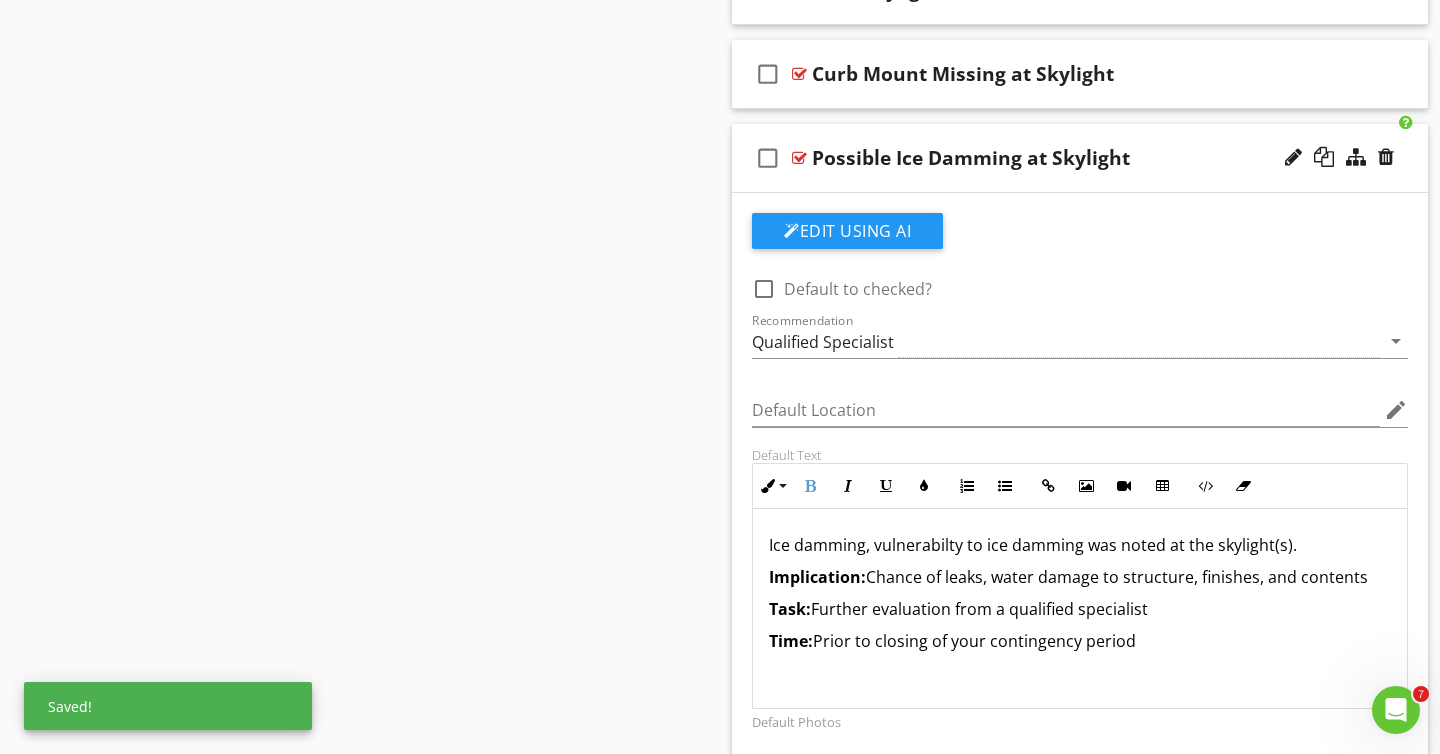 click on "Ice damming, vulnerabilty to ice damming was noted at the skylight(s)." at bounding box center [1080, 545] 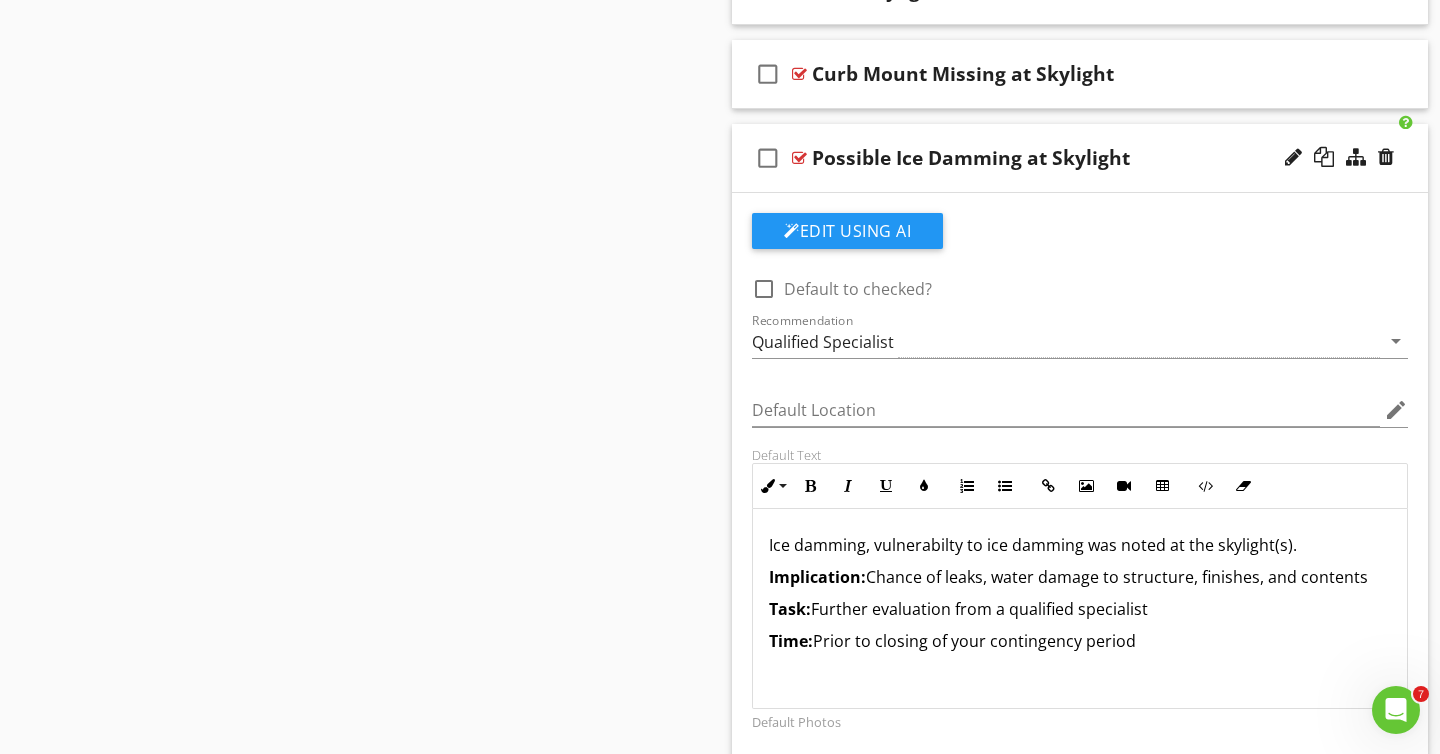 click on "Ice damming, vulnerabilty to ice damming was noted at the skylight(s)." at bounding box center (1080, 545) 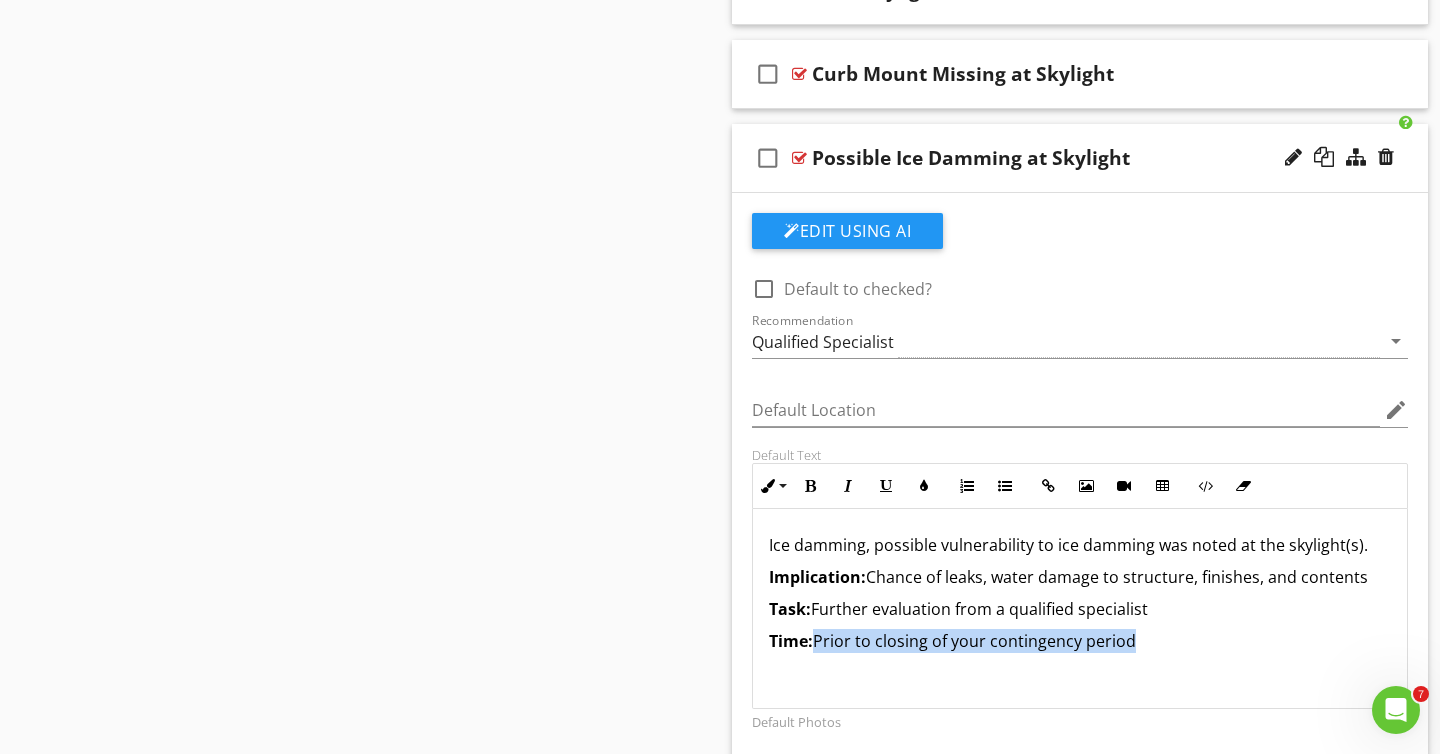 drag, startPoint x: 819, startPoint y: 645, endPoint x: 1133, endPoint y: 643, distance: 314.00638 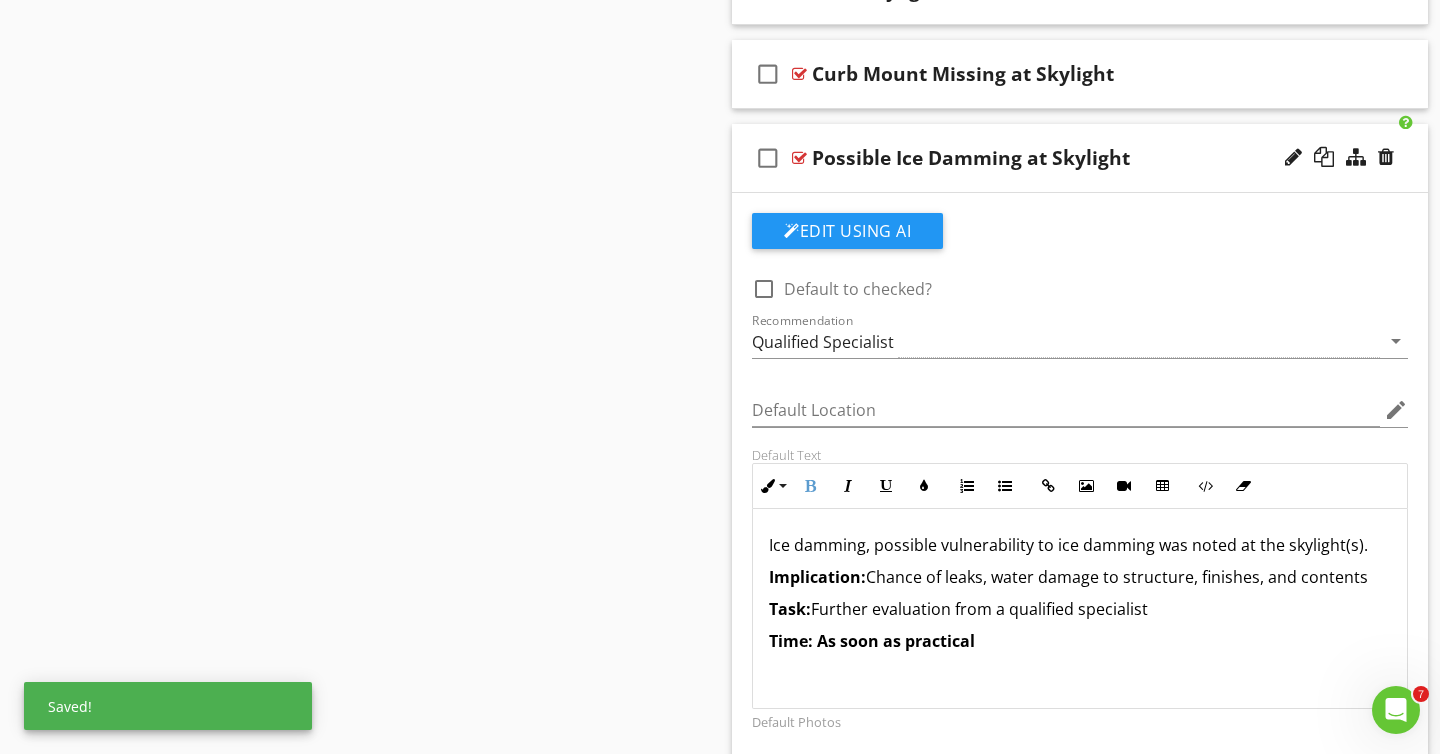 click on "Time: As soon as practical" at bounding box center [872, 641] 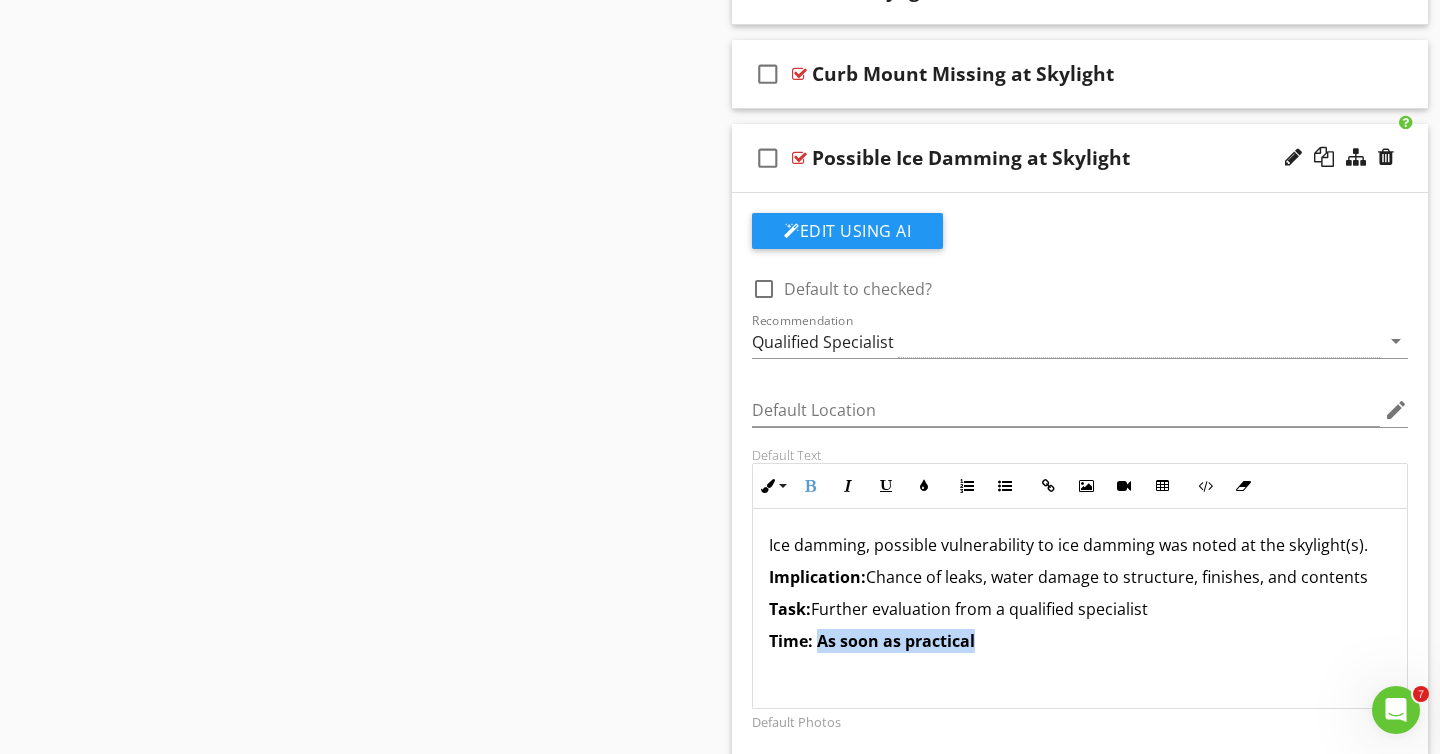 drag, startPoint x: 820, startPoint y: 642, endPoint x: 986, endPoint y: 641, distance: 166.003 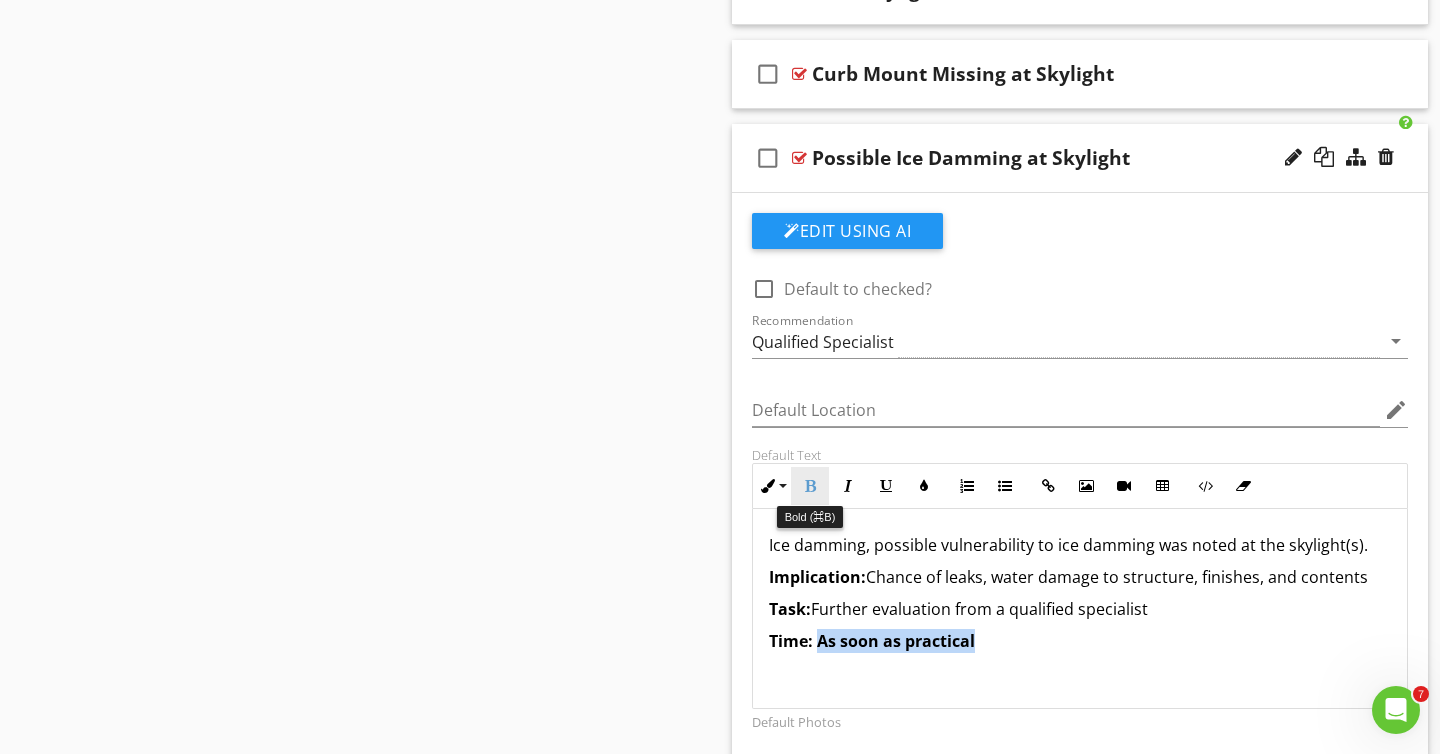 click on "Bold" at bounding box center (810, 486) 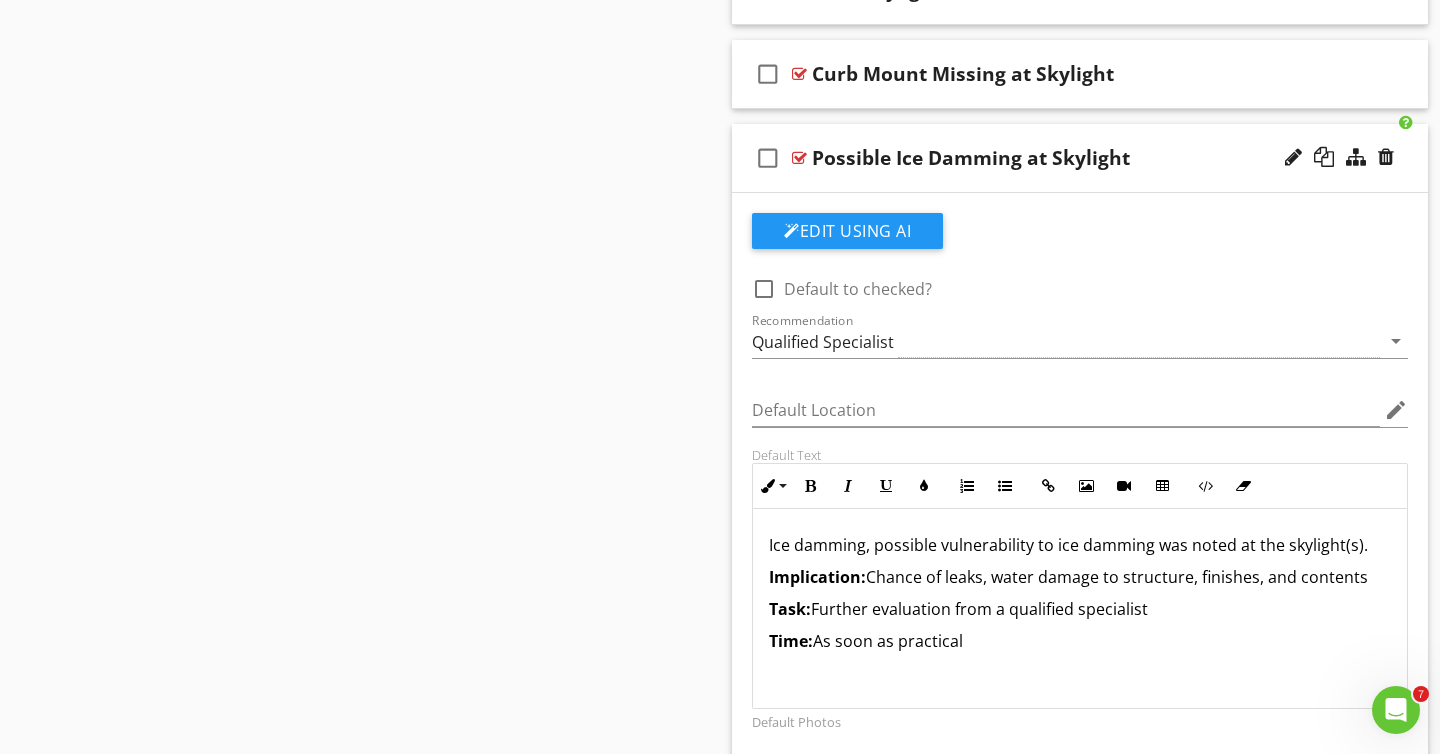 click on "Task:  Further evaluation from a qualified specialist" at bounding box center [1080, 609] 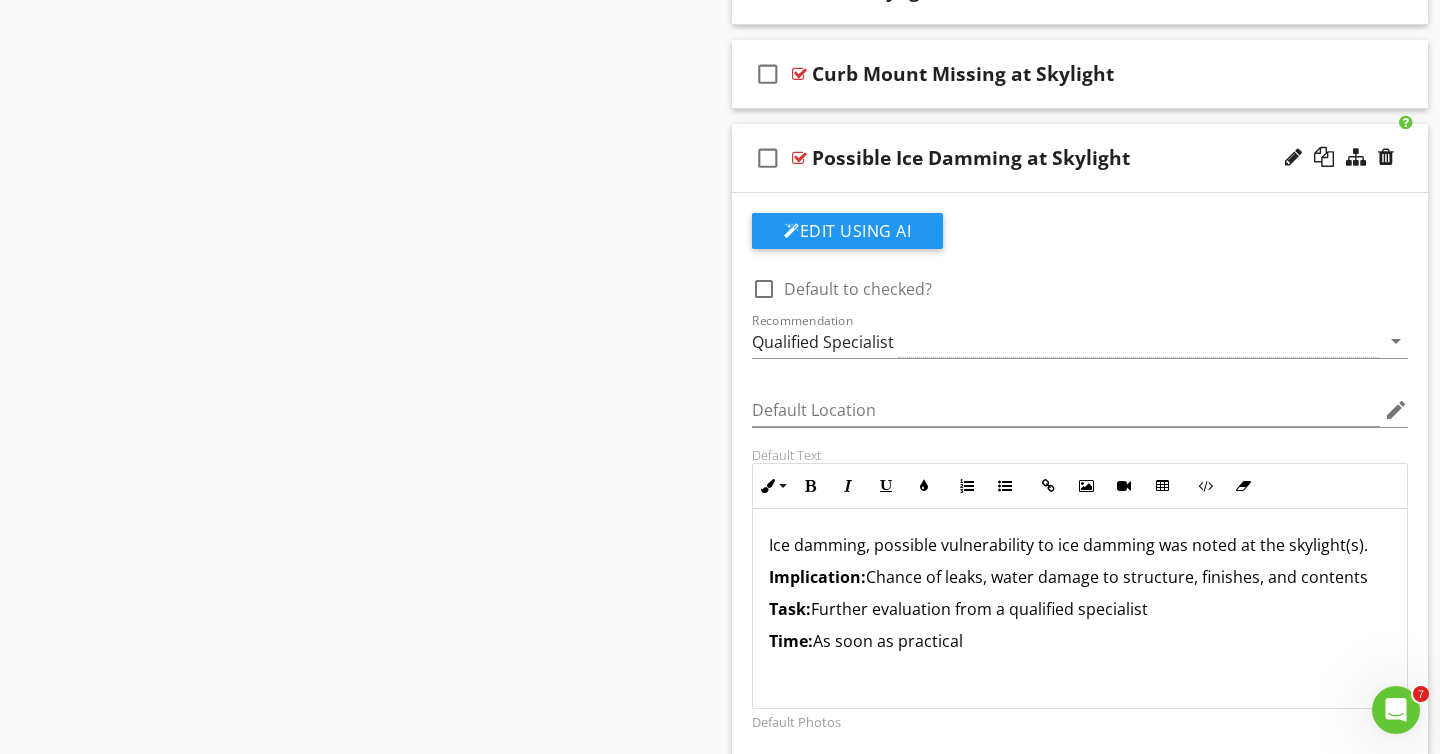 scroll, scrollTop: 1, scrollLeft: 0, axis: vertical 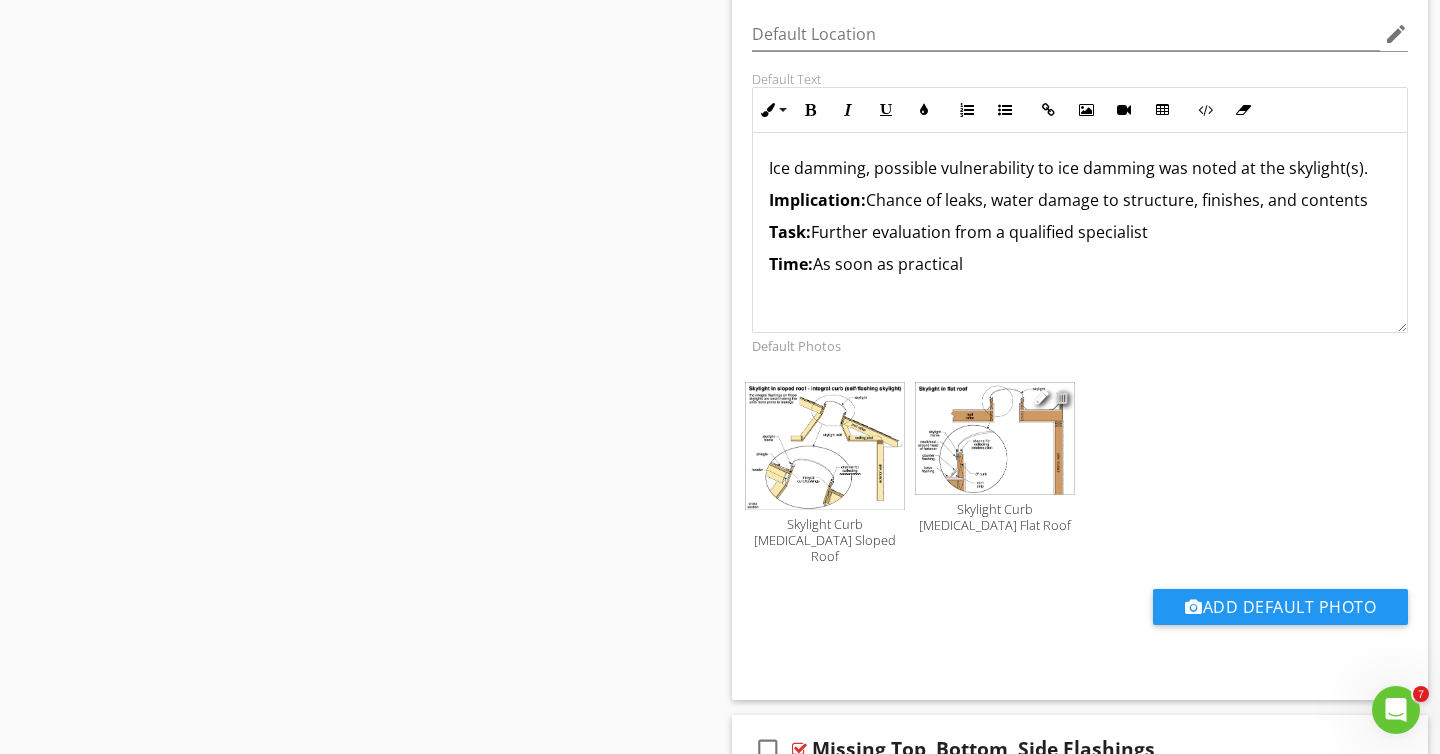 click at bounding box center (1062, 397) 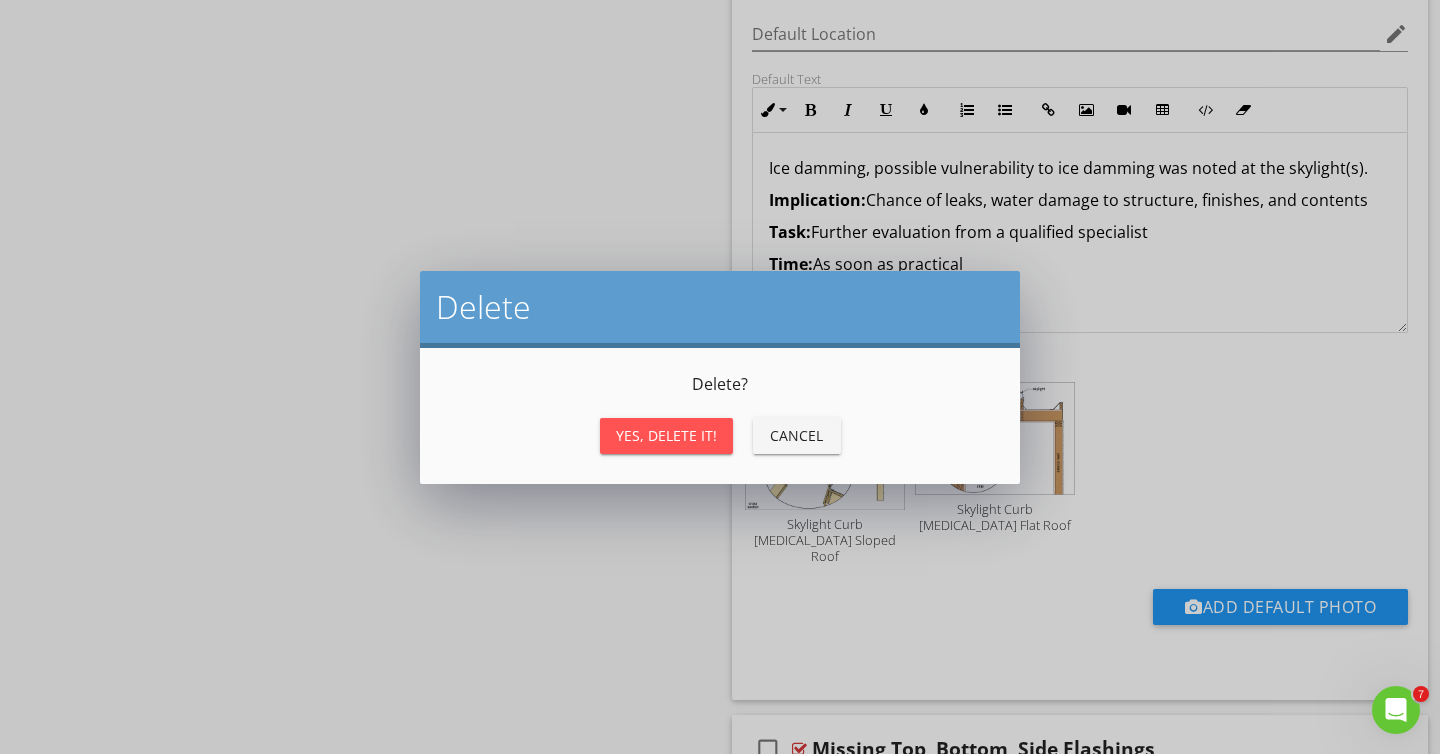 click on "Yes, Delete it!" at bounding box center (666, 436) 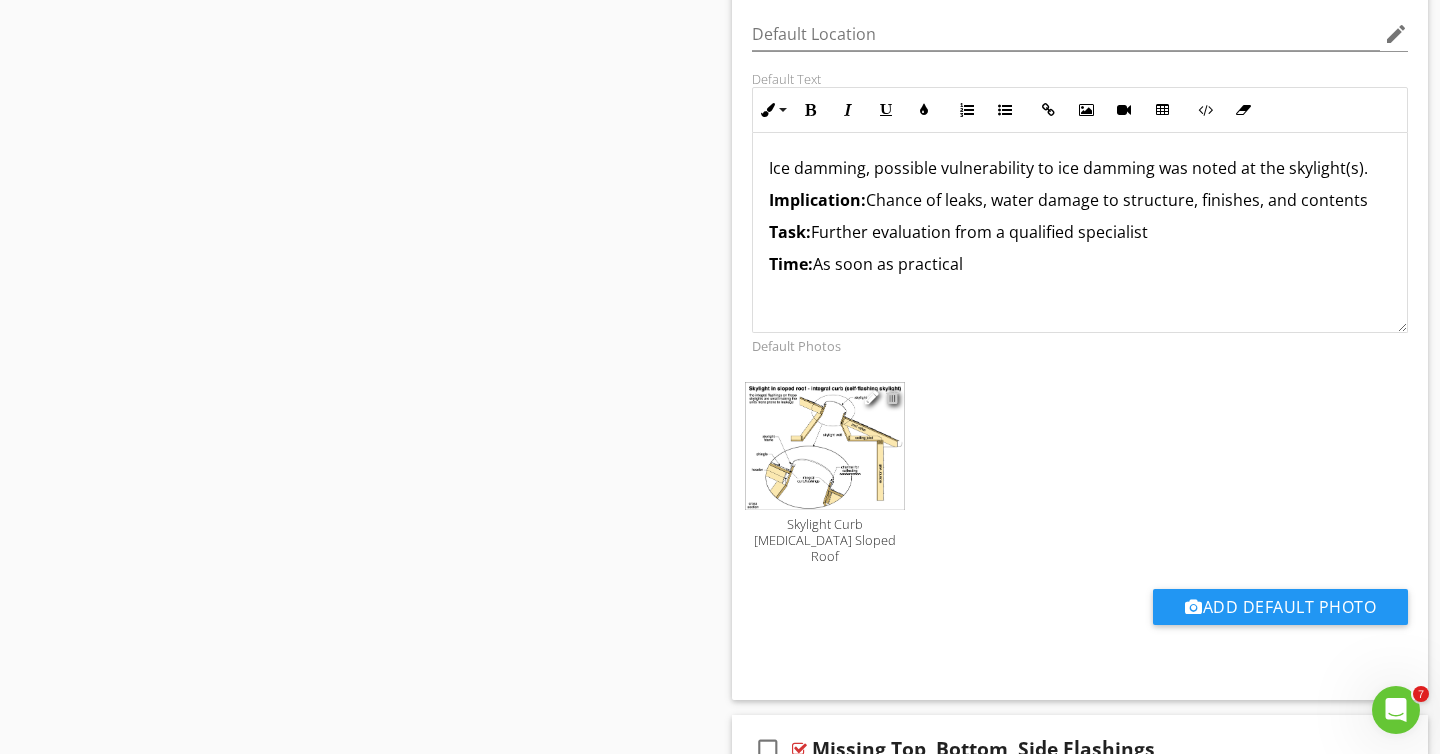 click at bounding box center [892, 397] 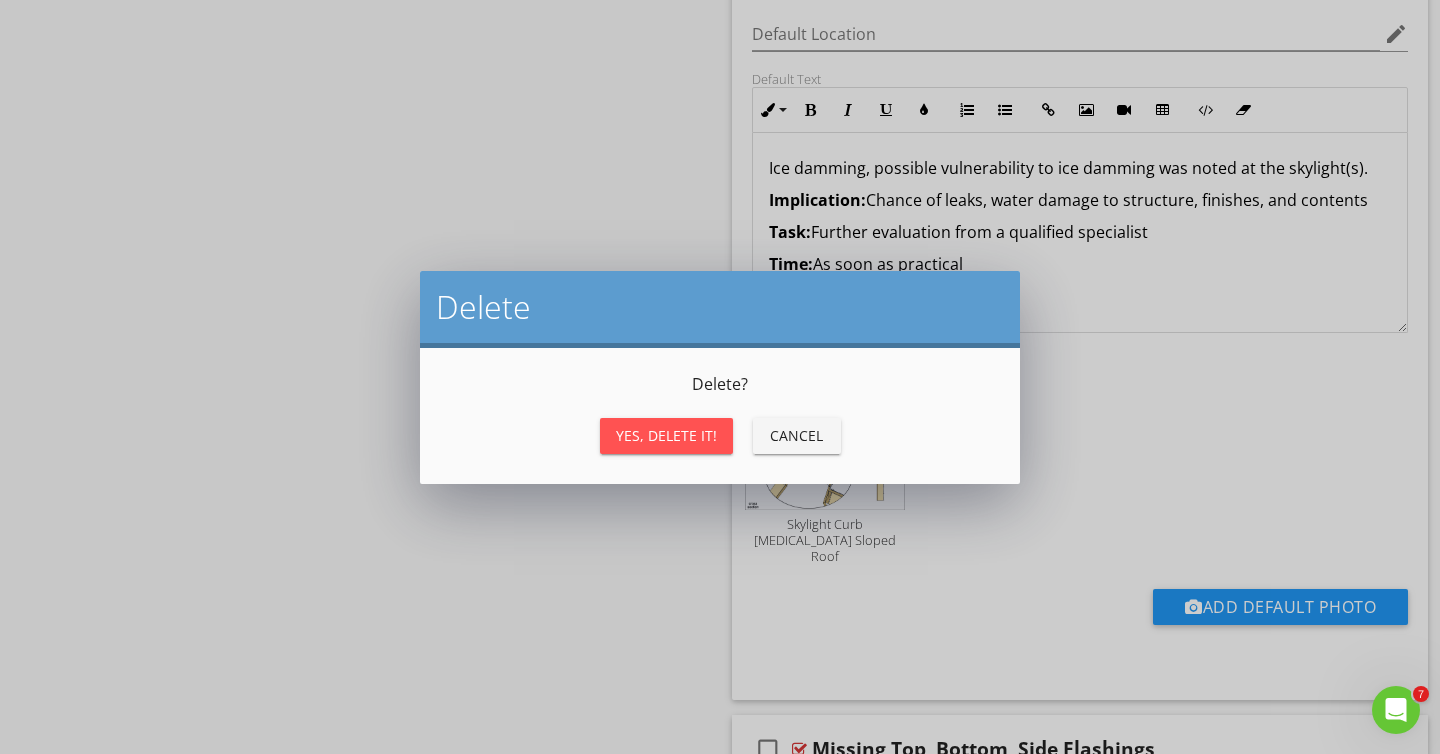 click on "Yes, Delete it!" at bounding box center [666, 436] 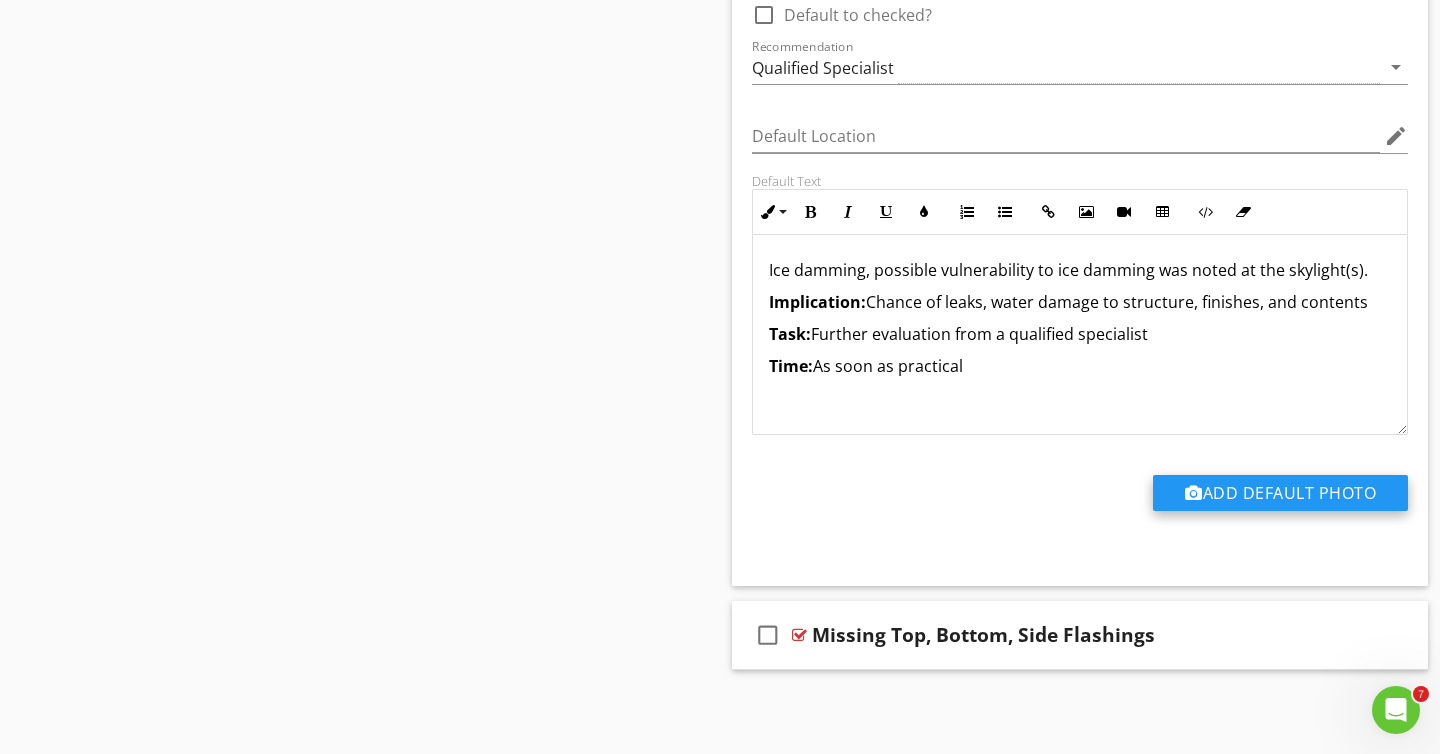 click on "Add Default Photo" at bounding box center [1280, 493] 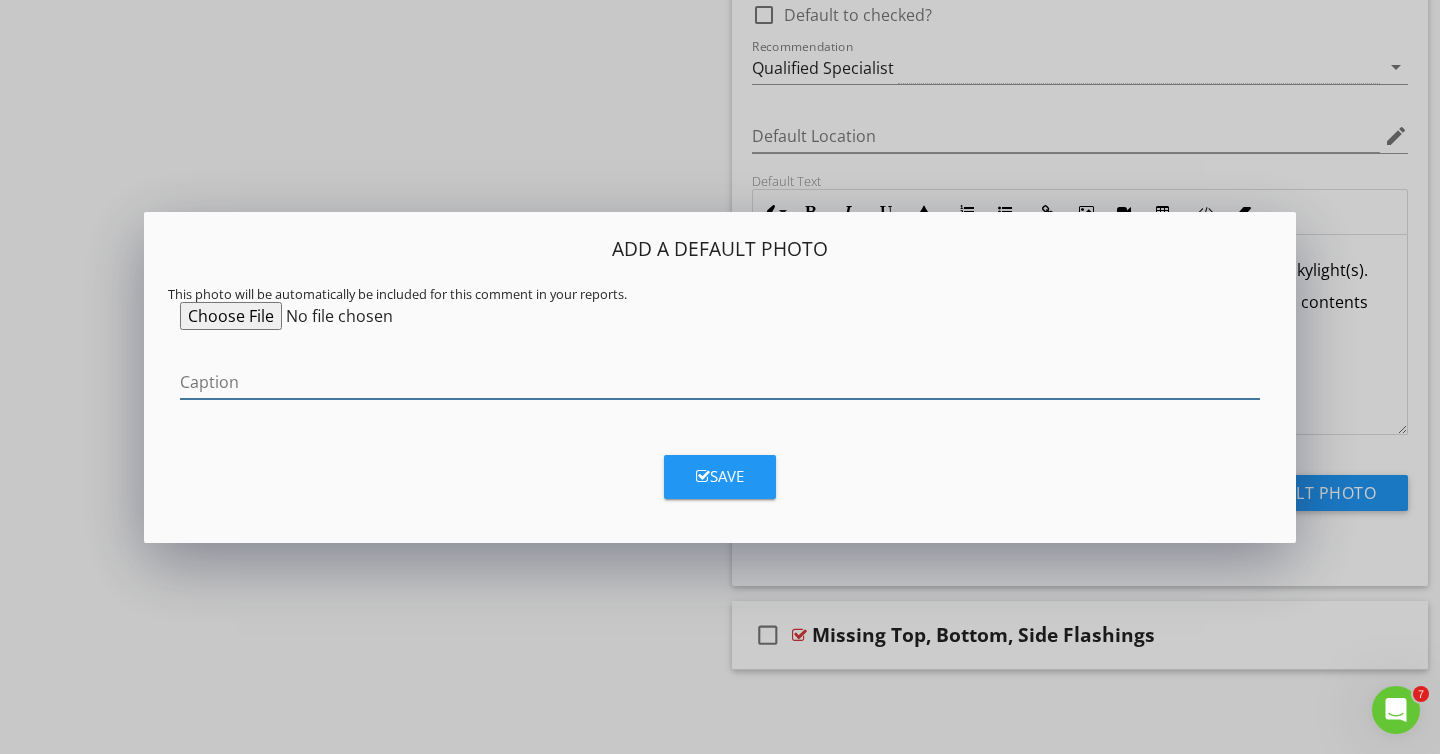 click at bounding box center (720, 382) 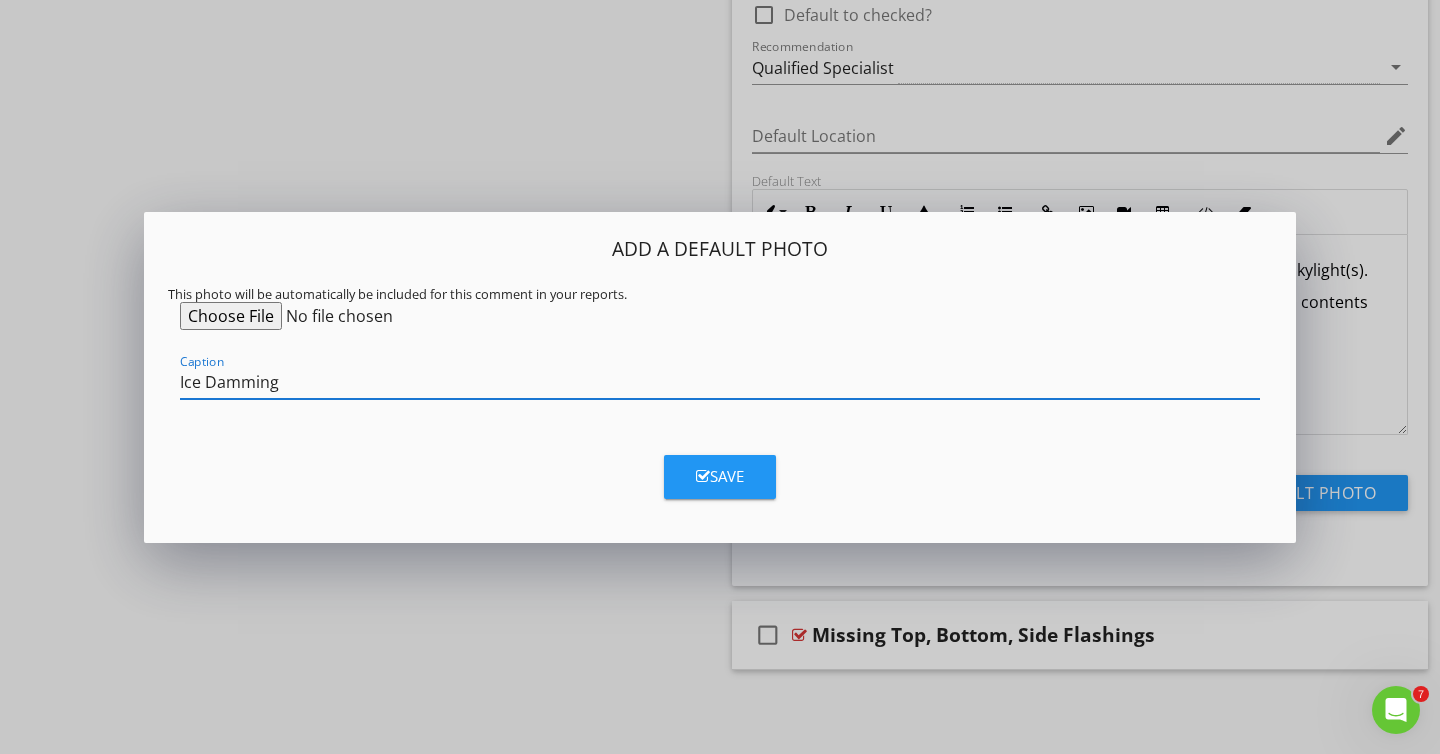 click on "Caption Ice Damming" at bounding box center (720, 384) 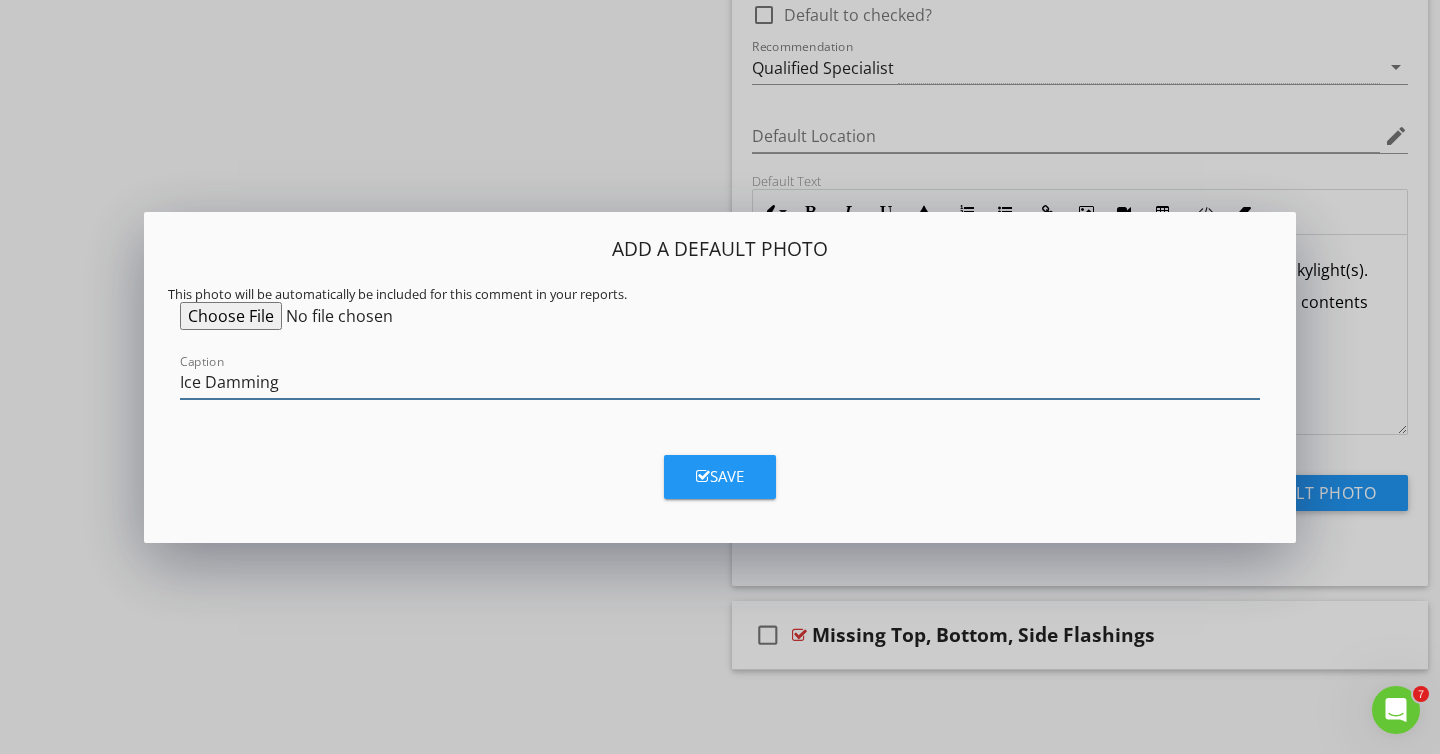 click on "Ice Damming" at bounding box center (720, 382) 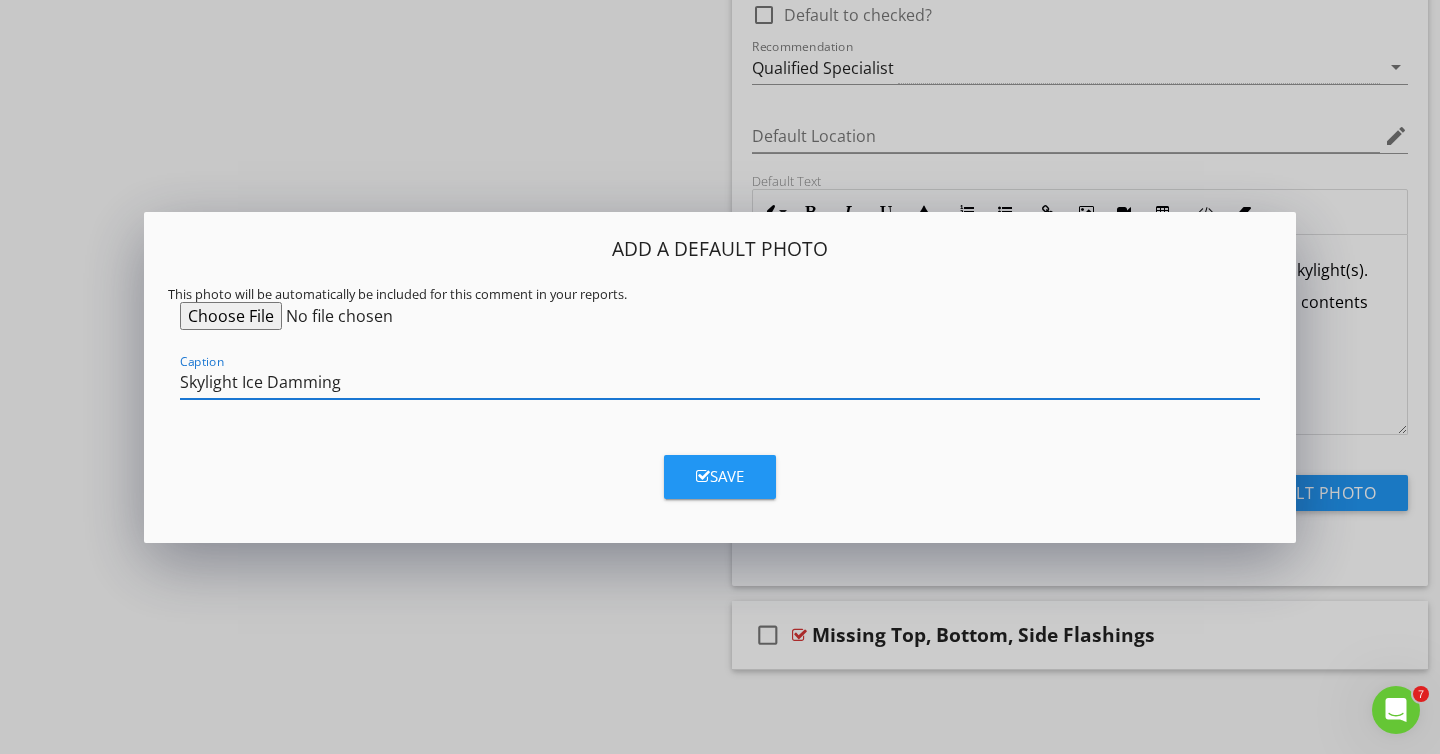 type on "Skylight Ice Damming" 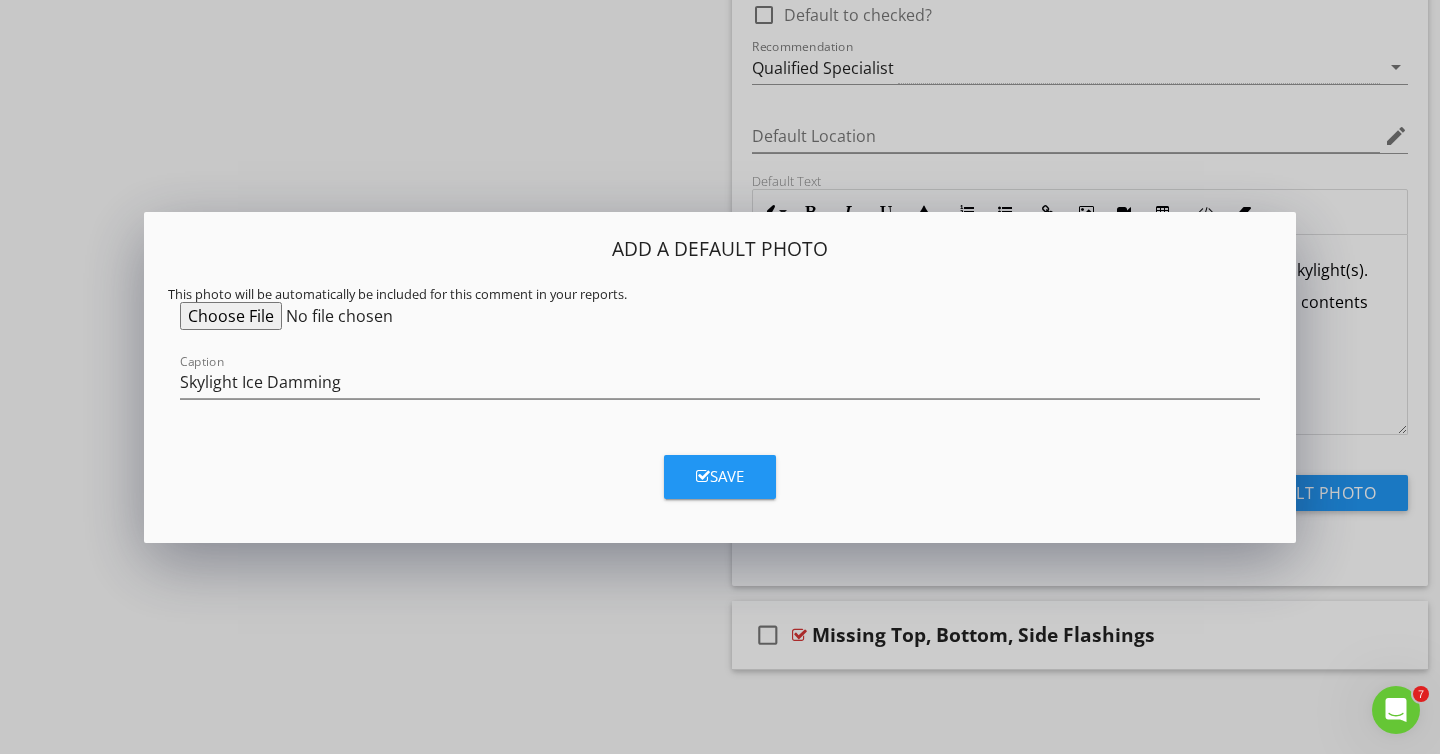 click at bounding box center (333, 316) 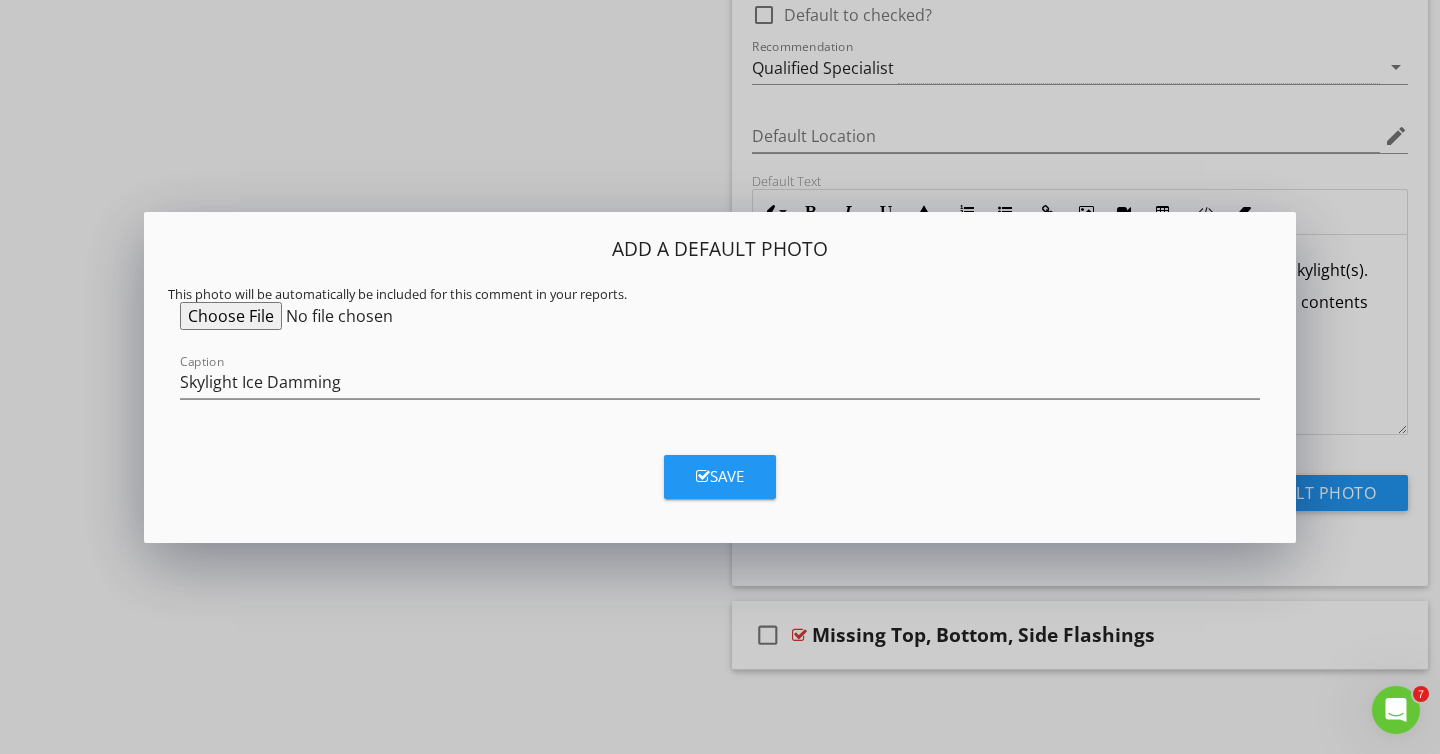 type on "C:\fakepath\0083.jpg" 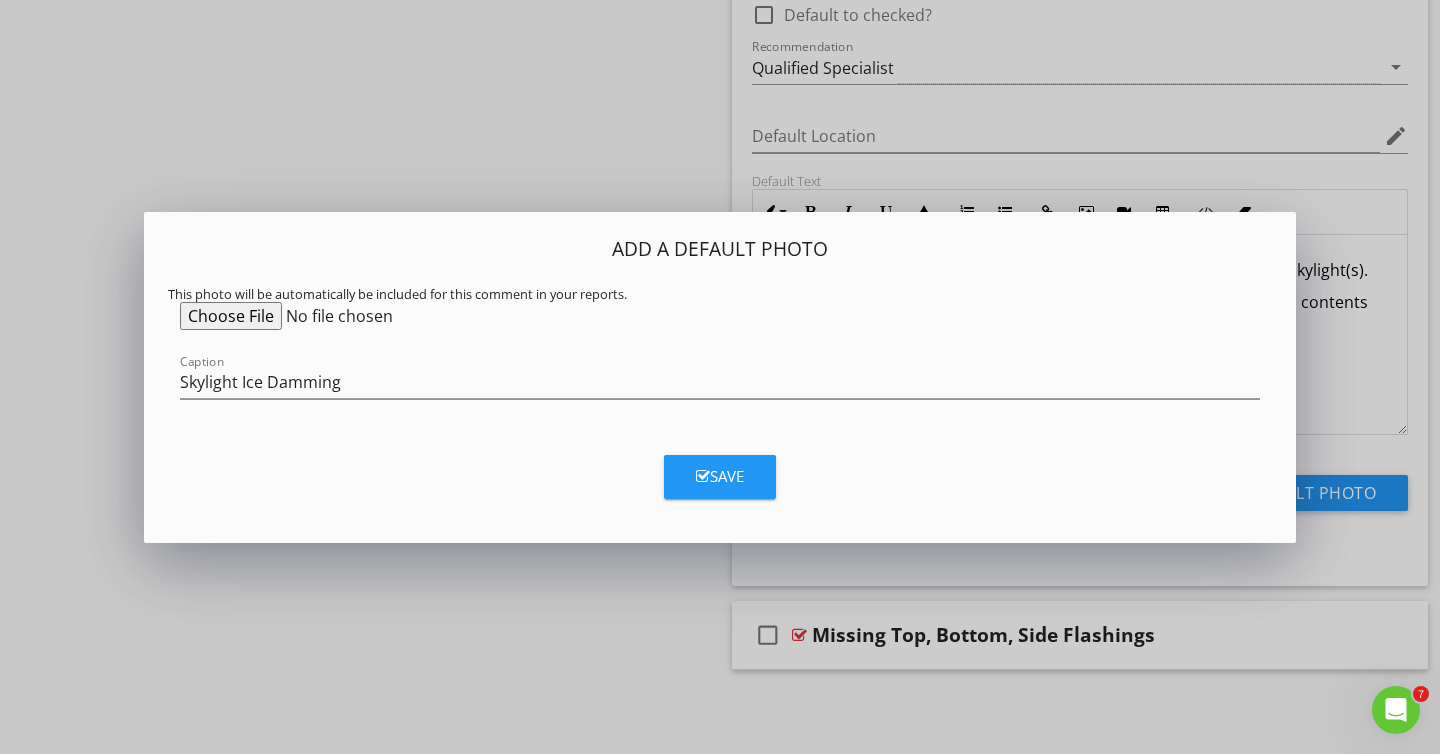 click on "Save" at bounding box center [720, 477] 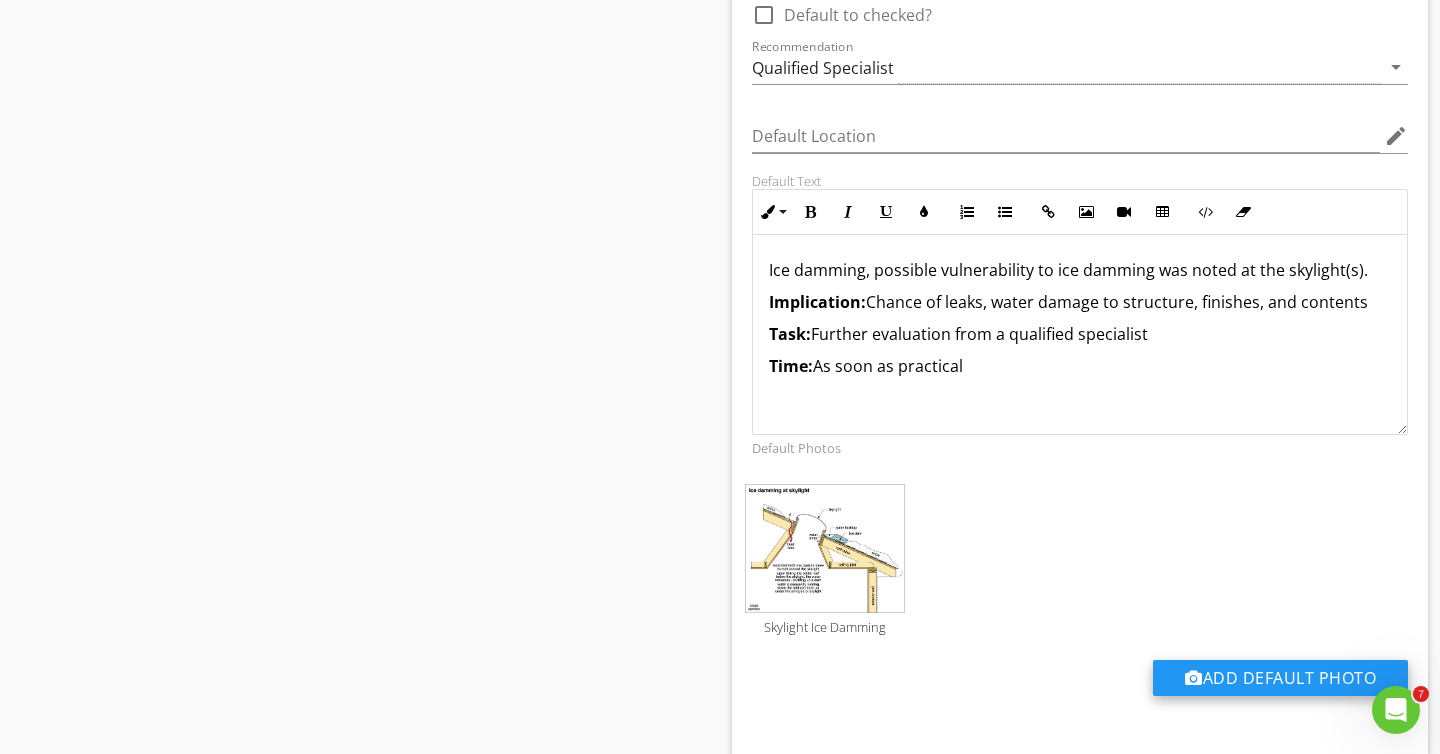 click on "Add Default Photo" at bounding box center (1280, 678) 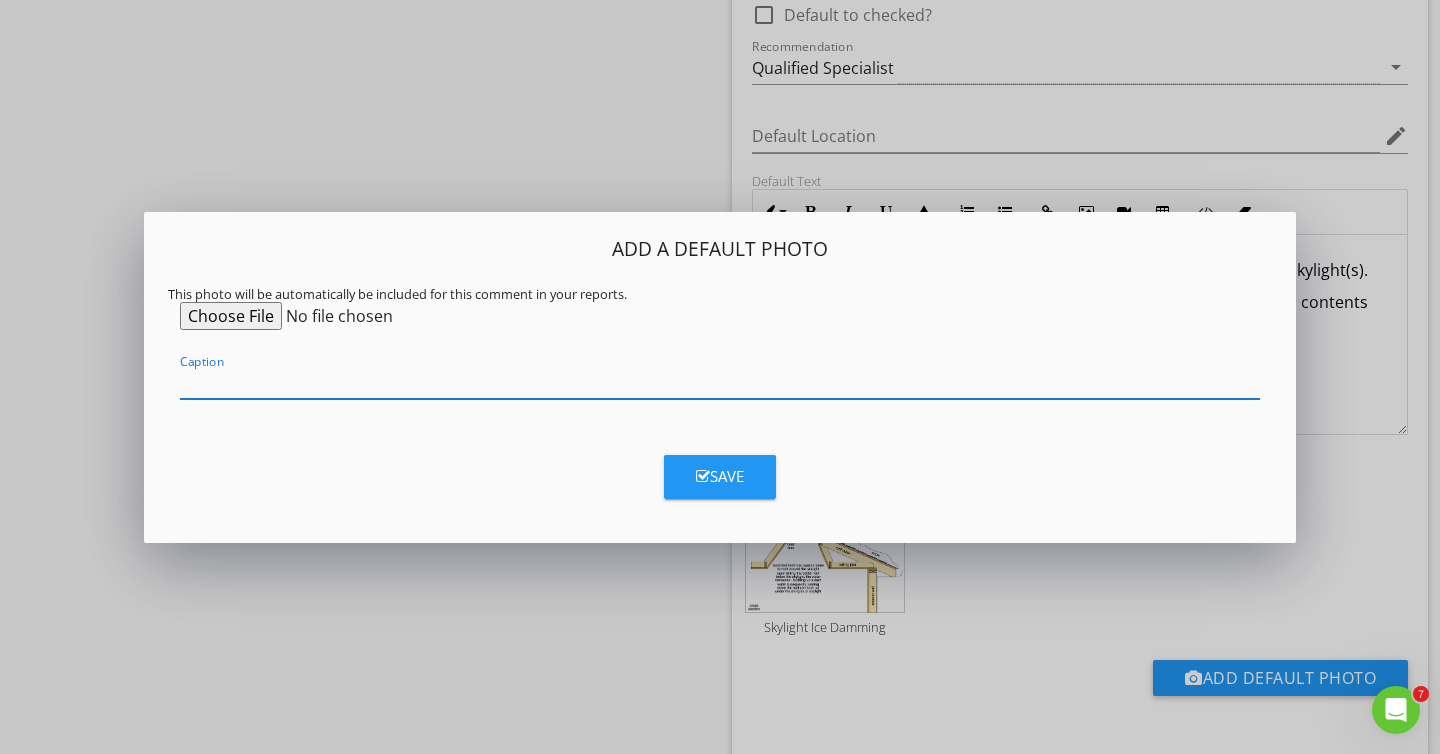 click at bounding box center (720, 382) 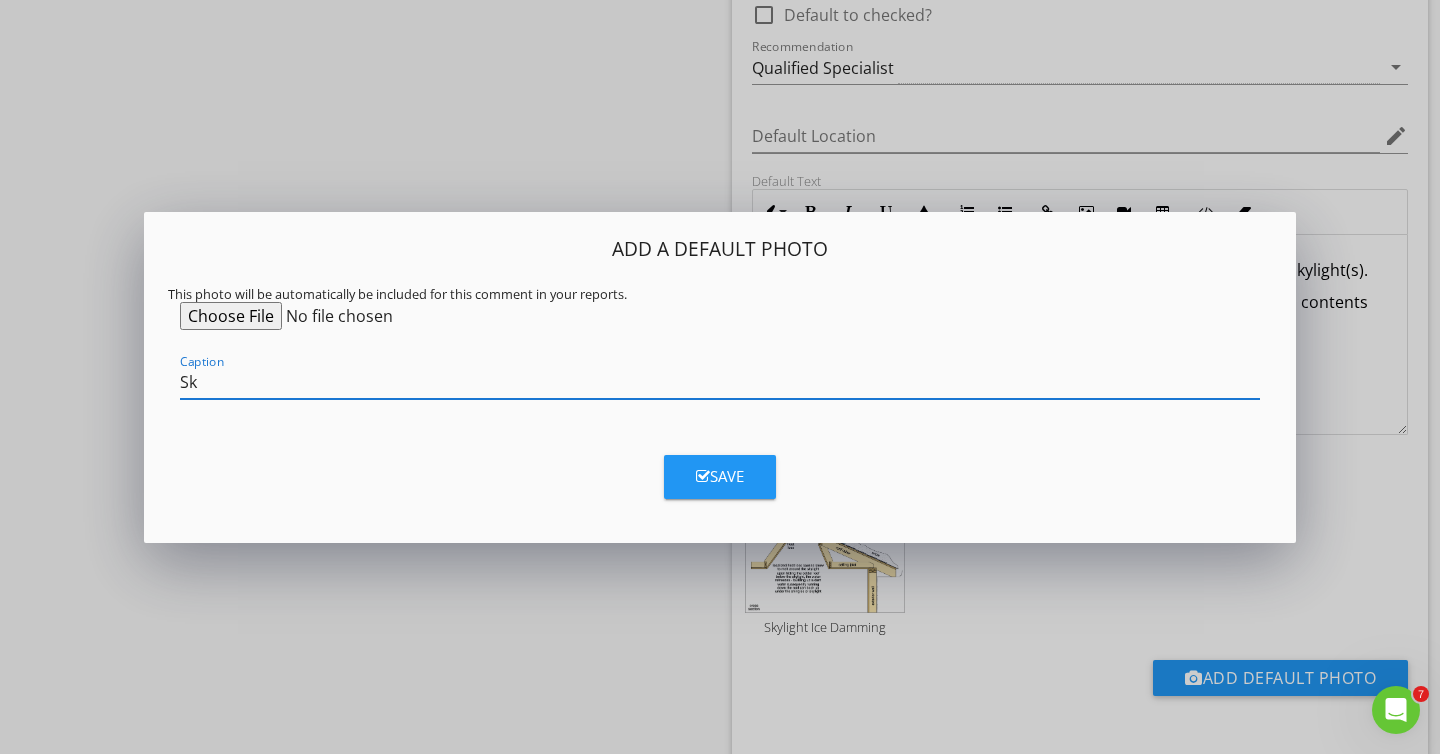 type on "S" 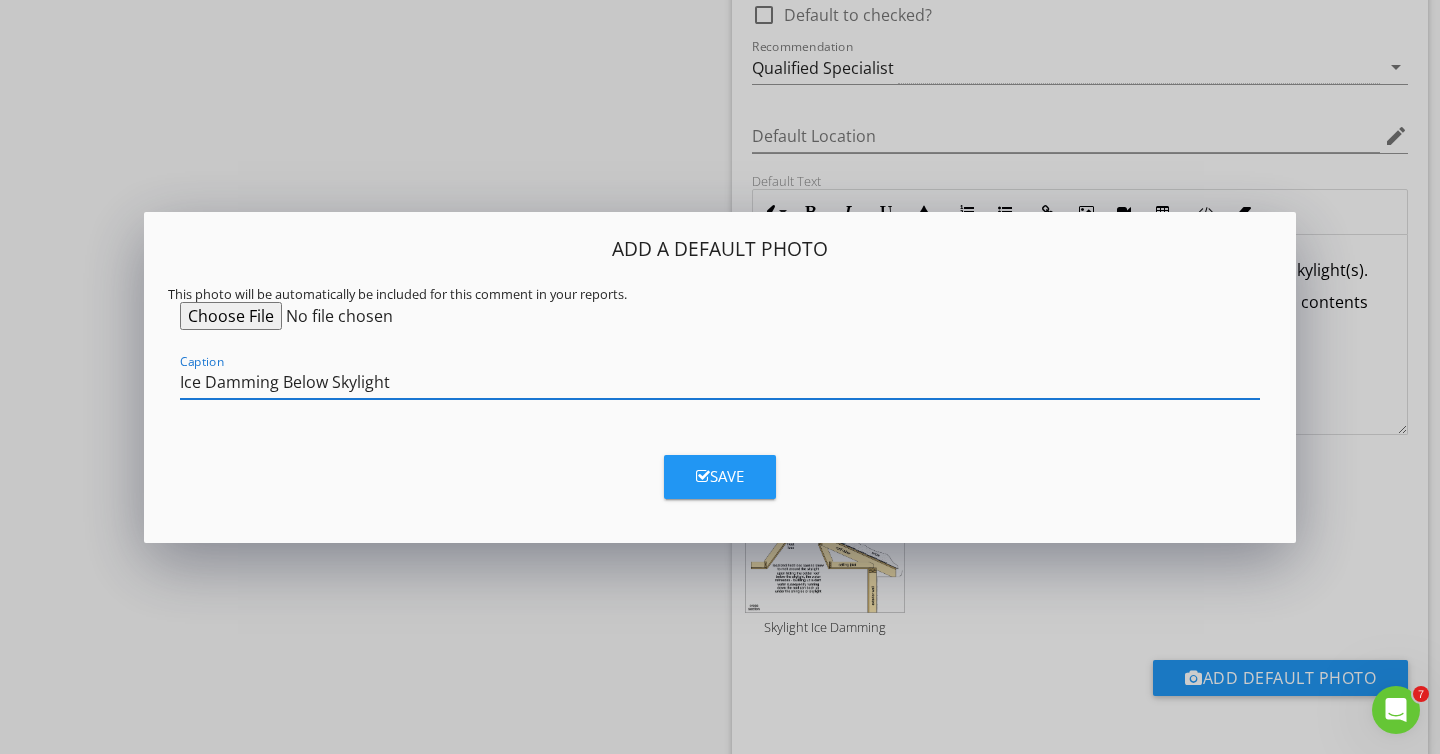 type on "Ice Damming Below Skylight" 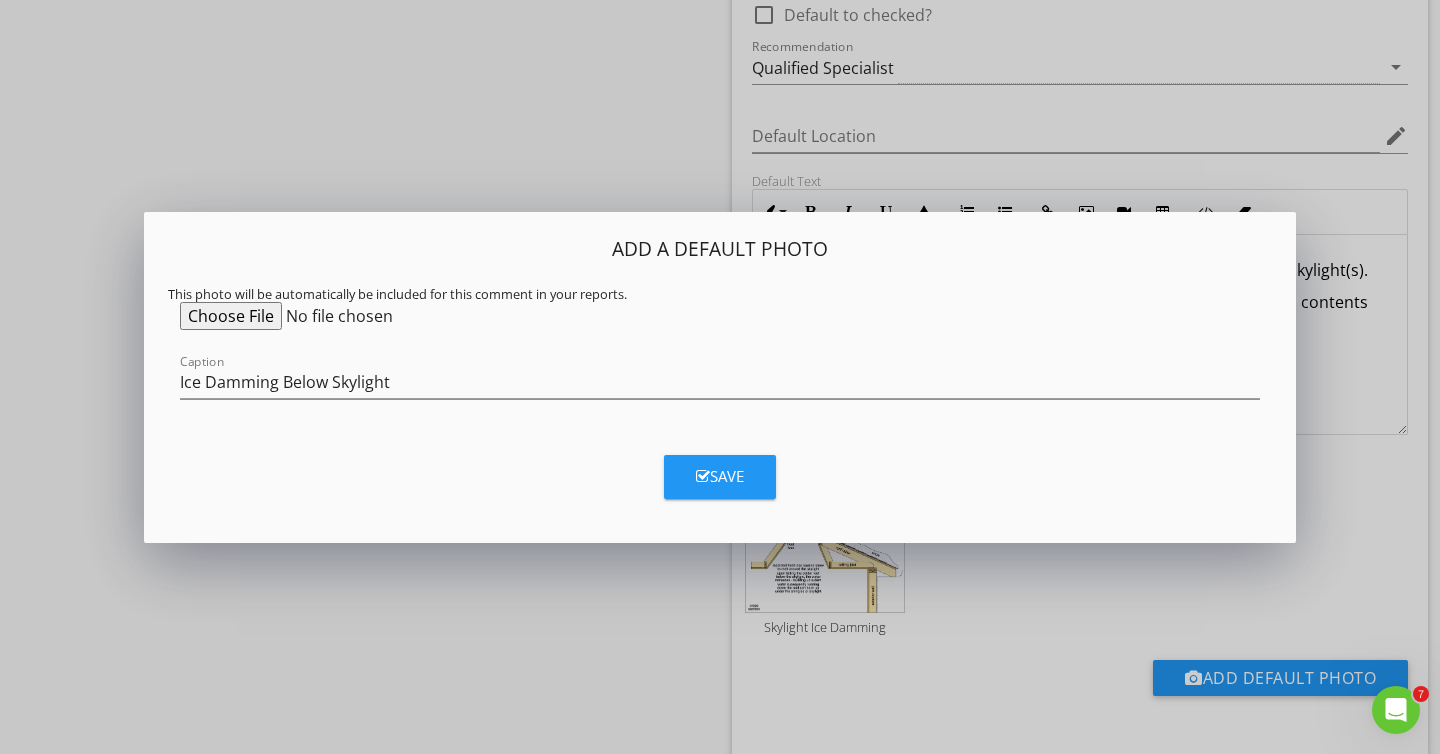 click at bounding box center [333, 316] 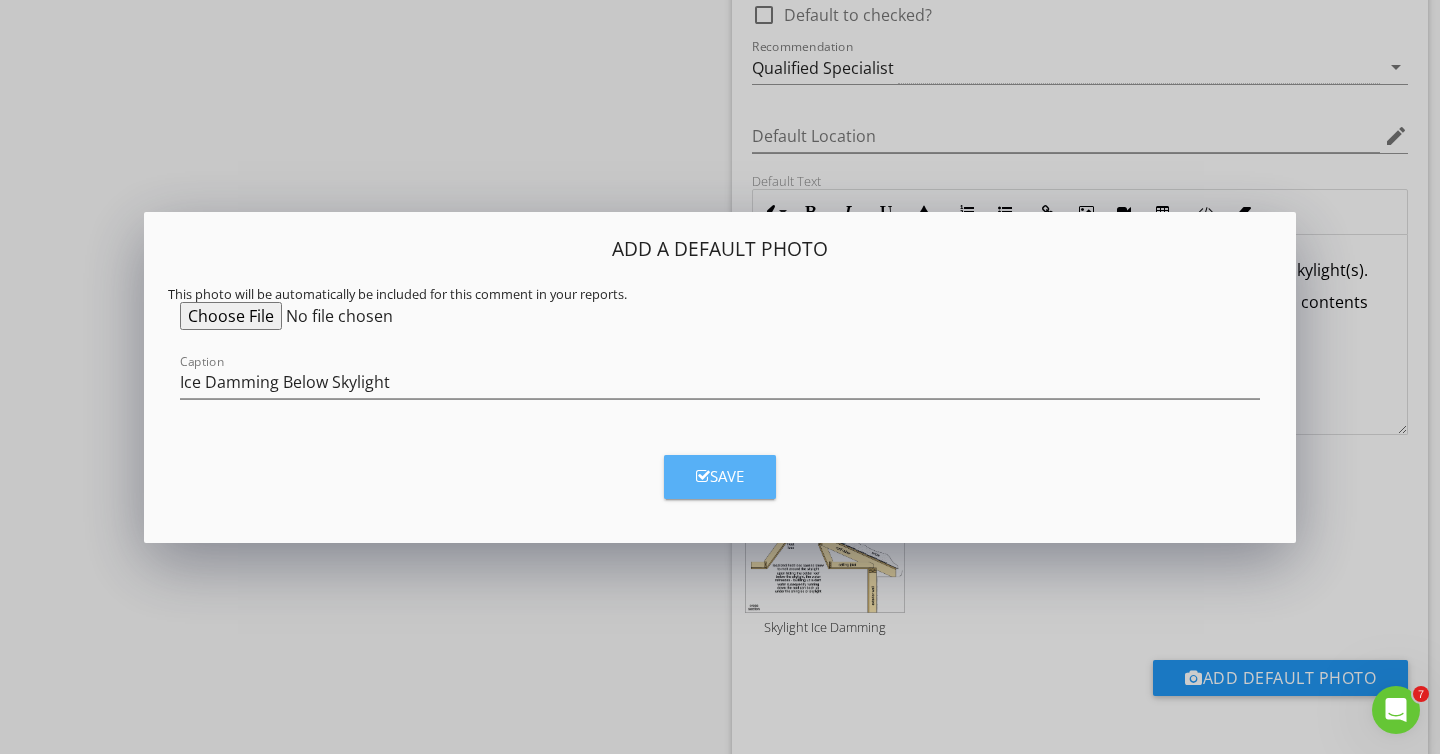 click on "Save" at bounding box center [720, 476] 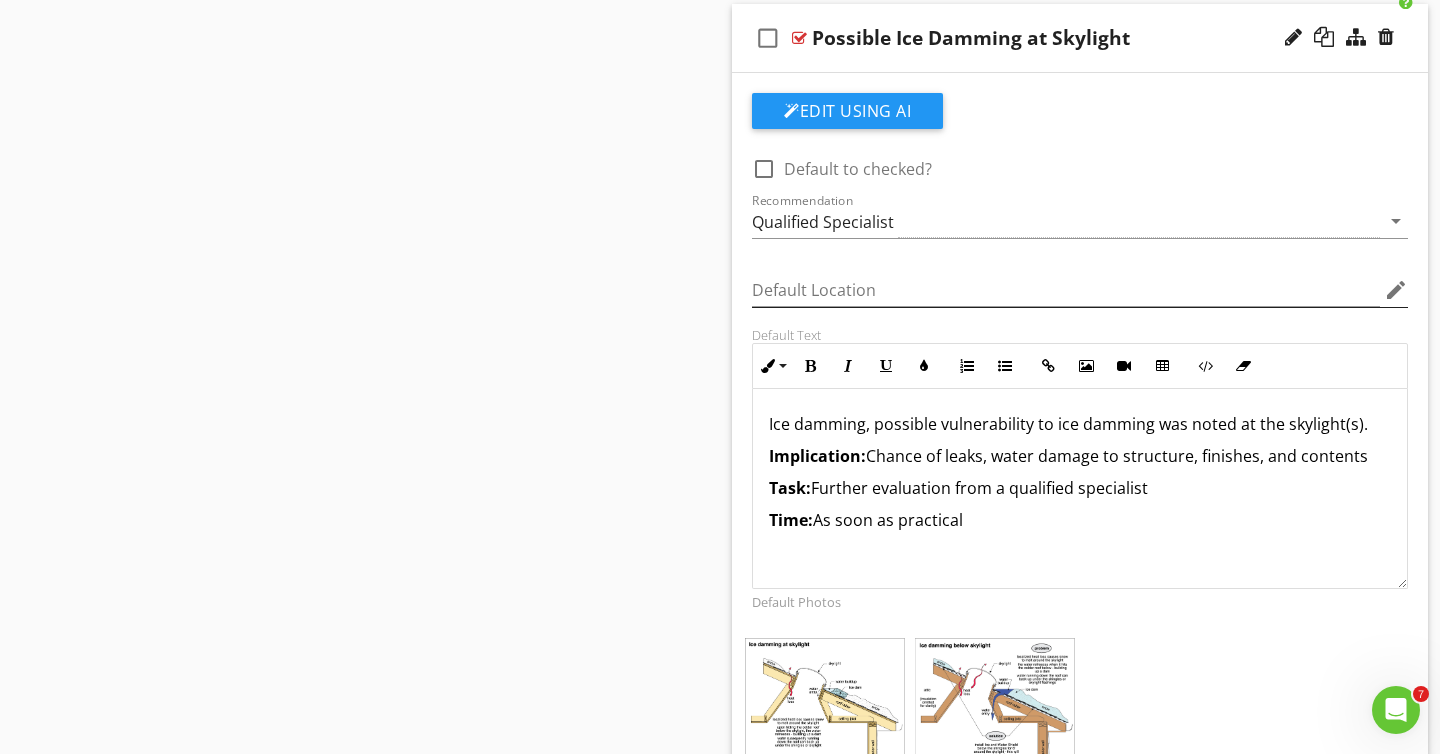 scroll, scrollTop: 3039, scrollLeft: 0, axis: vertical 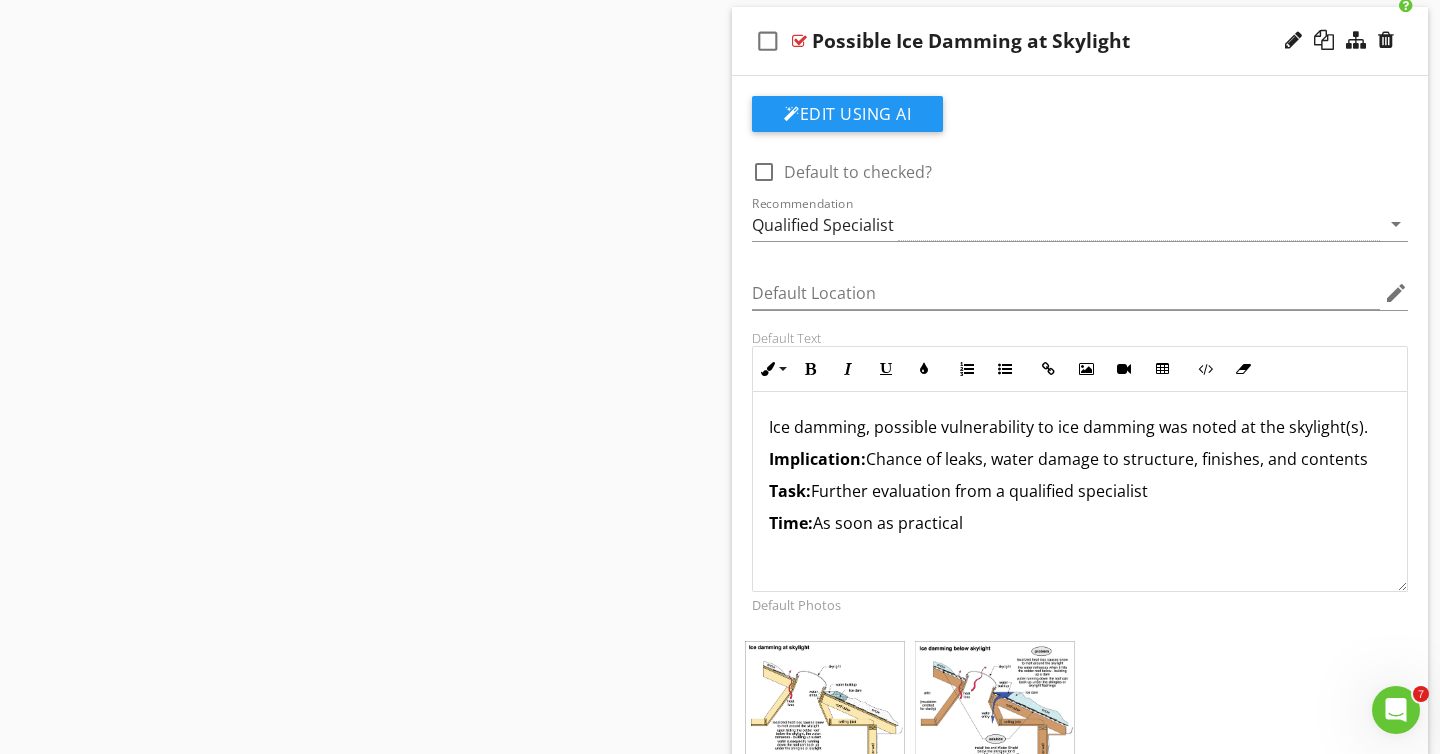 click on "check_box_outline_blank
Possible Ice Damming at Skylight" at bounding box center (1080, 41) 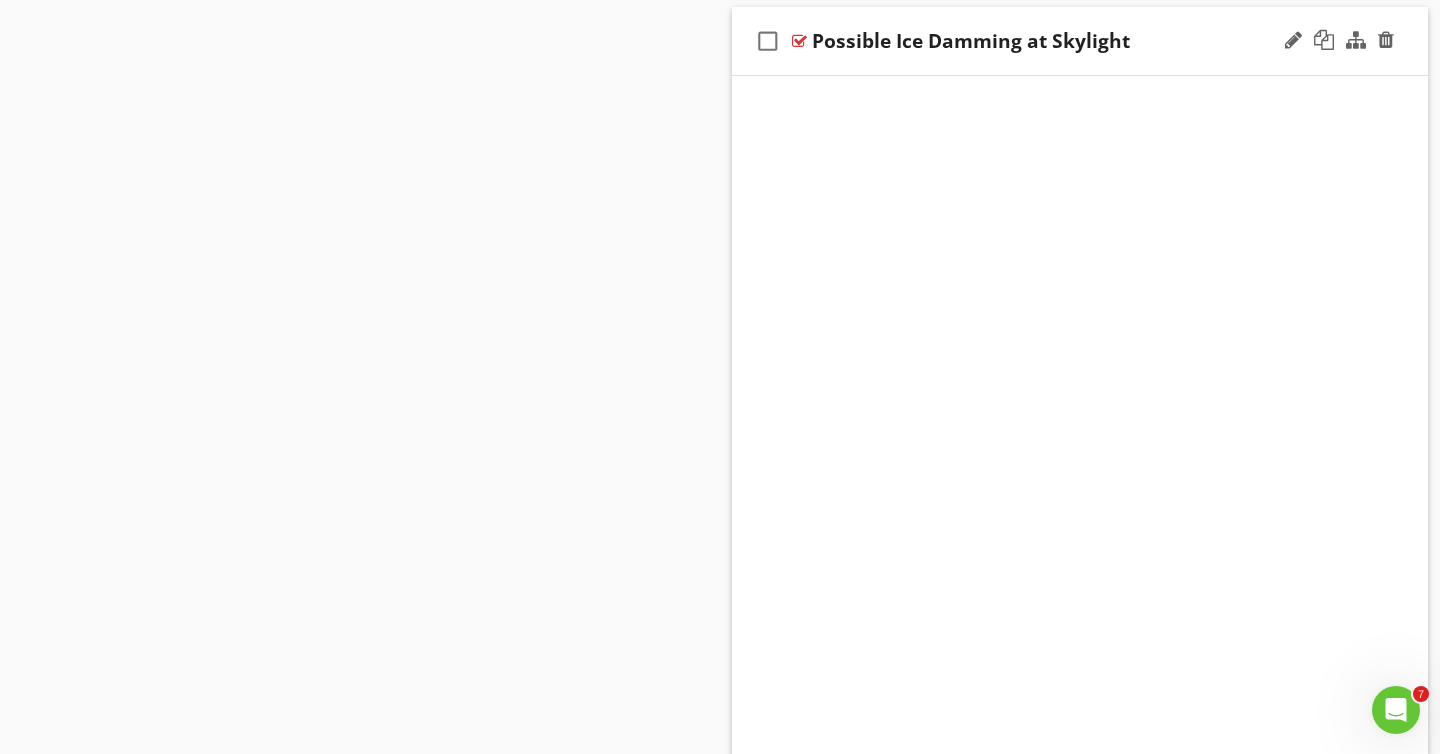 scroll, scrollTop: 2529, scrollLeft: 0, axis: vertical 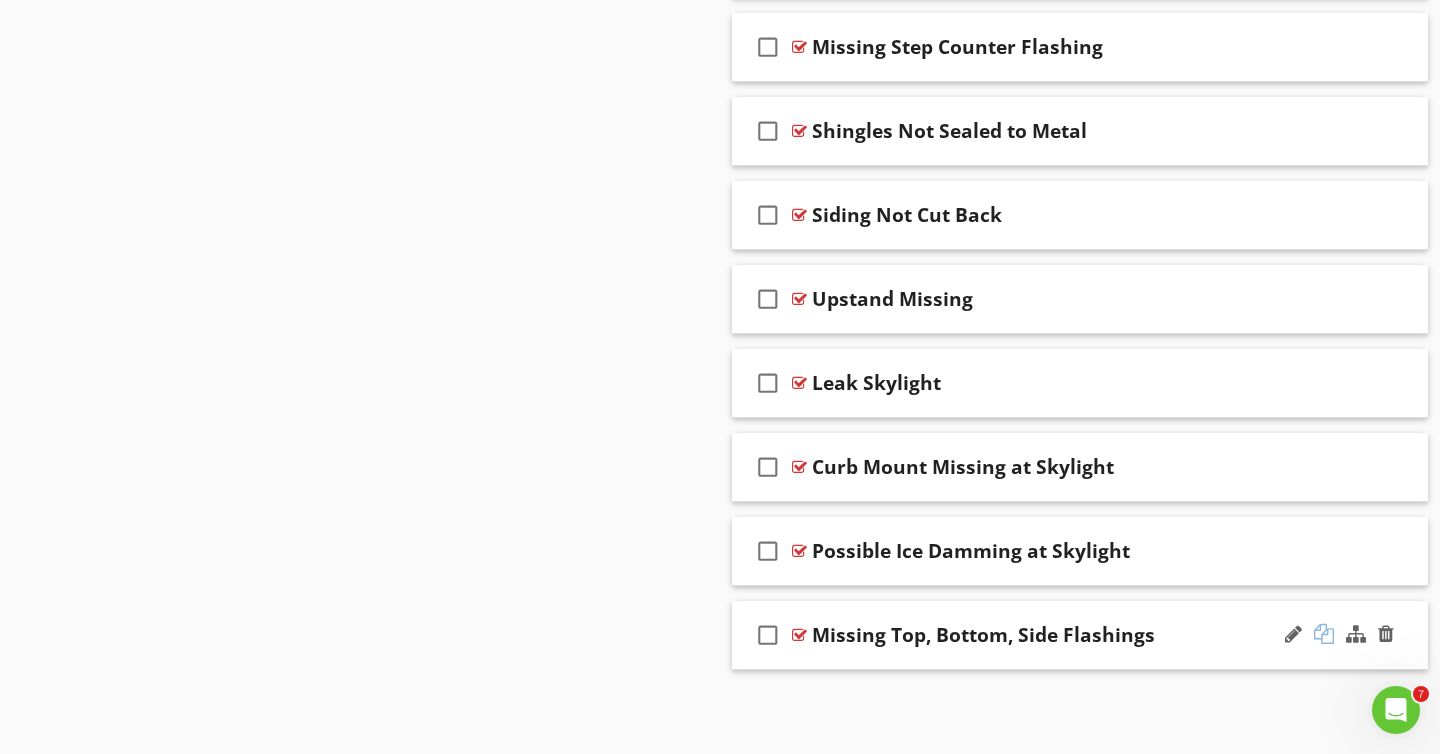 click at bounding box center [1324, 634] 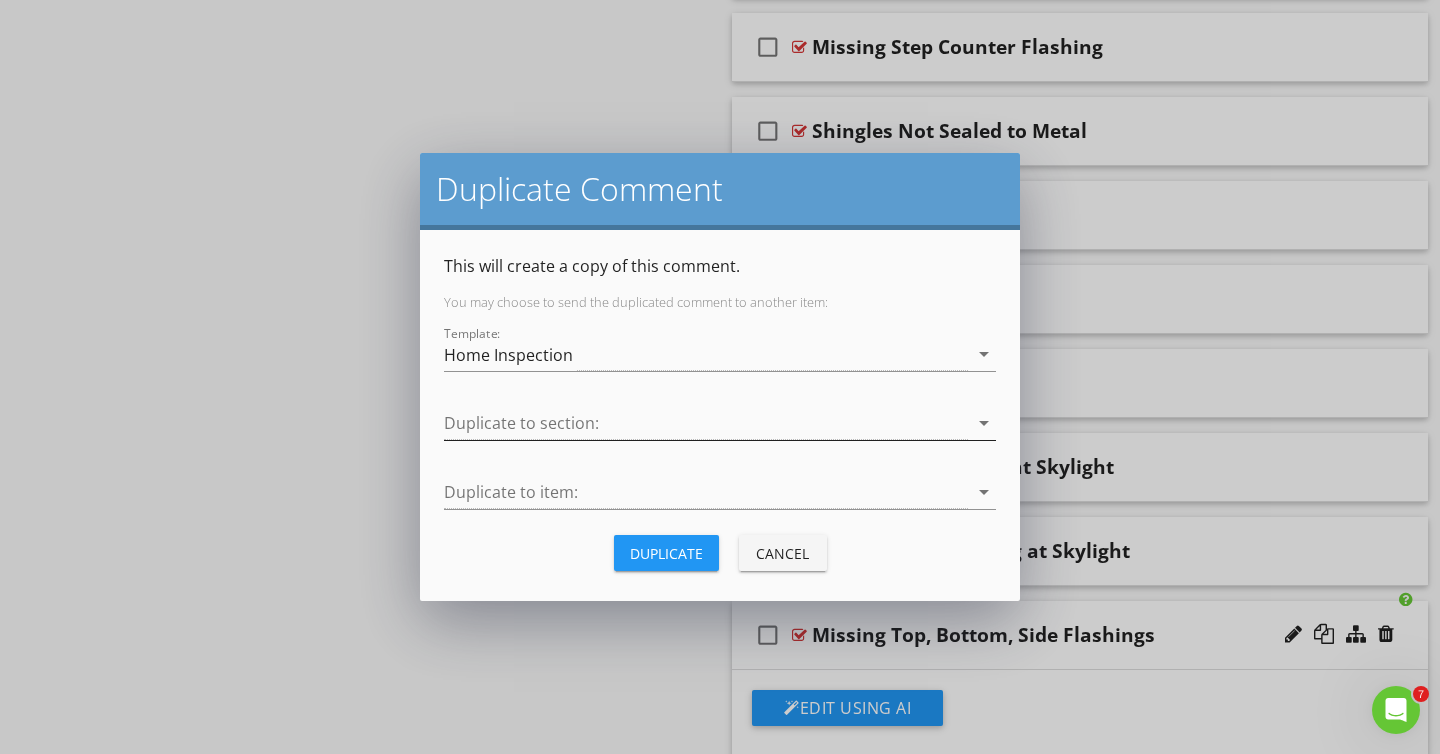 click at bounding box center [706, 423] 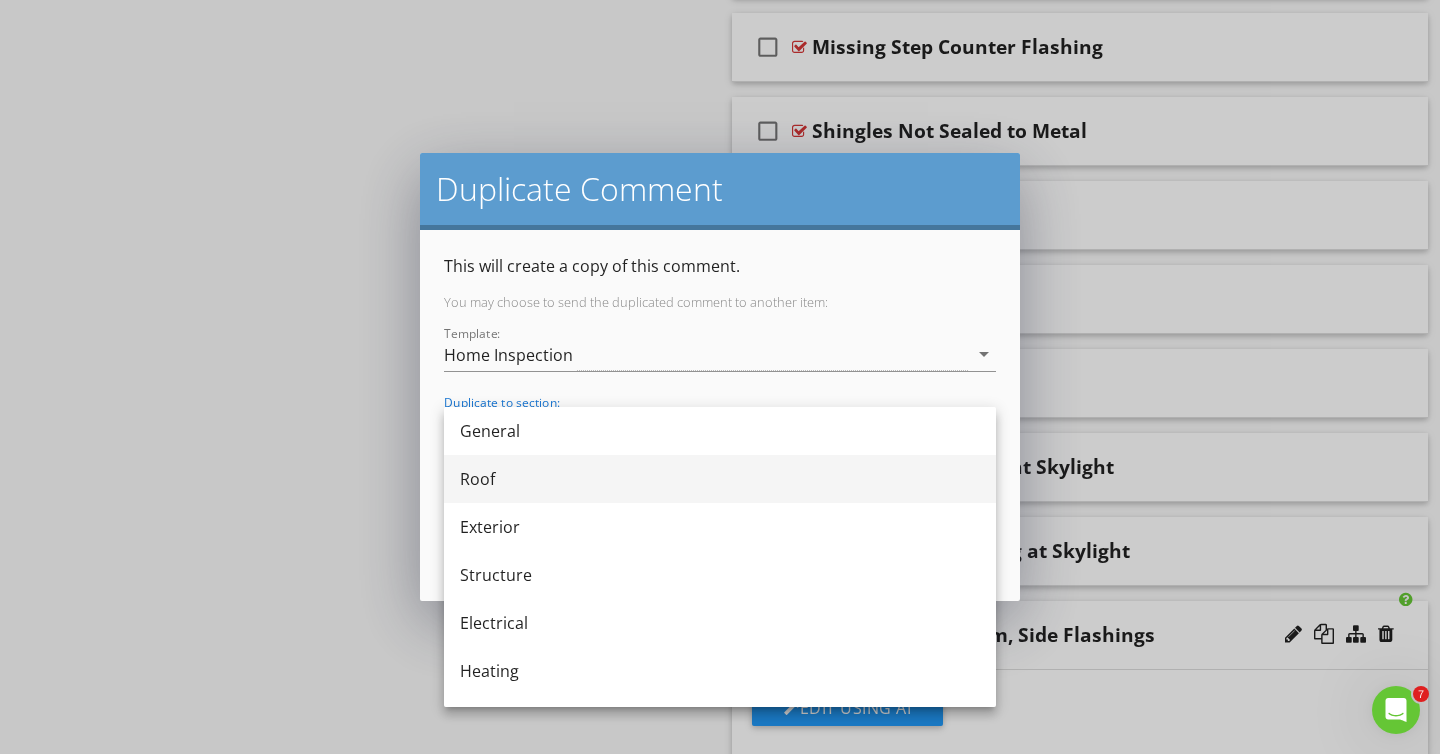 click on "Roof" at bounding box center (720, 479) 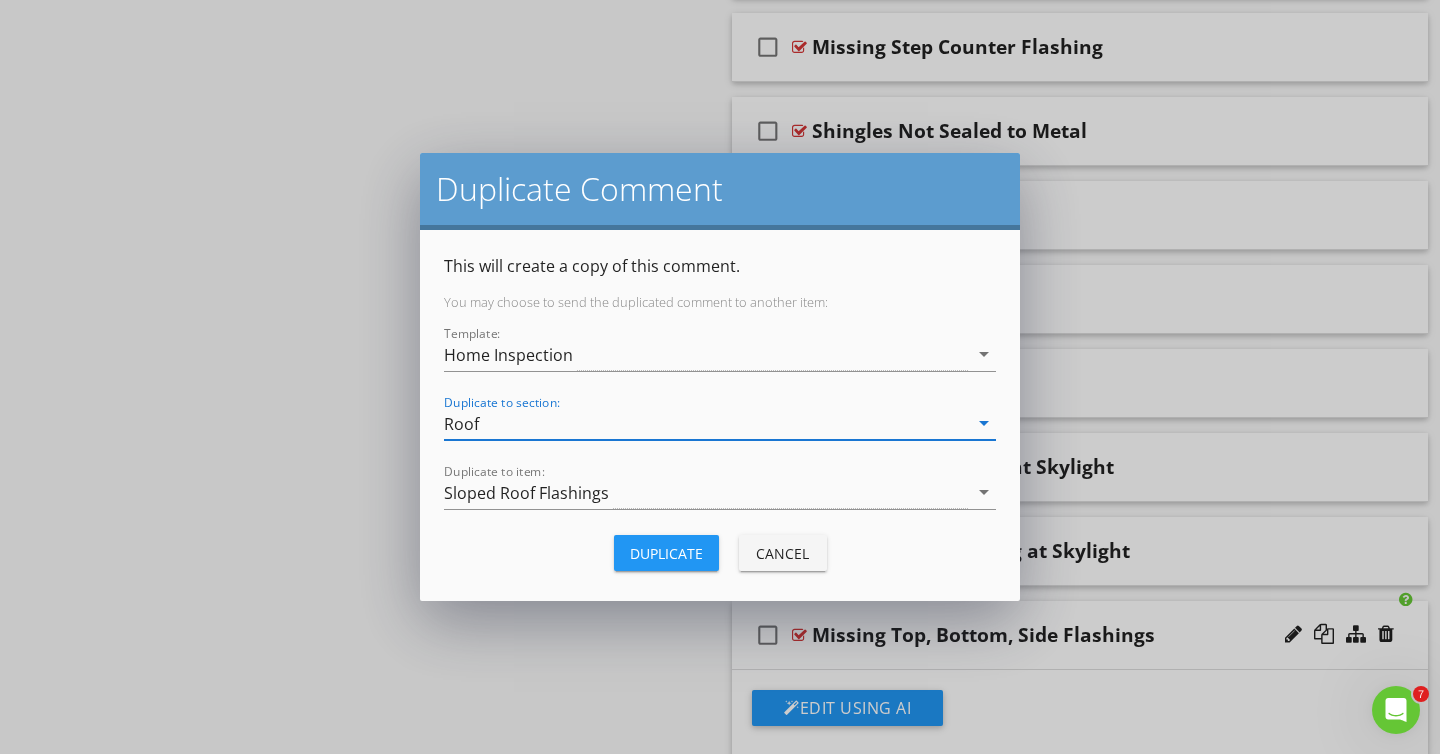 click on "Duplicate" at bounding box center [666, 553] 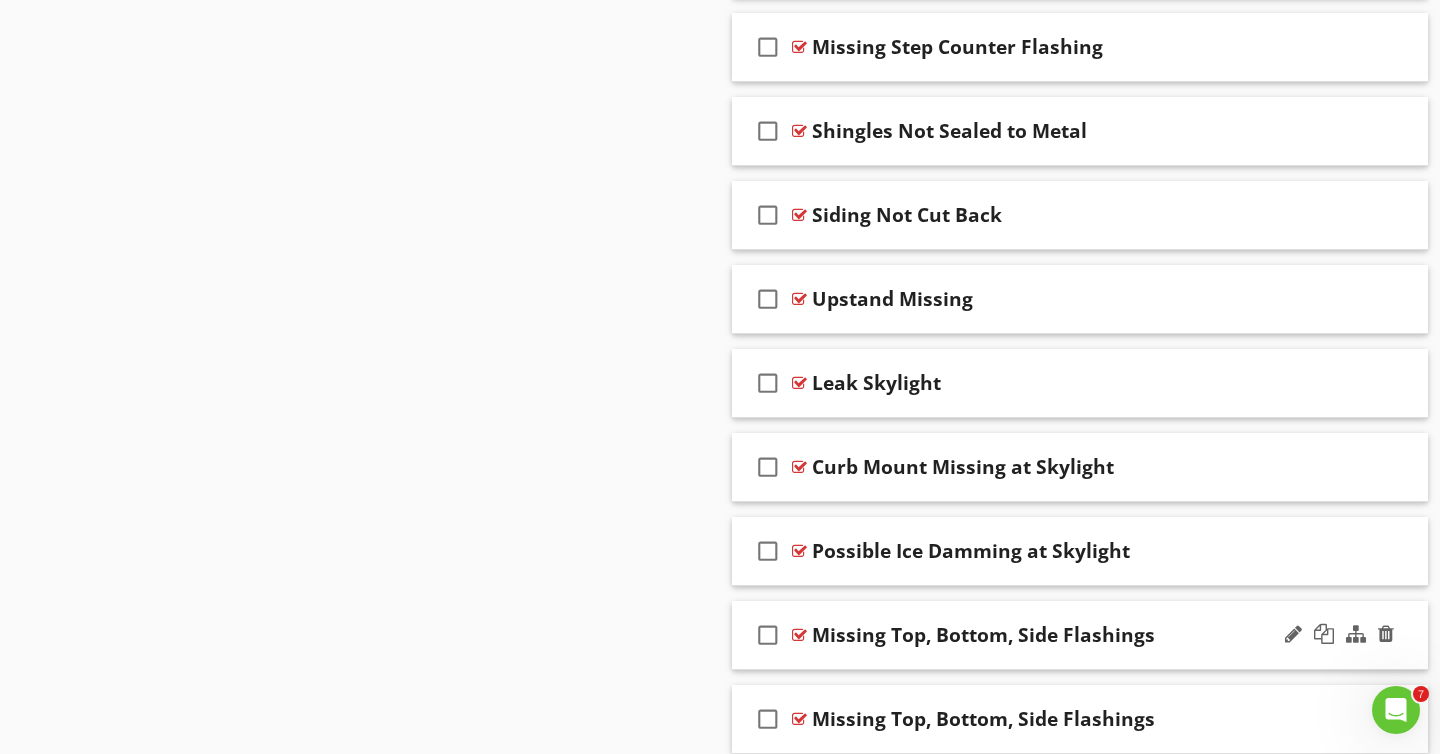 scroll, scrollTop: 2613, scrollLeft: 0, axis: vertical 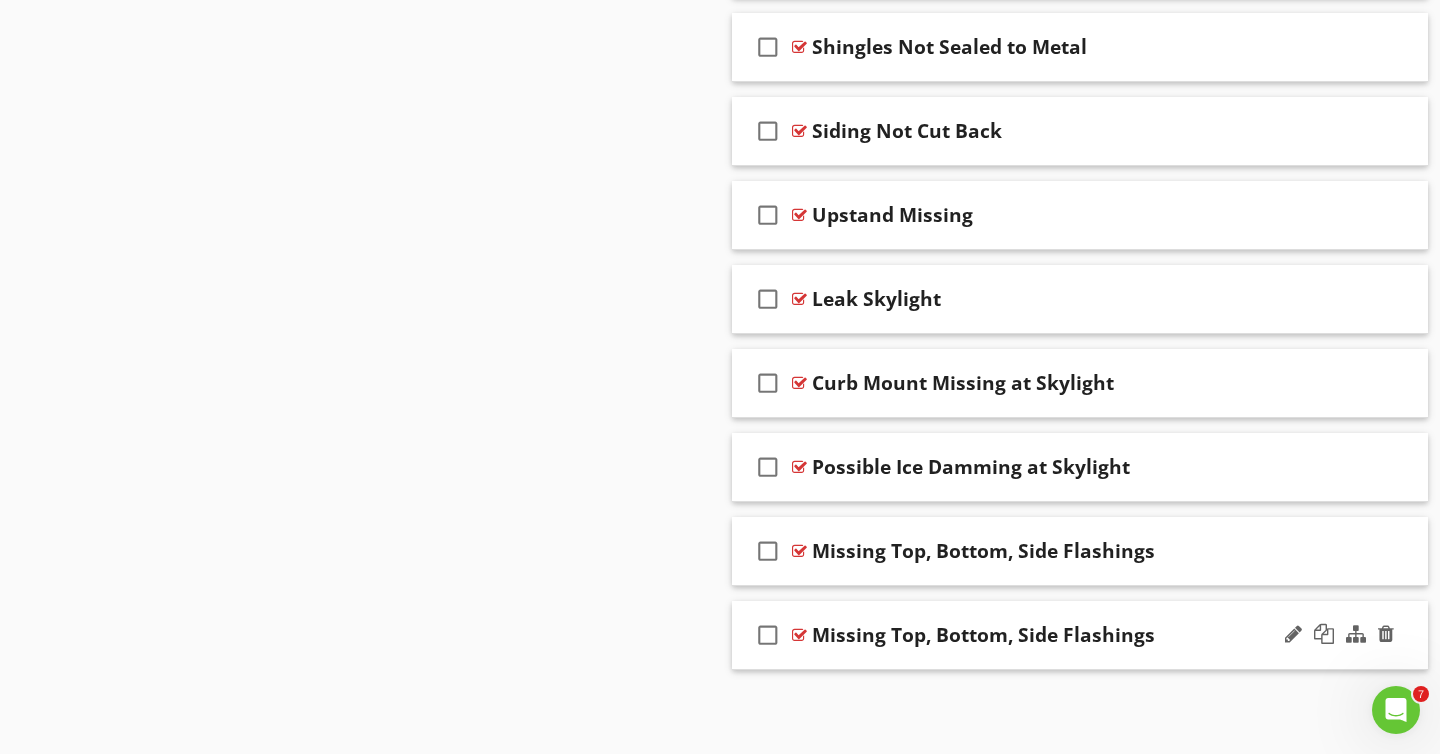 click on "Missing Top, Bottom, Side Flashings" at bounding box center (983, 635) 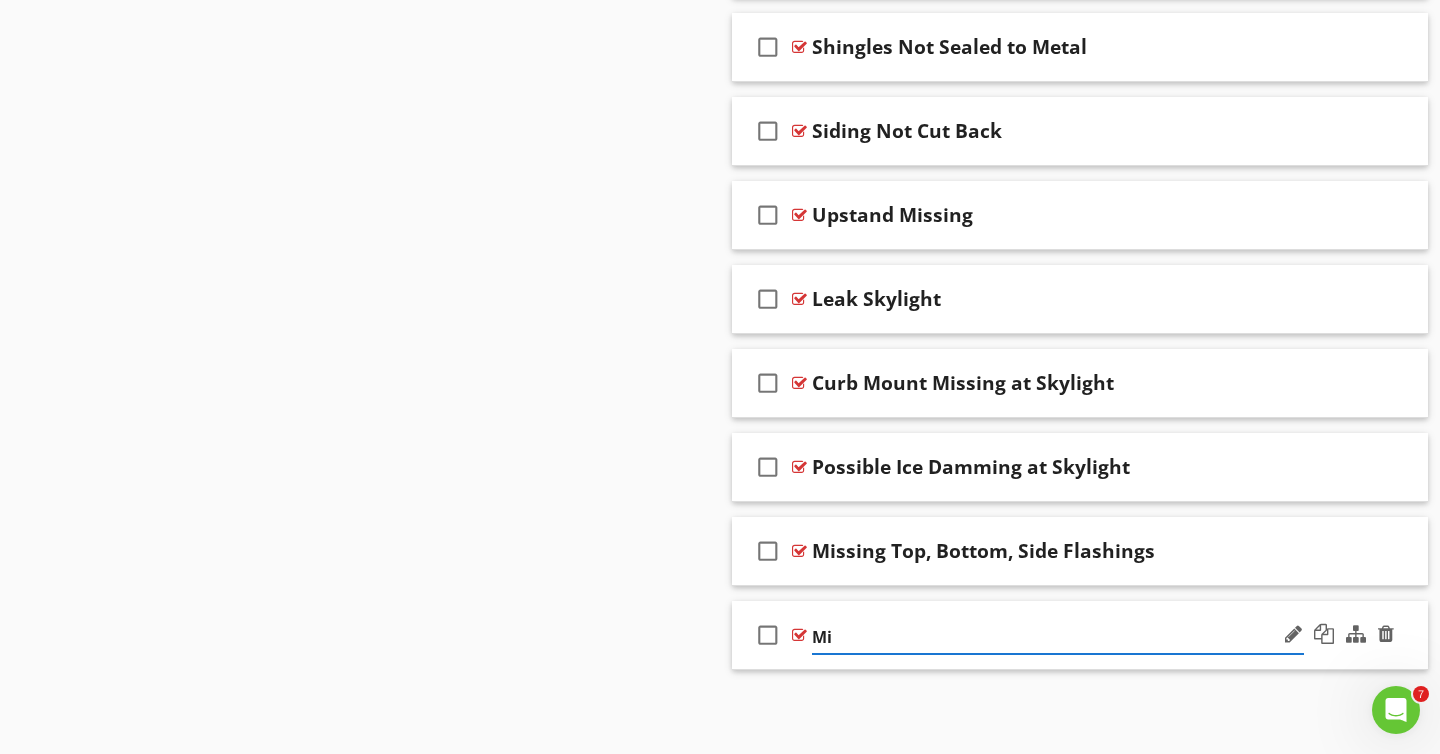 type on "M" 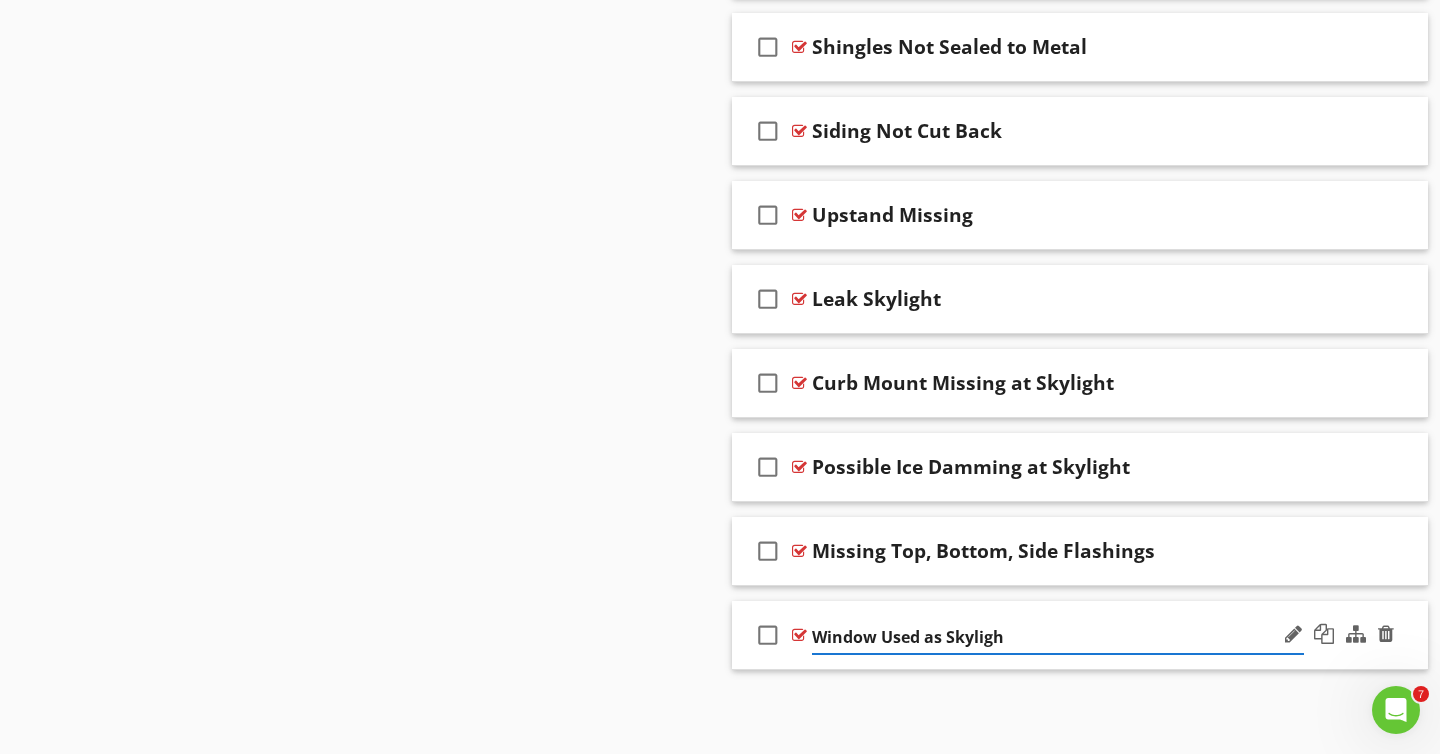 type on "Window Used as Skylight" 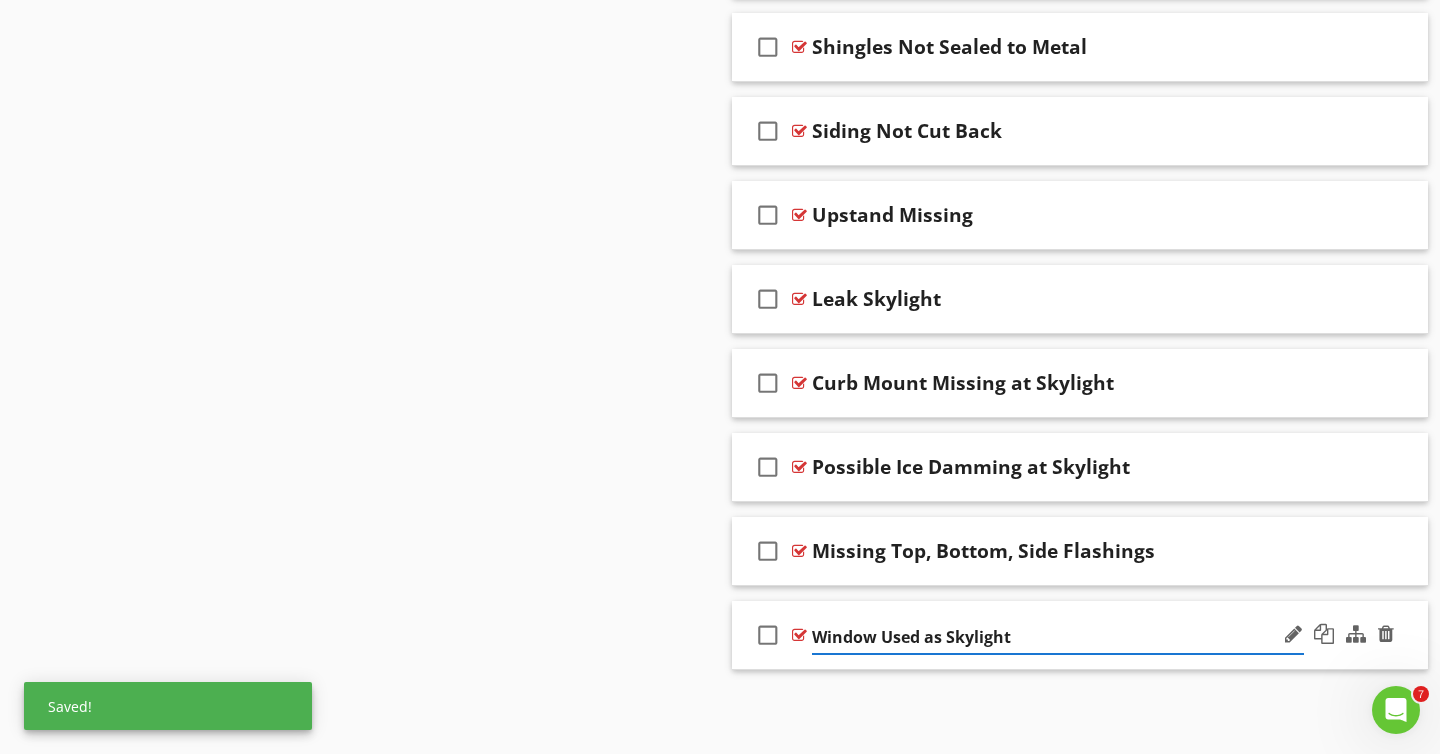 click on "check_box_outline_blank         Window Used as Skylight" at bounding box center [1080, 635] 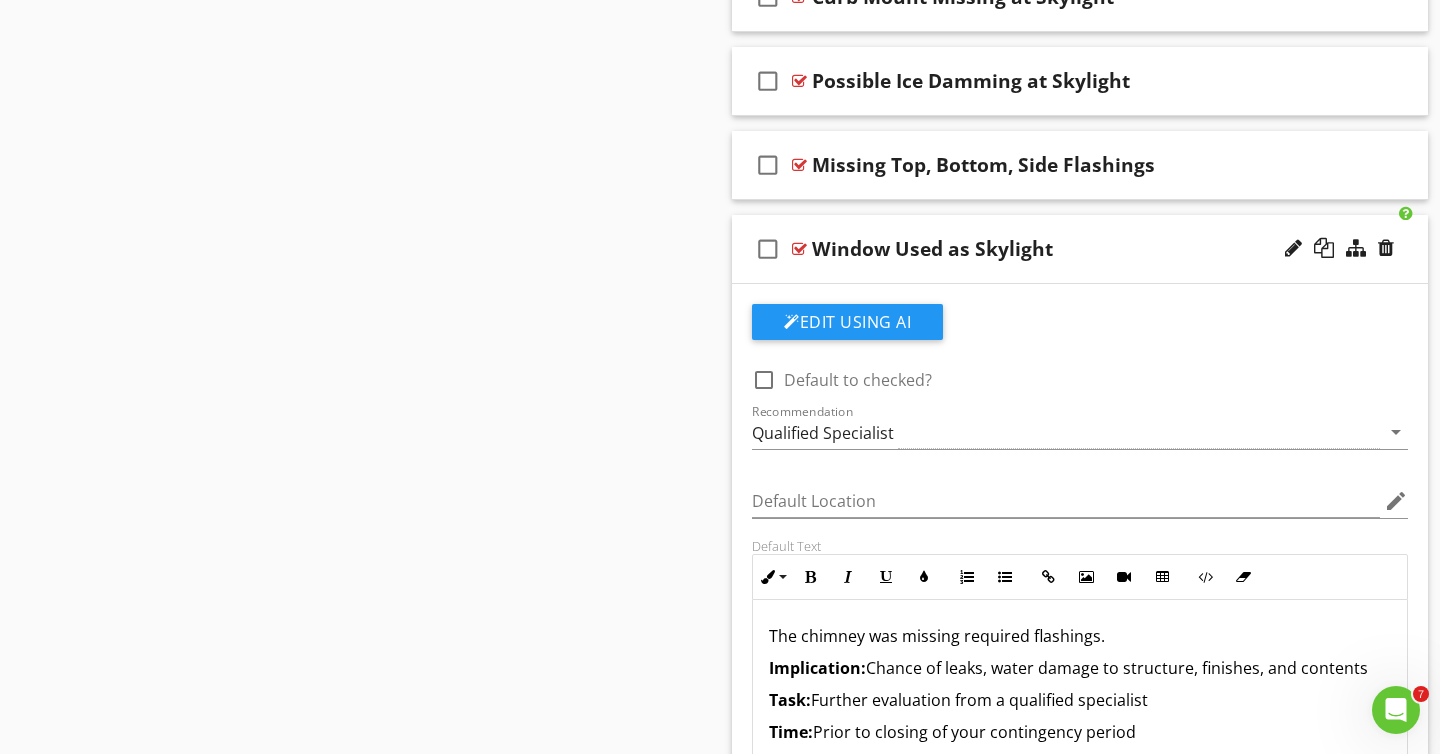 scroll, scrollTop: 3005, scrollLeft: 0, axis: vertical 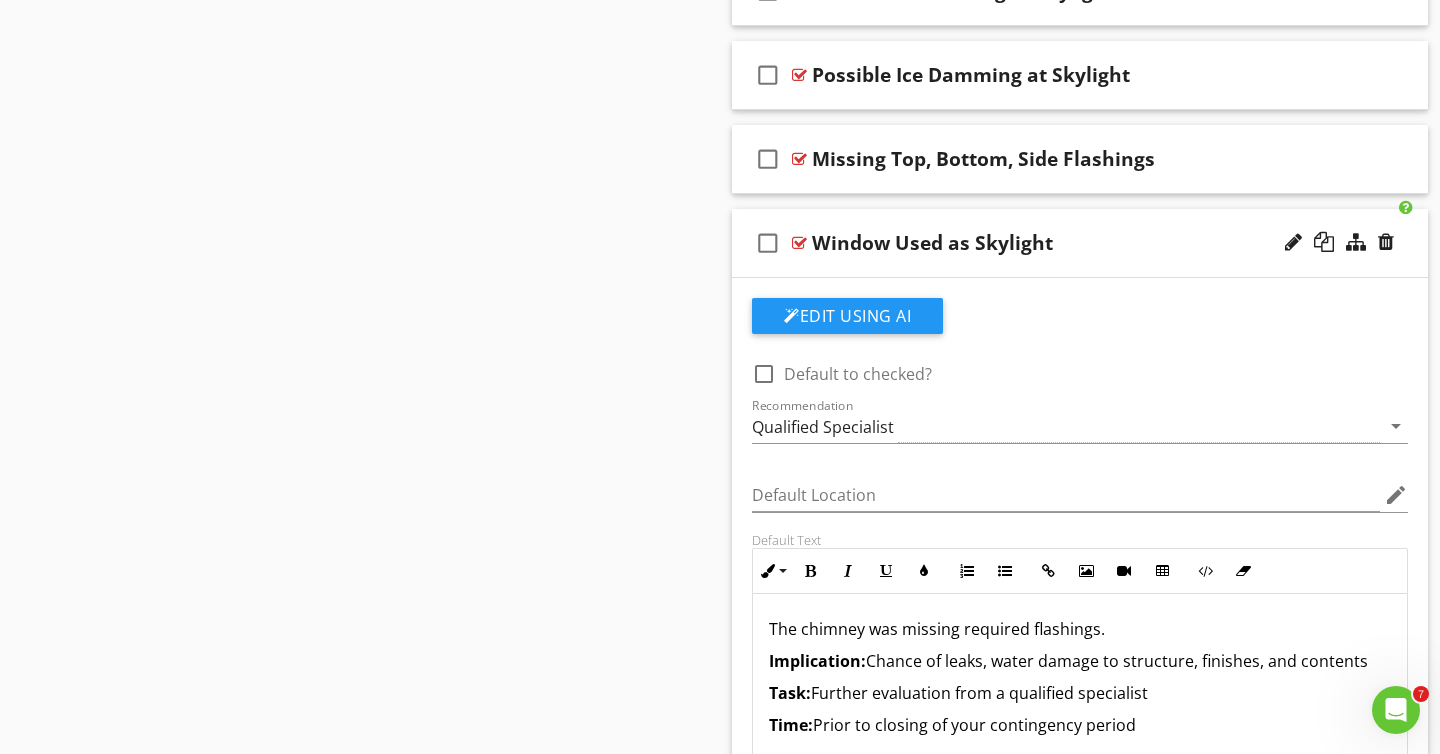 click on "The chimney was missing required flashings." at bounding box center (1080, 629) 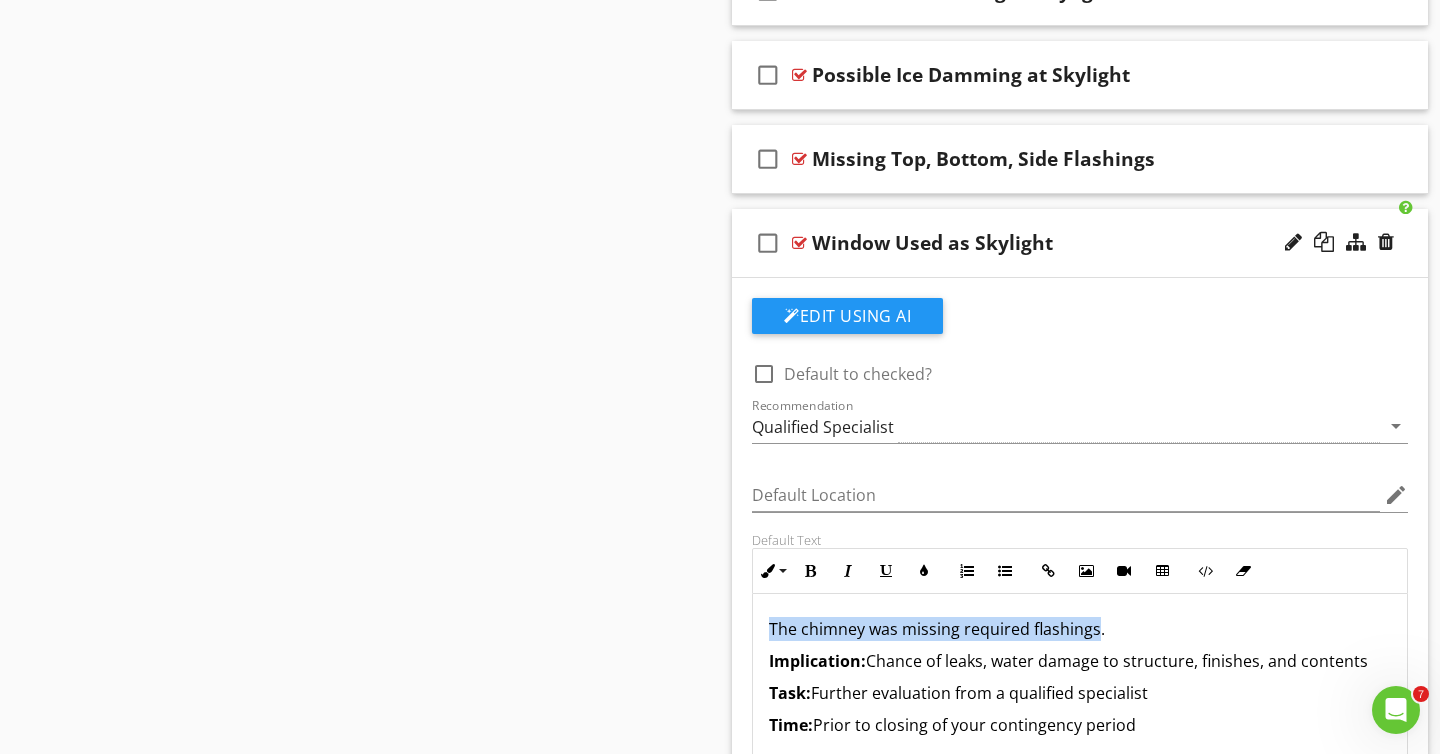 drag, startPoint x: 770, startPoint y: 626, endPoint x: 1093, endPoint y: 633, distance: 323.07584 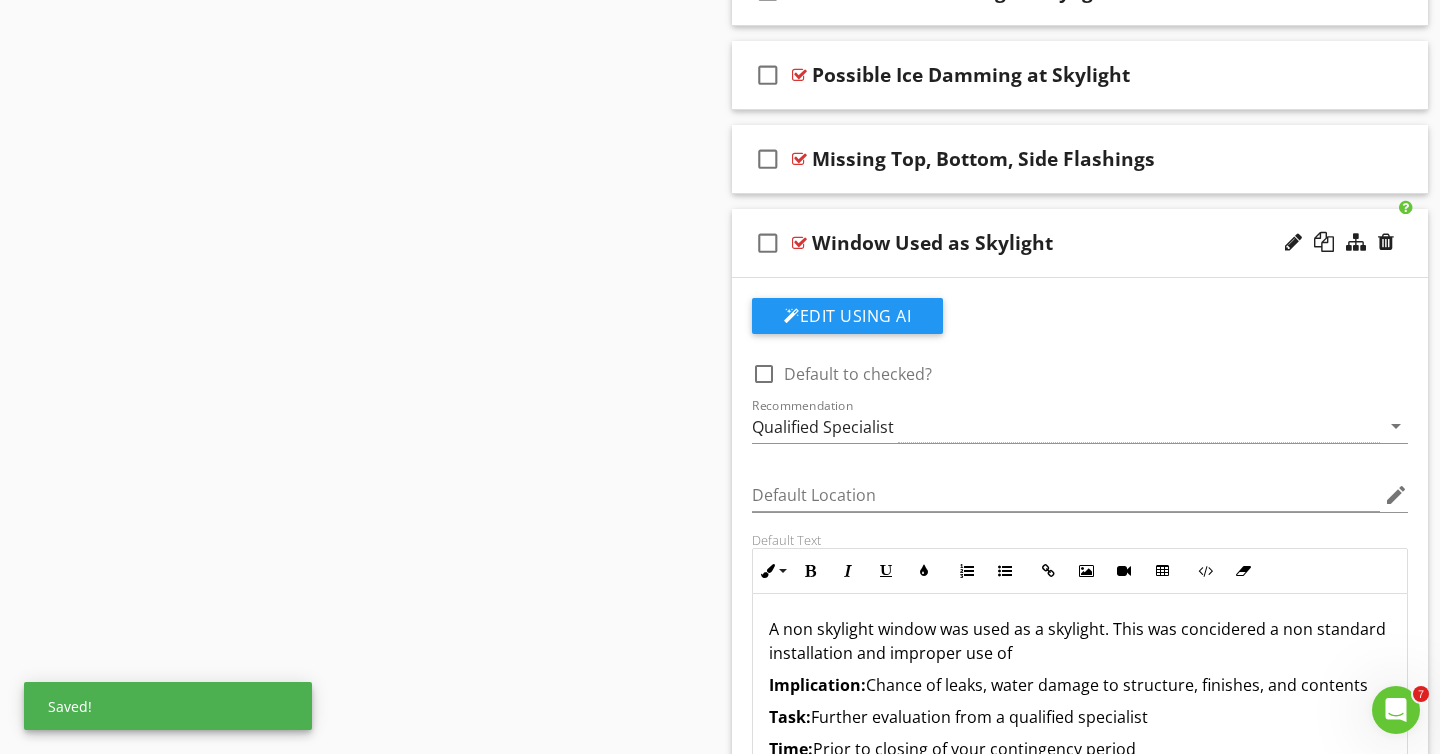 click on "A non skylight window was used as a skylight. This was concidered a non standard installation and improper use of" at bounding box center [1080, 641] 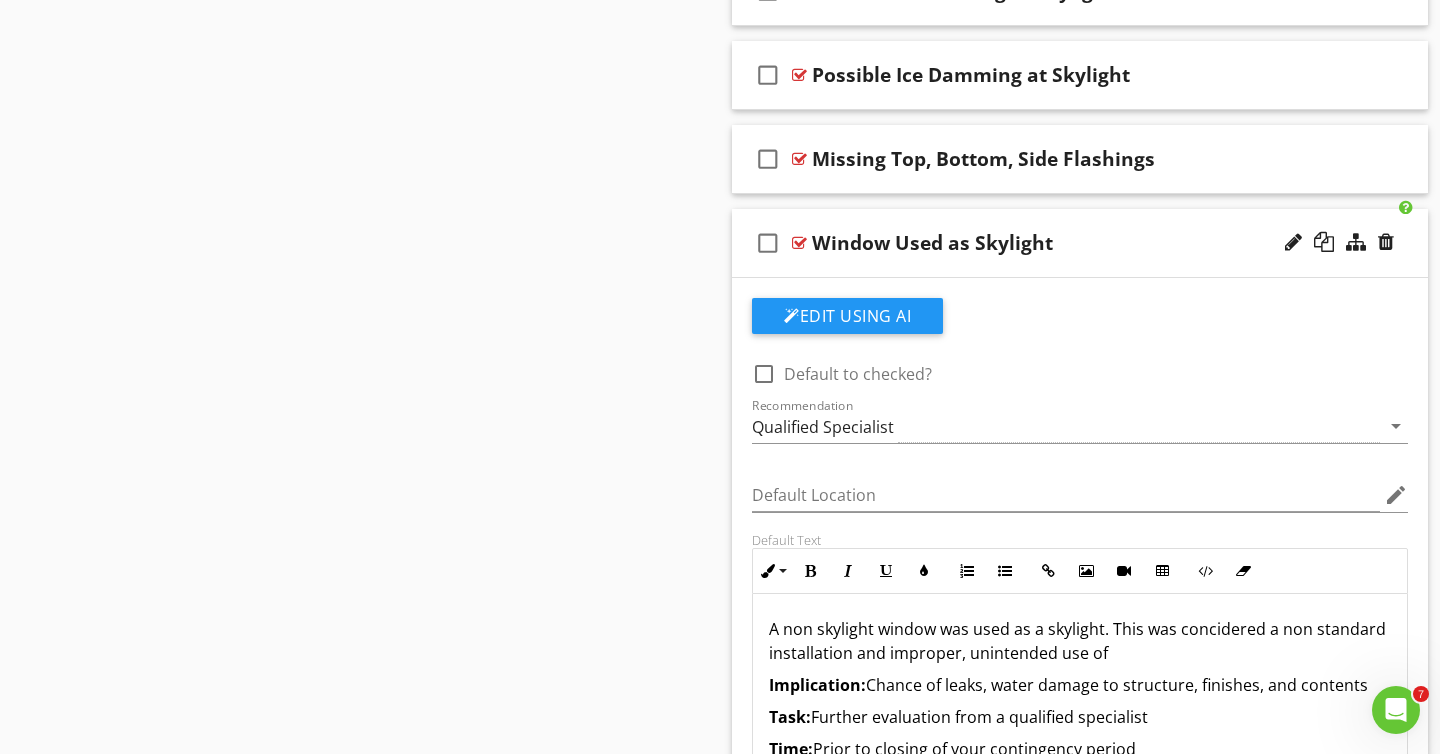 click on "A non skylight window was used as a skylight. This was concidered a non standard installation and improper, unintended use of" at bounding box center (1080, 641) 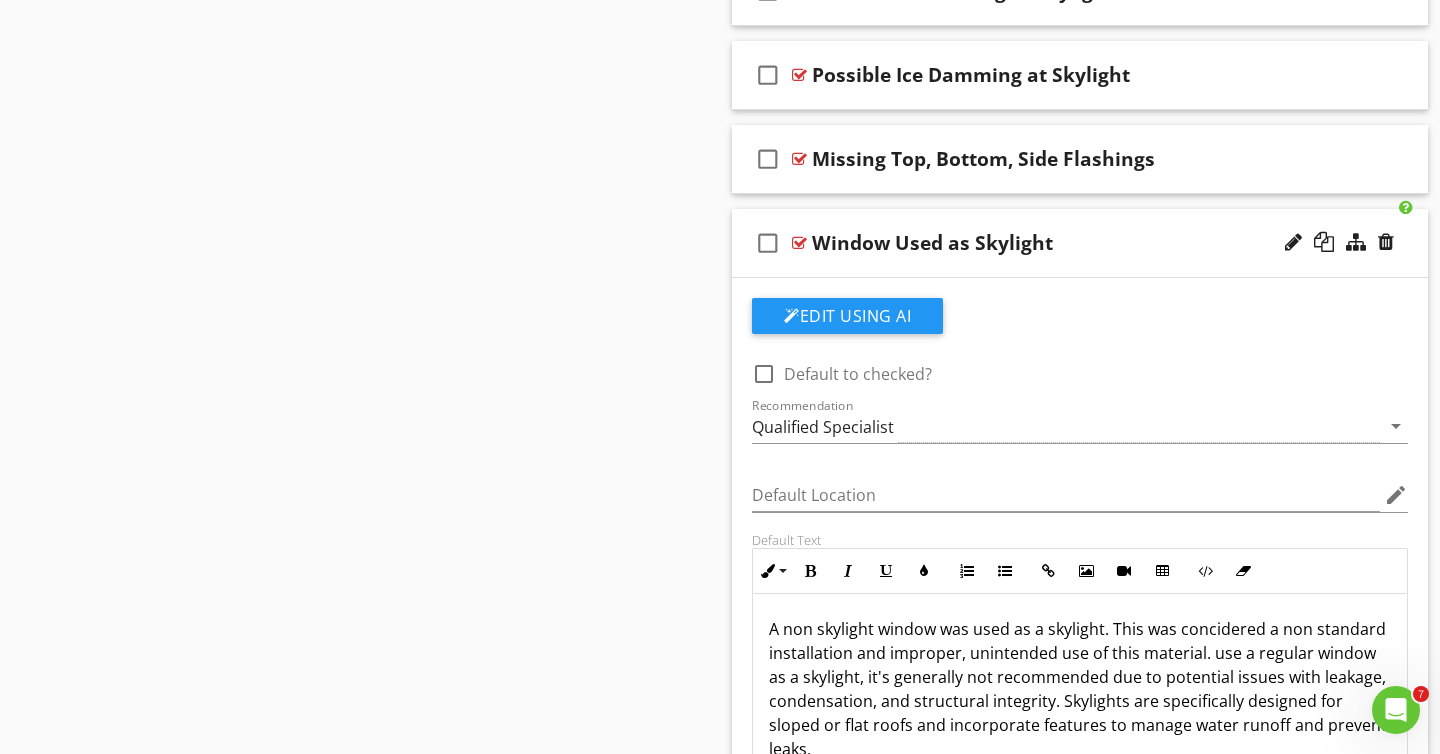 click on "A non skylight window was used as a skylight. This was concidered a non standard installation and improper, unintended use of this material. use a regular window as a skylight, it's generally not recommended due to potential issues with leakage, condensation, and structural integrity. Skylights are specifically designed for sloped or flat roofs and incorporate features to manage water runoff and prevent leaks." at bounding box center [1080, 689] 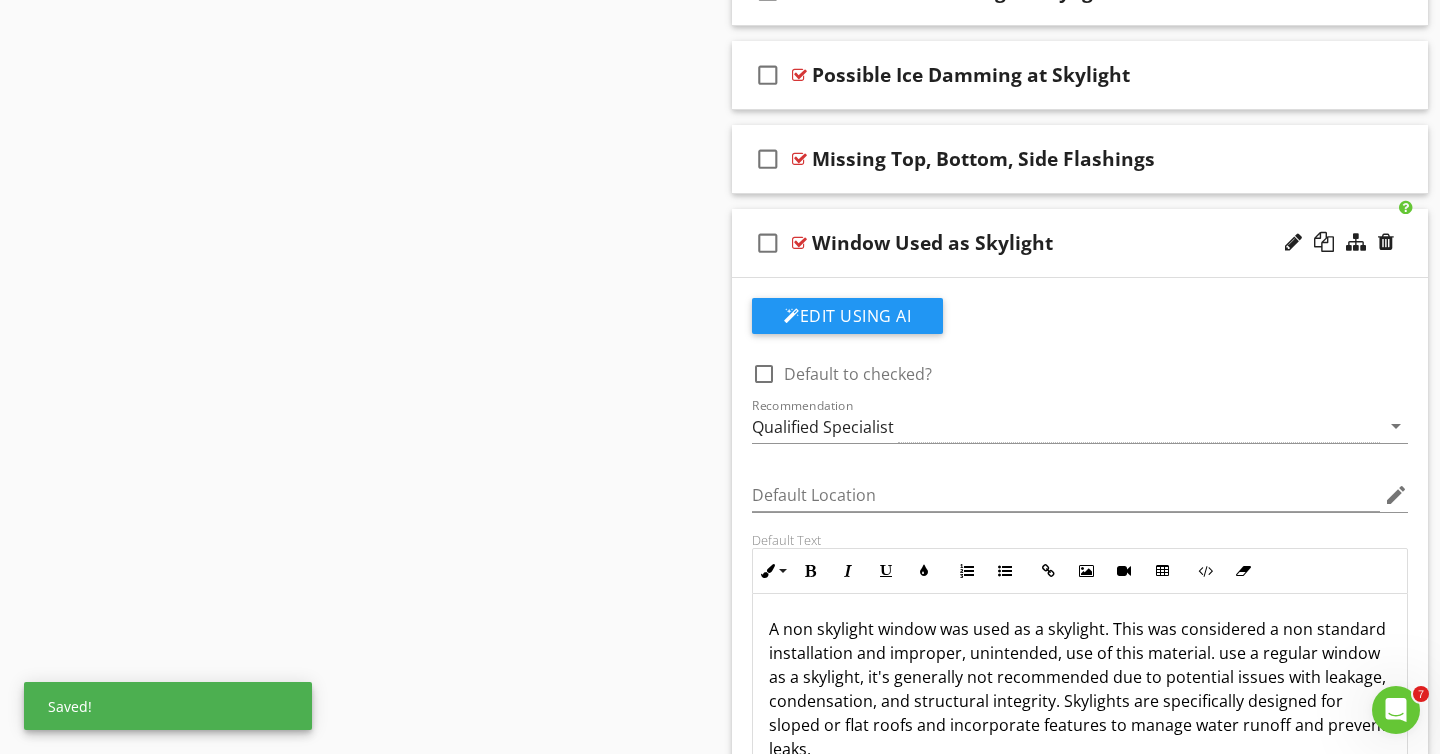 click on "A non skylight window was used as a skylight. This was considered a non standard installation and improper, unintended, use of this material. use a regular window as a skylight, it's generally not recommended due to potential issues with leakage, condensation, and structural integrity. Skylights are specifically designed for sloped or flat roofs and incorporate features to manage water runoff and prevent leaks." at bounding box center [1080, 689] 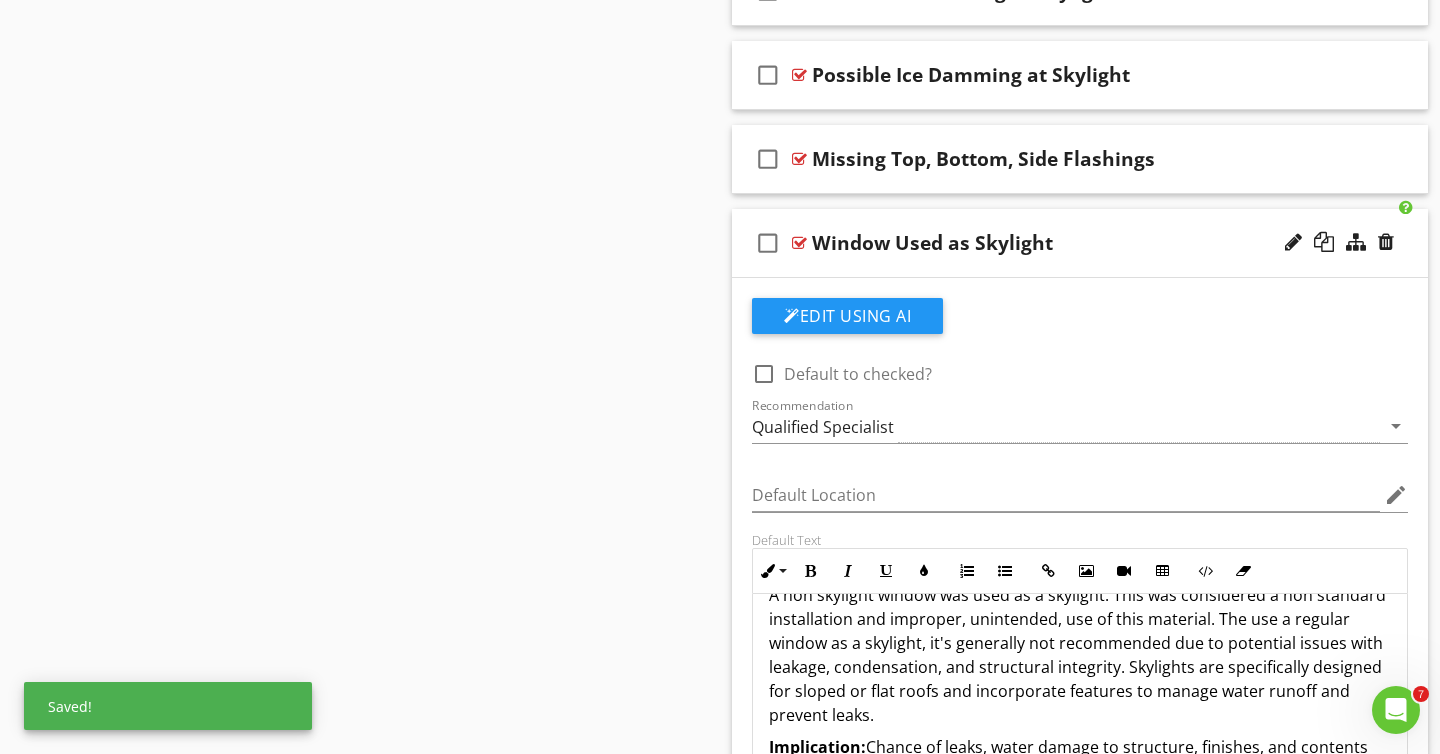 scroll, scrollTop: 44, scrollLeft: 0, axis: vertical 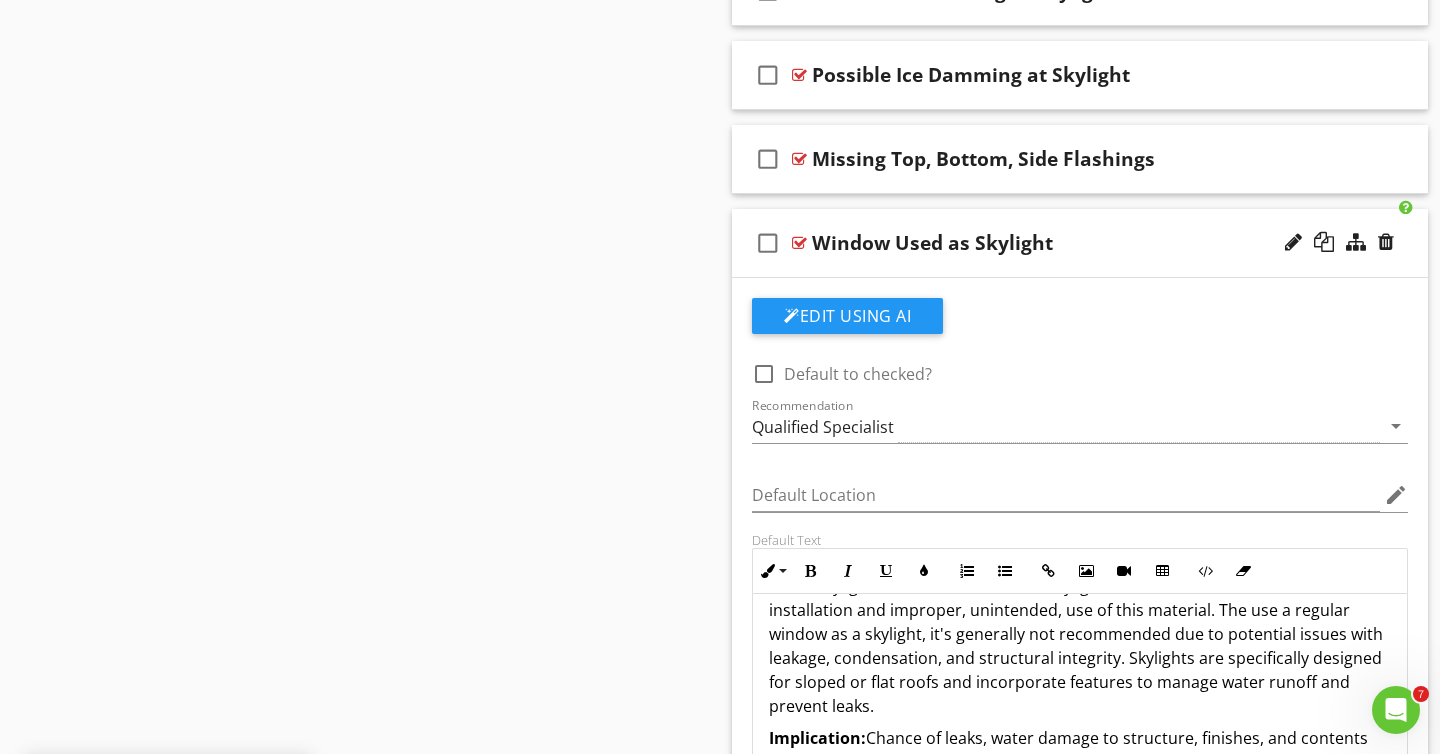 click on "A non skylight window was used as a skylight. This was considered a non standard installation and improper, unintended, use of this material. The use a regular window as a skylight, it's generally not recommended due to potential issues with leakage, condensation, and structural integrity. Skylights are specifically designed for sloped or flat roofs and incorporate features to manage water runoff and prevent leaks." at bounding box center [1080, 646] 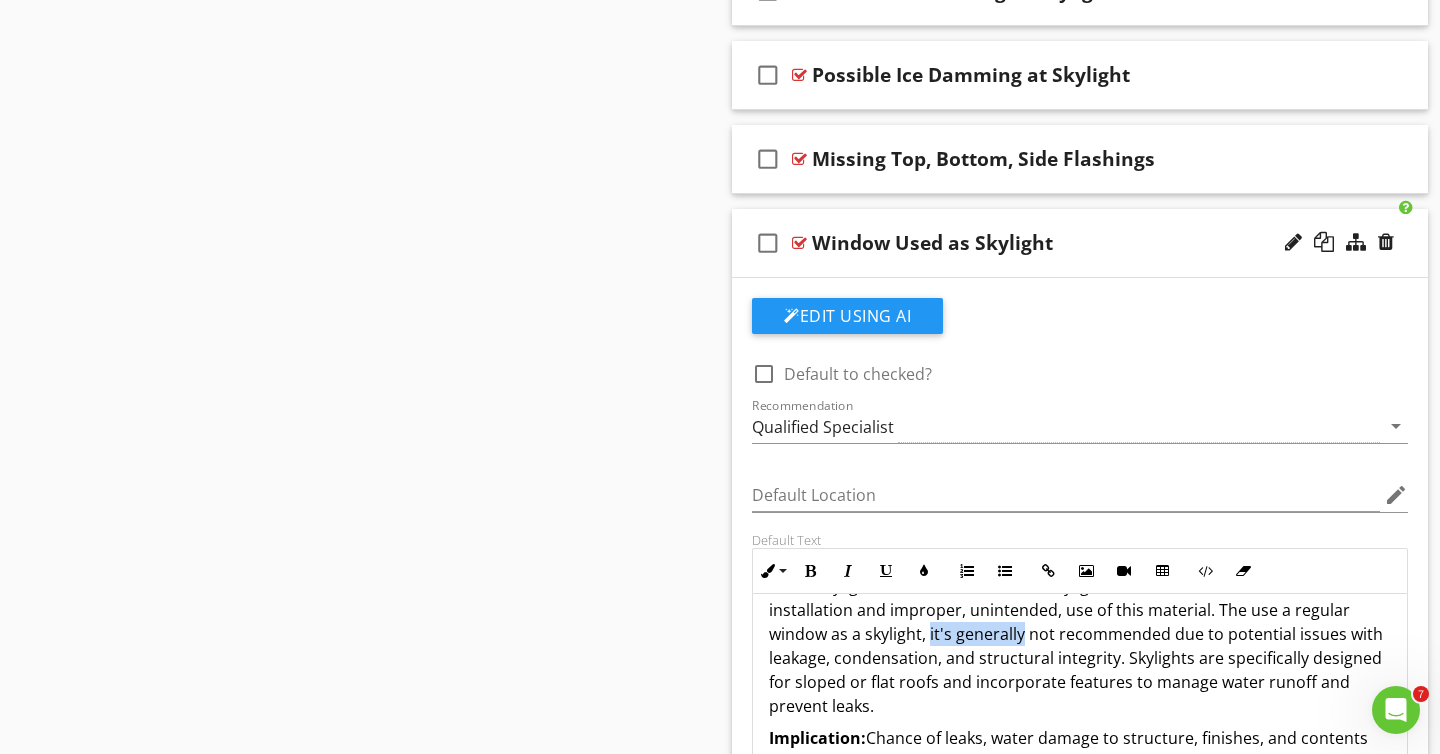 drag, startPoint x: 930, startPoint y: 634, endPoint x: 1024, endPoint y: 635, distance: 94.00532 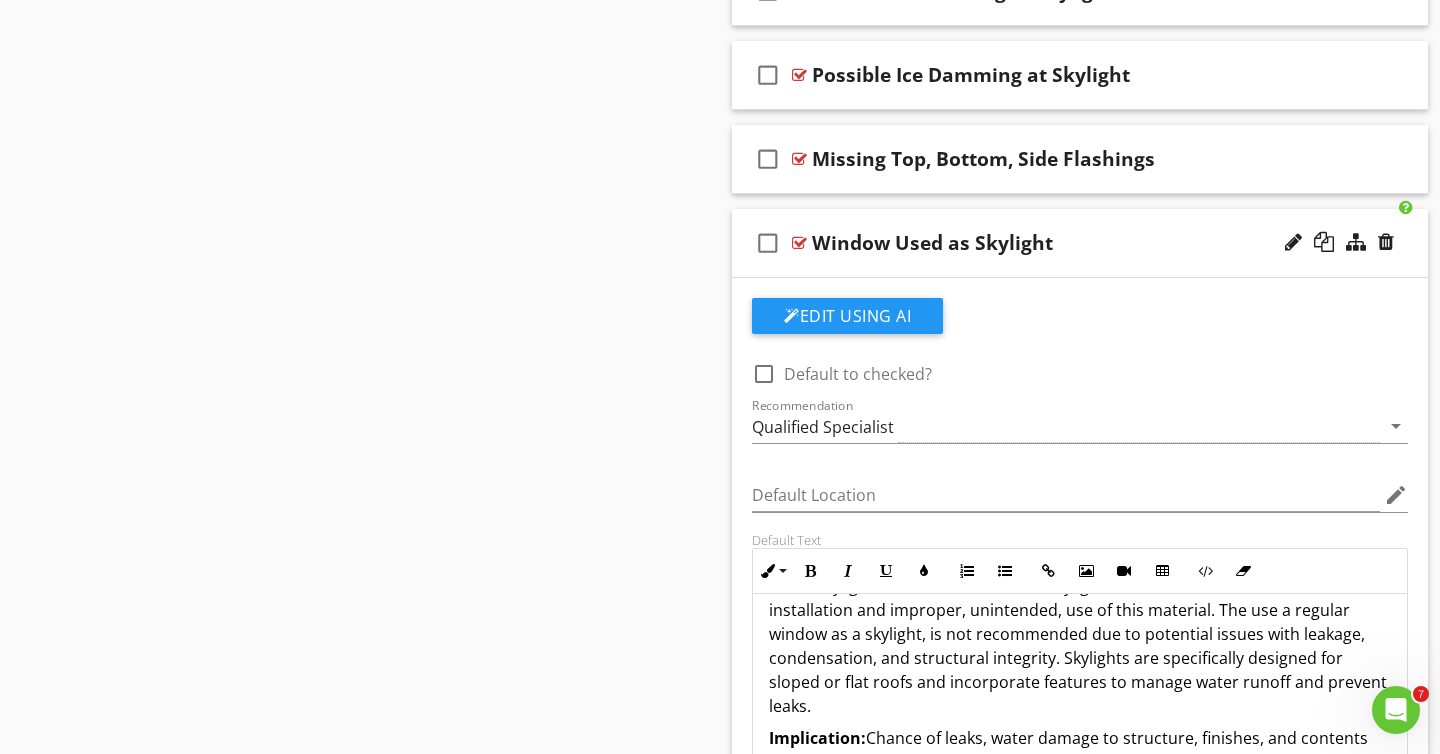 click on "A non skylight window was used as a skylight. This was considered a non standard installation and improper, unintended, use of this material. The use a regular window as a skylight, is not recommended due to potential issues with leakage, condensation, and structural integrity. Skylights are specifically designed for sloped or flat roofs and incorporate features to manage water runoff and prevent leaks." at bounding box center (1080, 646) 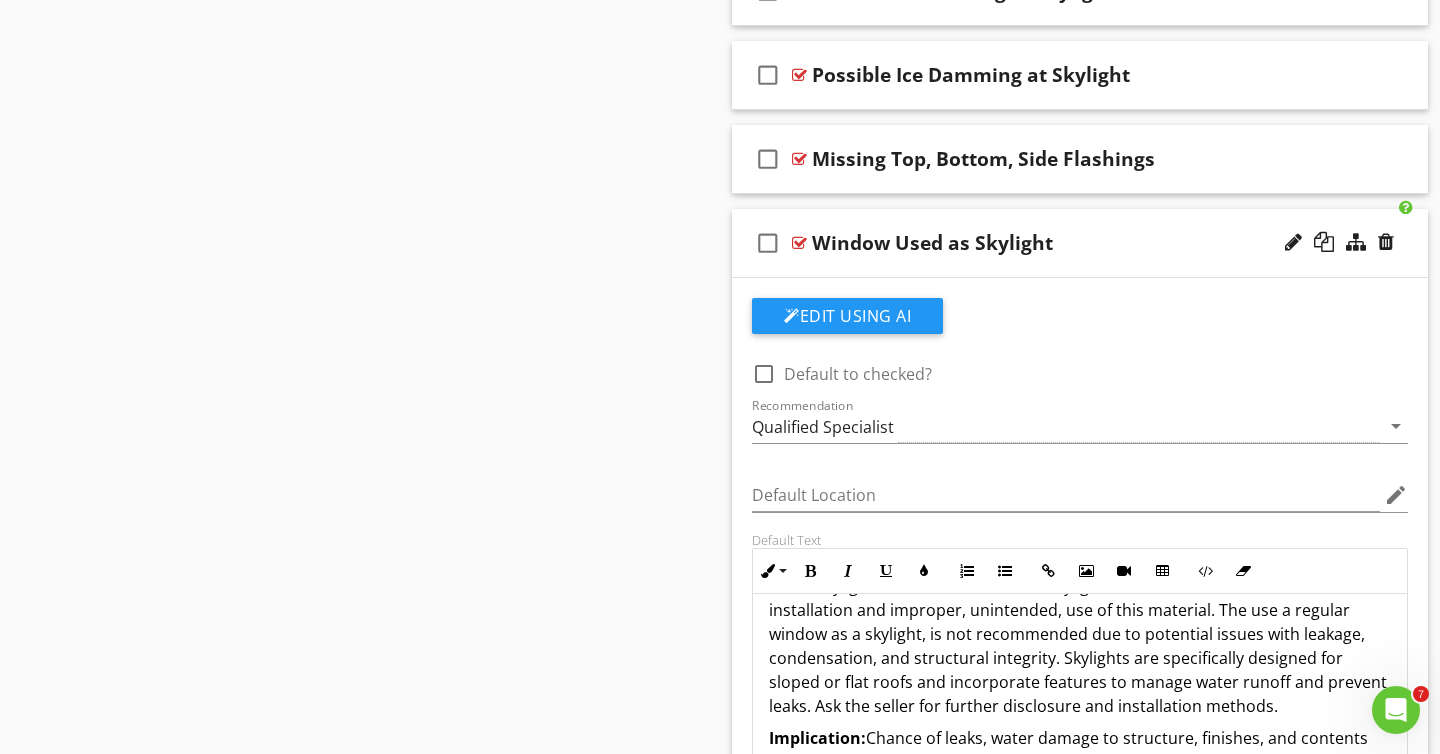 scroll, scrollTop: 89, scrollLeft: 0, axis: vertical 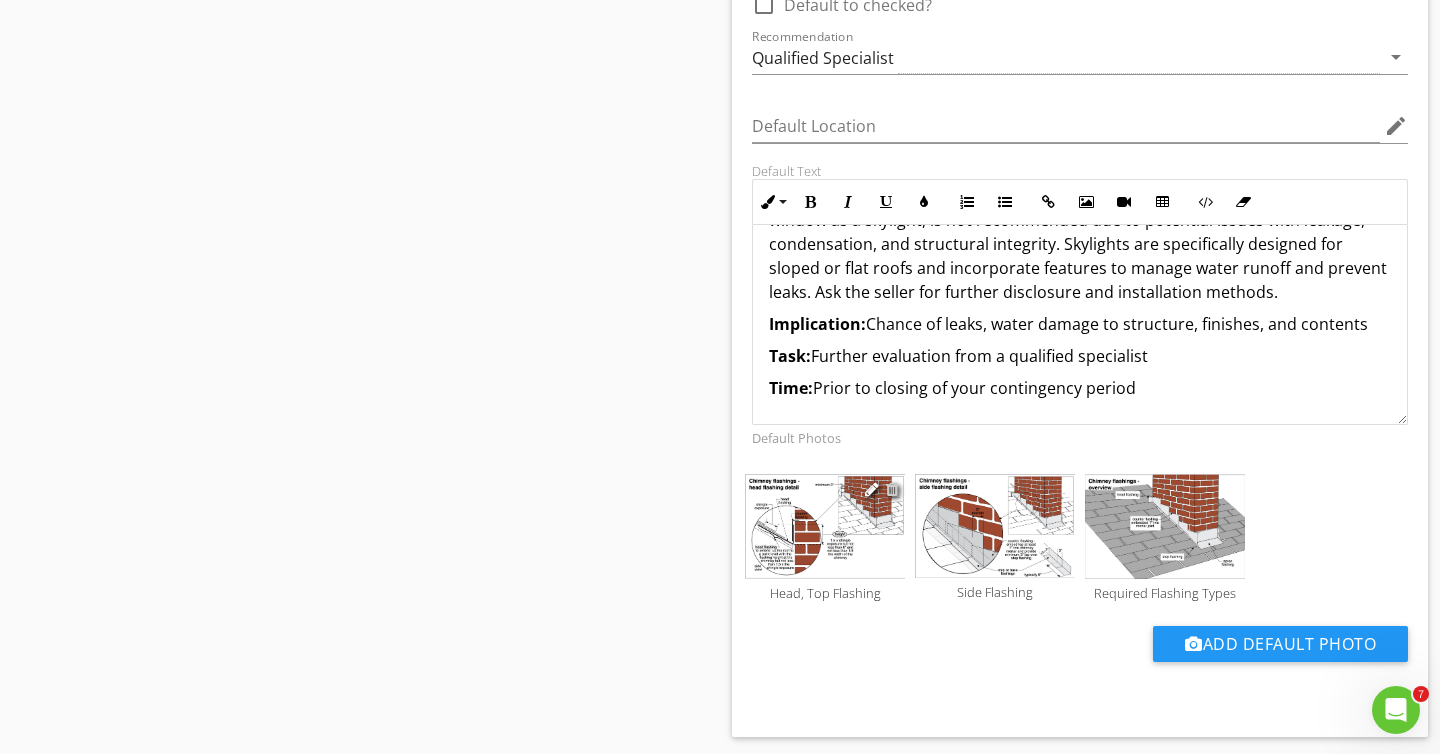 click at bounding box center (892, 489) 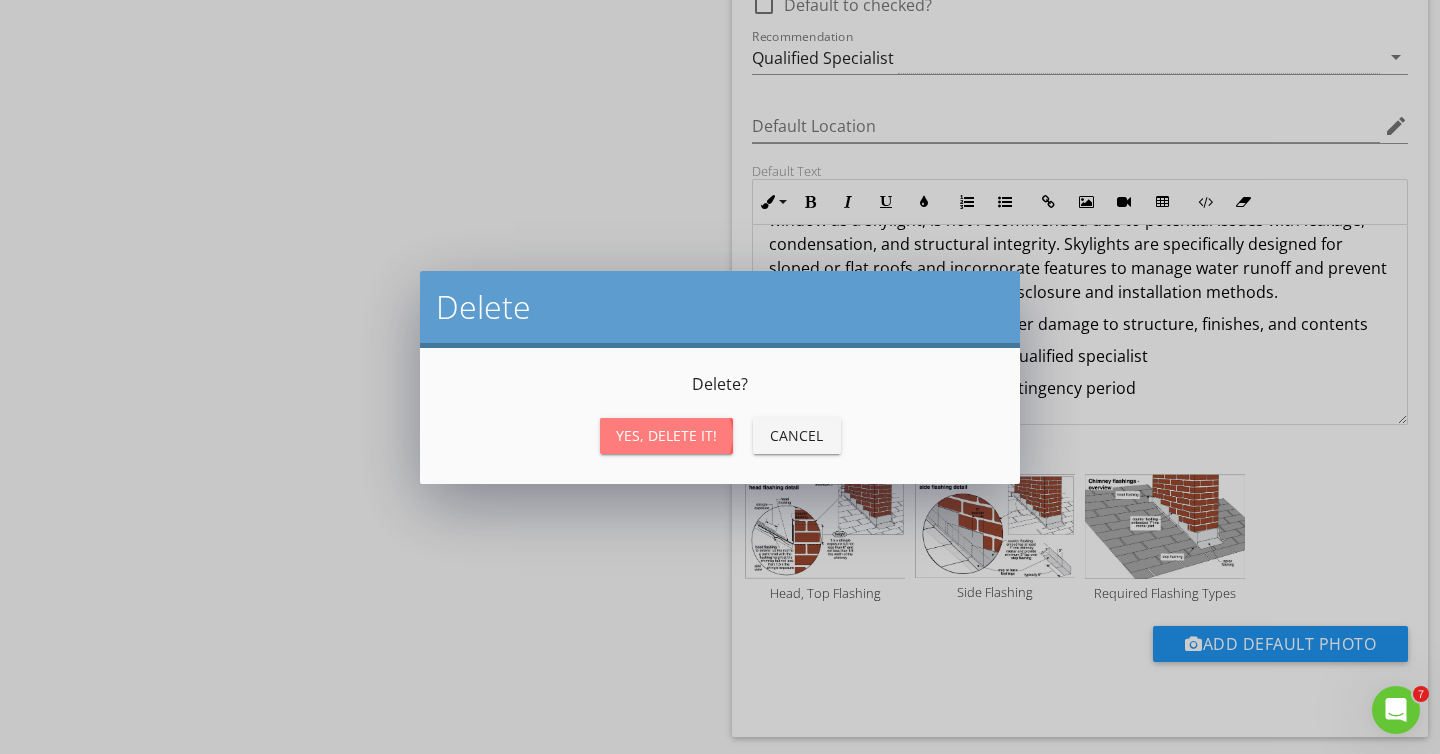 click on "Yes, Delete it!" at bounding box center (666, 435) 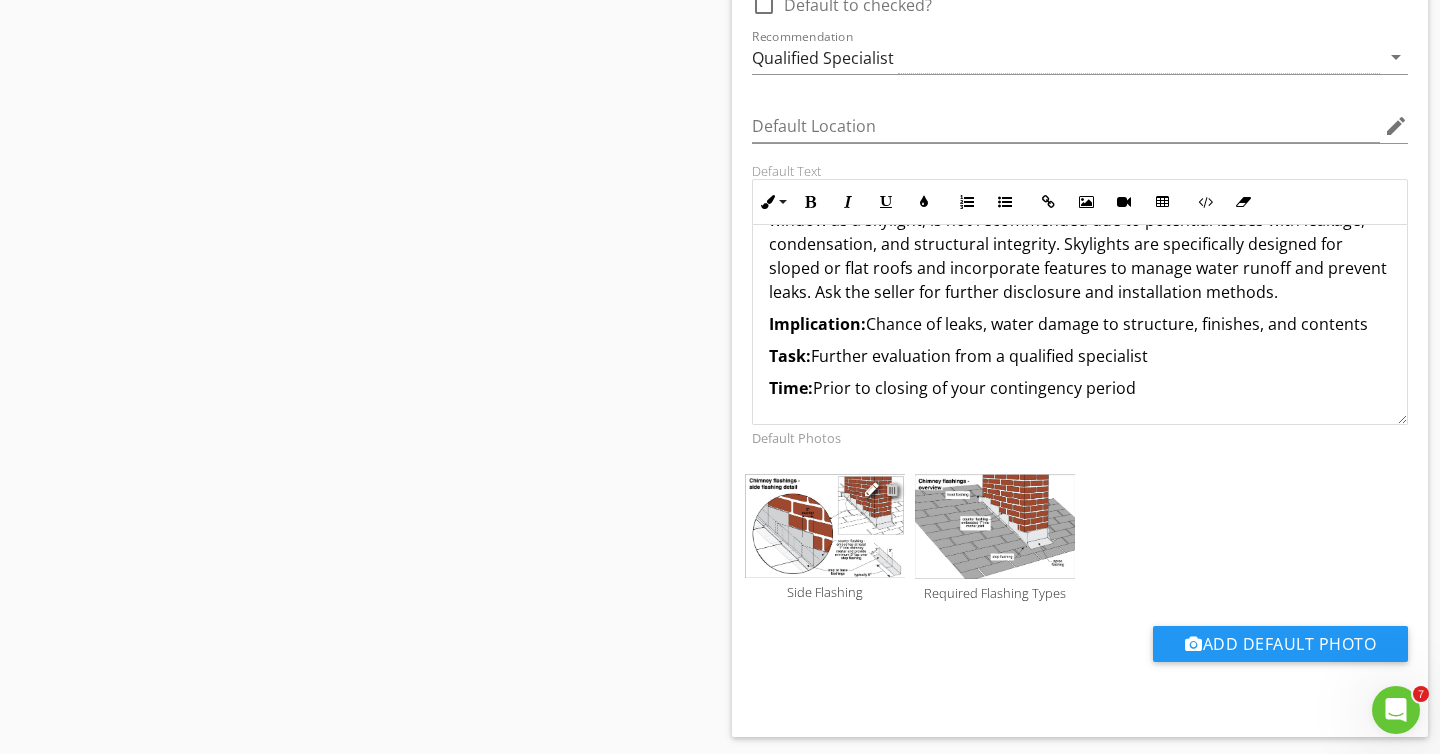 click at bounding box center [892, 489] 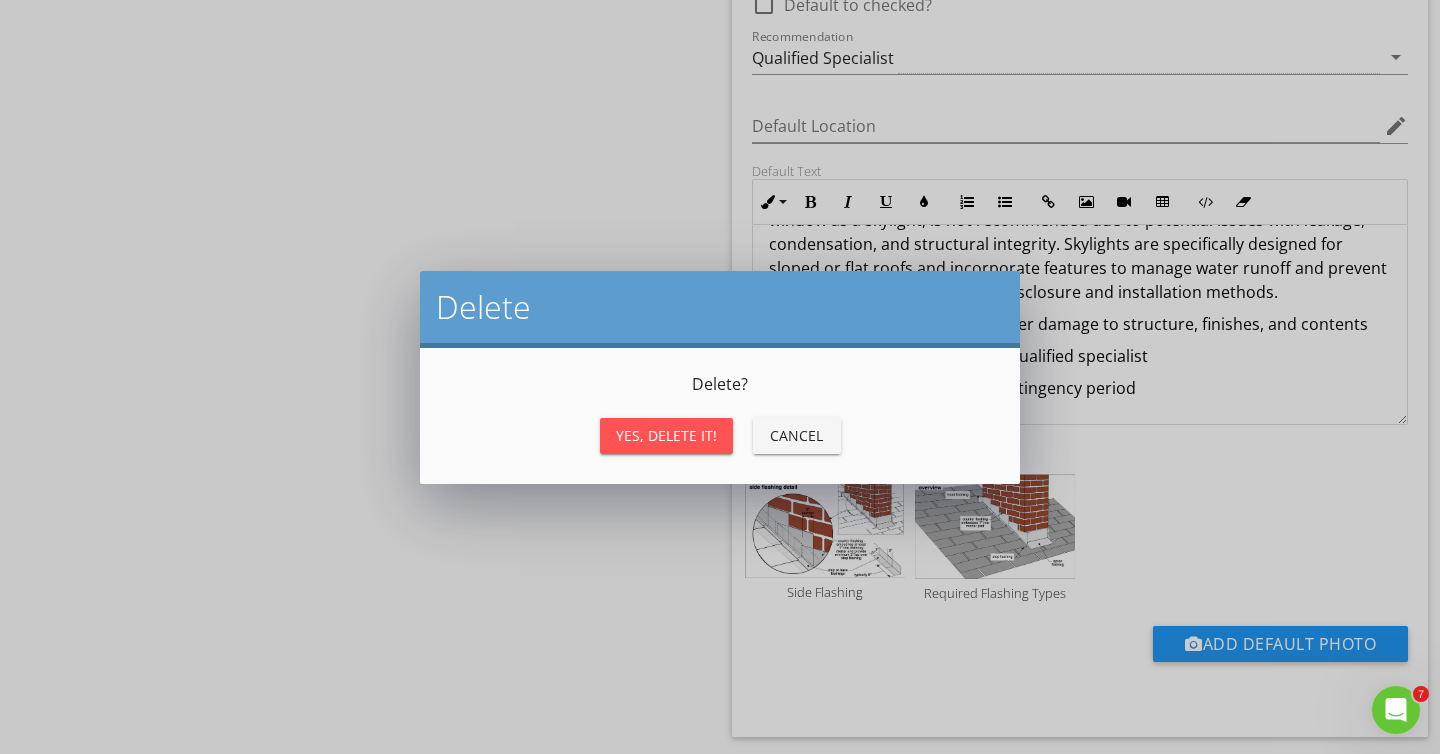 click on "Yes, Delete it!" at bounding box center [666, 435] 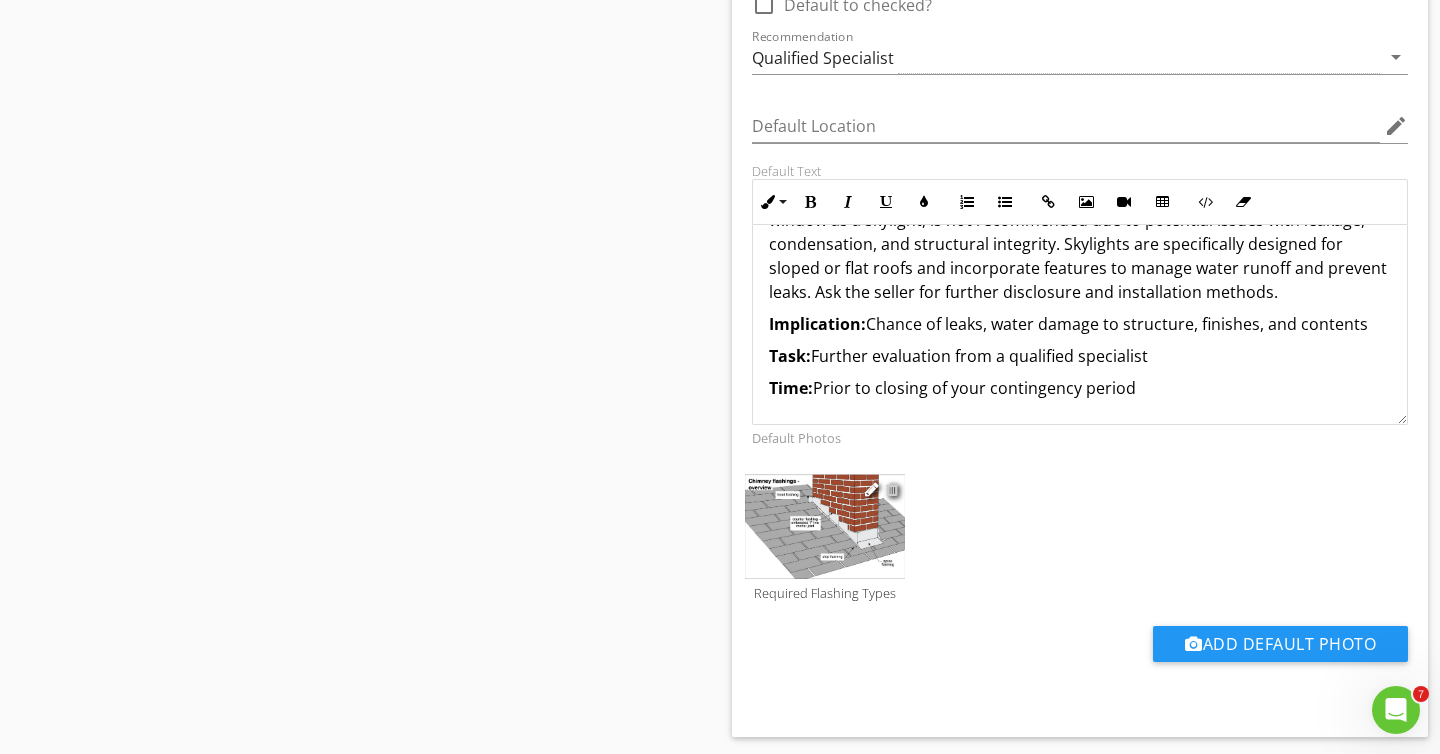click at bounding box center [892, 489] 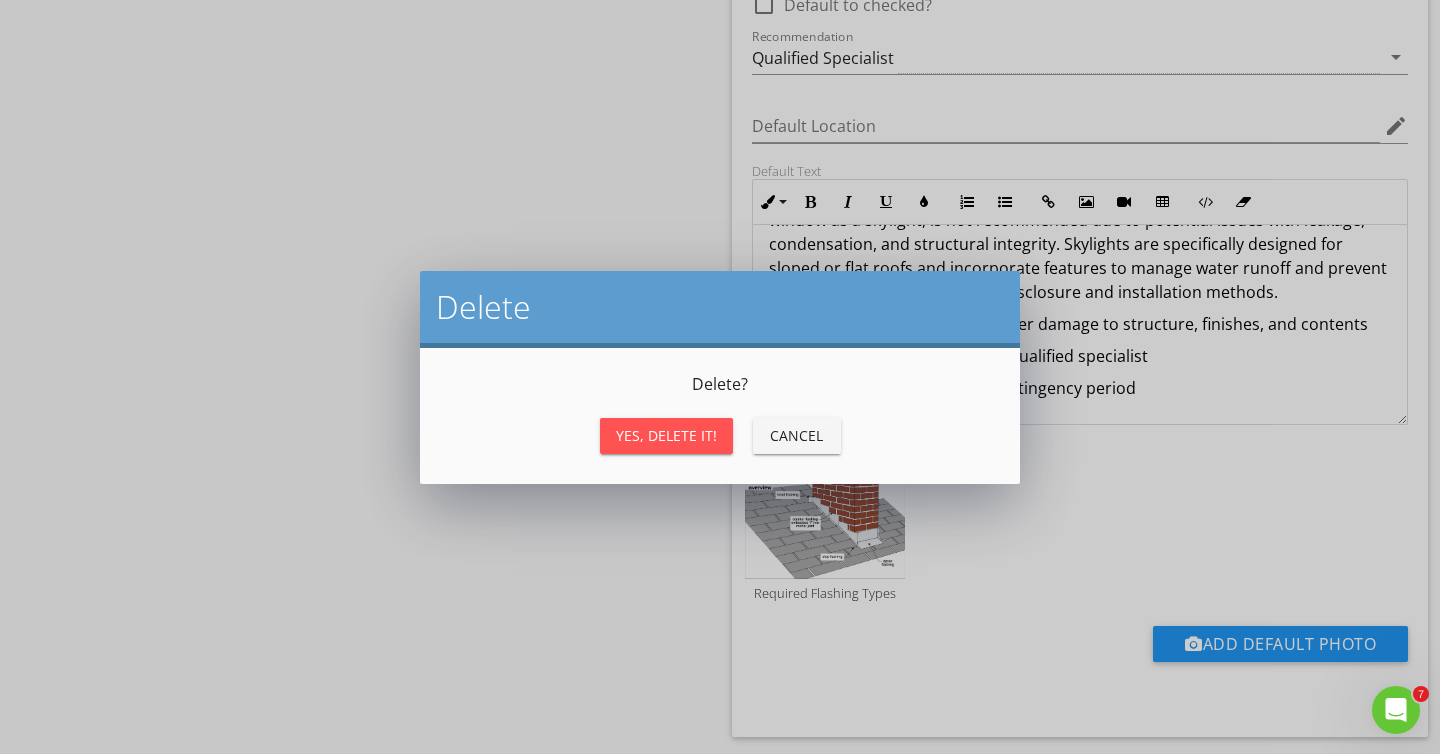 click on "Yes, Delete it!" at bounding box center (666, 435) 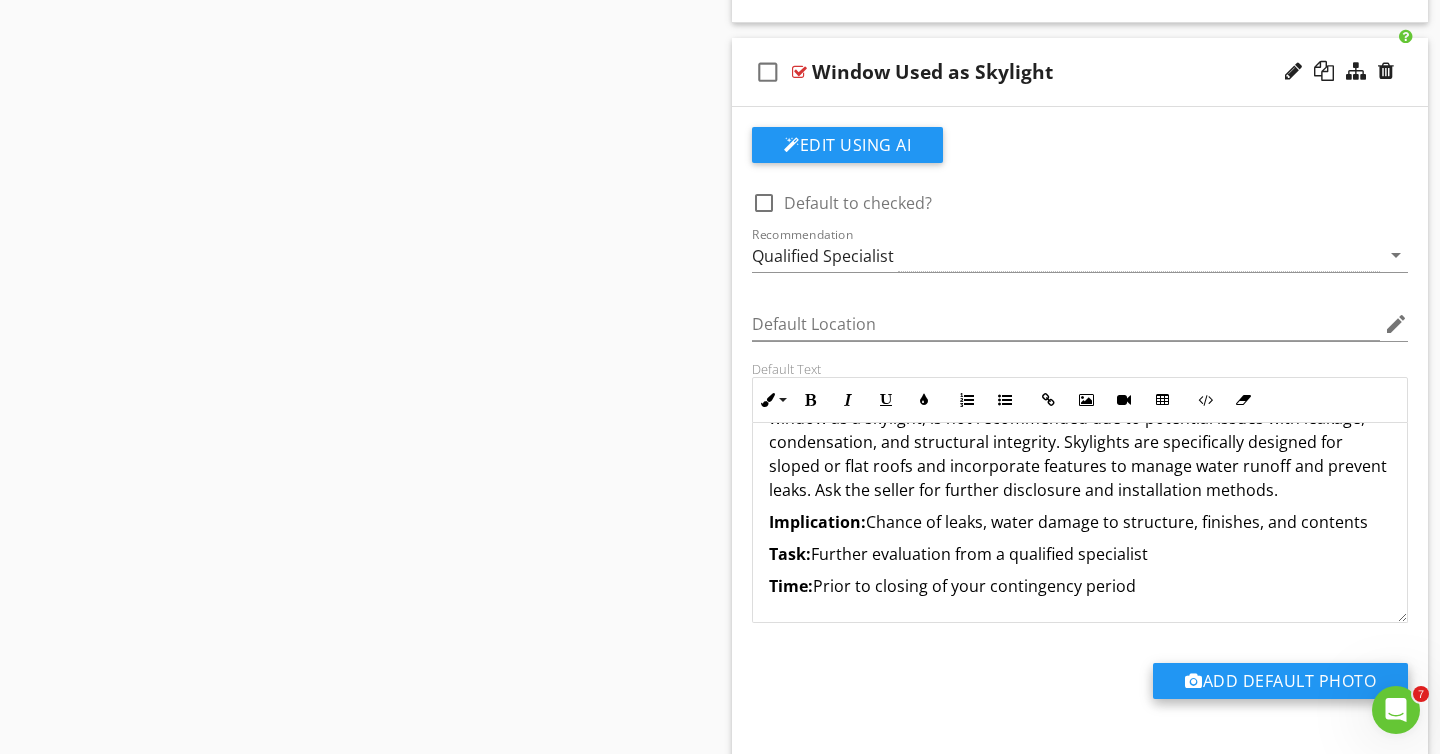 scroll, scrollTop: 3106, scrollLeft: 0, axis: vertical 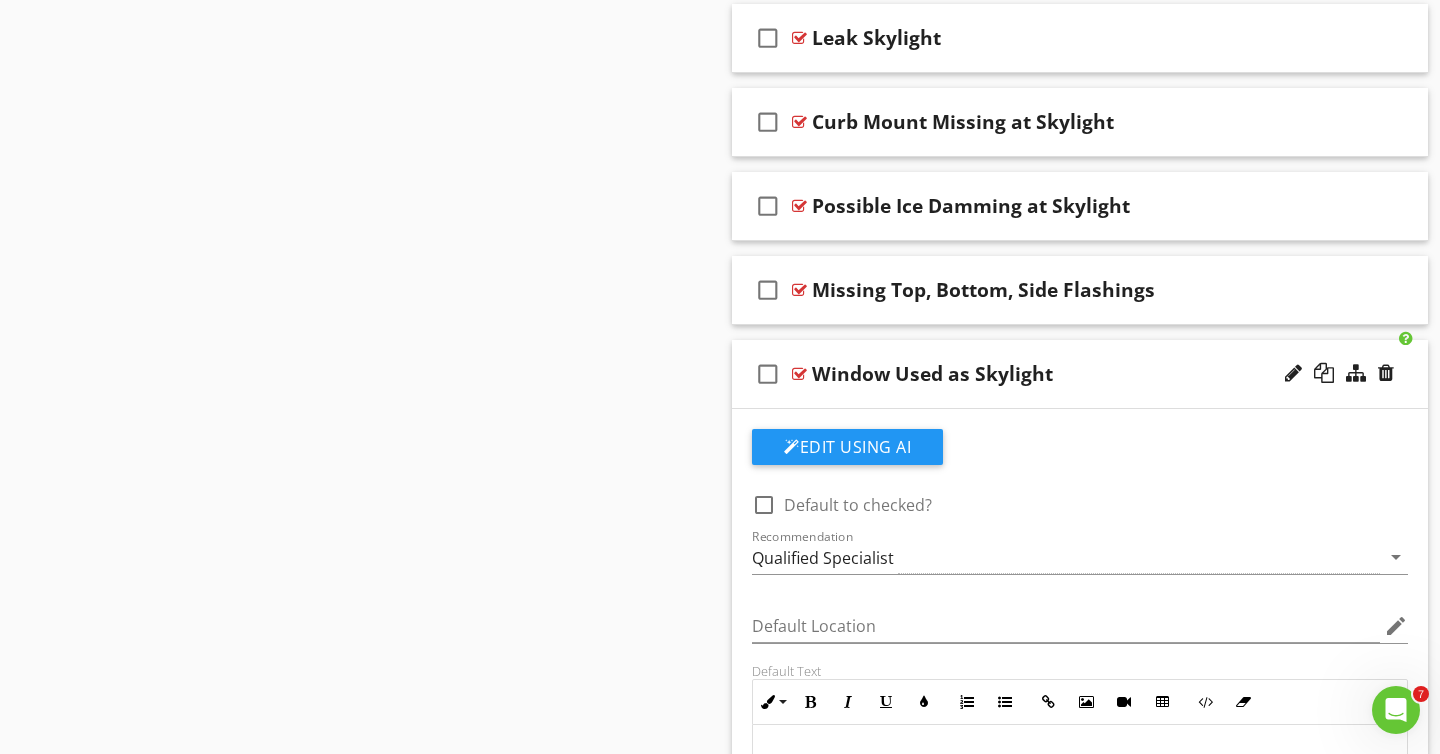 click on "check_box_outline_blank
Window Used as Skylight" at bounding box center [1080, 374] 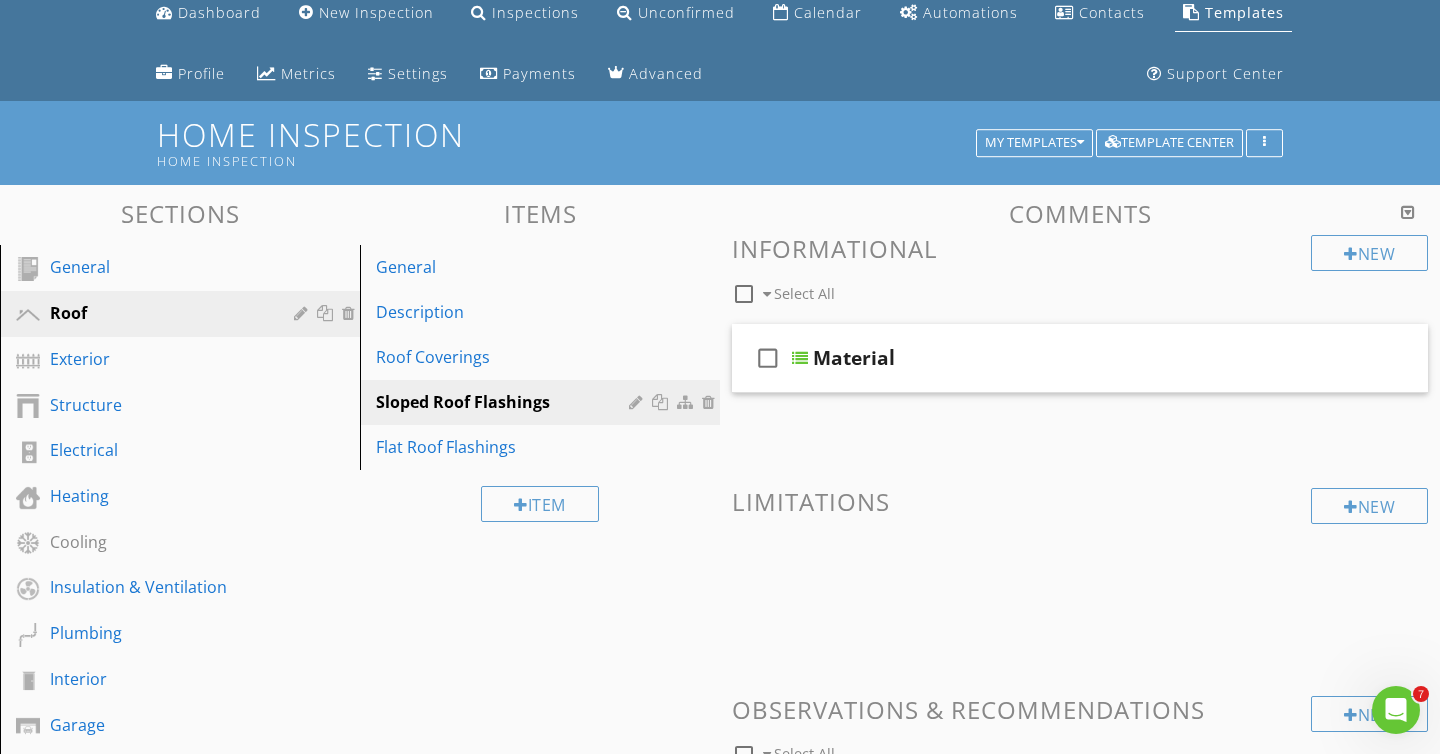 scroll, scrollTop: 0, scrollLeft: 0, axis: both 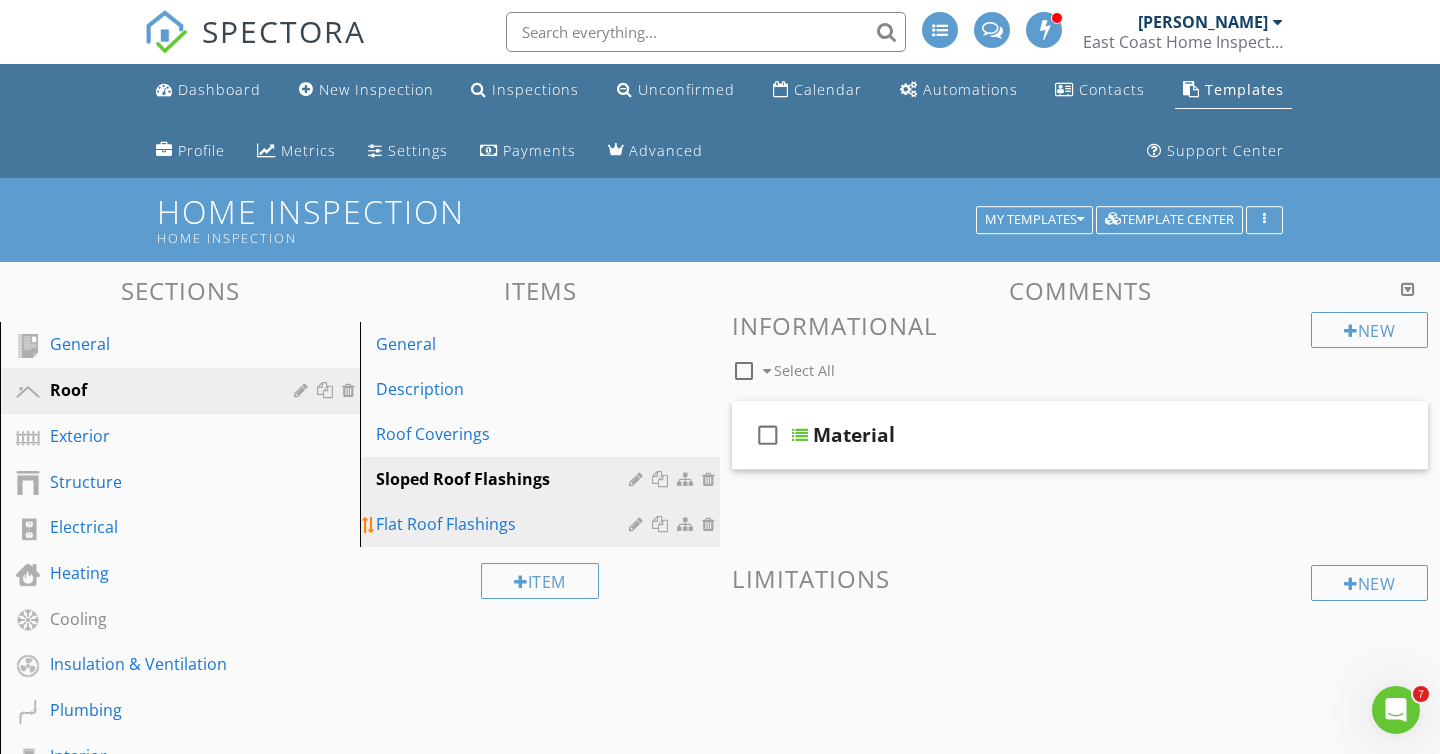 click on "Flat Roof Flashings" at bounding box center (505, 524) 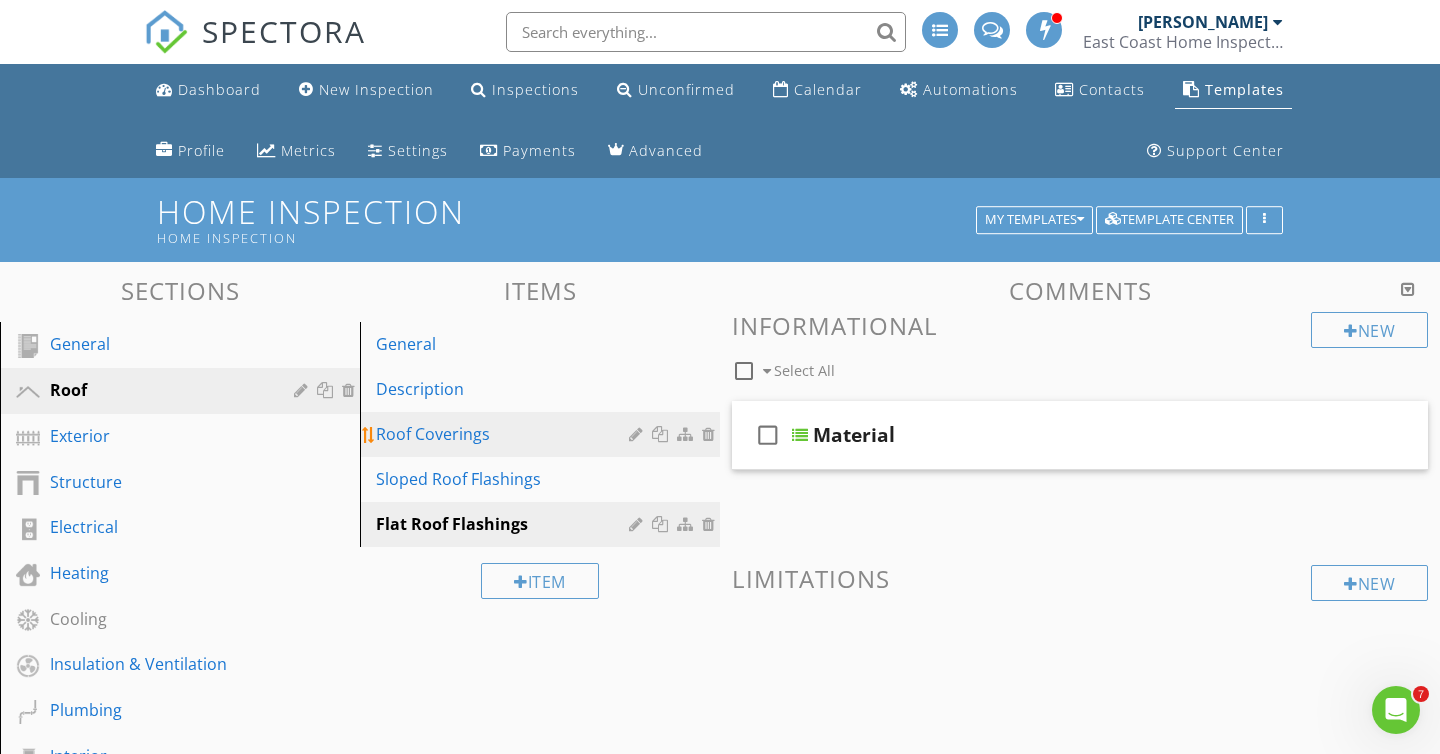 click on "Roof Coverings" at bounding box center (505, 434) 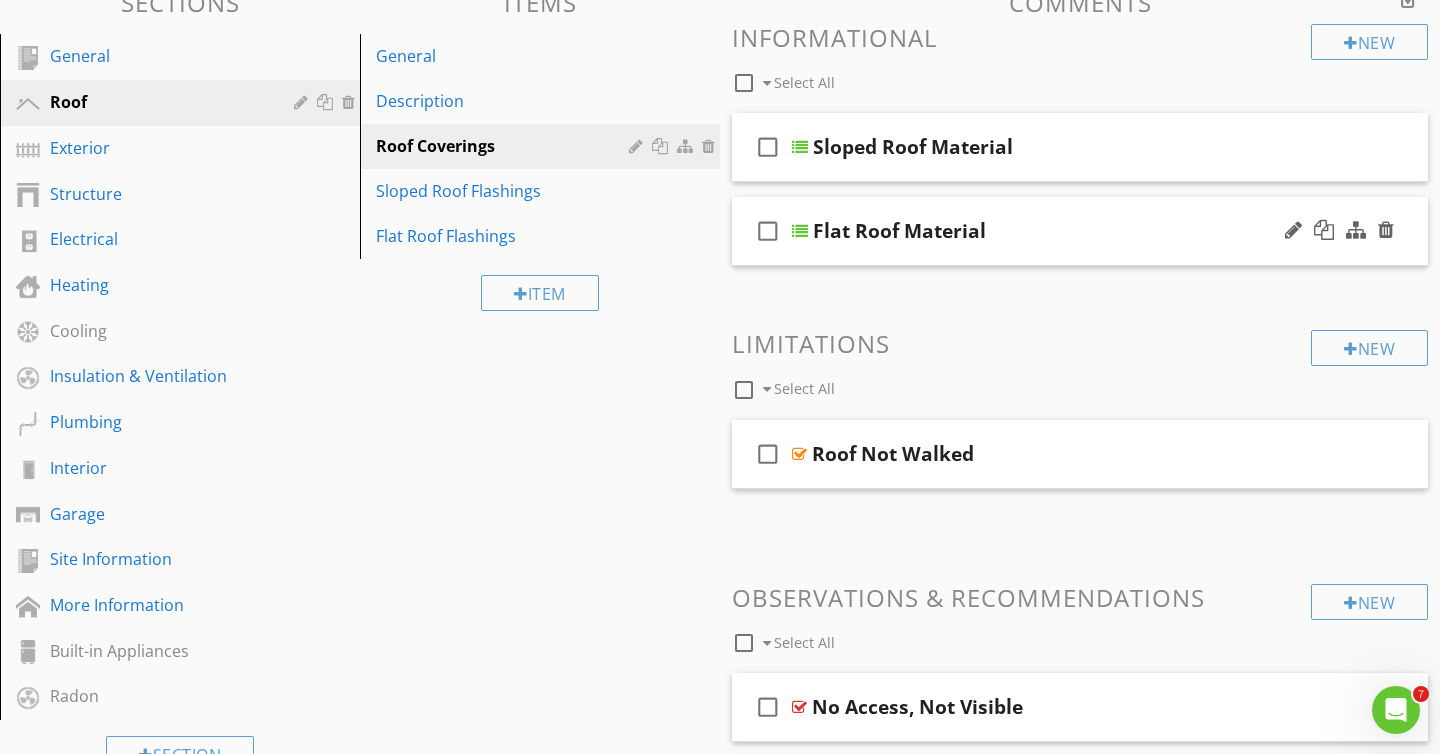 scroll, scrollTop: 282, scrollLeft: 0, axis: vertical 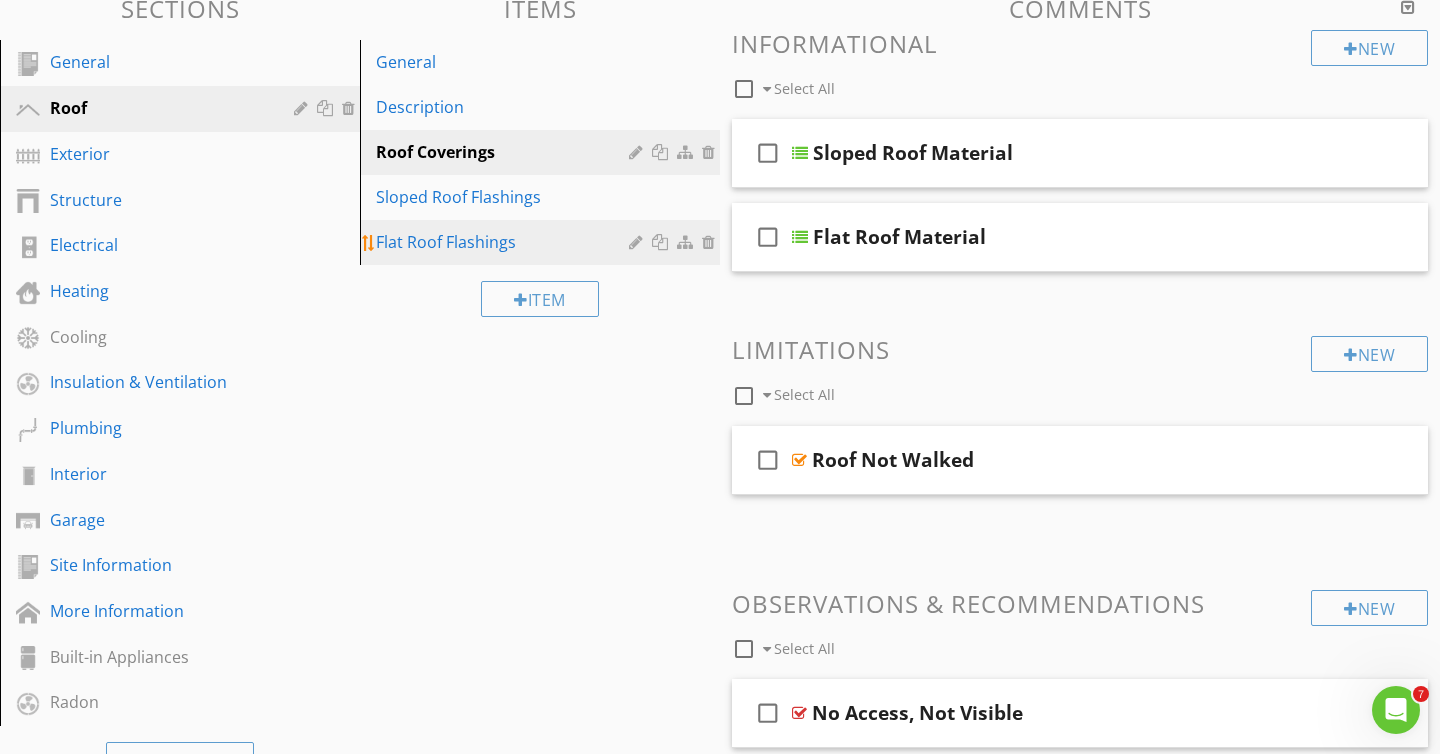 click on "Flat Roof Flashings" at bounding box center (505, 242) 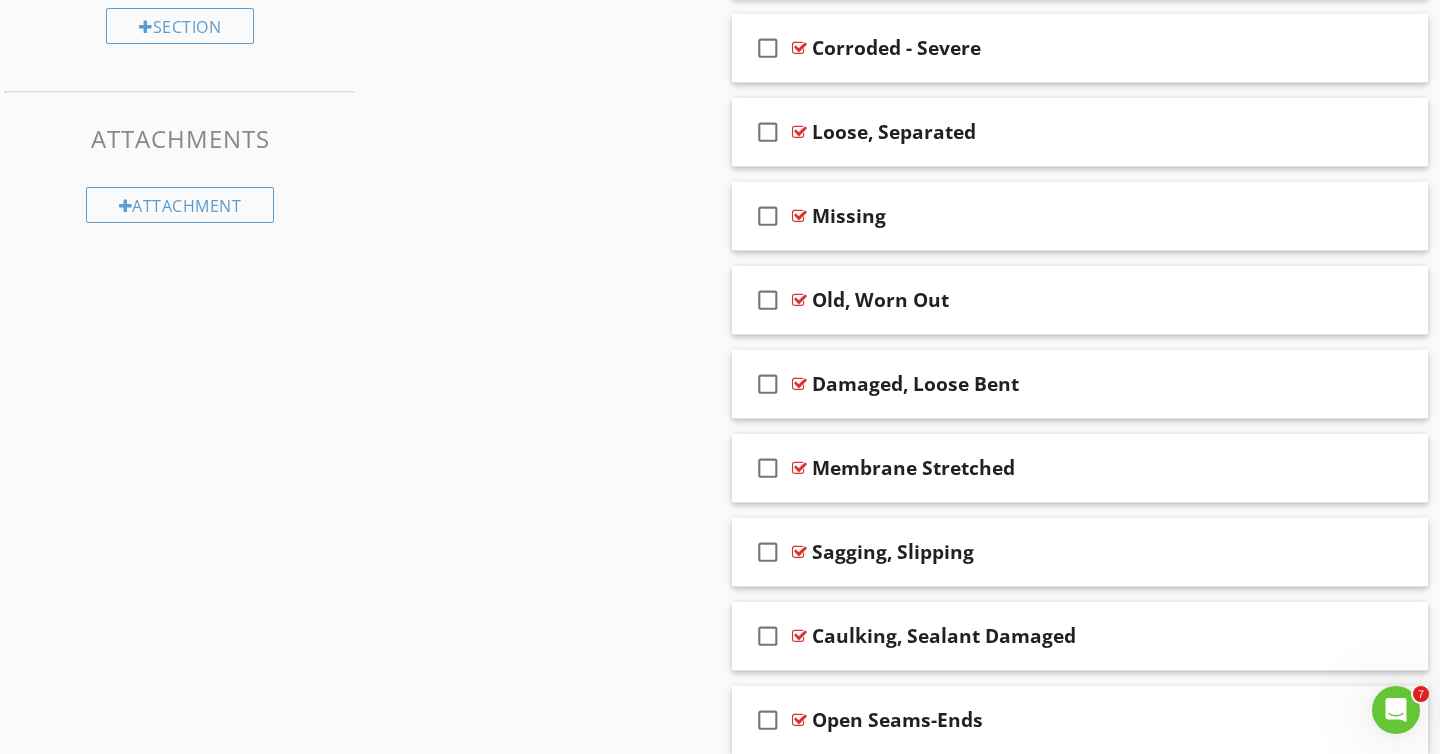 scroll, scrollTop: 1353, scrollLeft: 0, axis: vertical 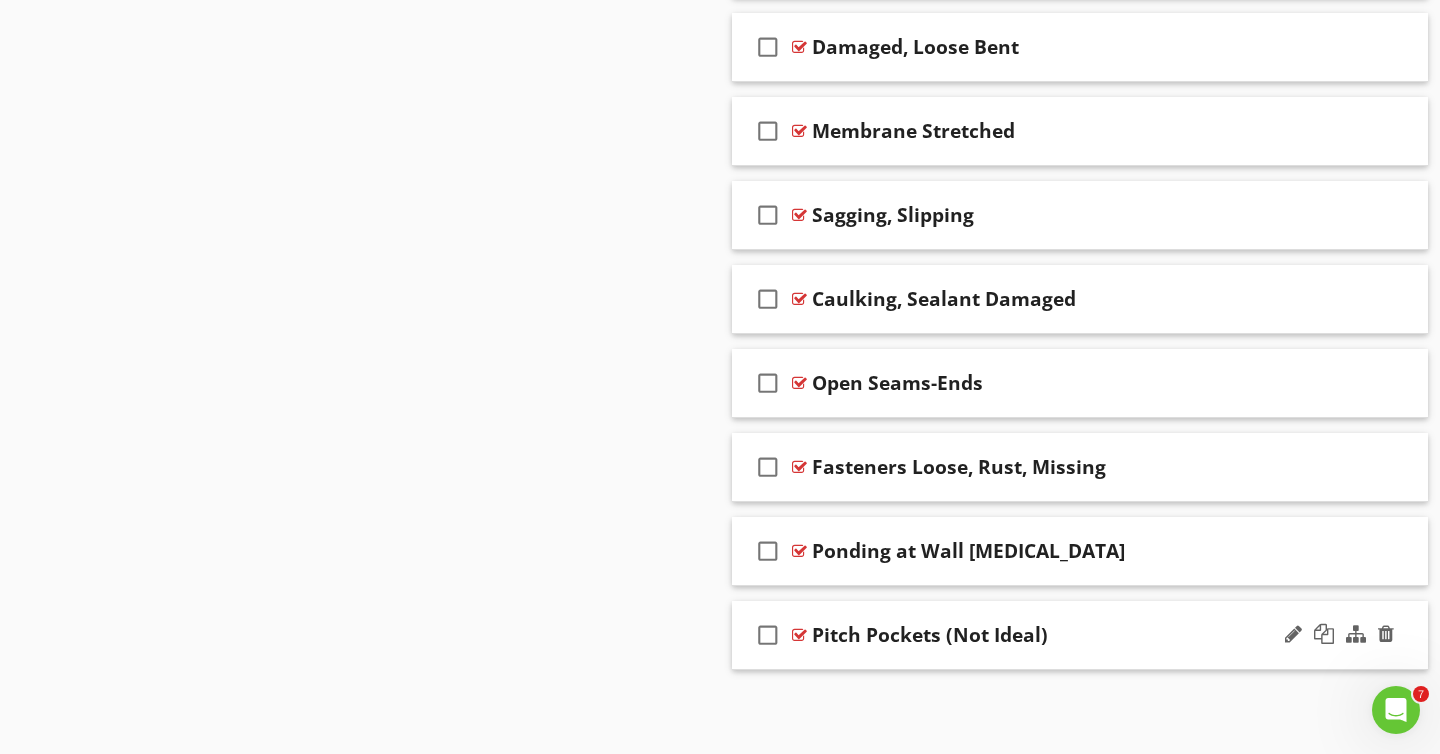 click on "check_box_outline_blank
Pitch Pockets (Not Ideal)" at bounding box center (1080, 635) 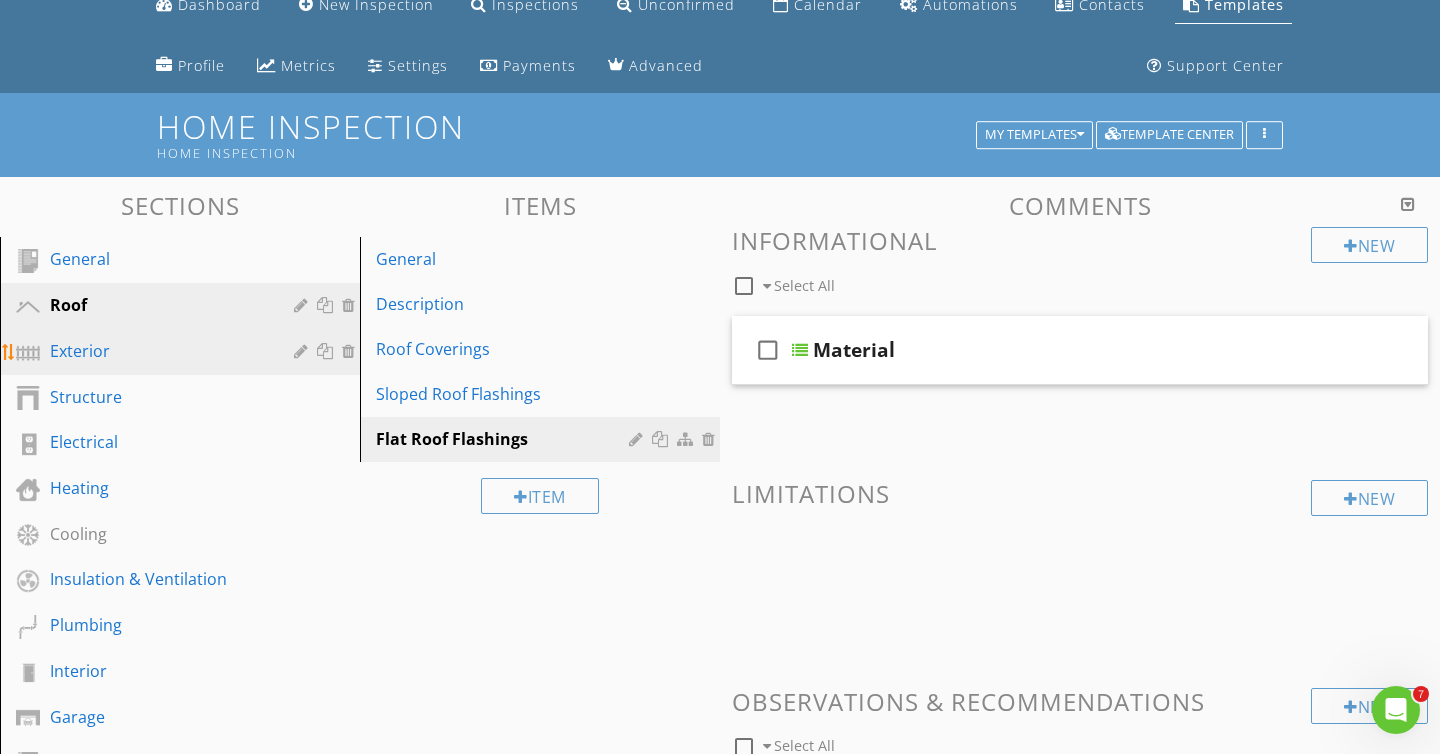 scroll, scrollTop: 45, scrollLeft: 0, axis: vertical 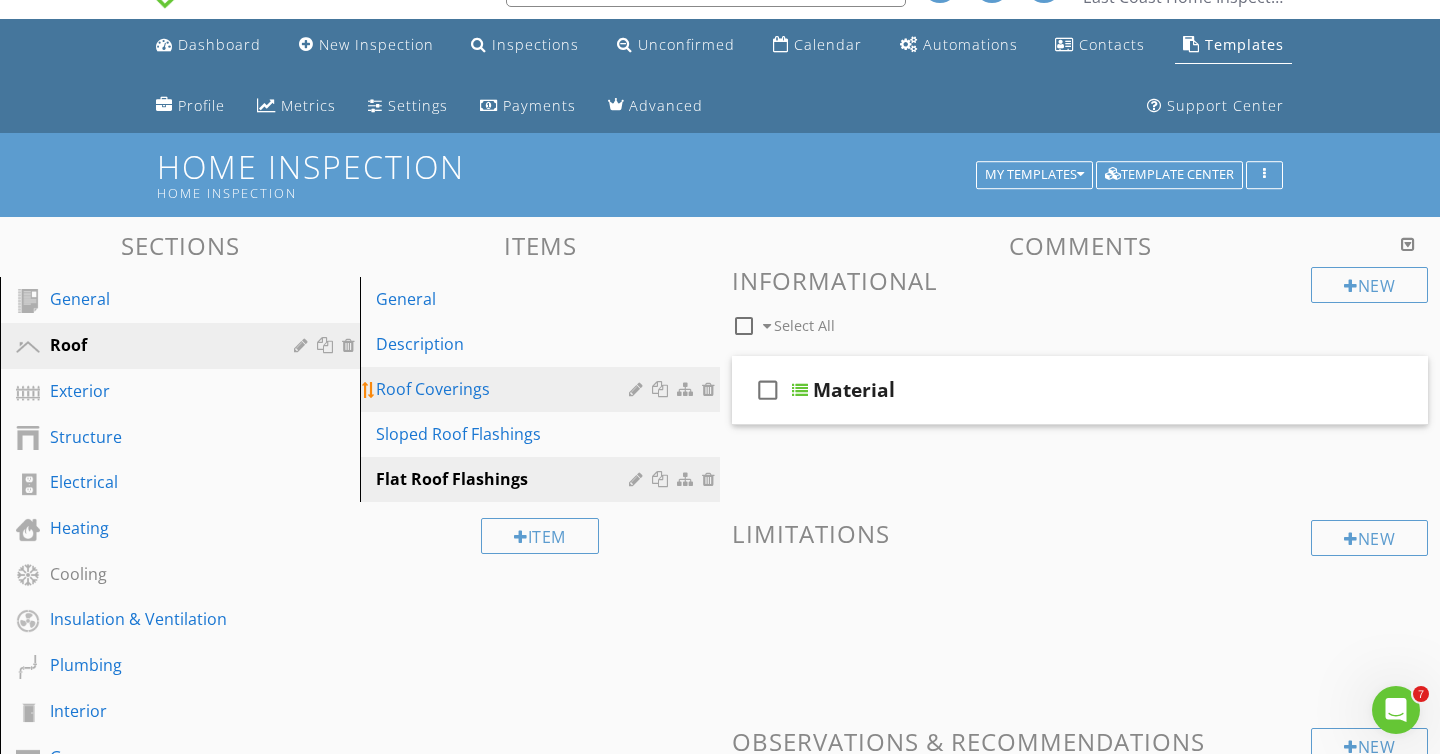 click on "Roof Coverings" at bounding box center [543, 389] 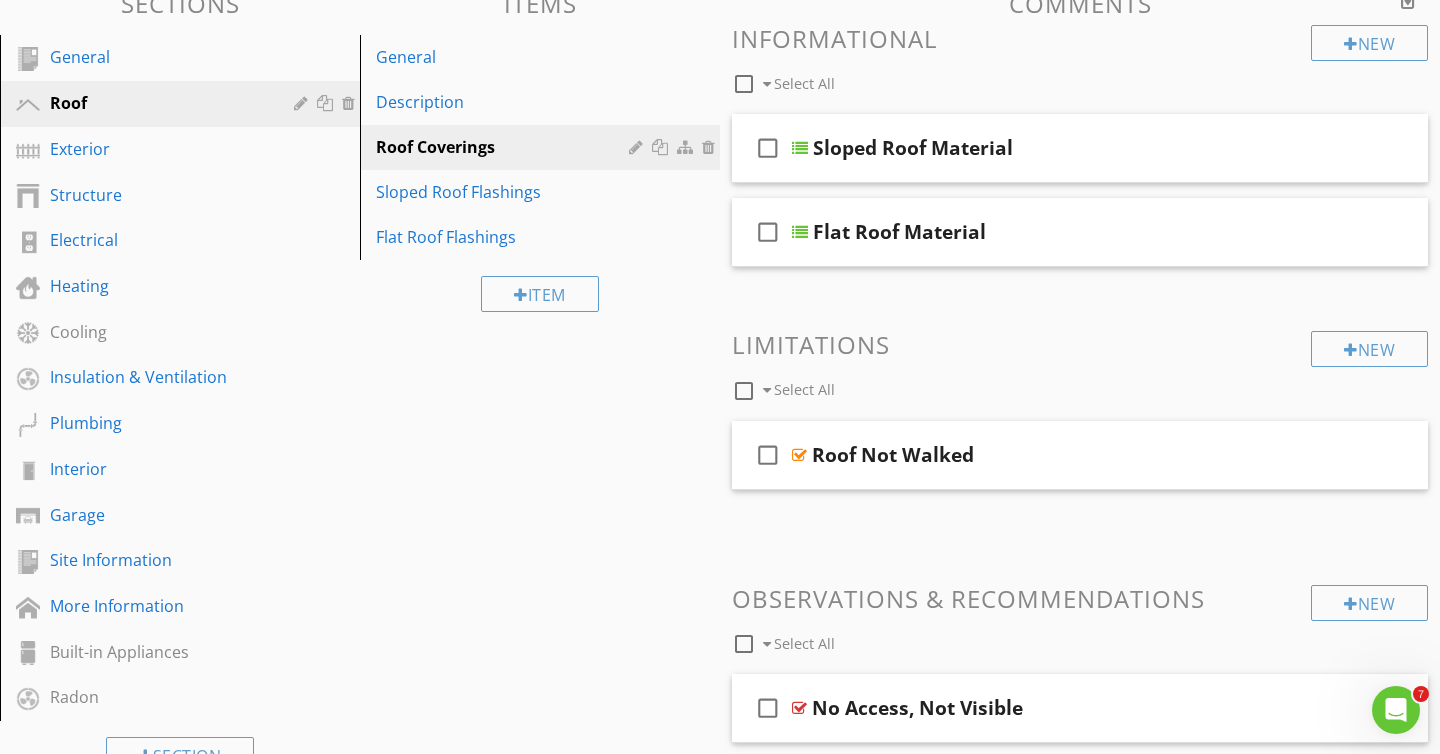 scroll, scrollTop: 286, scrollLeft: 0, axis: vertical 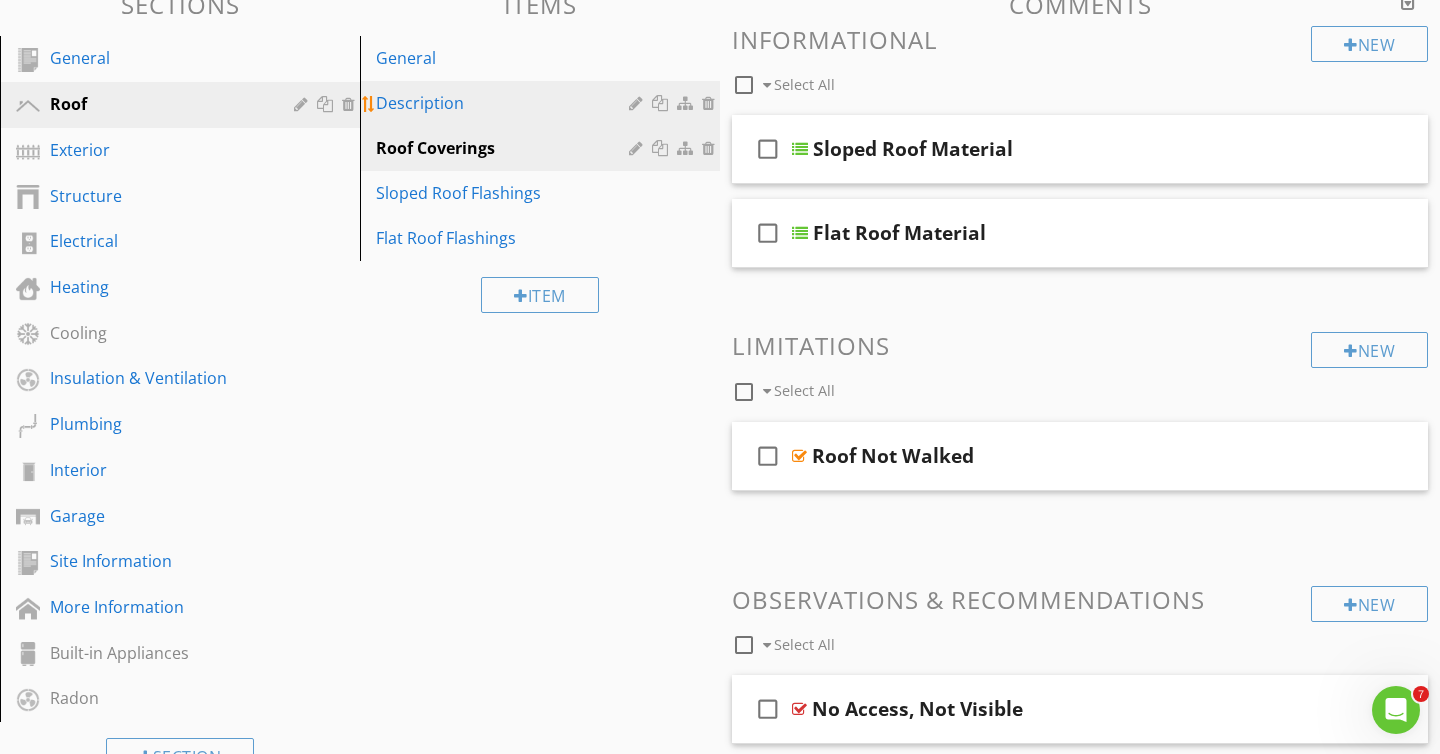 click on "Description" at bounding box center [543, 103] 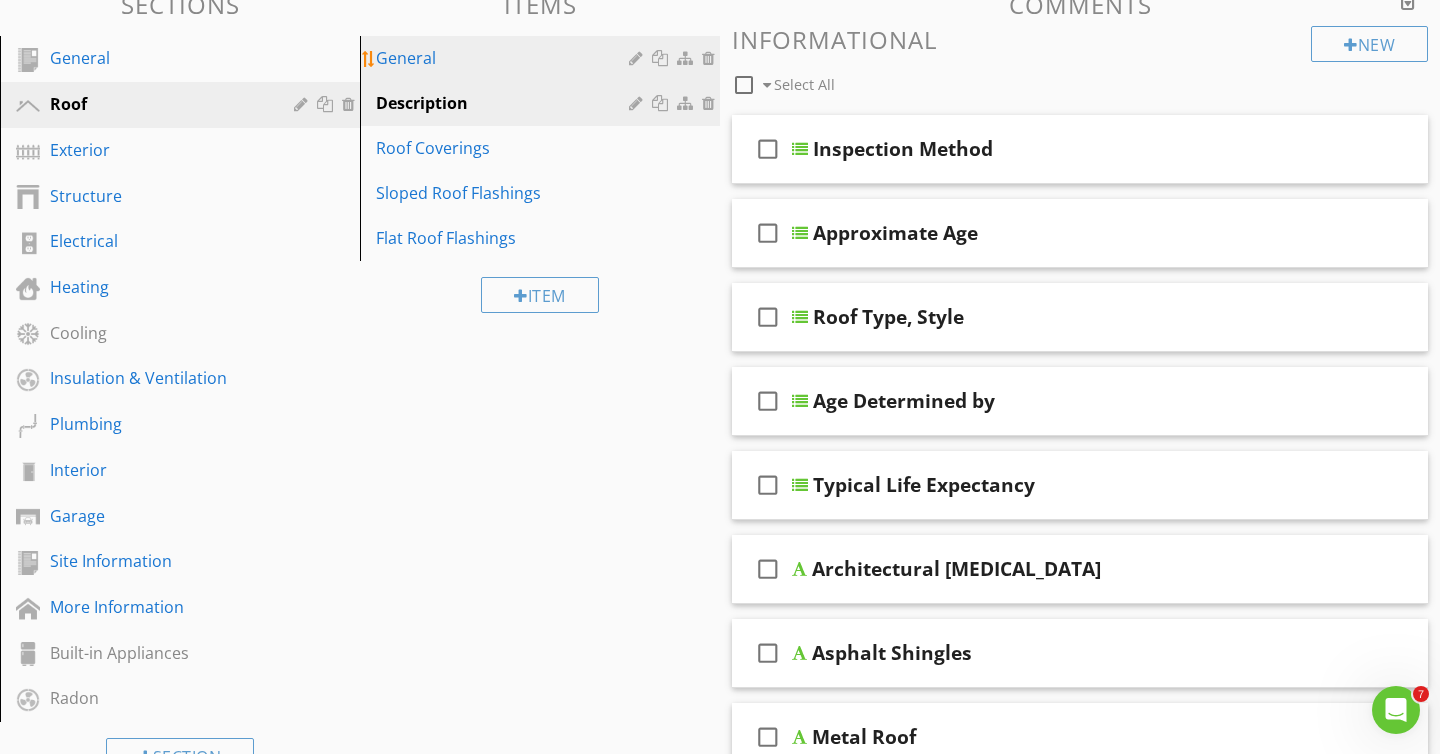 click on "General" at bounding box center [505, 58] 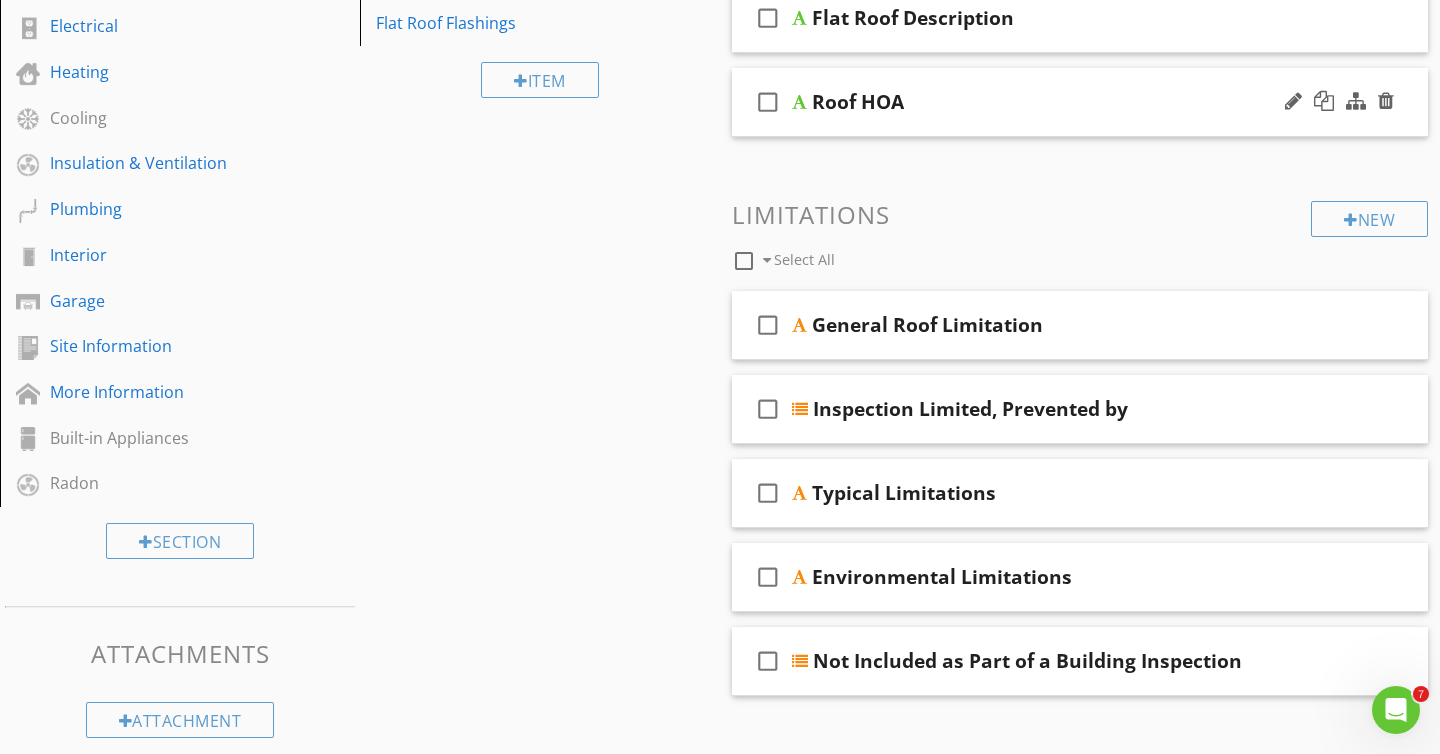scroll, scrollTop: 527, scrollLeft: 0, axis: vertical 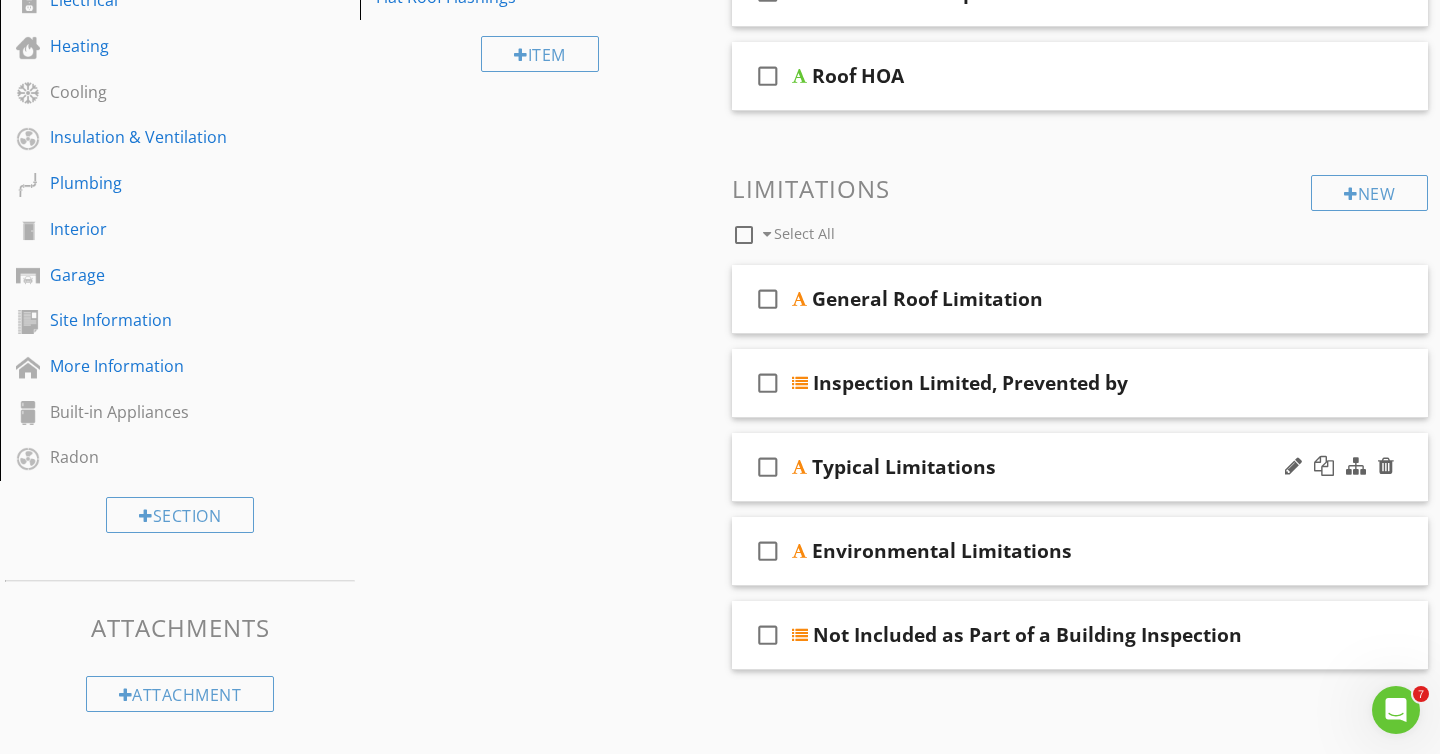 type 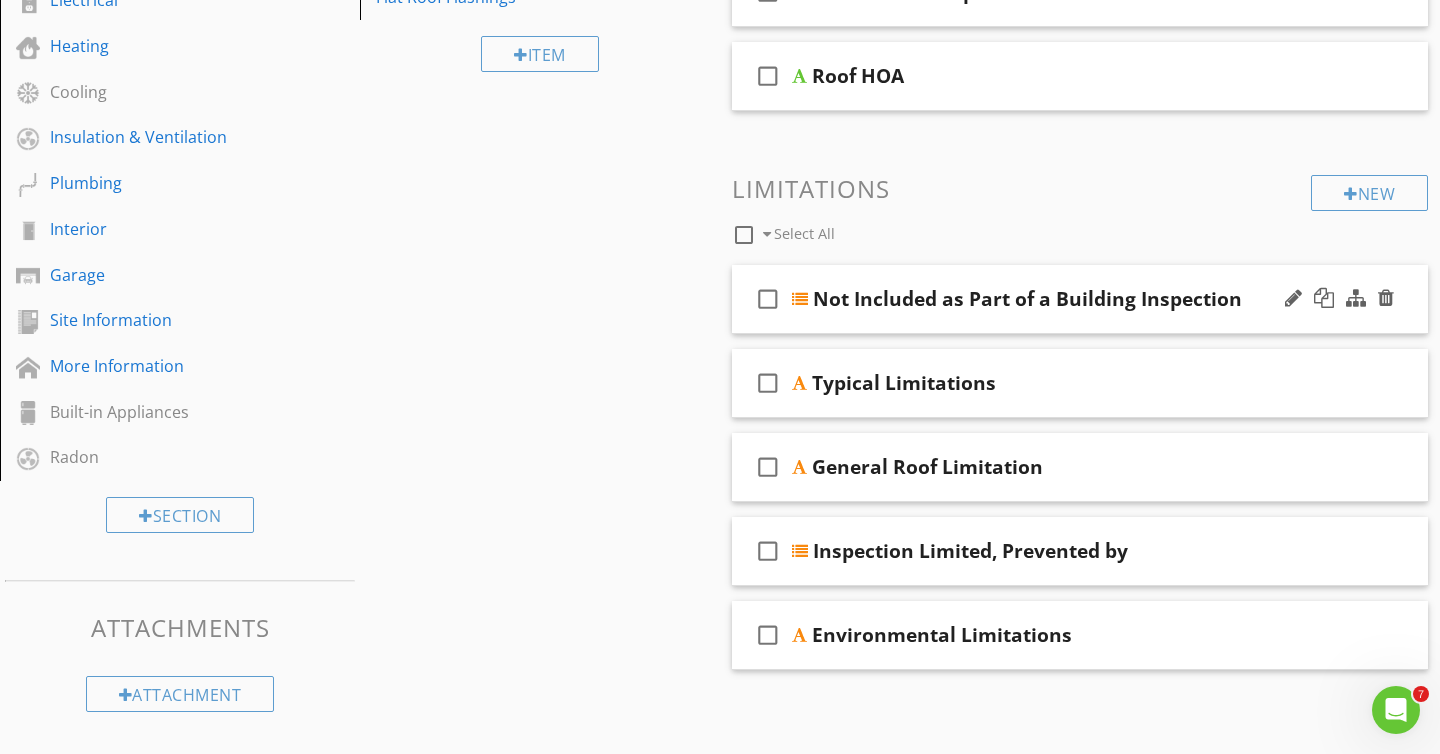 click on "check_box_outline_blank
Not Included as Part of a Building Inspection" at bounding box center (1080, 299) 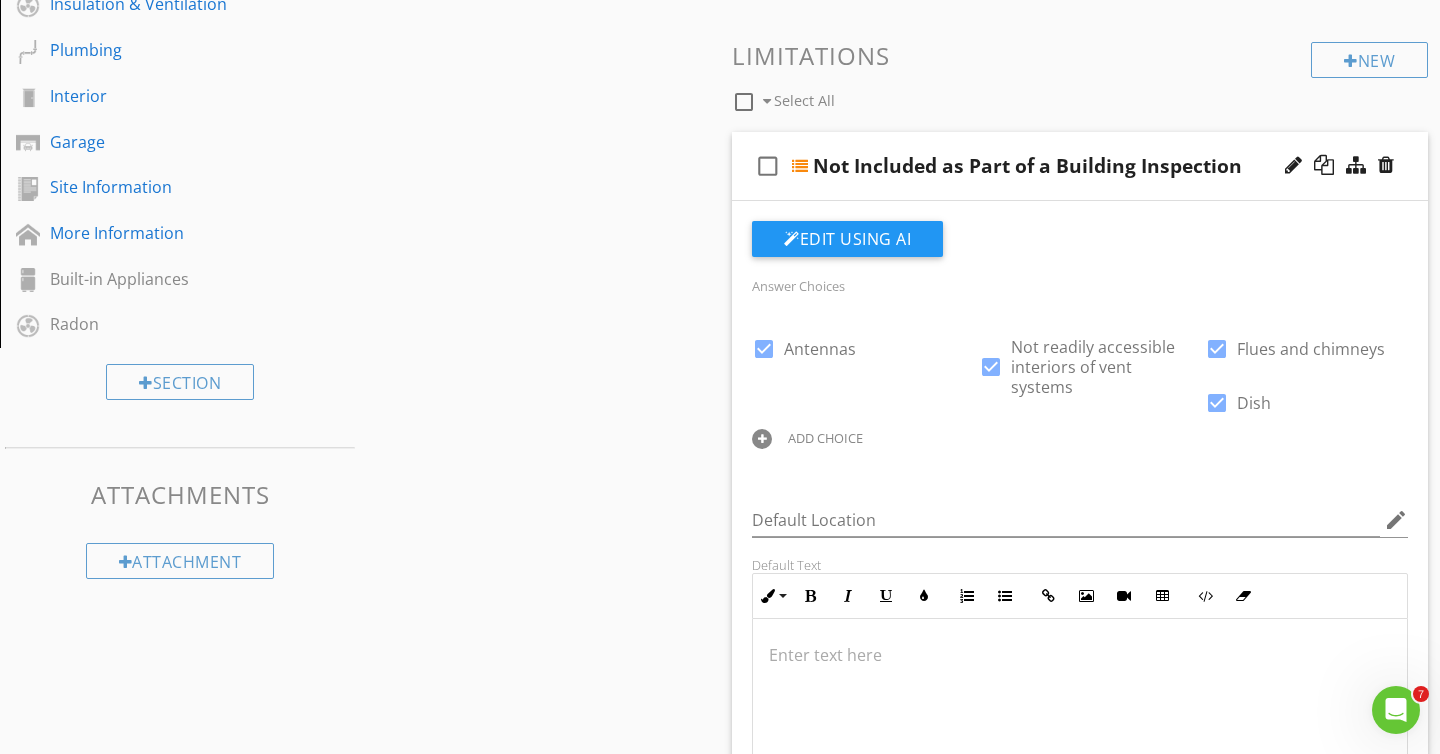 scroll, scrollTop: 658, scrollLeft: 0, axis: vertical 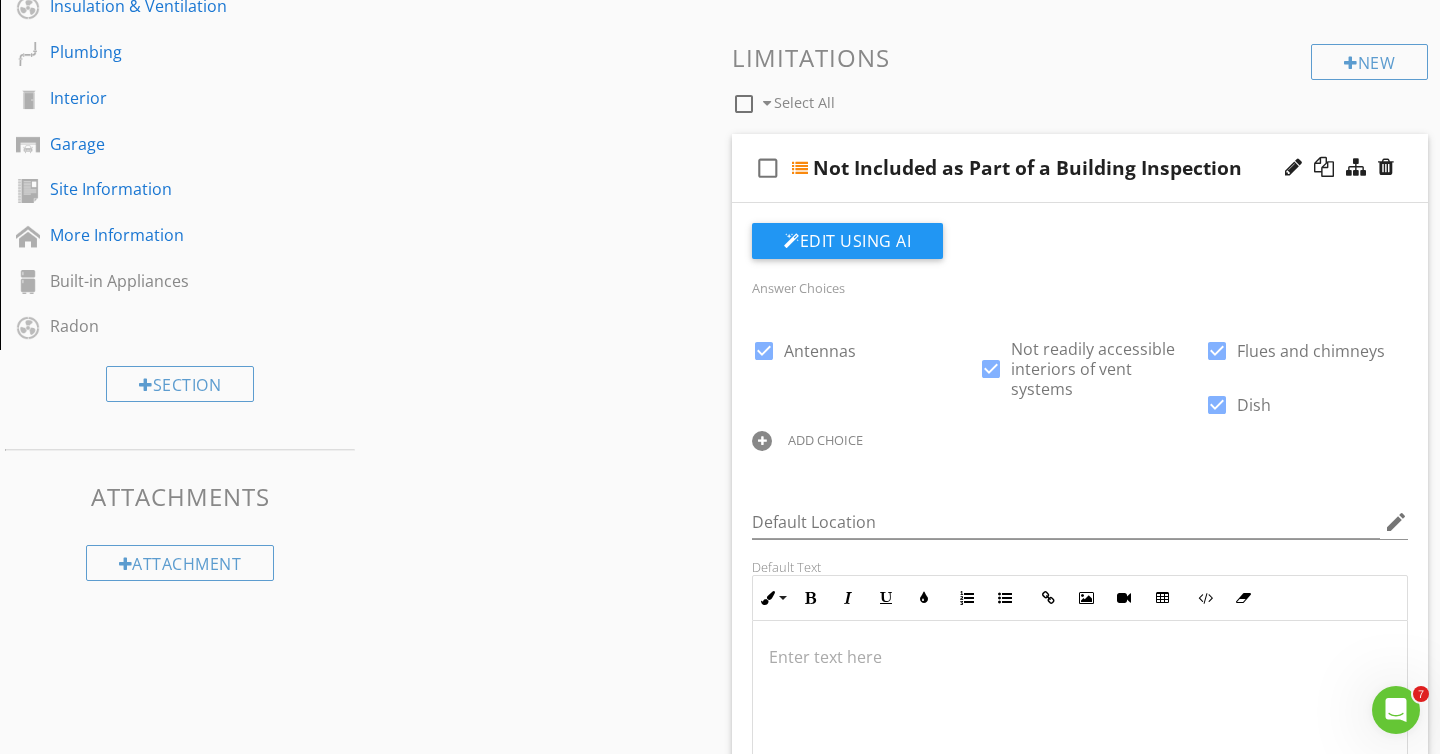click on "check_box_outline_blank
Not Included as Part of a Building Inspection" at bounding box center (1080, 168) 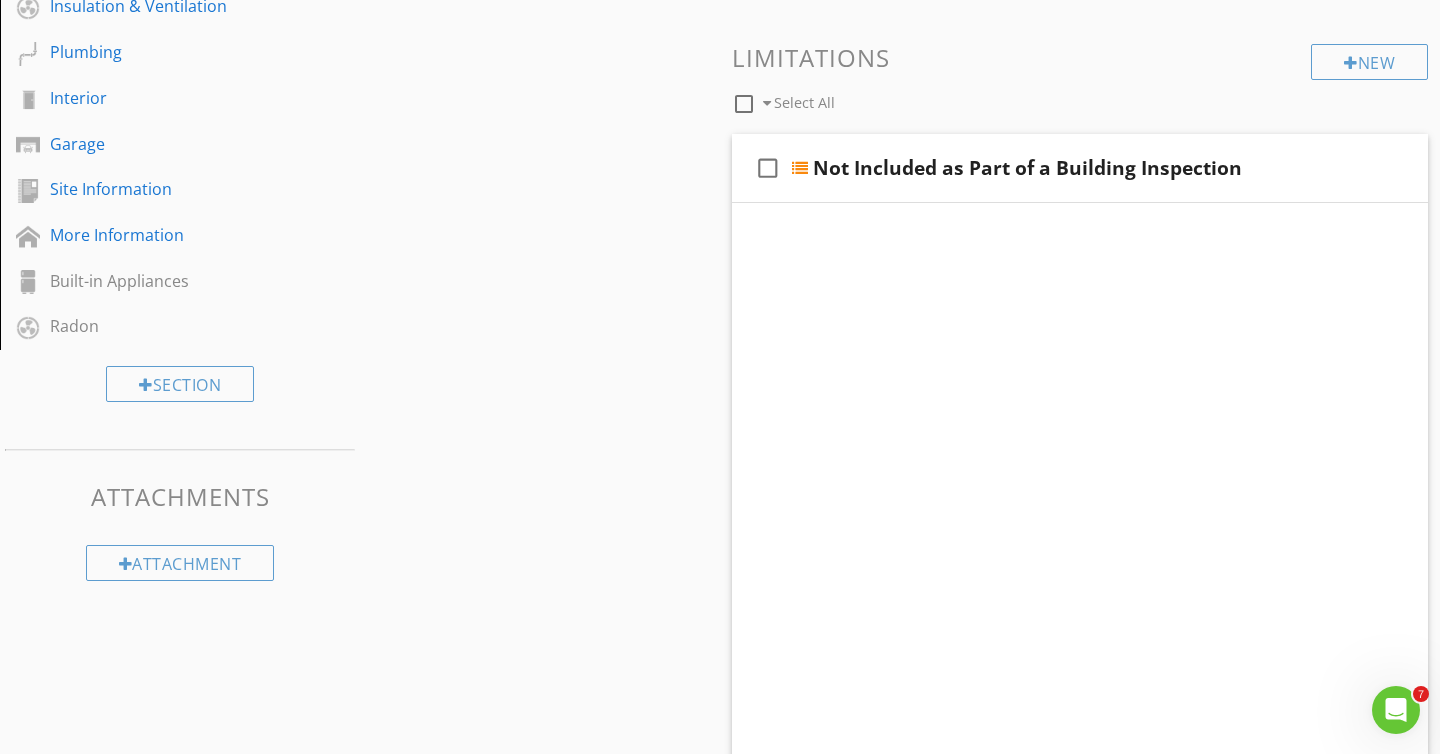 scroll, scrollTop: 527, scrollLeft: 0, axis: vertical 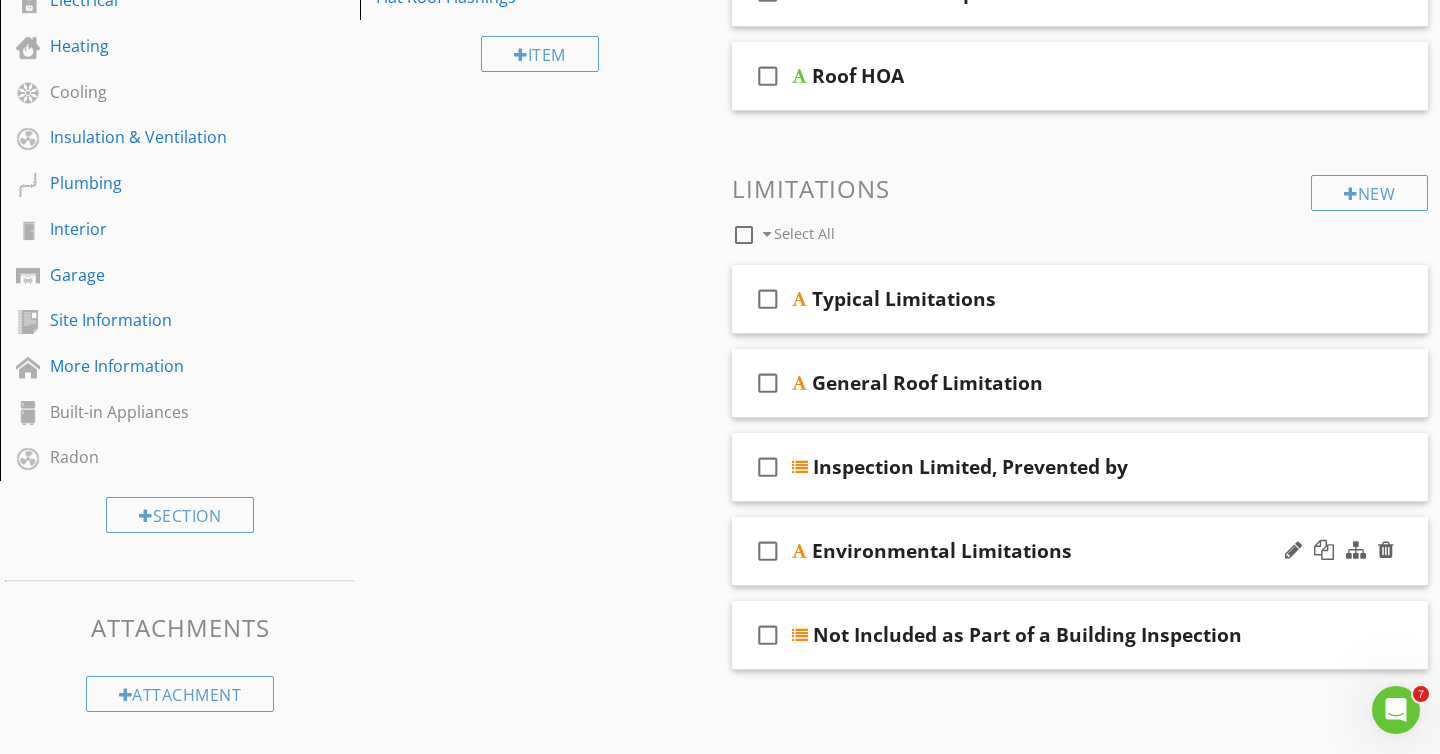 click on "check_box_outline_blank
Environmental Limitations" at bounding box center (1080, 551) 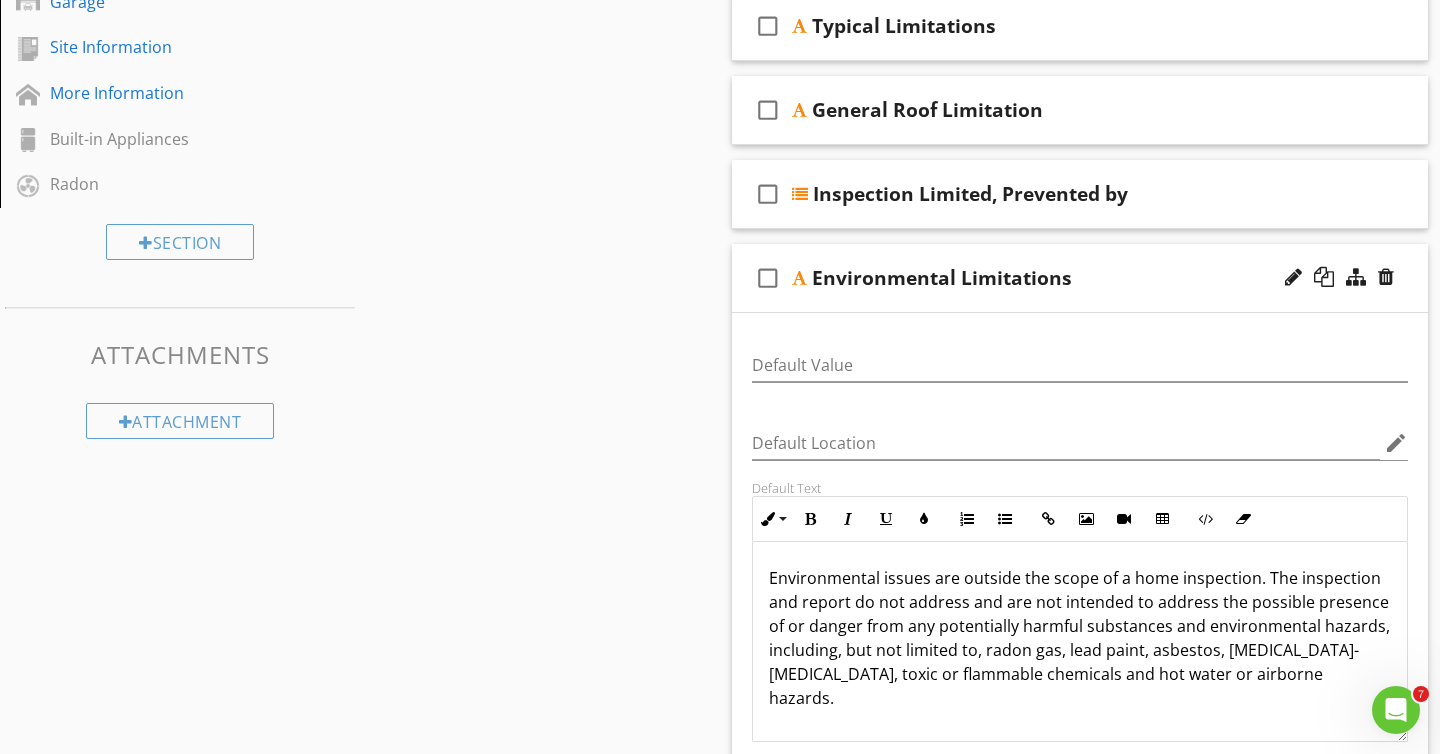 scroll, scrollTop: 797, scrollLeft: 0, axis: vertical 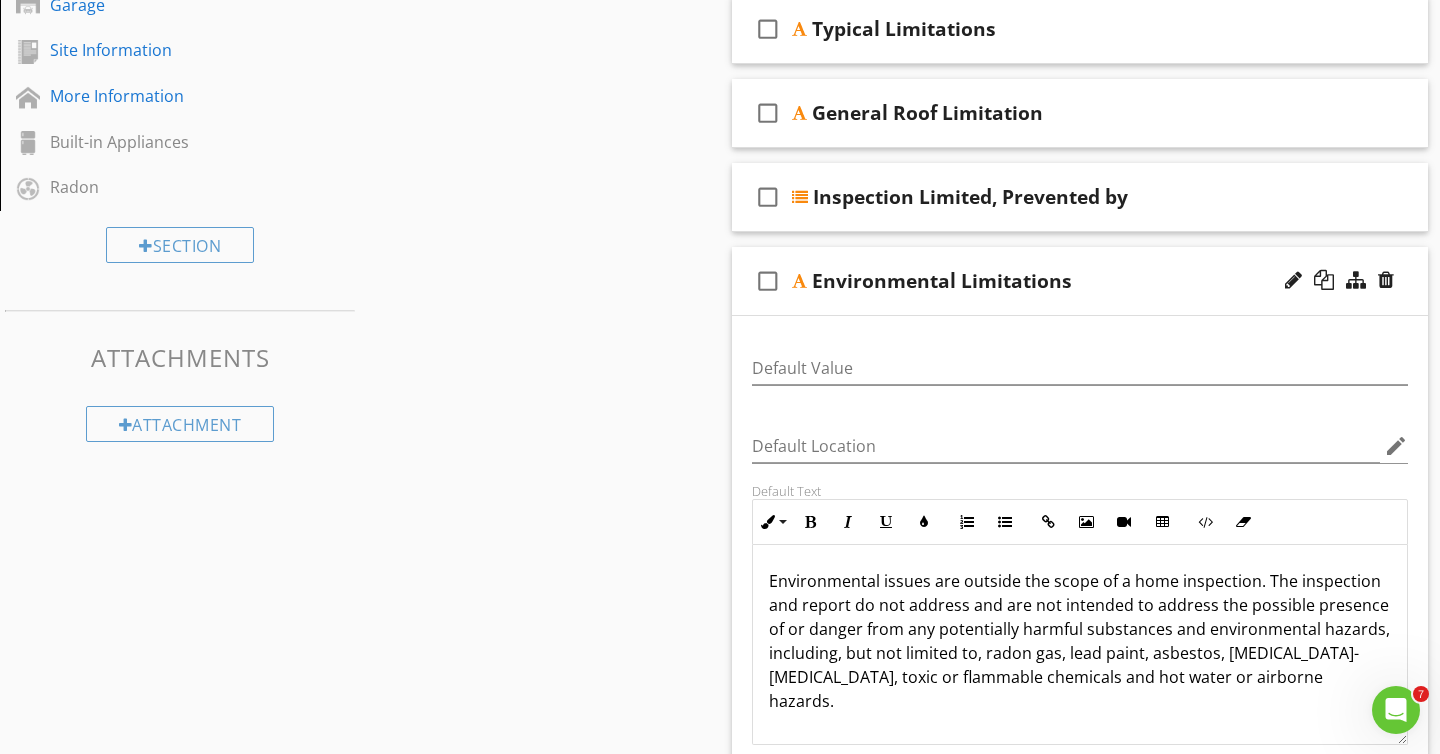 click on "check_box_outline_blank
Environmental Limitations" at bounding box center (1080, 281) 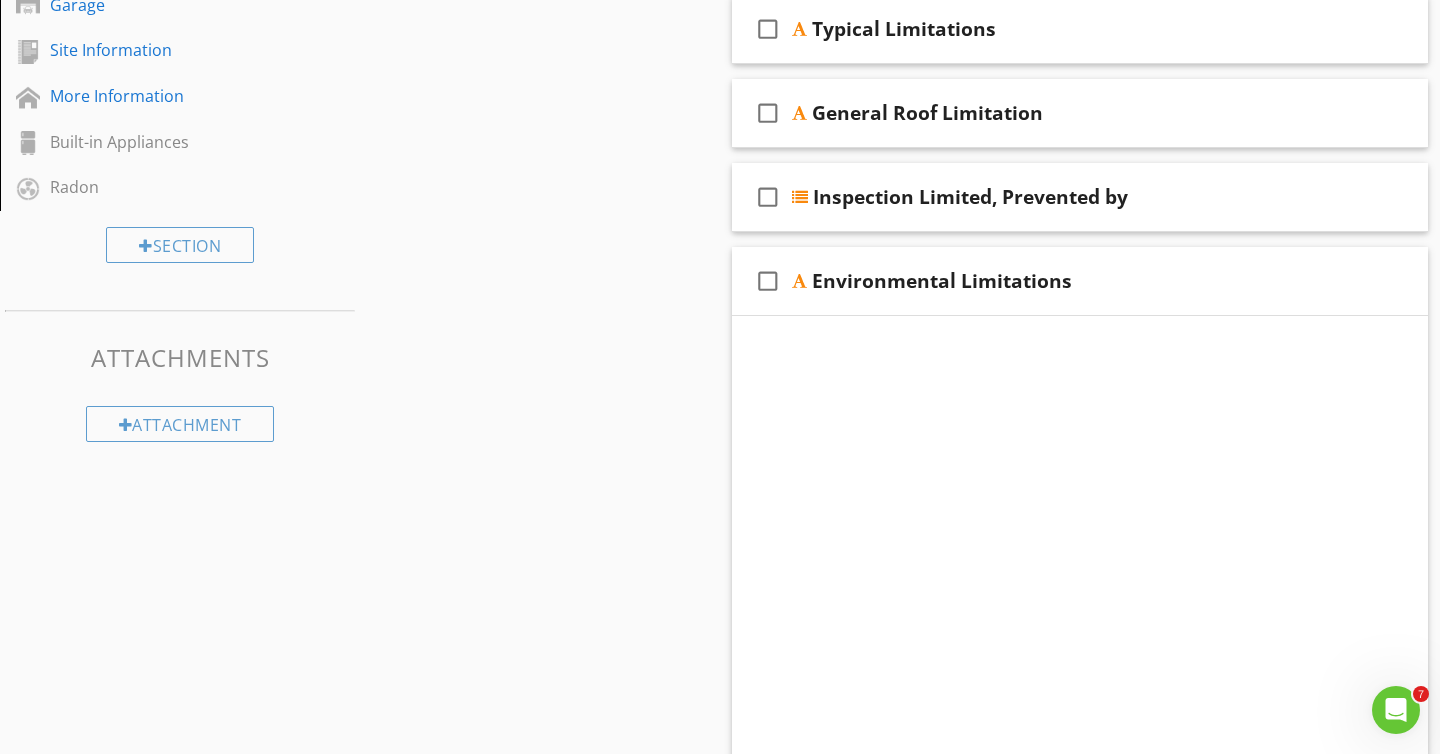 scroll, scrollTop: 527, scrollLeft: 0, axis: vertical 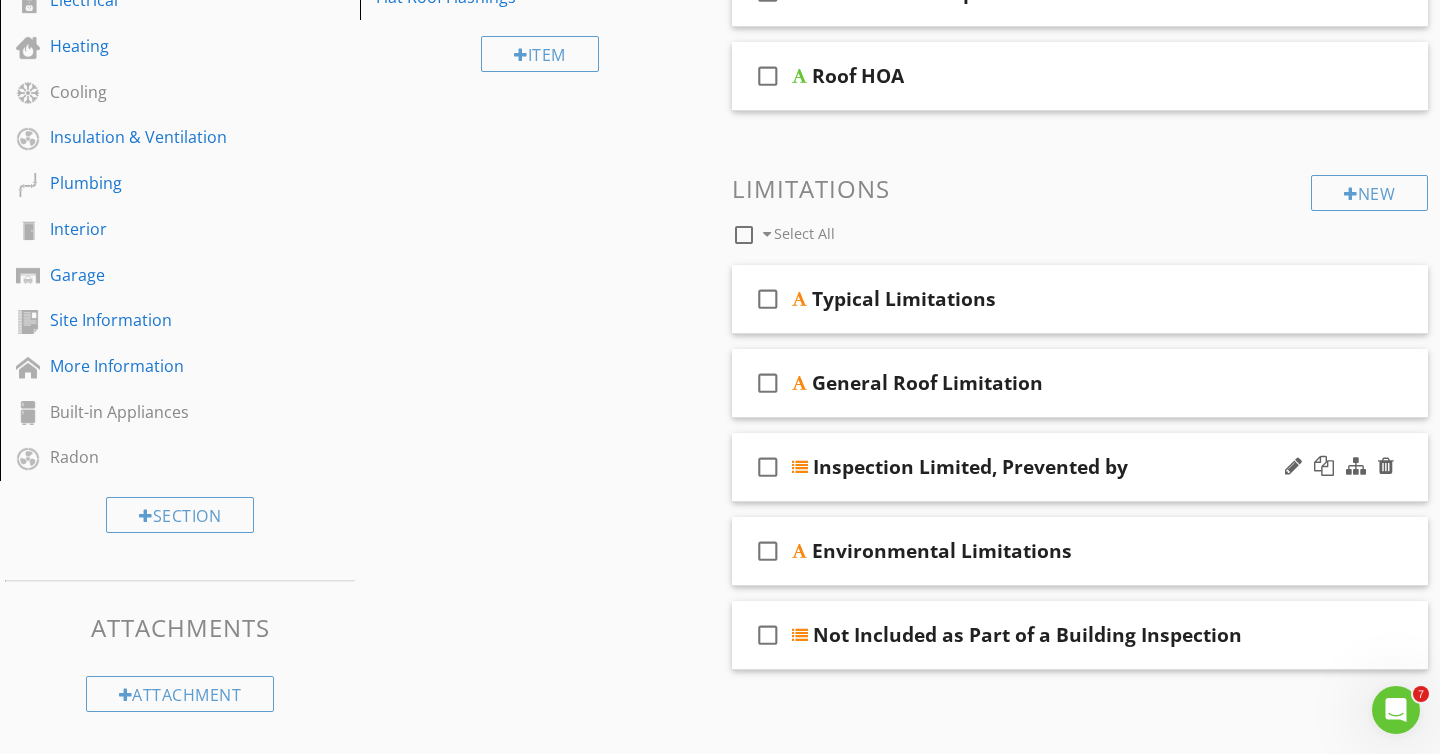 click on "check_box_outline_blank
Inspection Limited, Prevented by" at bounding box center [1080, 467] 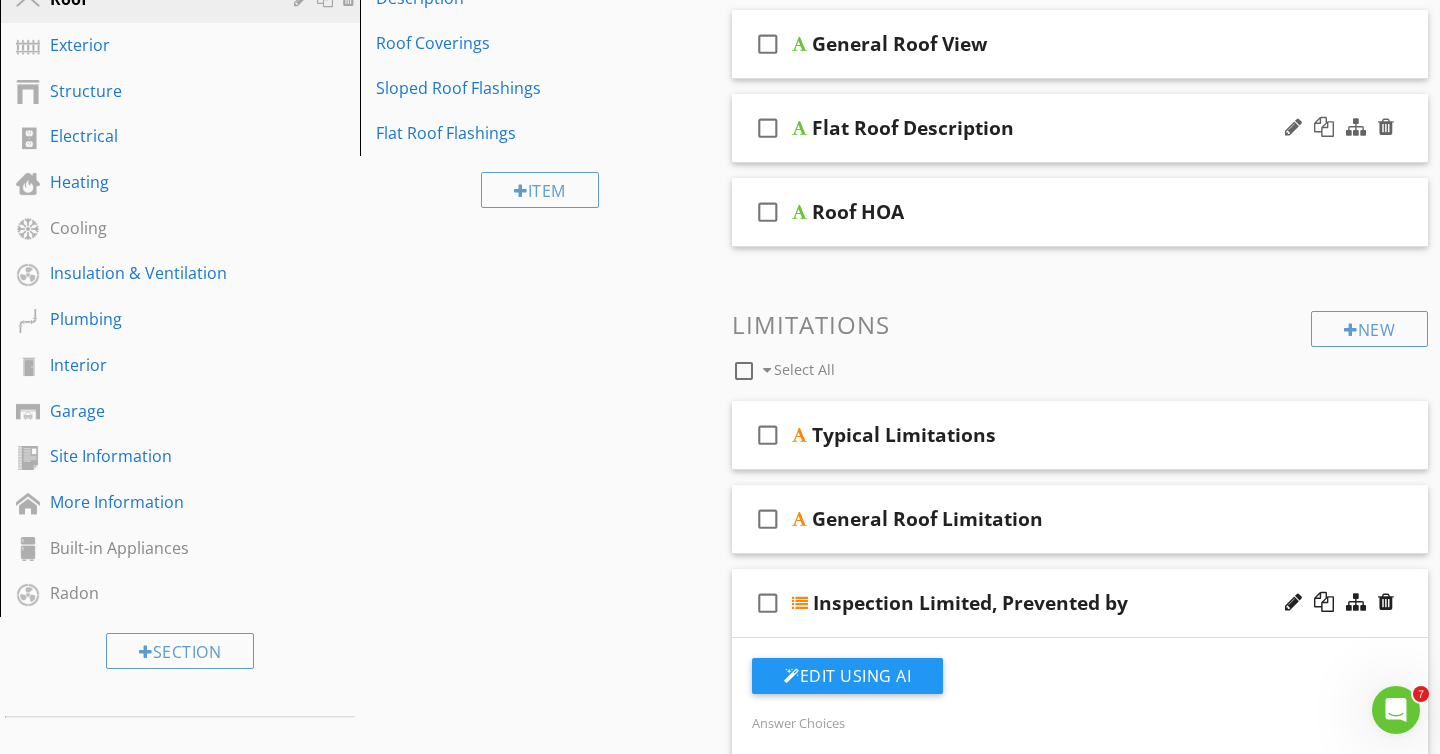 scroll, scrollTop: 541, scrollLeft: 0, axis: vertical 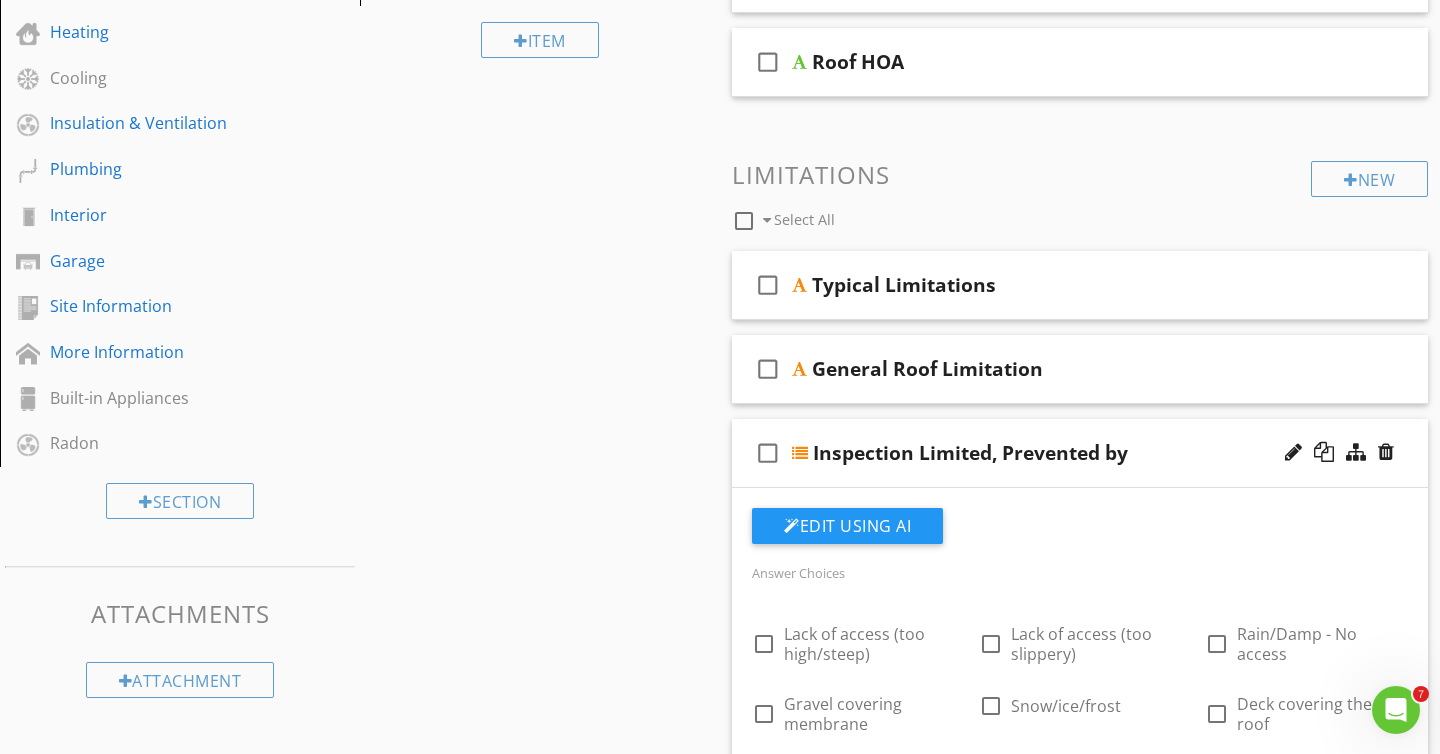 click on "check_box_outline_blank
Inspection Limited, Prevented by" at bounding box center [1080, 453] 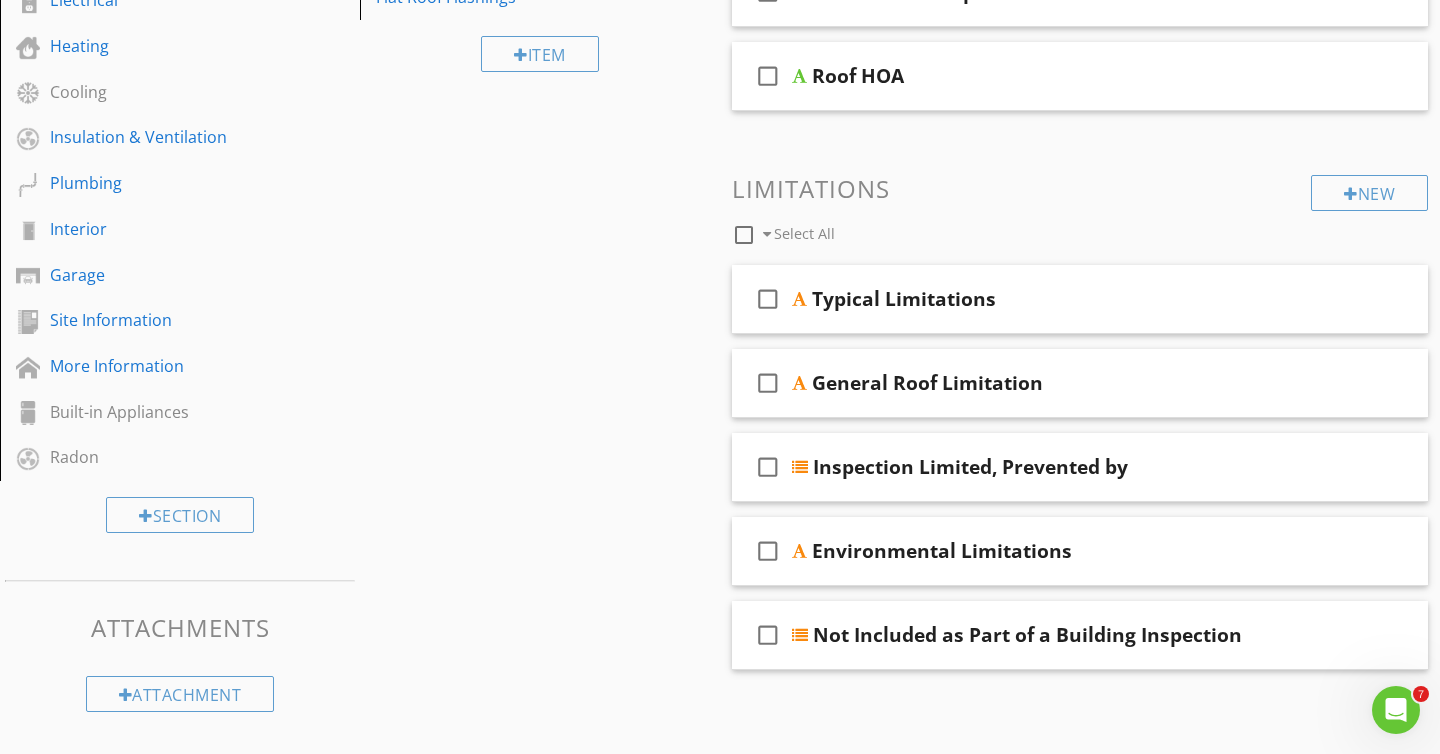 scroll, scrollTop: 527, scrollLeft: 0, axis: vertical 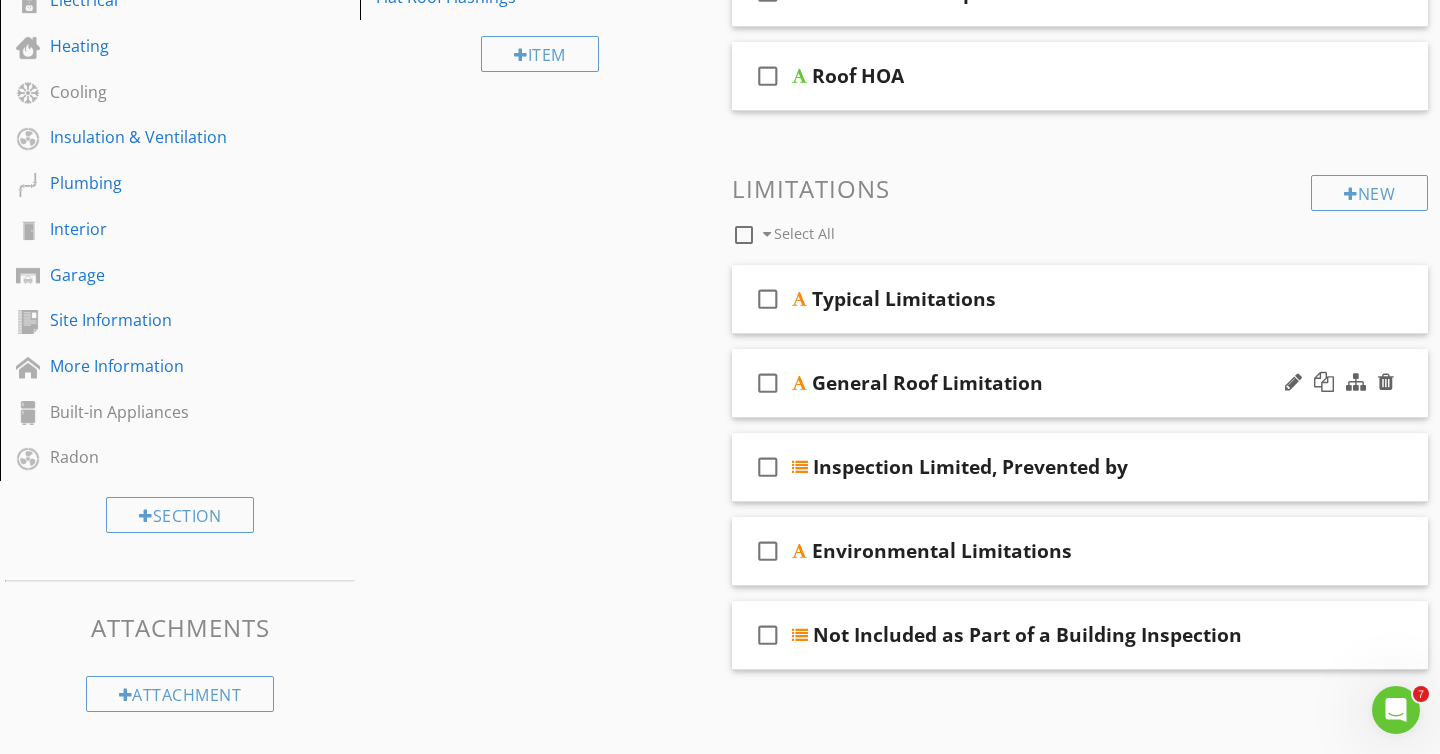 click on "check_box_outline_blank
General Roof Limitation" at bounding box center [1080, 383] 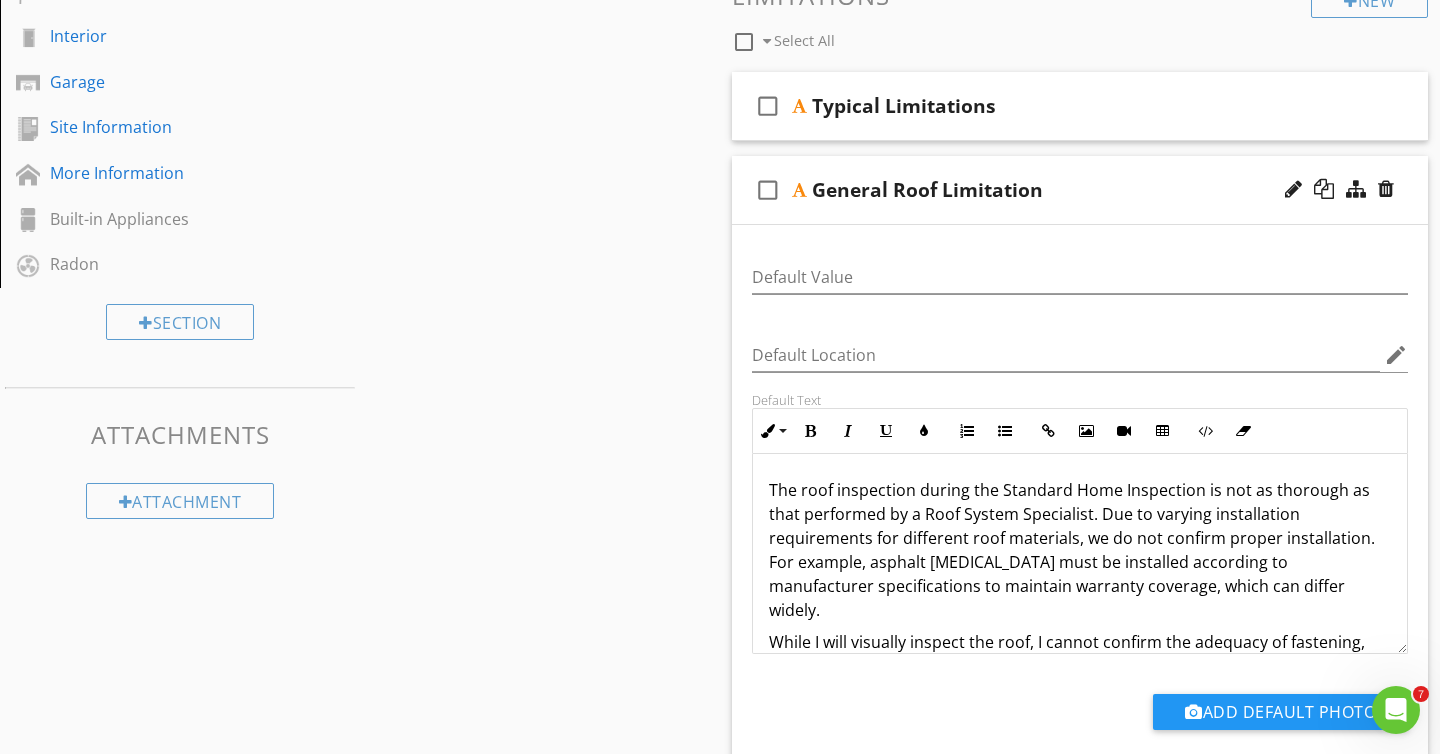 scroll, scrollTop: 719, scrollLeft: 0, axis: vertical 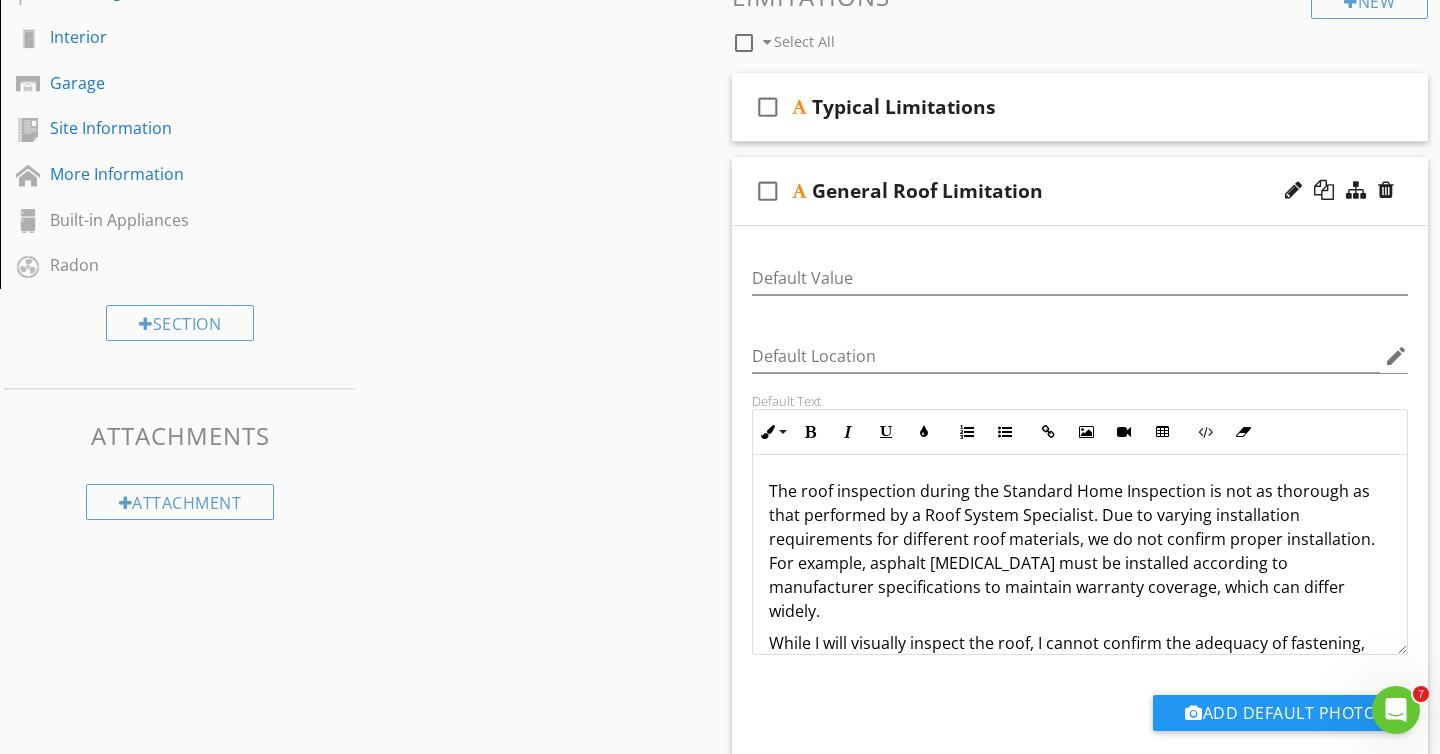 click on "check_box_outline_blank
General Roof Limitation" at bounding box center (1080, 191) 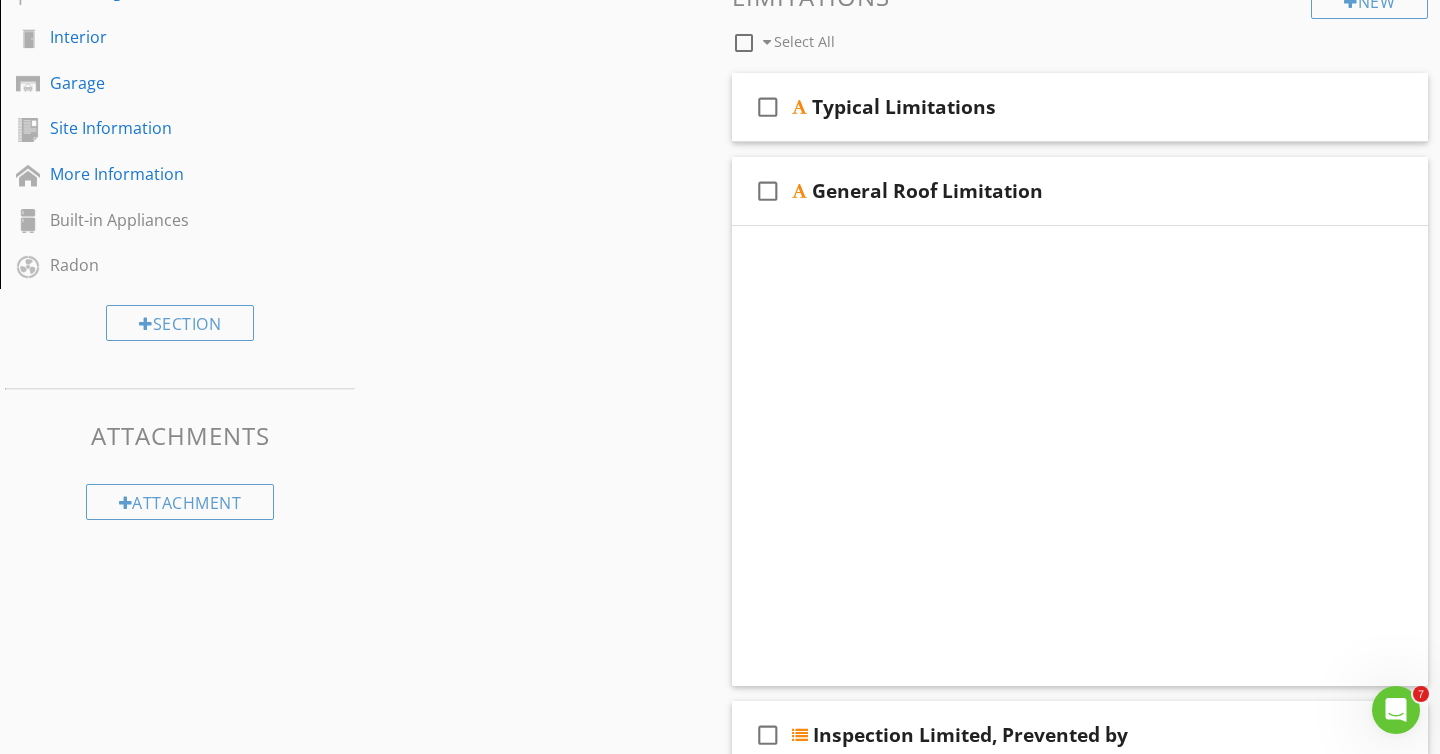 scroll, scrollTop: 527, scrollLeft: 0, axis: vertical 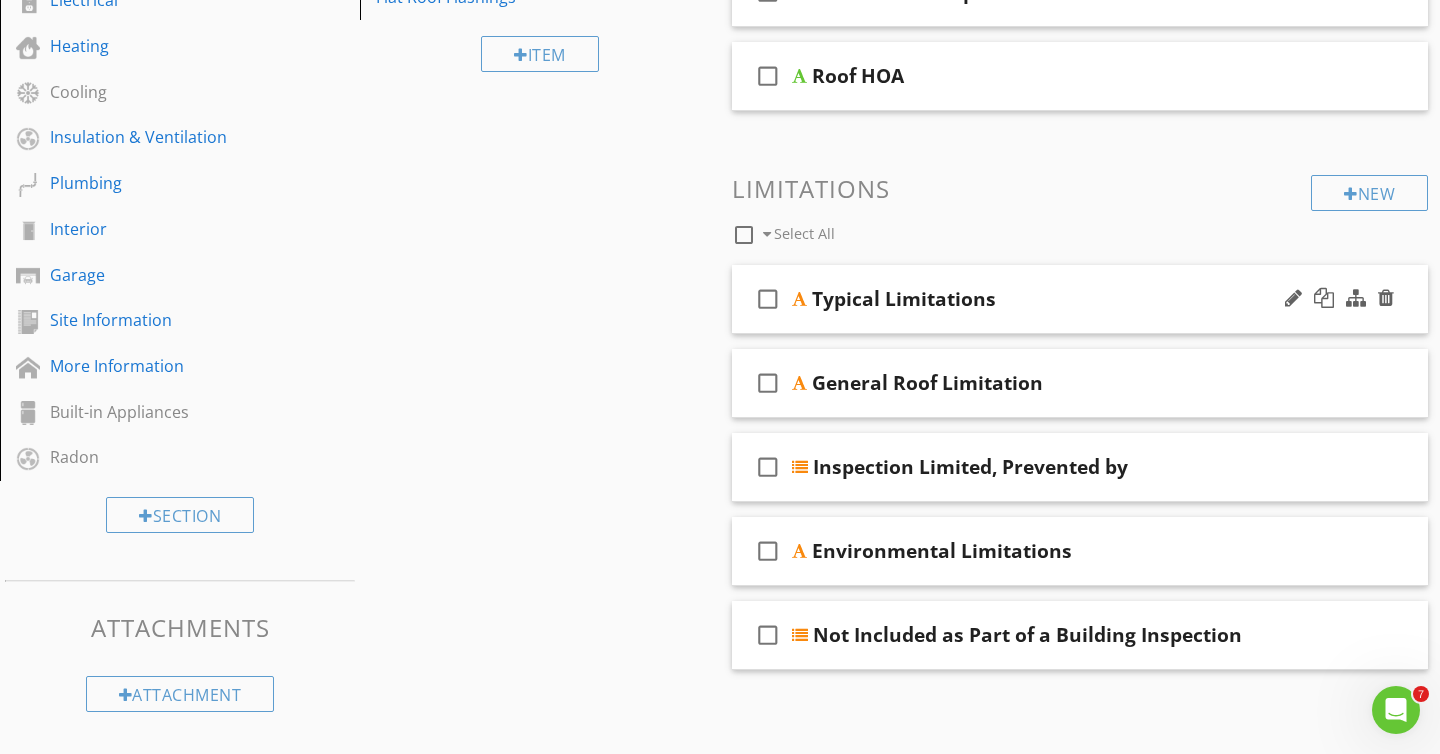 click on "check_box_outline_blank
Typical Limitations" at bounding box center (1080, 299) 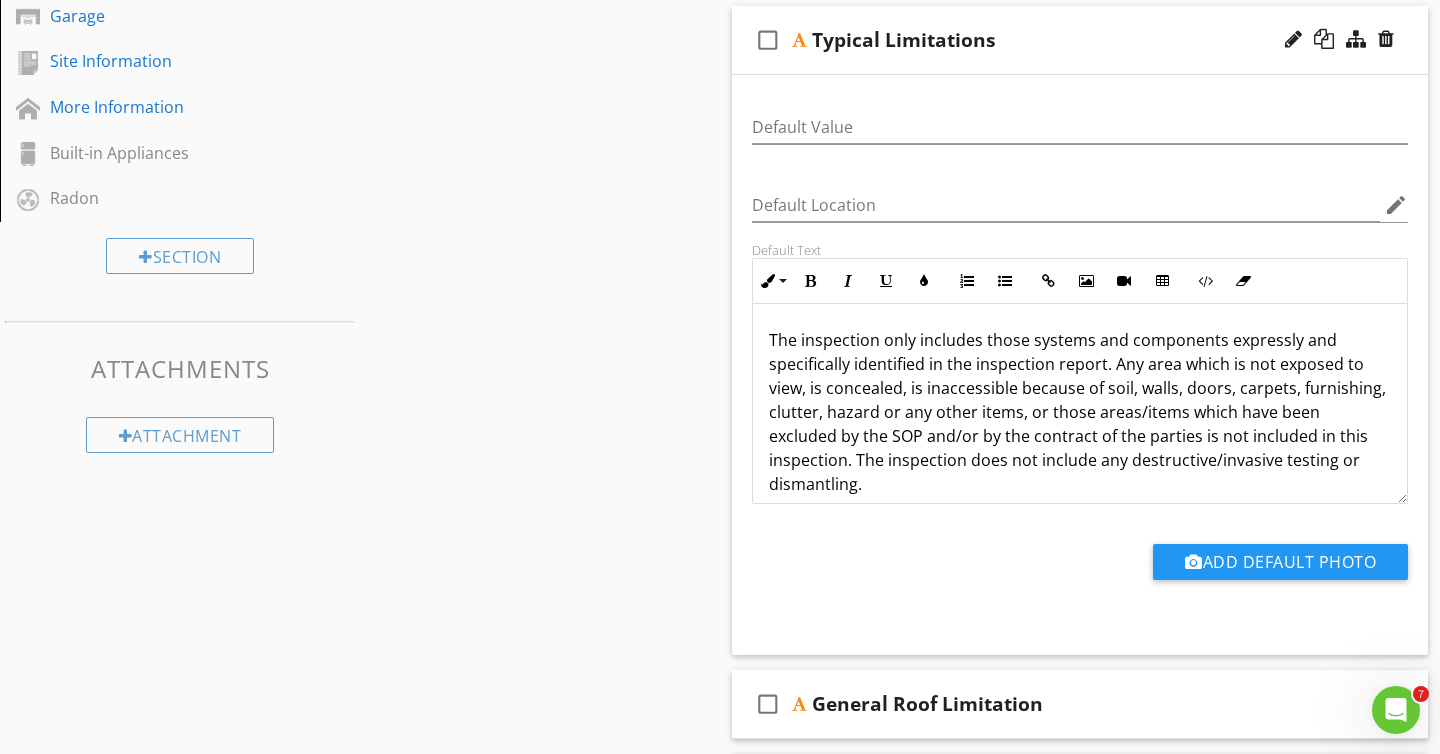 scroll, scrollTop: 827, scrollLeft: 0, axis: vertical 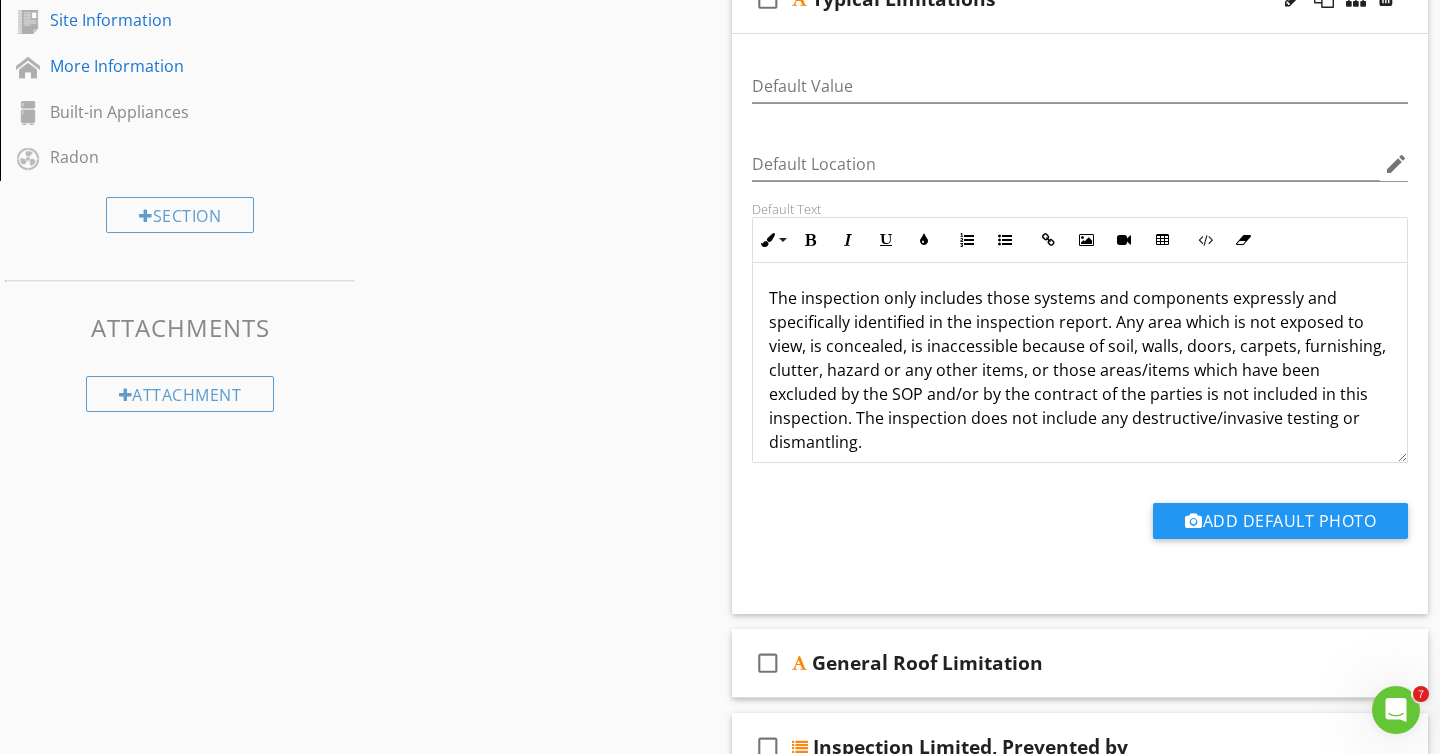 click on "Add Default Photo" at bounding box center [1080, 528] 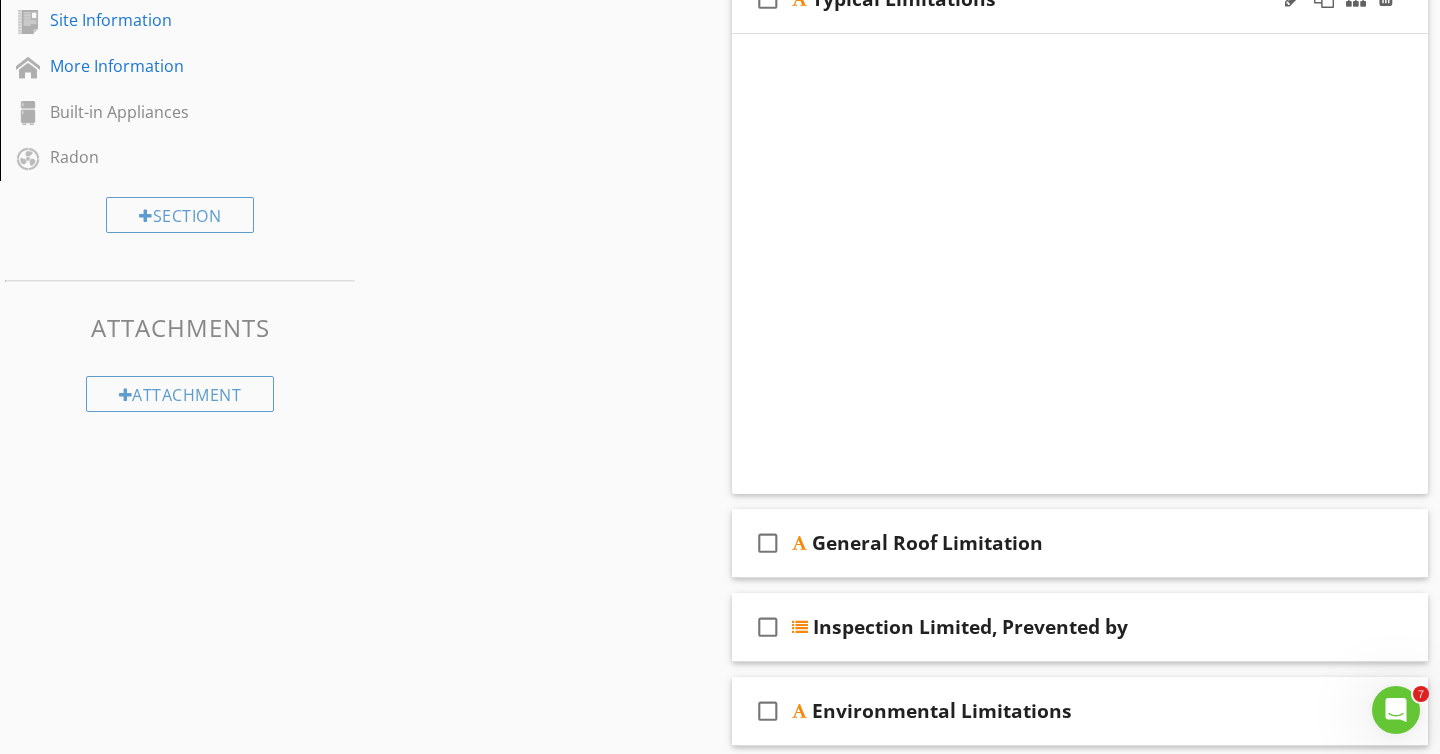 scroll, scrollTop: 527, scrollLeft: 0, axis: vertical 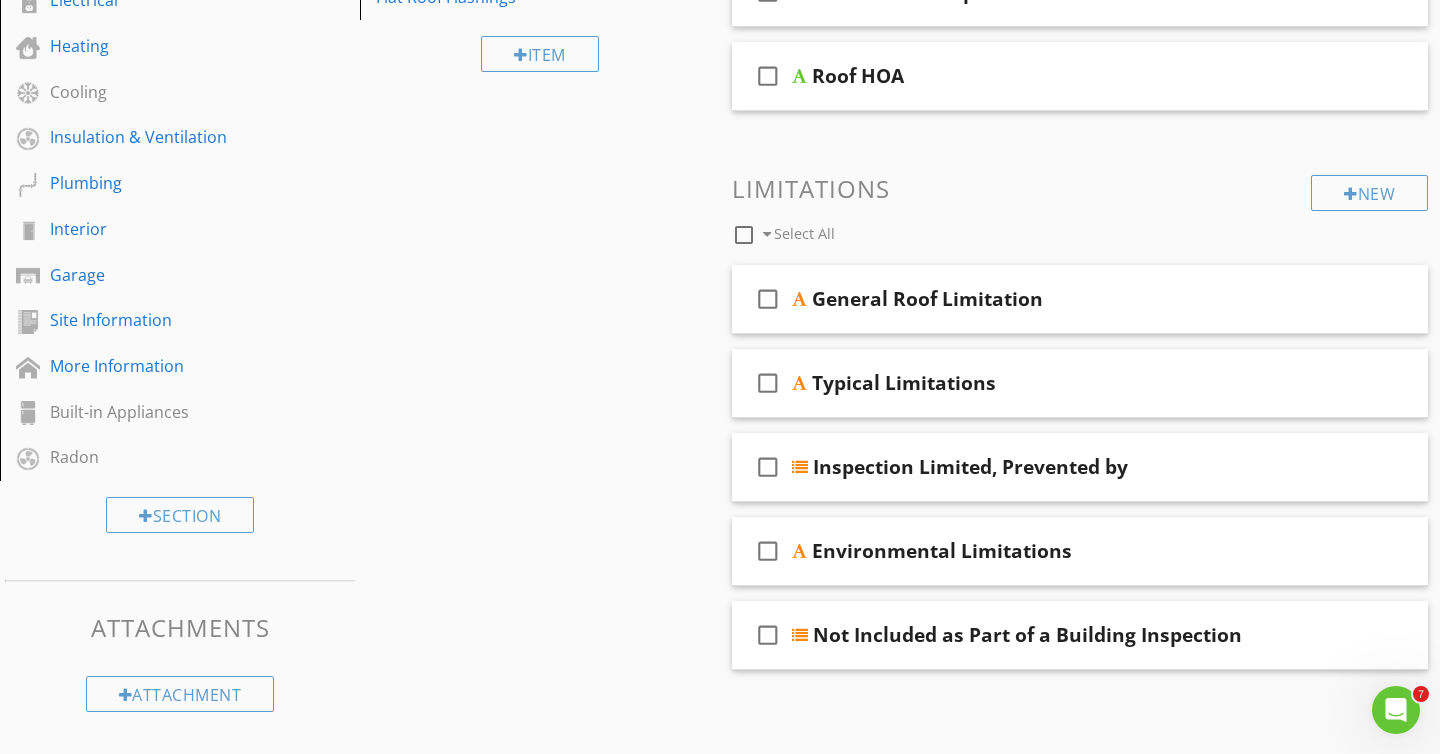 click on "check_box_outline_blank
General Roof Limitation" at bounding box center [1080, 299] 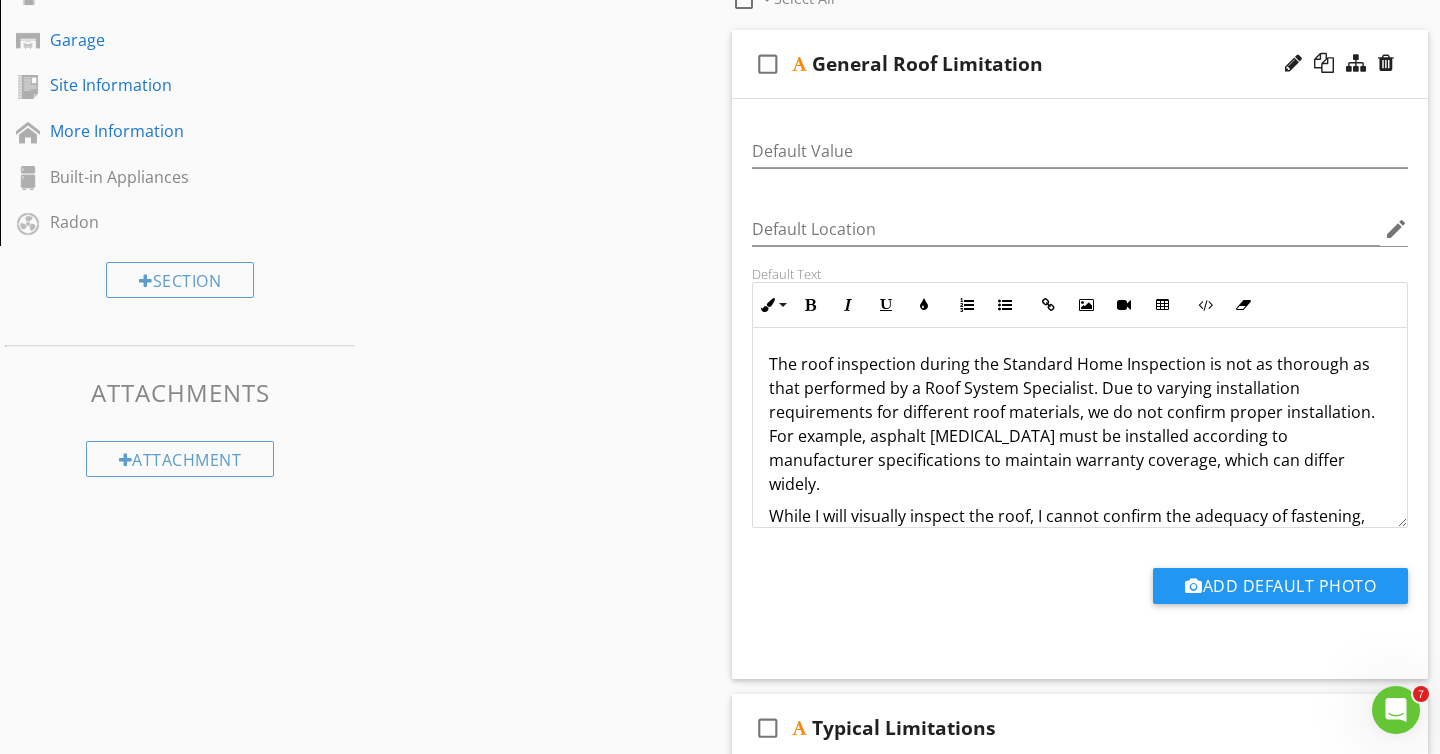 scroll, scrollTop: 790, scrollLeft: 0, axis: vertical 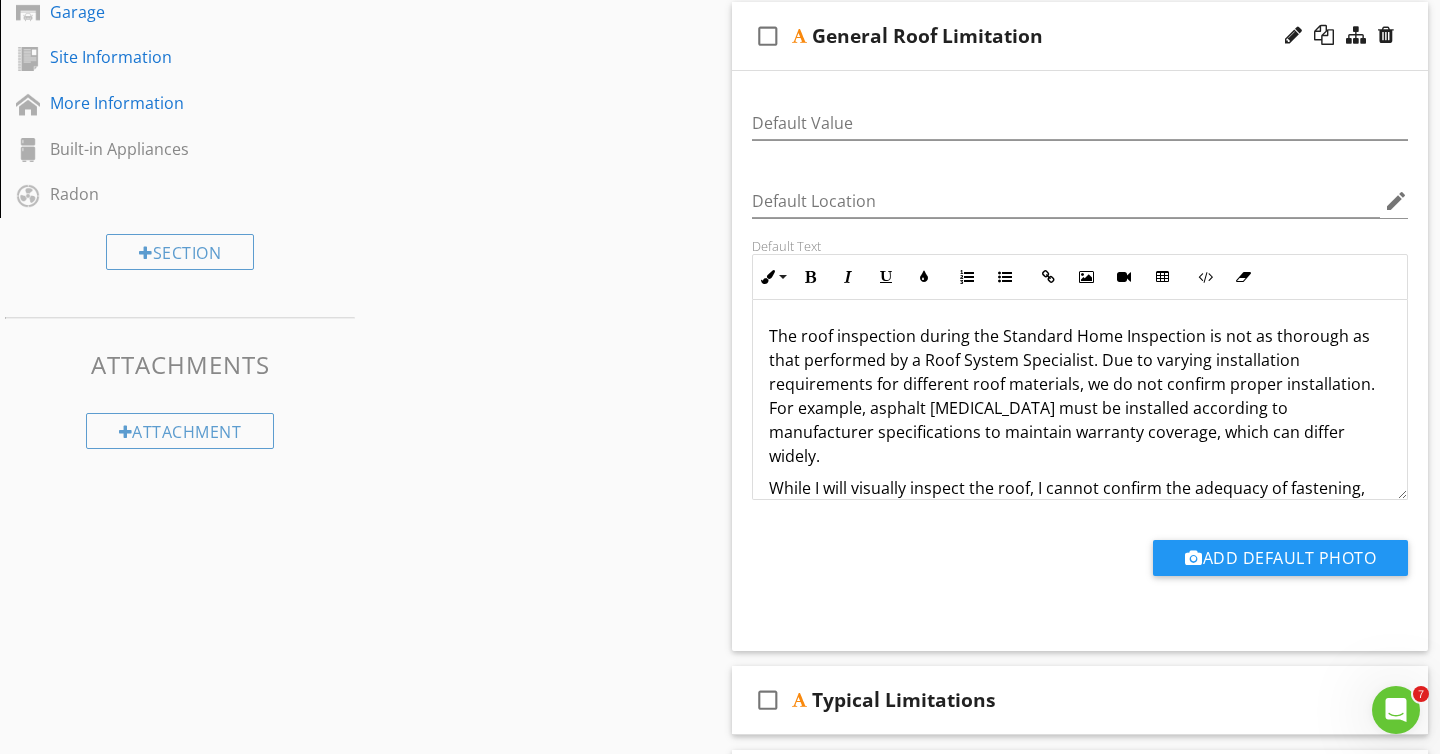 click on "check_box_outline_blank" at bounding box center [768, 36] 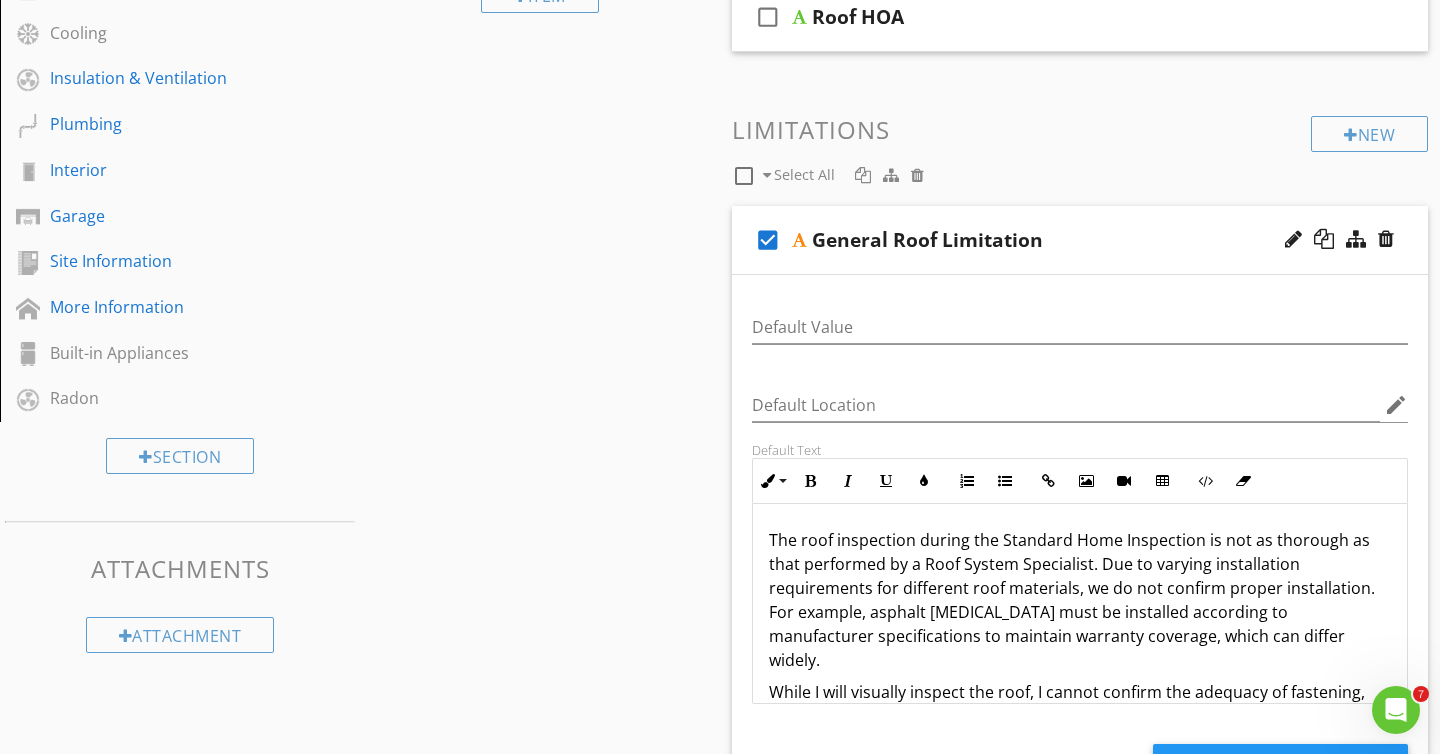scroll, scrollTop: 584, scrollLeft: 0, axis: vertical 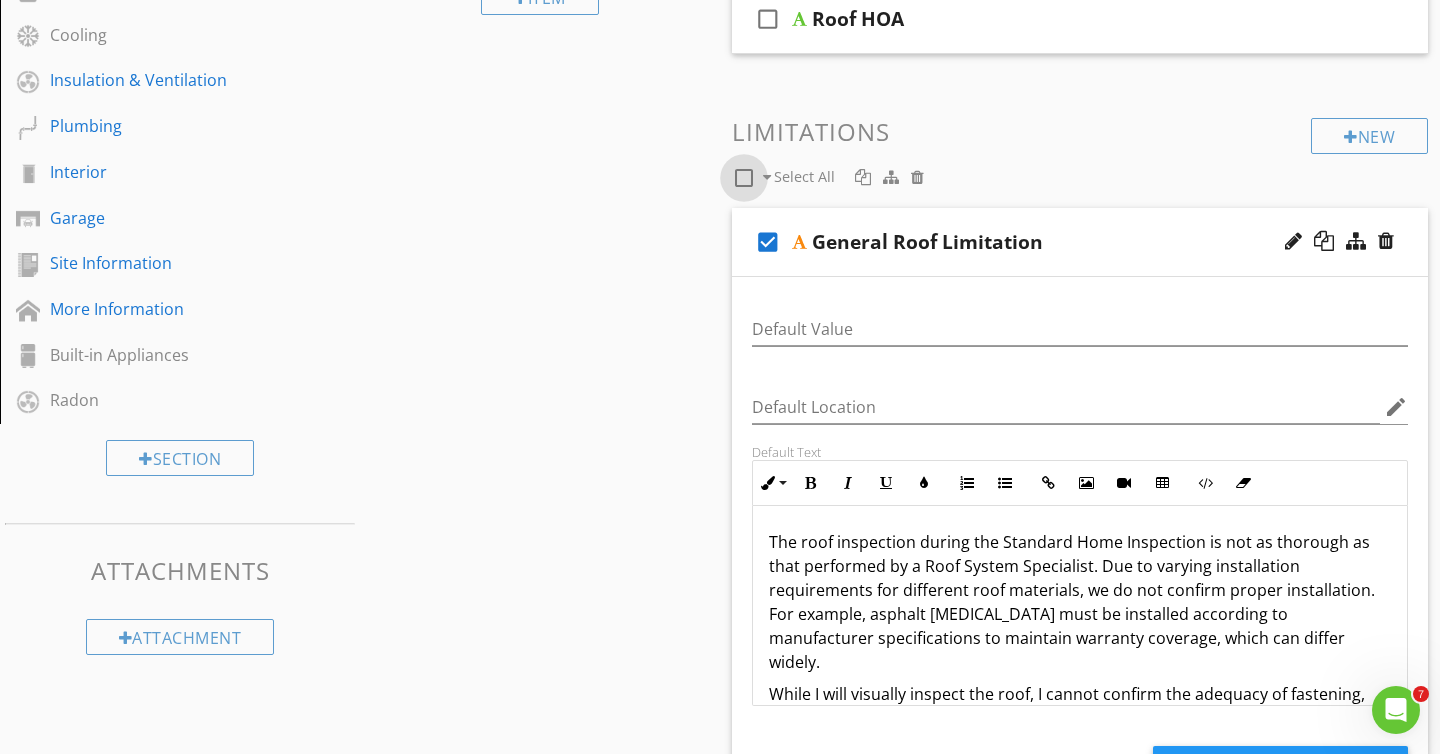 click at bounding box center [744, 178] 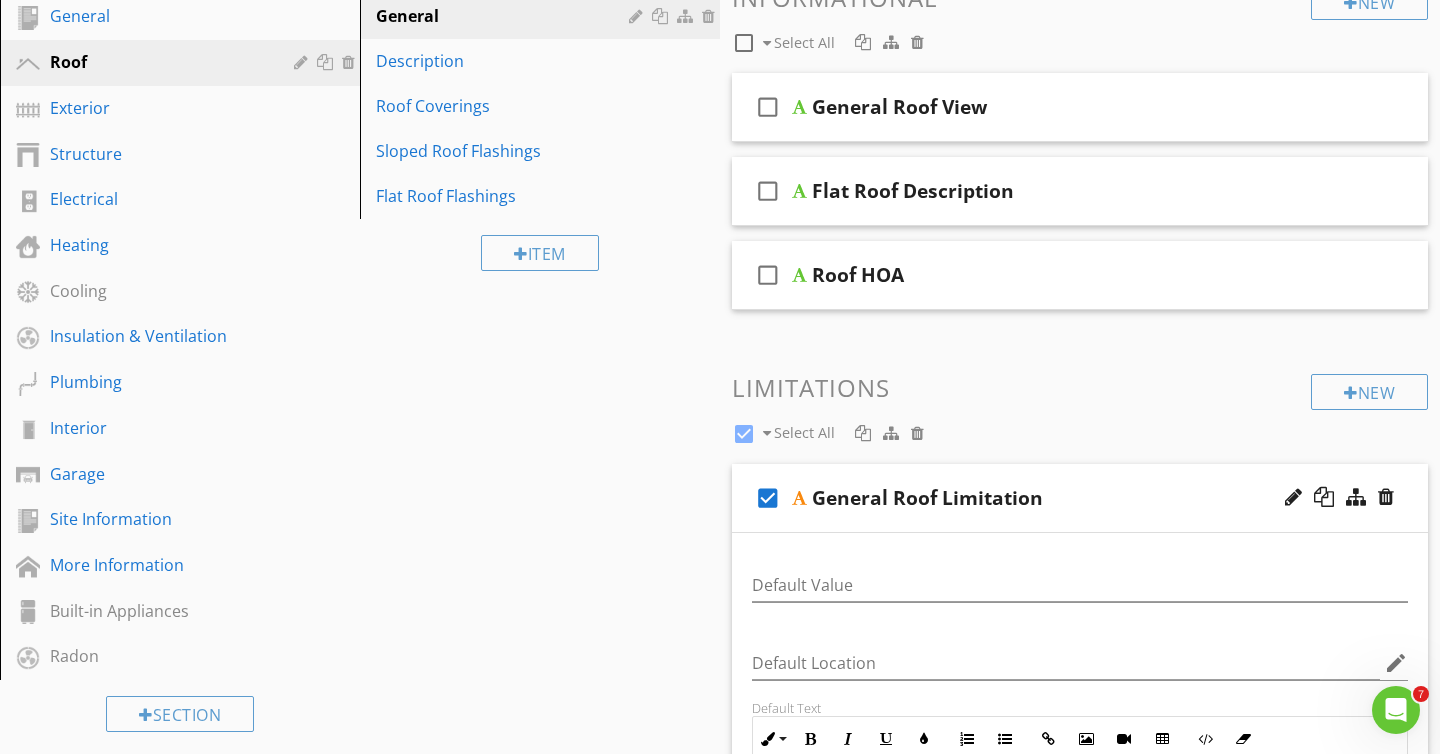 scroll, scrollTop: 331, scrollLeft: 0, axis: vertical 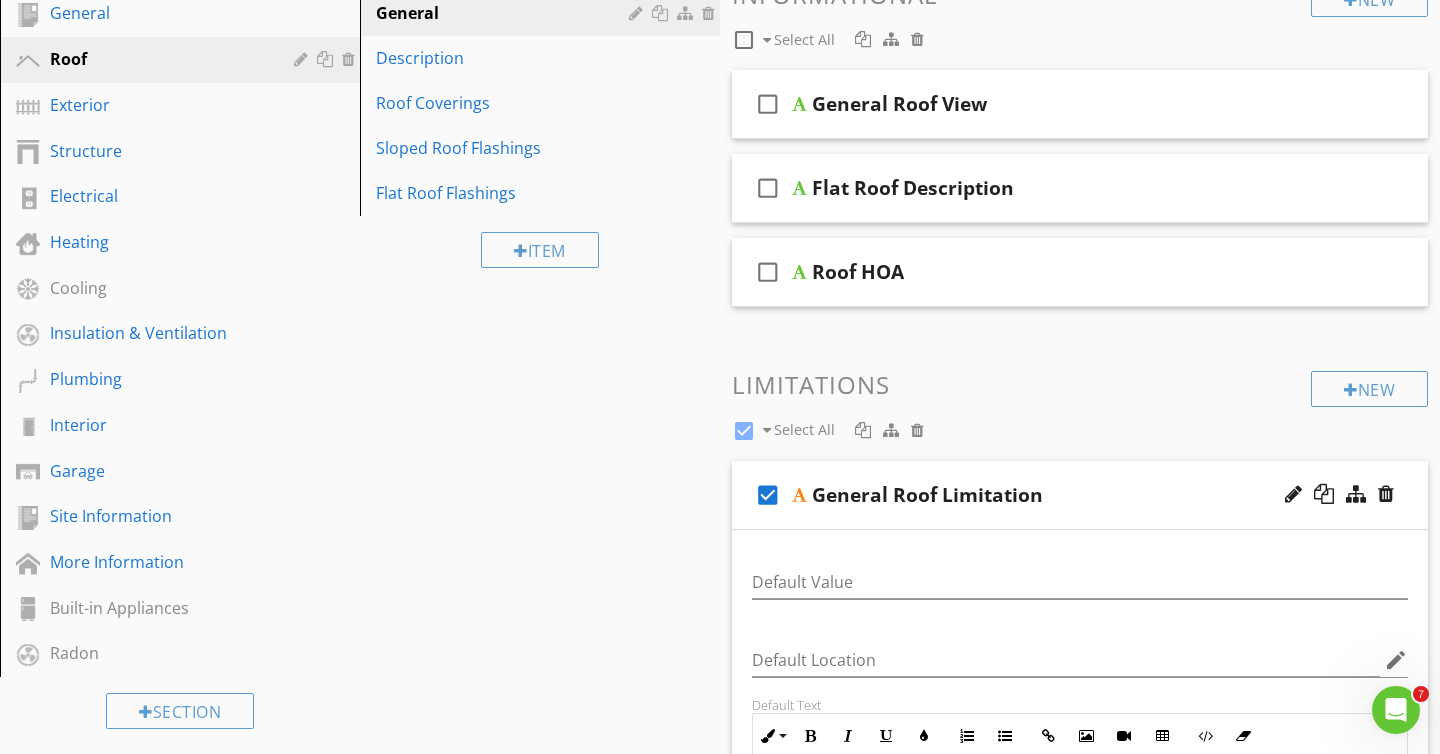 click on "check_box
General Roof Limitation" at bounding box center (1080, 495) 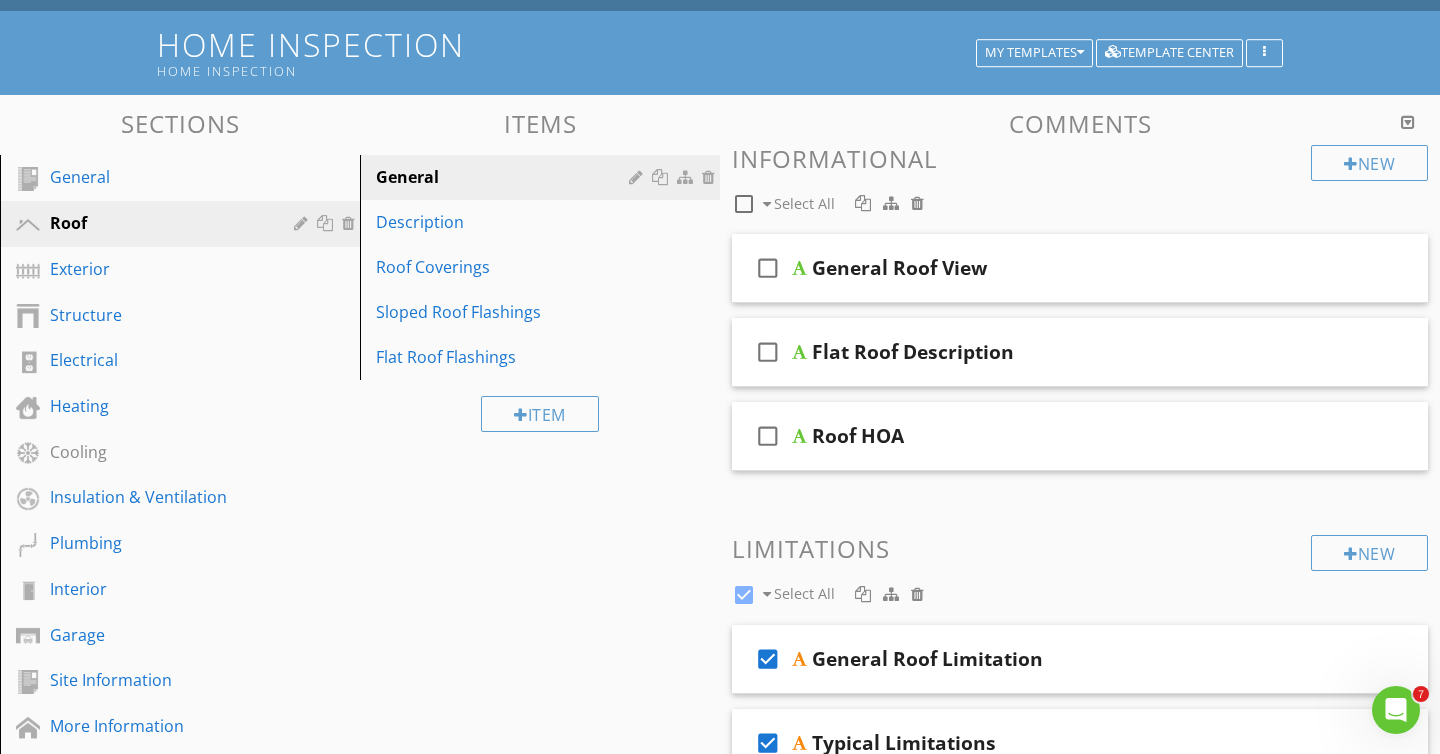 scroll, scrollTop: 153, scrollLeft: 0, axis: vertical 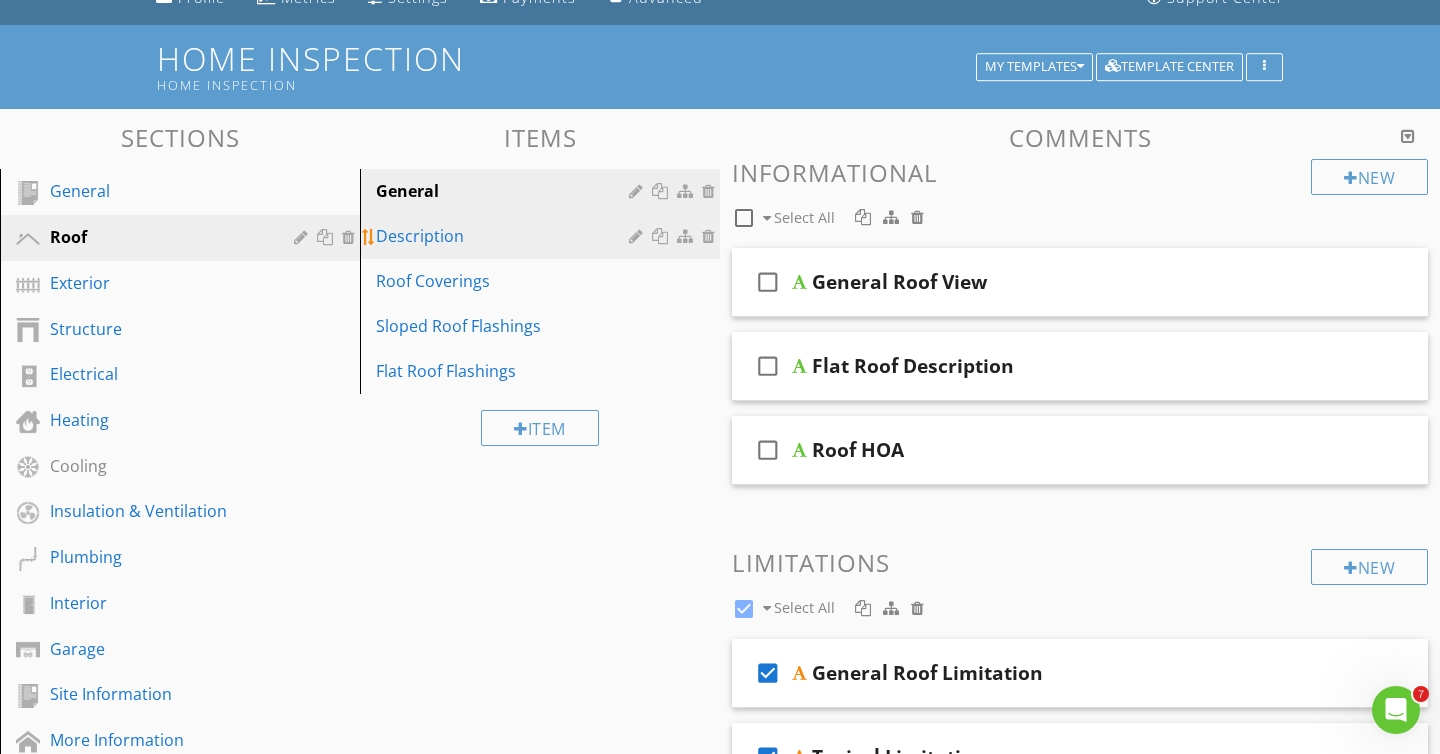 click on "Description" at bounding box center (505, 236) 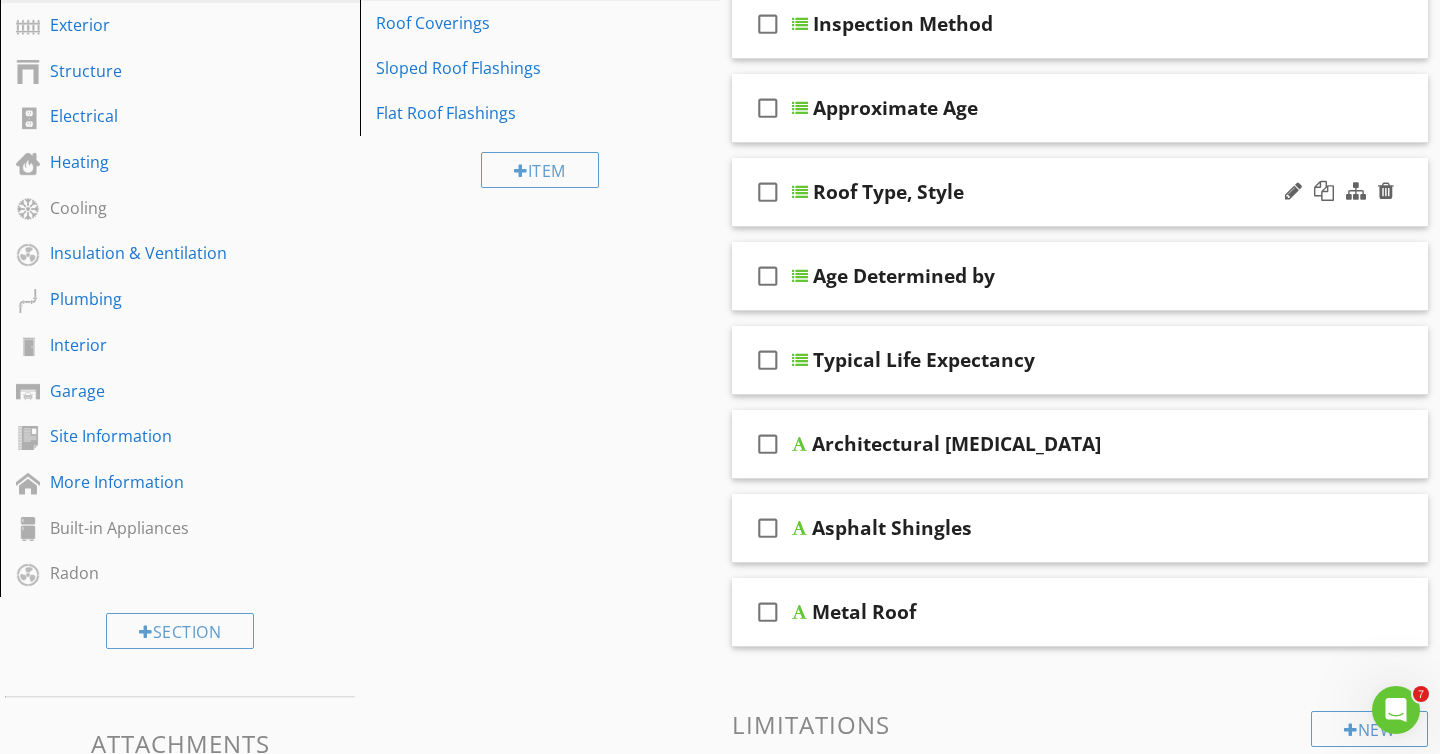 scroll, scrollTop: 849, scrollLeft: 0, axis: vertical 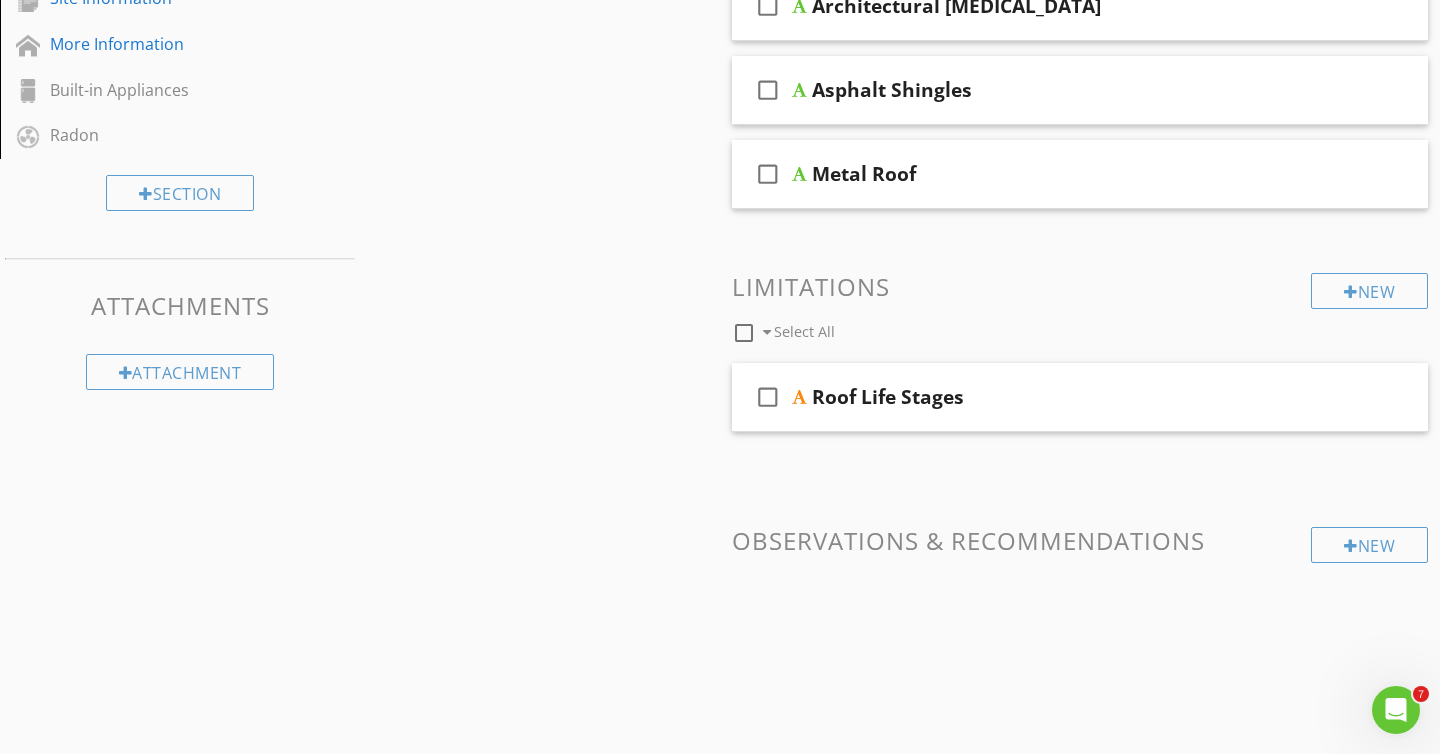 click at bounding box center (744, 333) 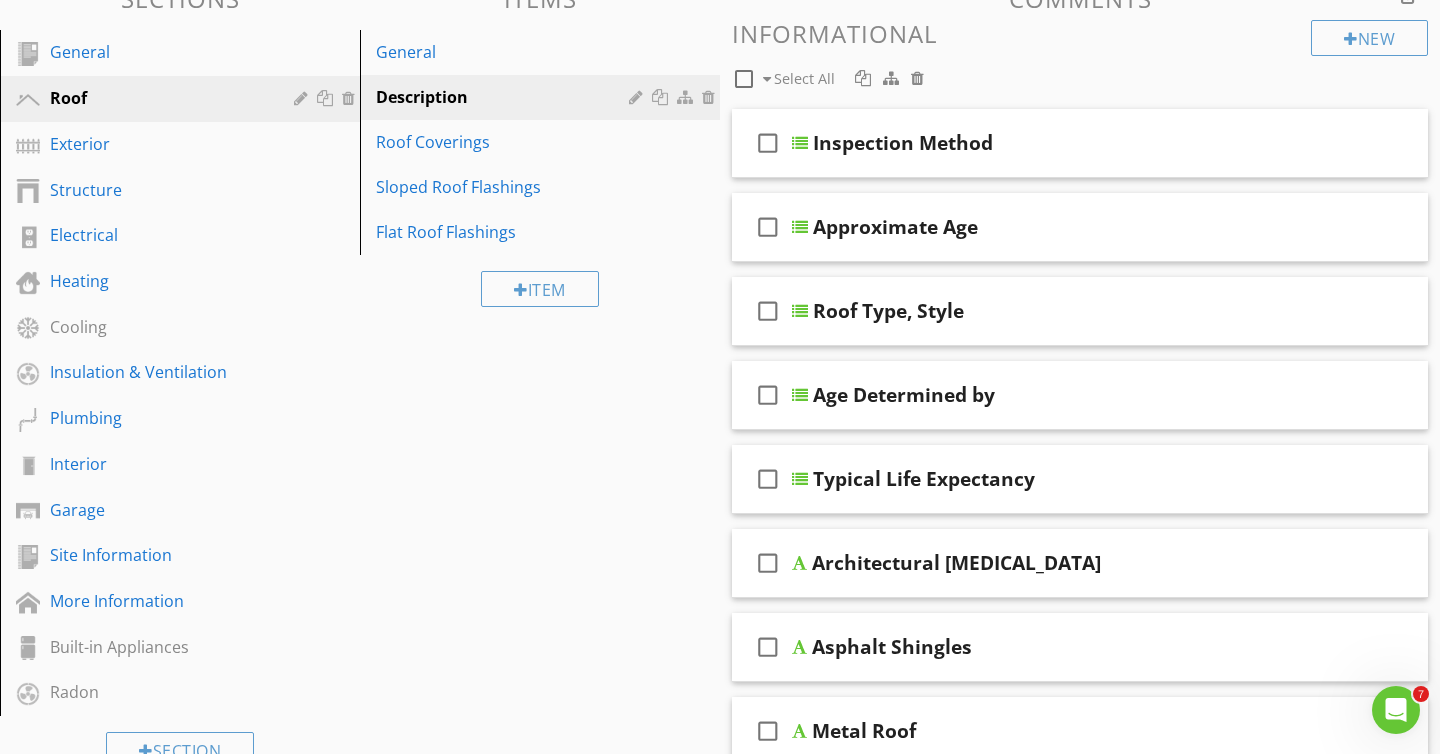 scroll, scrollTop: 0, scrollLeft: 0, axis: both 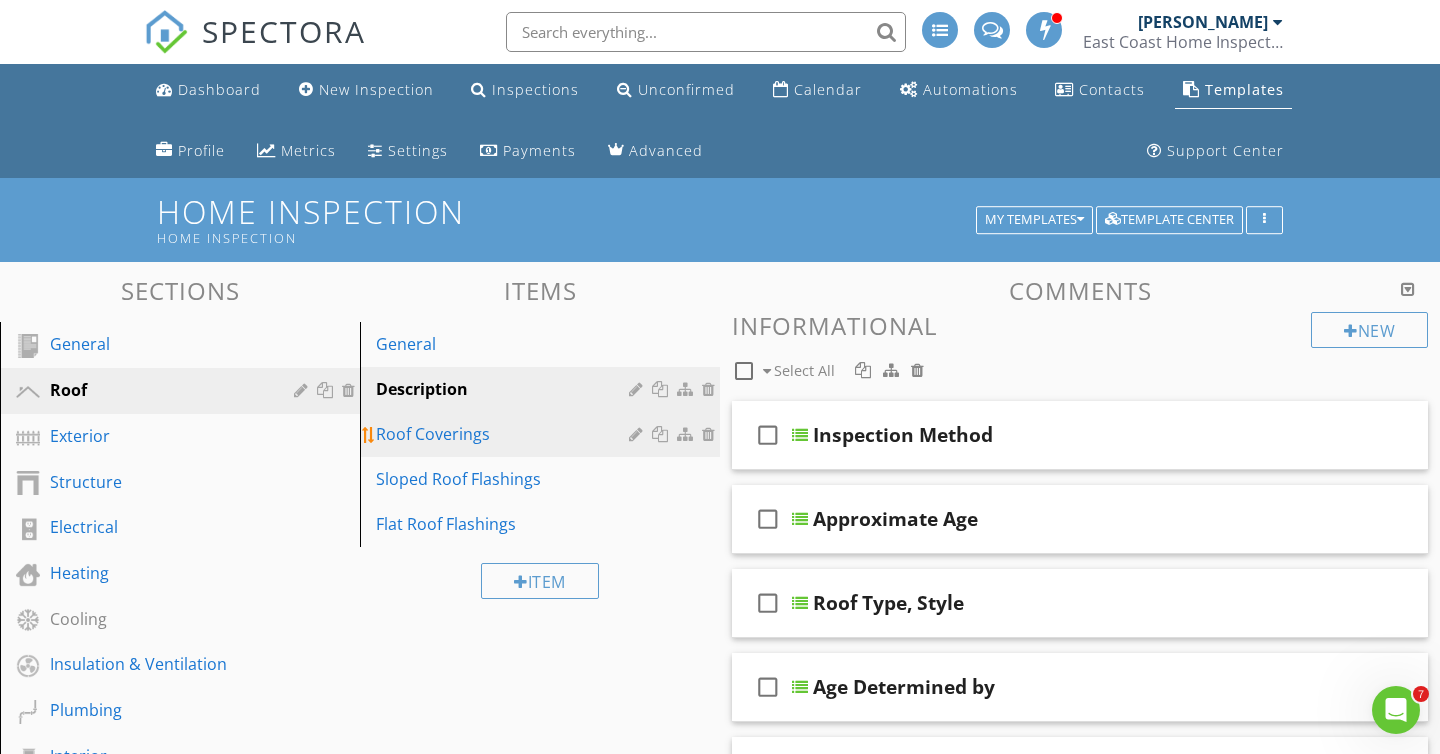 click on "Roof Coverings" at bounding box center (505, 434) 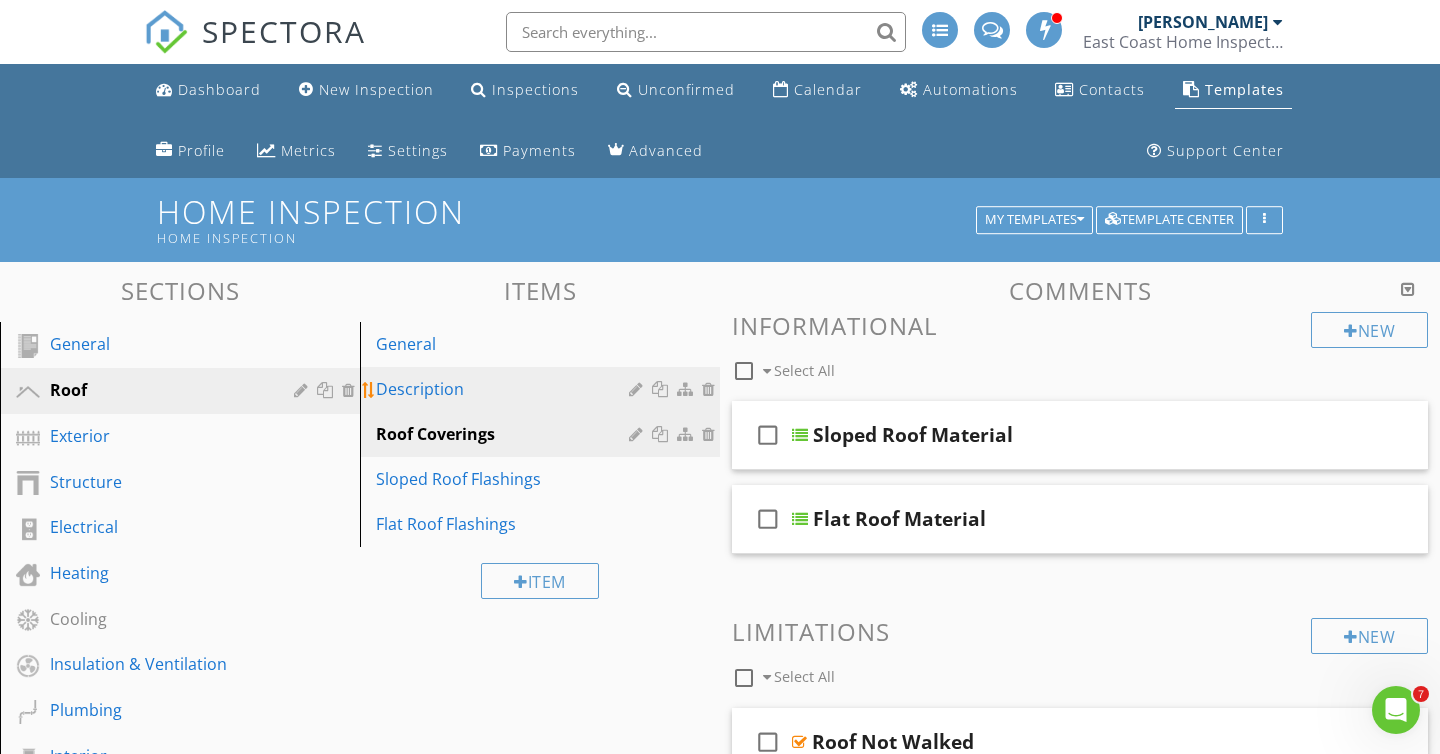 click on "Description" at bounding box center (505, 389) 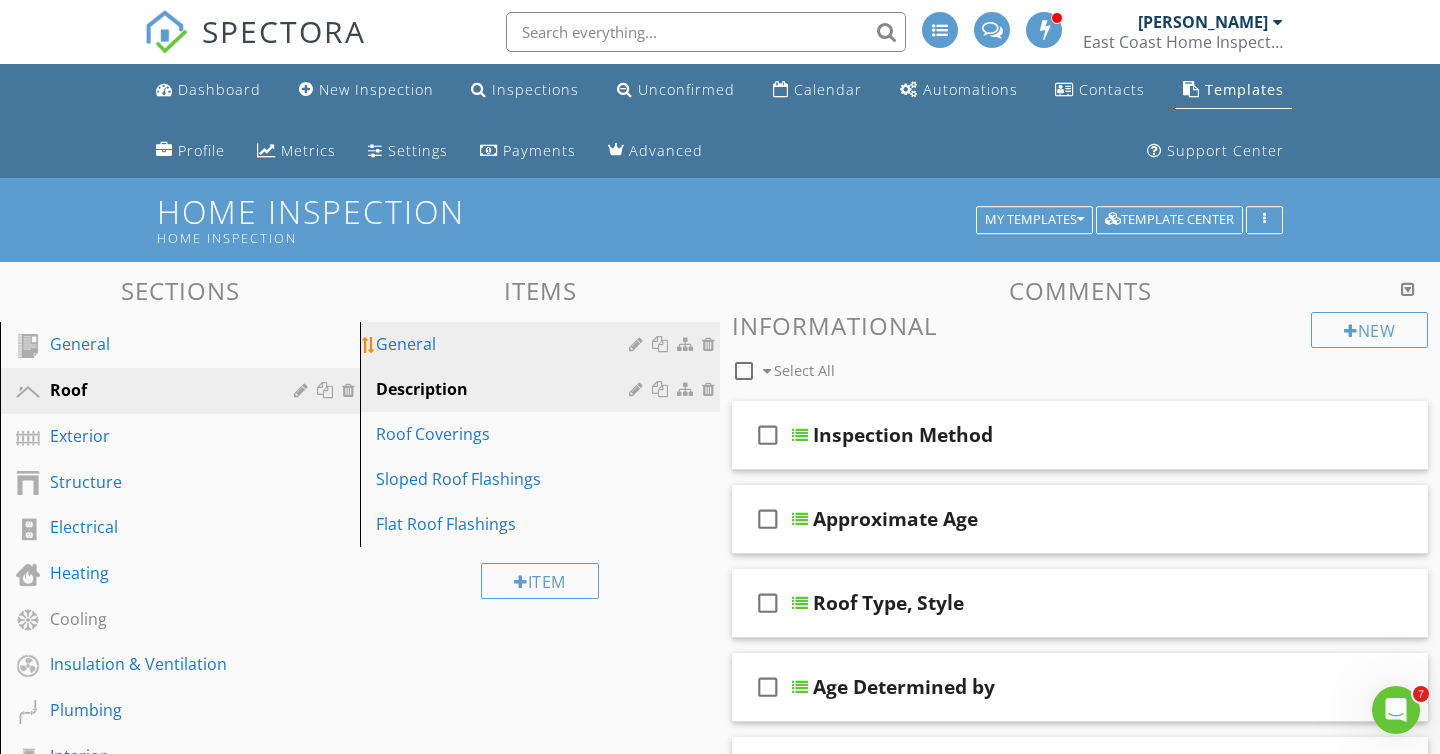 click on "General" at bounding box center (505, 344) 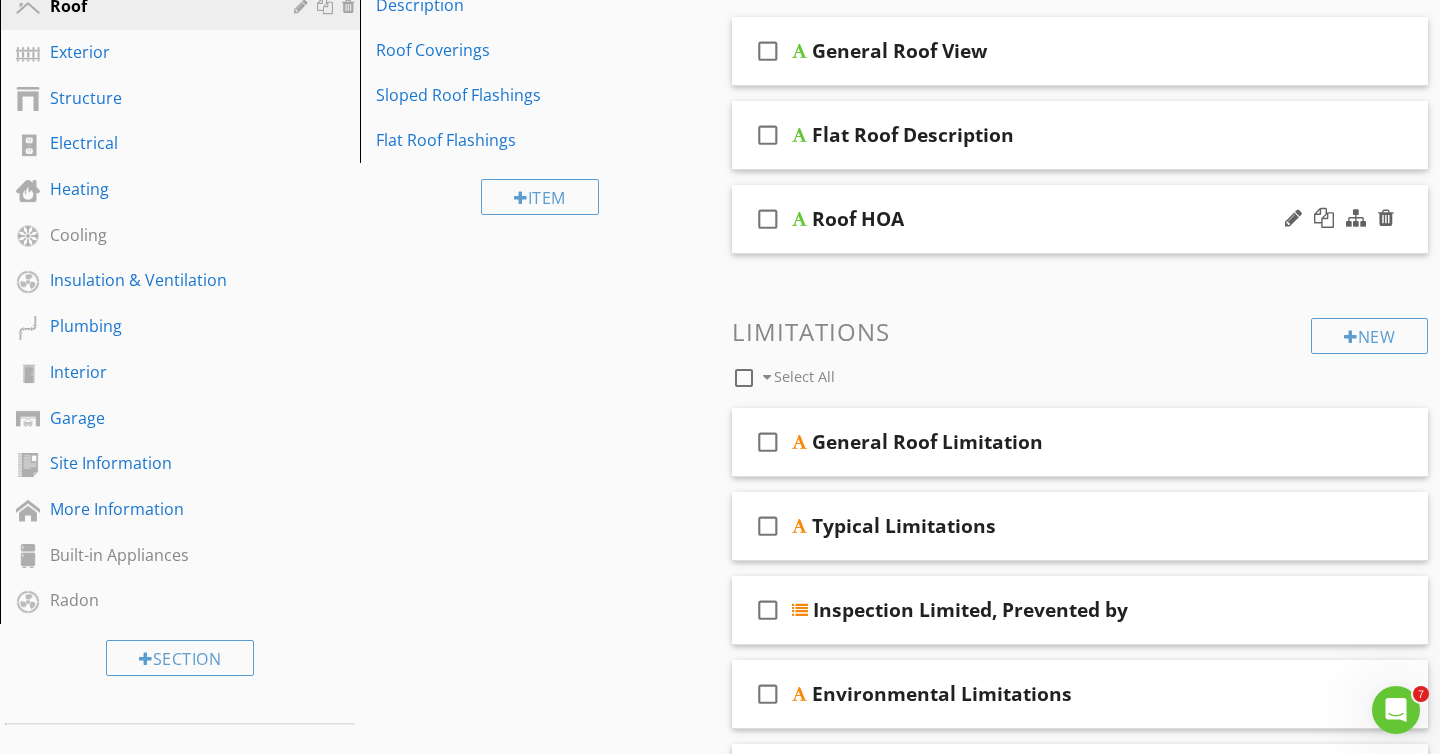 scroll, scrollTop: 527, scrollLeft: 0, axis: vertical 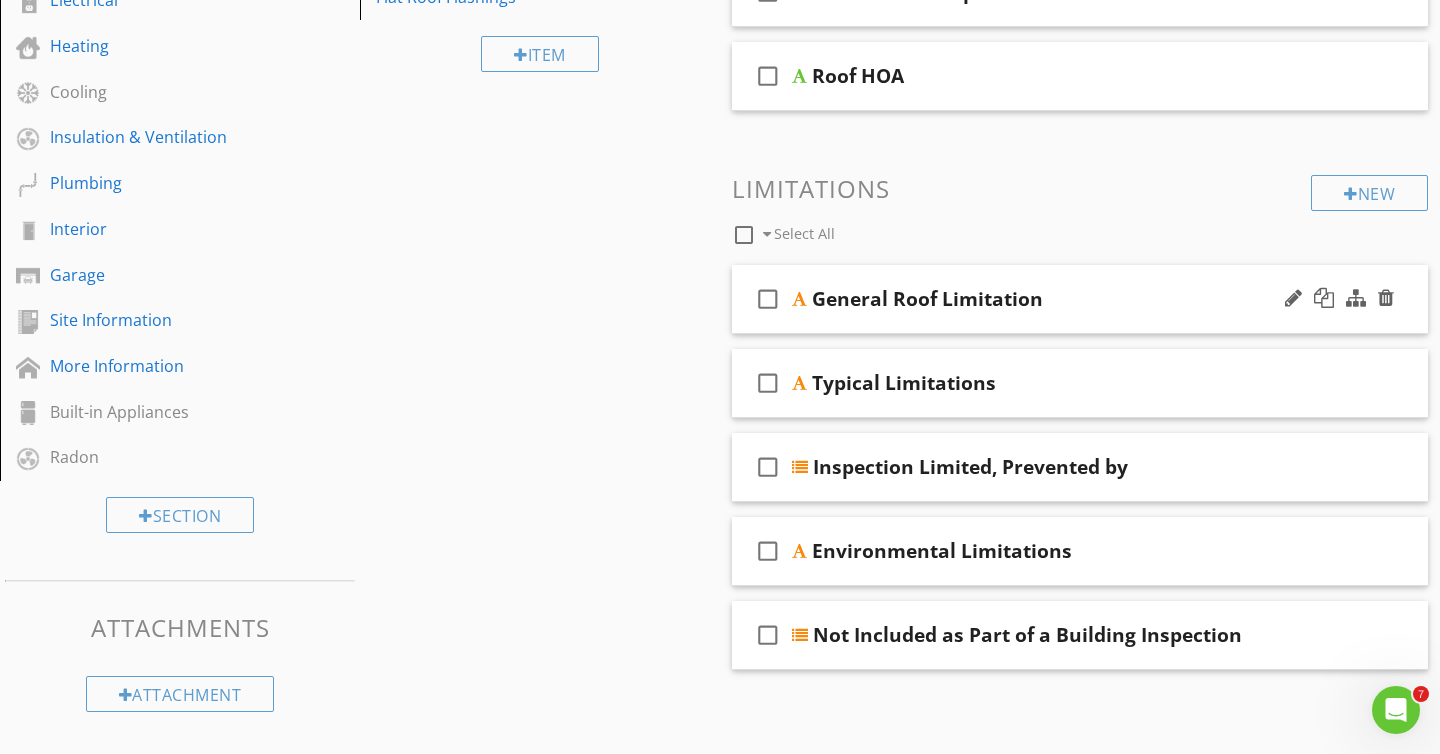 click at bounding box center [1339, 299] 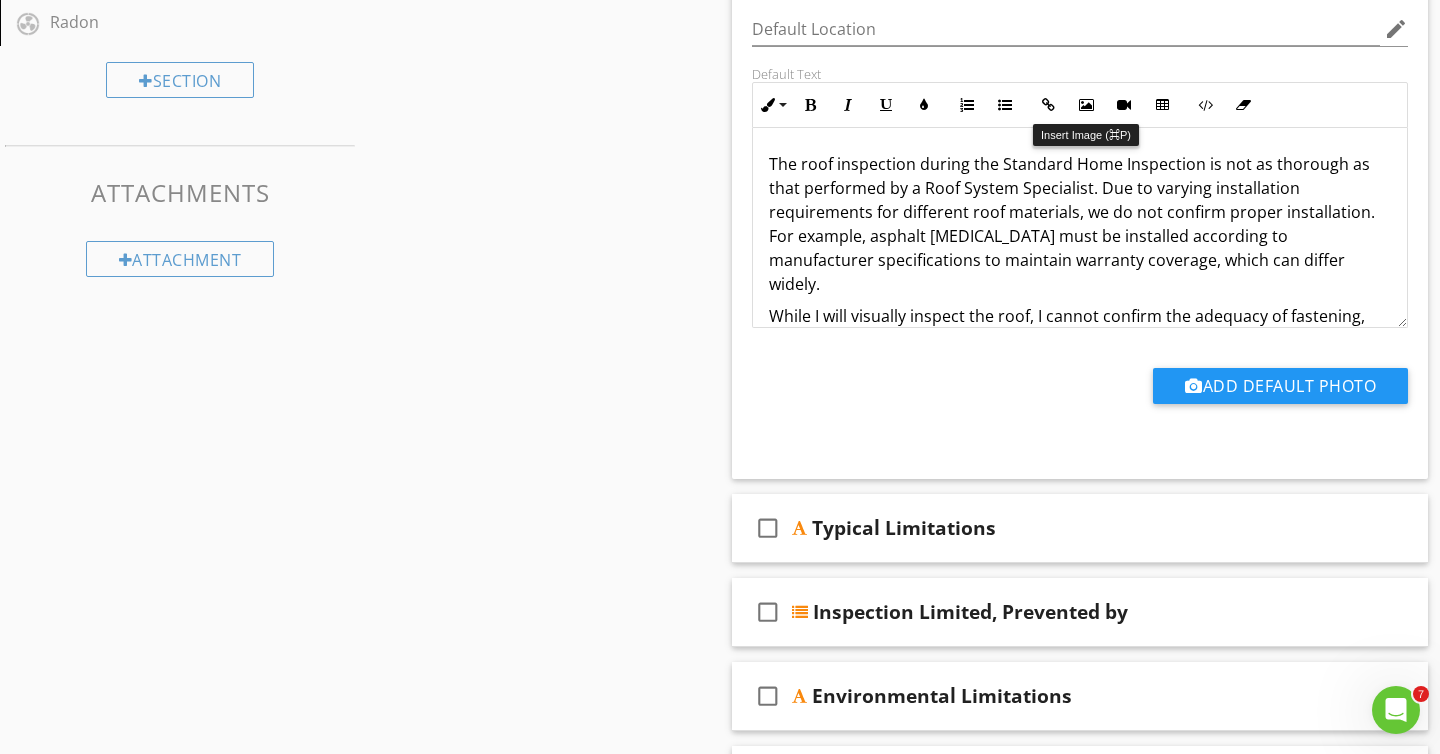 scroll, scrollTop: 965, scrollLeft: 0, axis: vertical 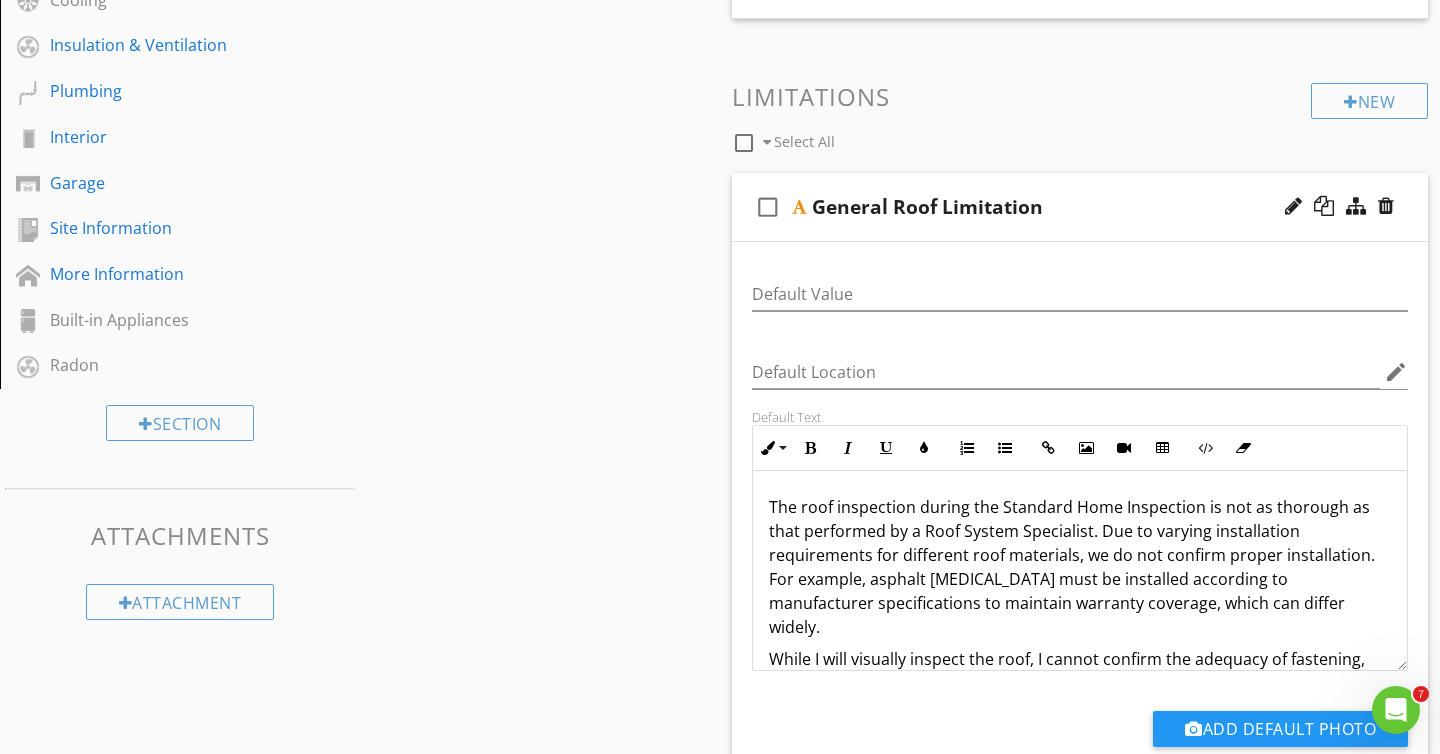 click on "check_box_outline_blank
General Roof Limitation" at bounding box center [1080, 207] 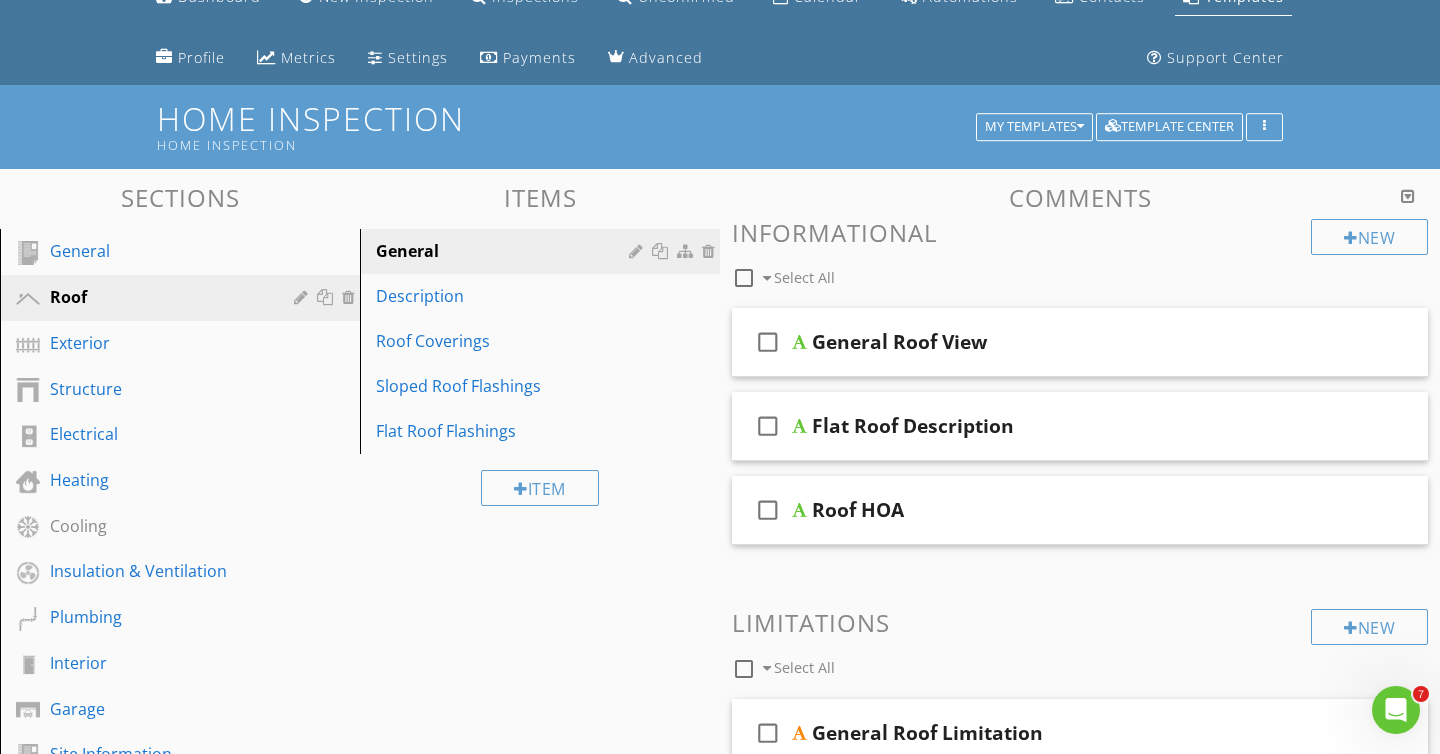scroll, scrollTop: 110, scrollLeft: 0, axis: vertical 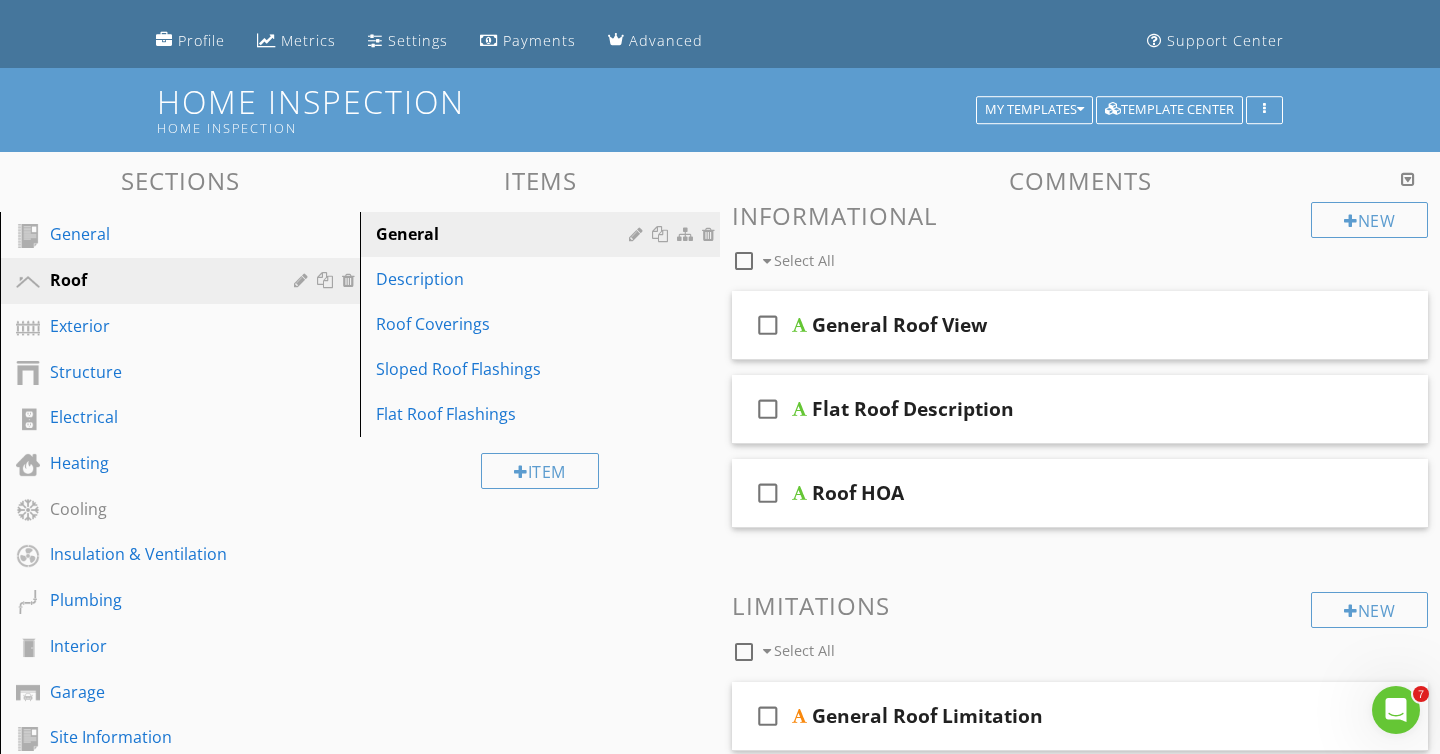 click at bounding box center (1408, 179) 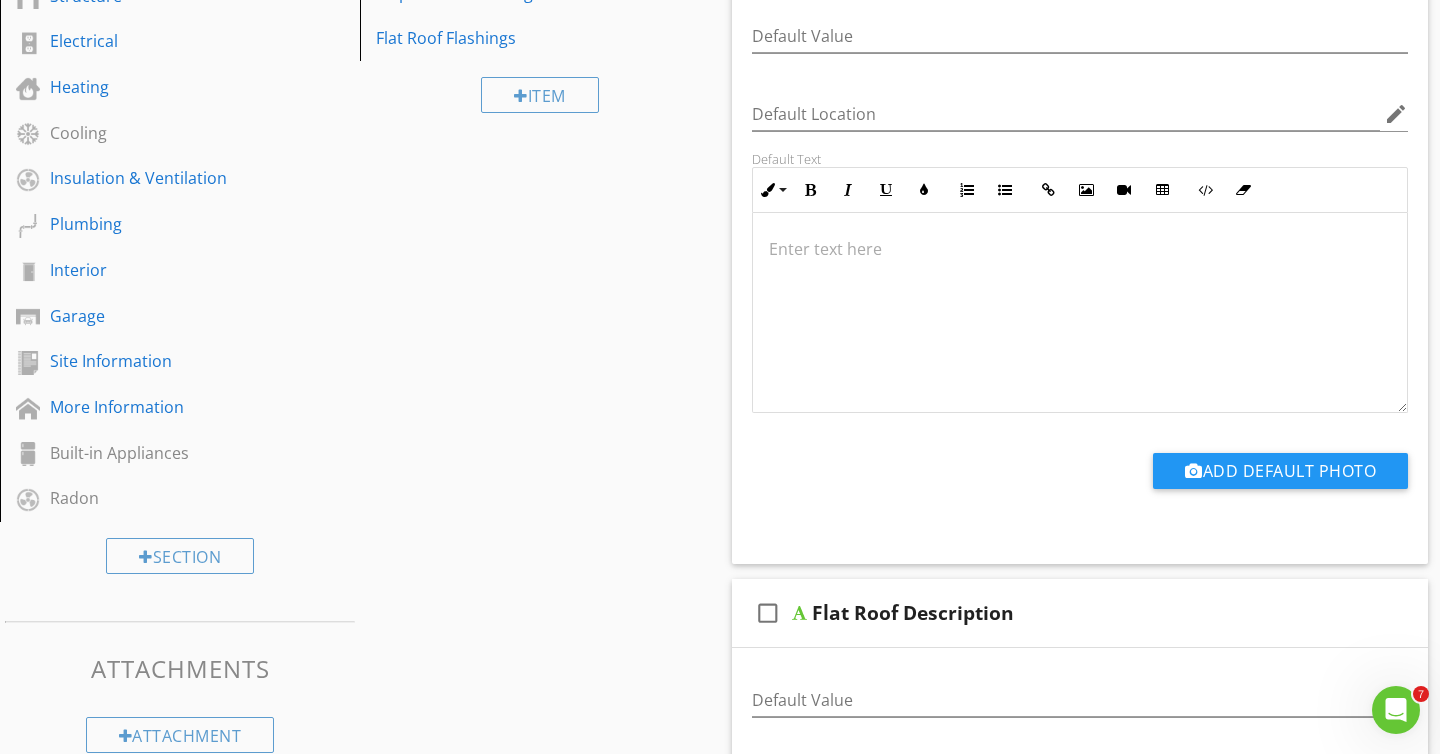 scroll, scrollTop: 493, scrollLeft: 0, axis: vertical 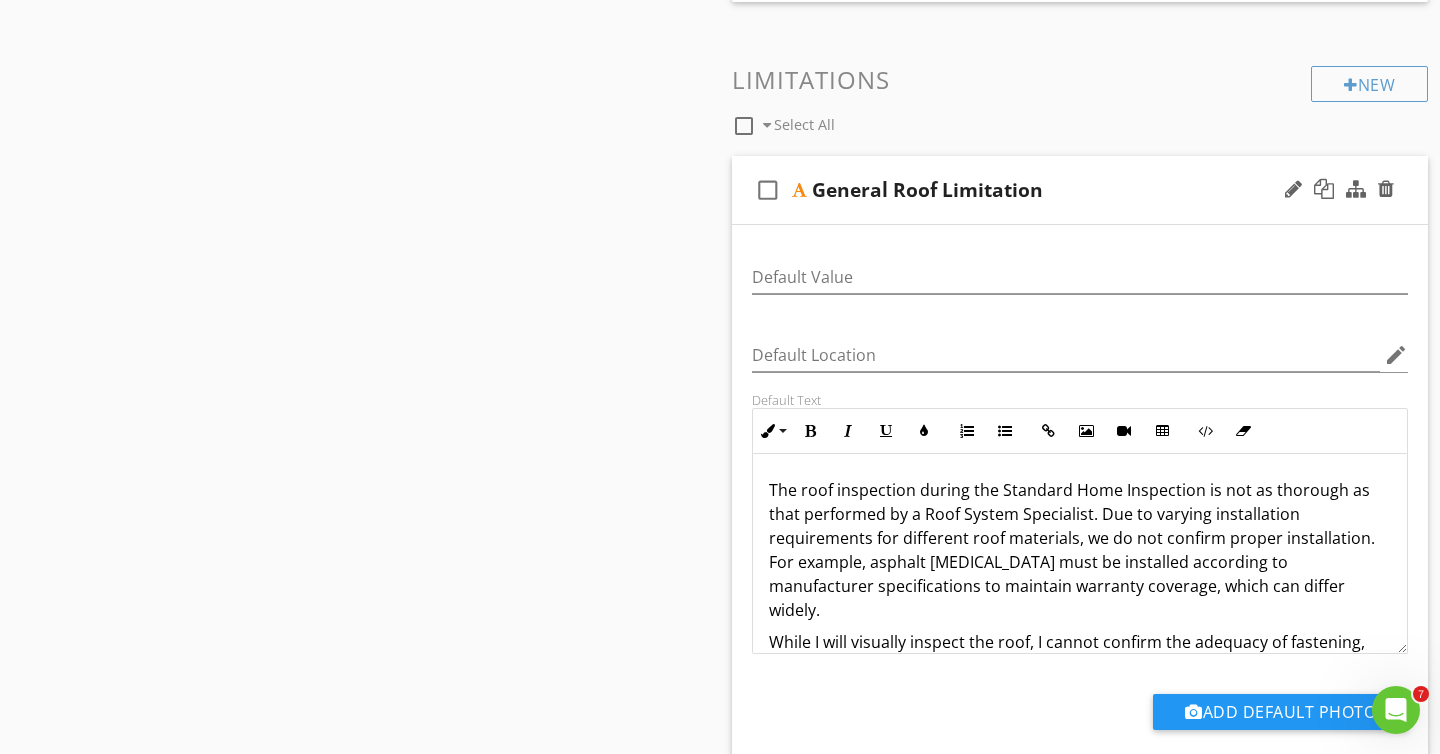 click on "check_box_outline_blank" at bounding box center (772, 190) 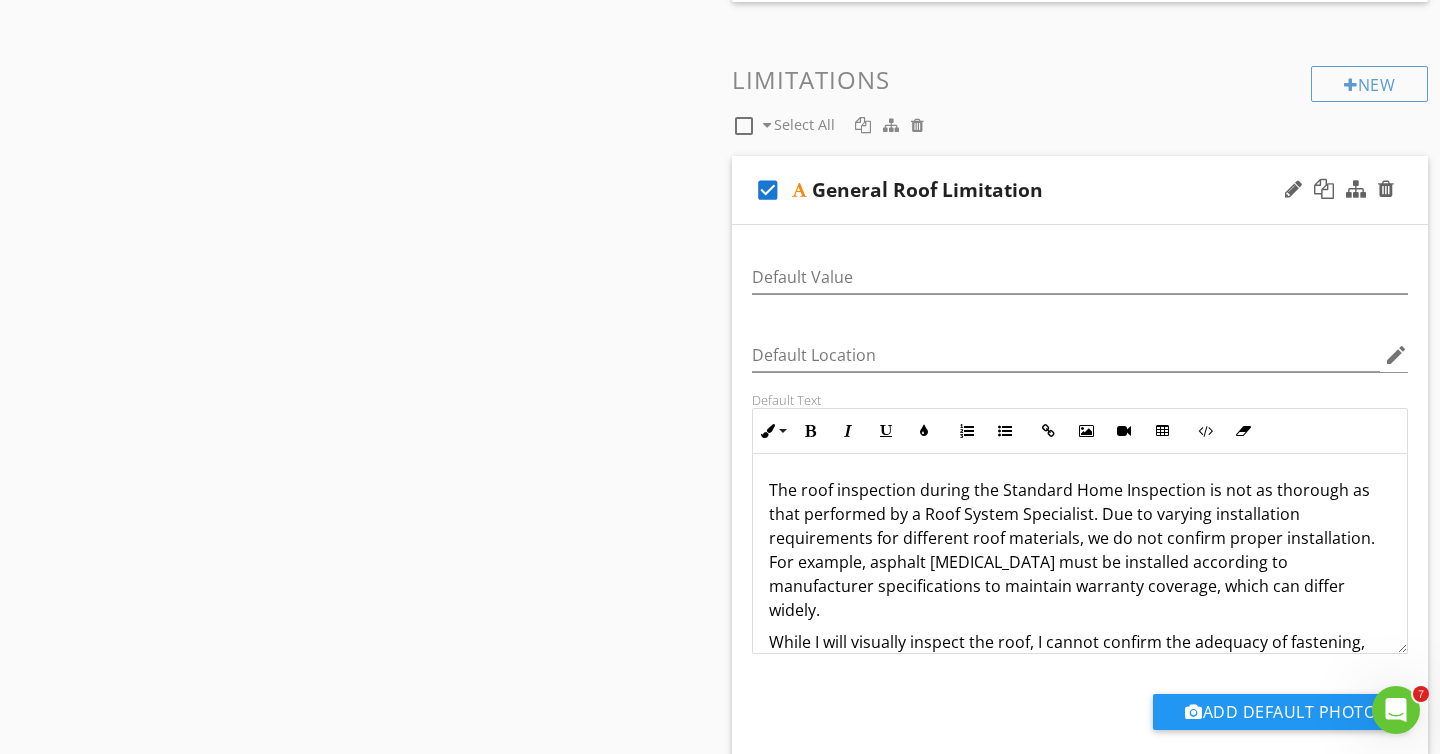 click on "check_box" at bounding box center [768, 190] 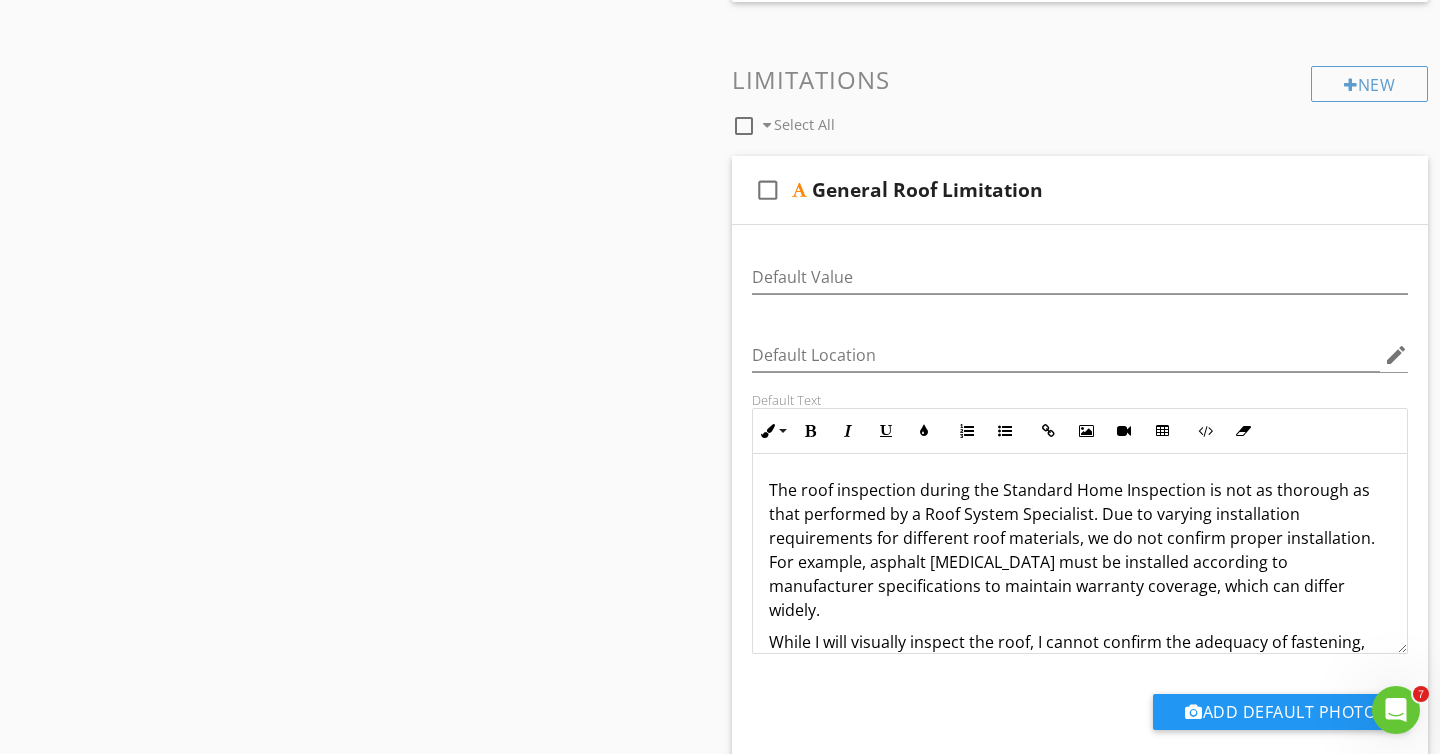 click at bounding box center [767, 125] 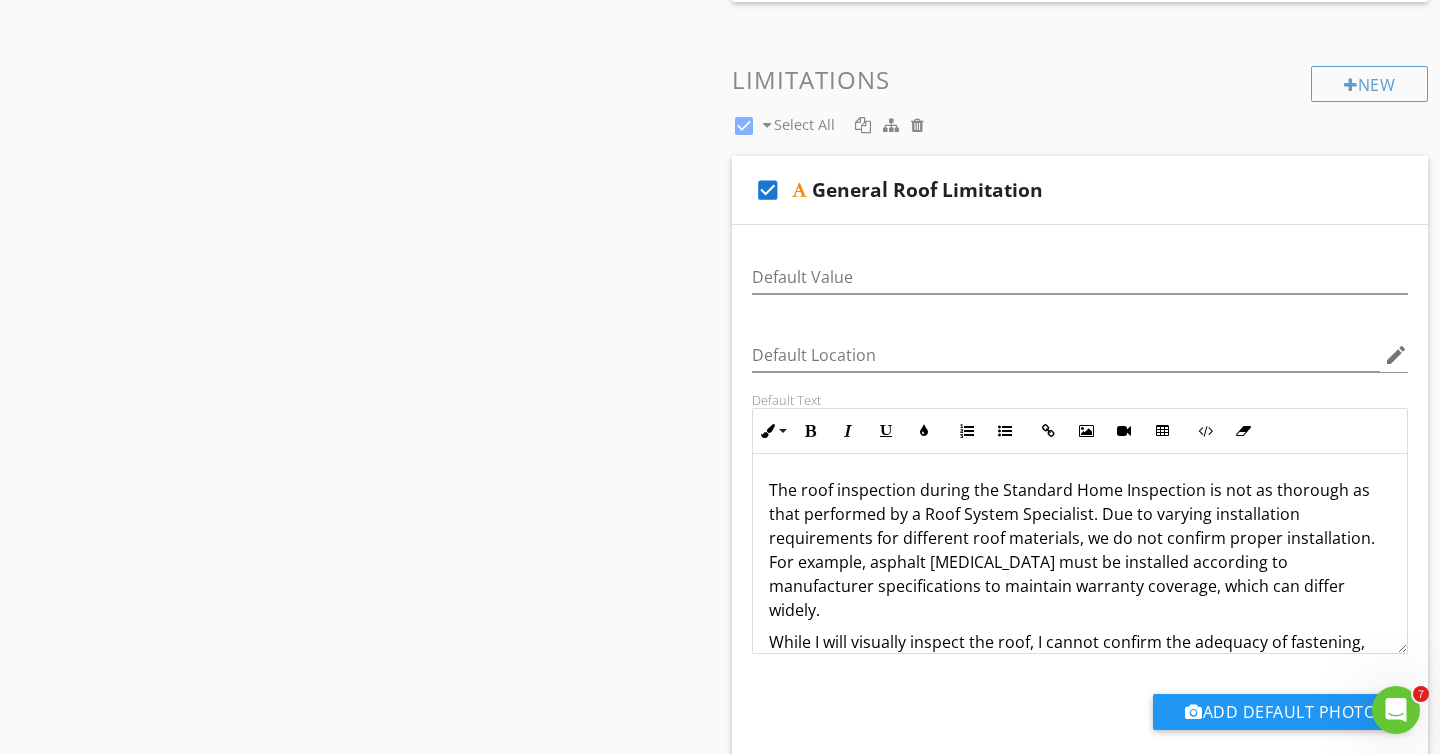 click at bounding box center [767, 125] 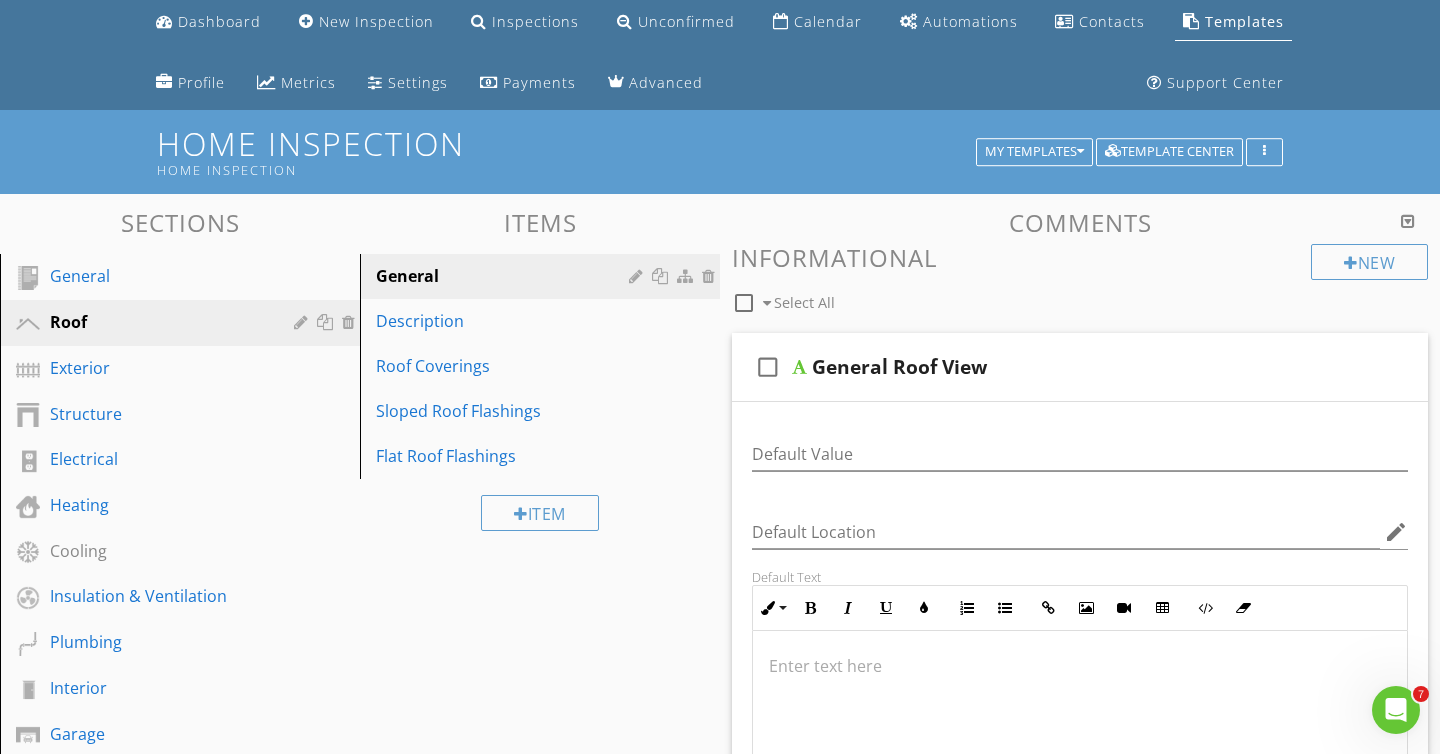 scroll, scrollTop: 0, scrollLeft: 0, axis: both 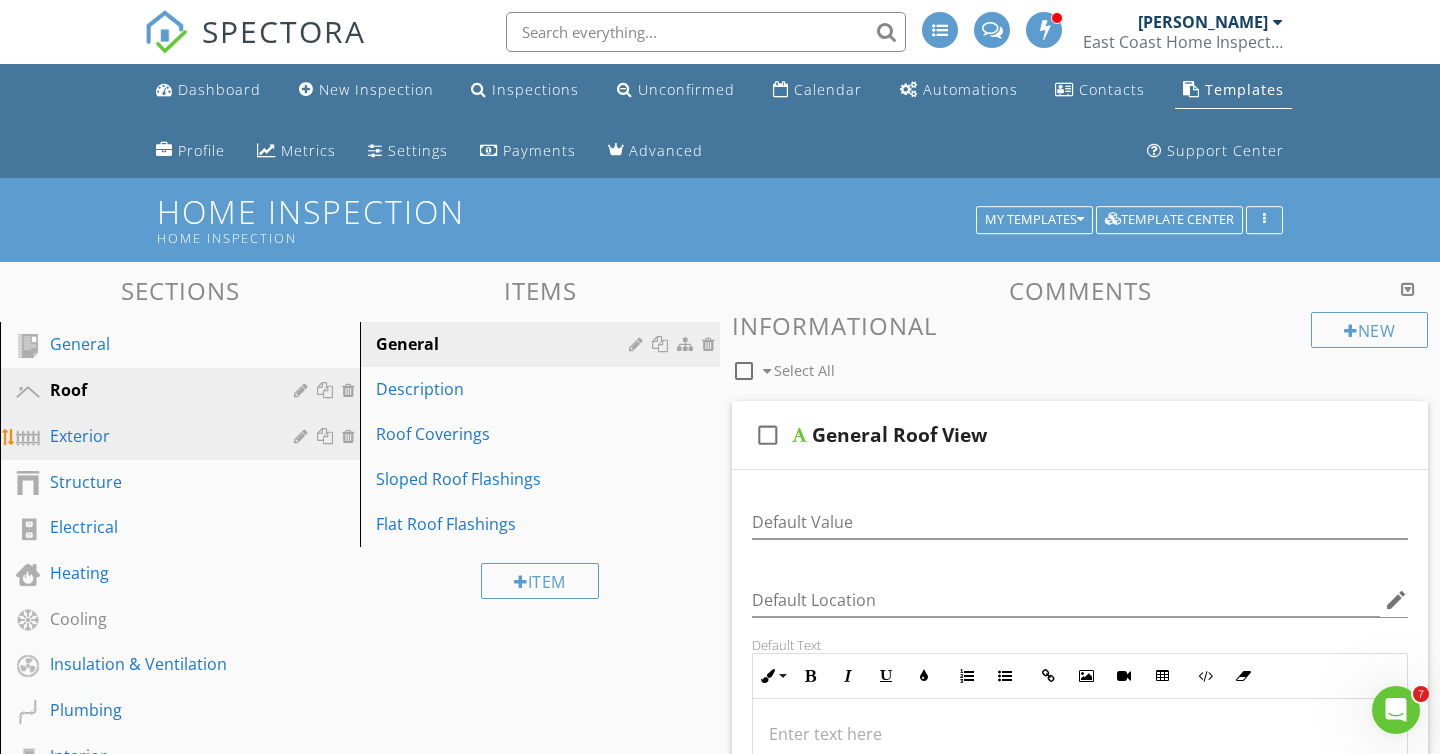 click on "Exterior" at bounding box center [157, 436] 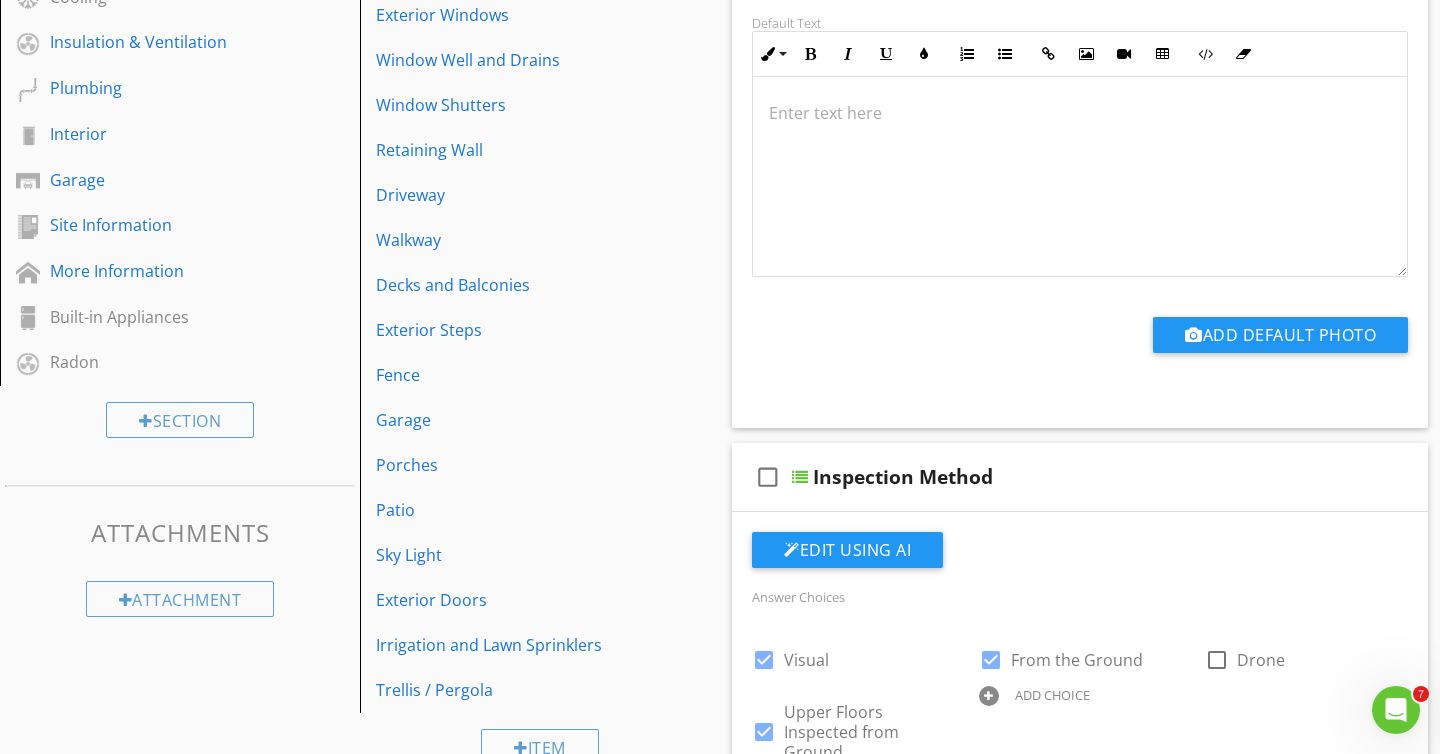 scroll, scrollTop: 625, scrollLeft: 0, axis: vertical 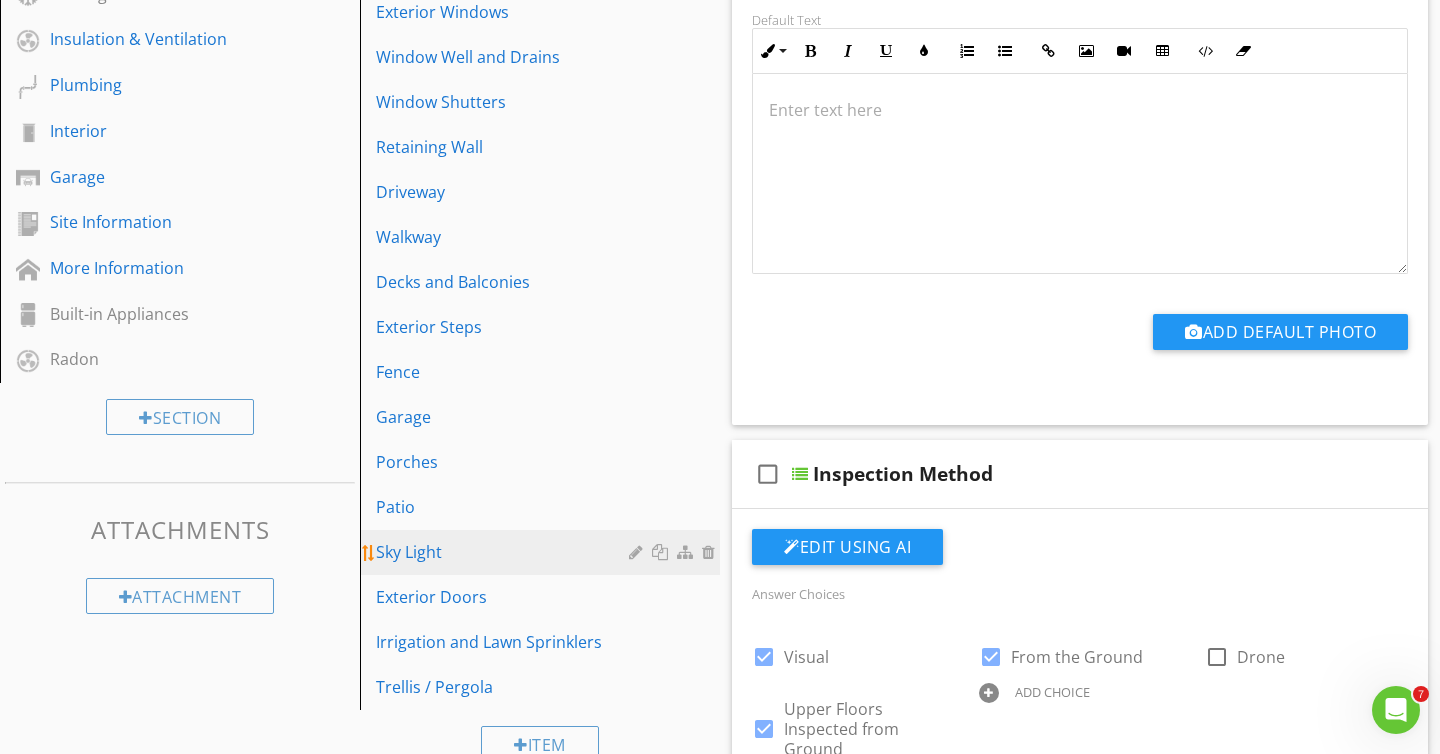 click on "Sky Light" at bounding box center [505, 552] 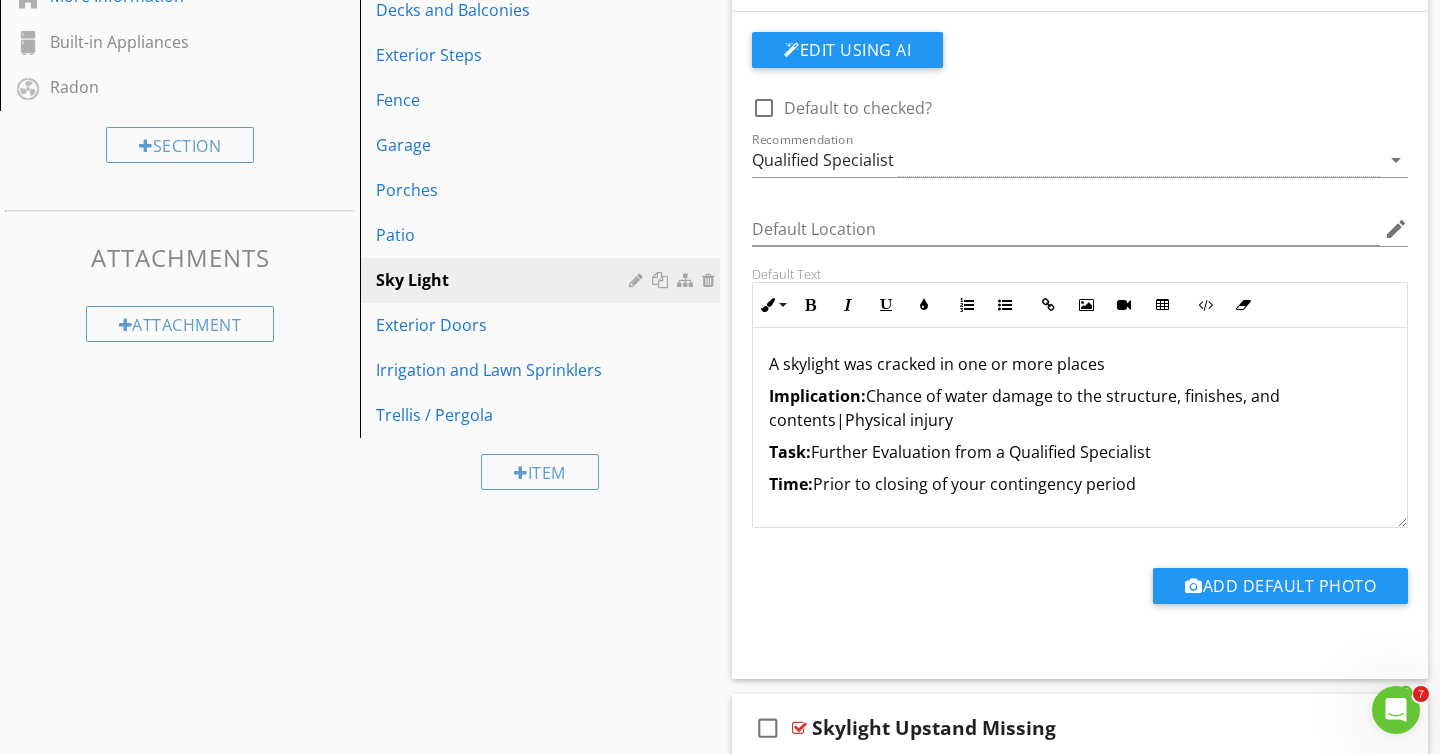 scroll, scrollTop: 898, scrollLeft: 0, axis: vertical 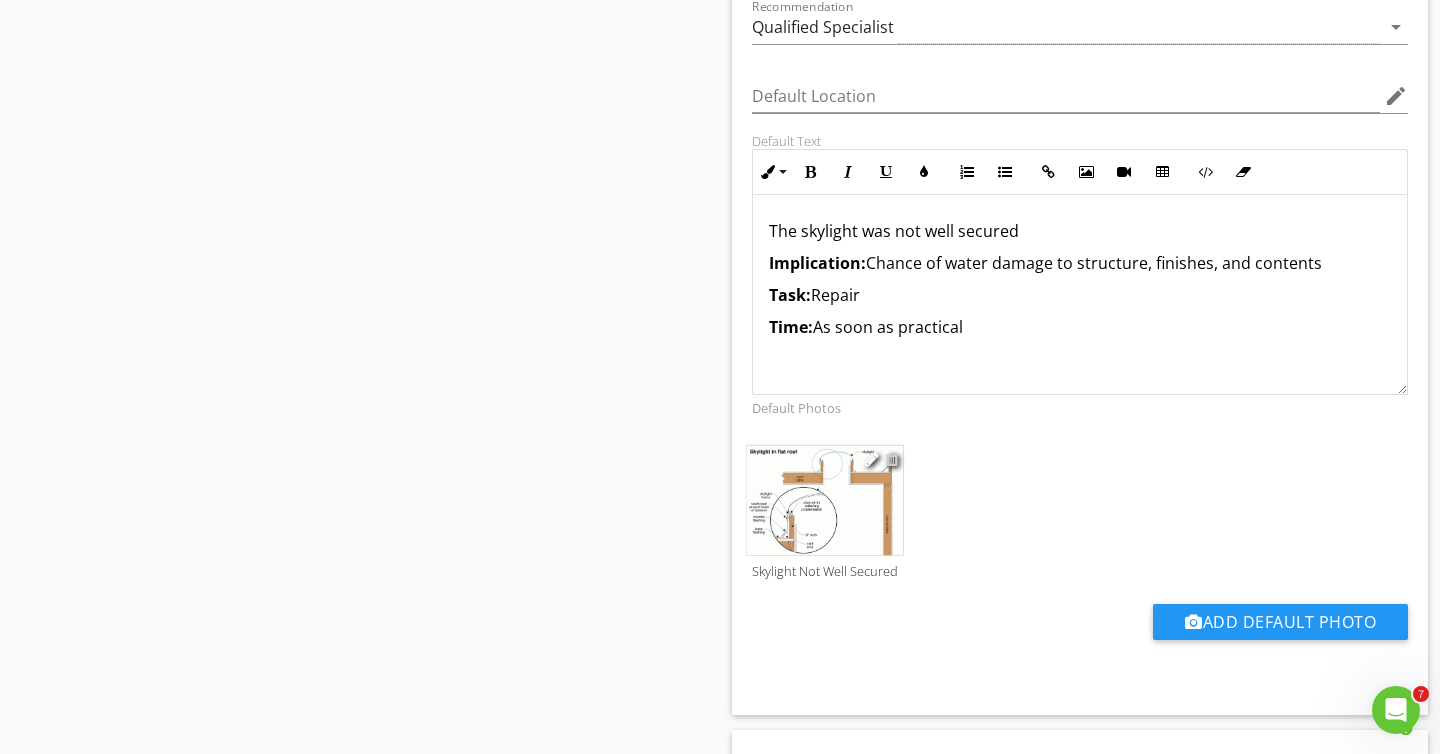 click at bounding box center (892, 459) 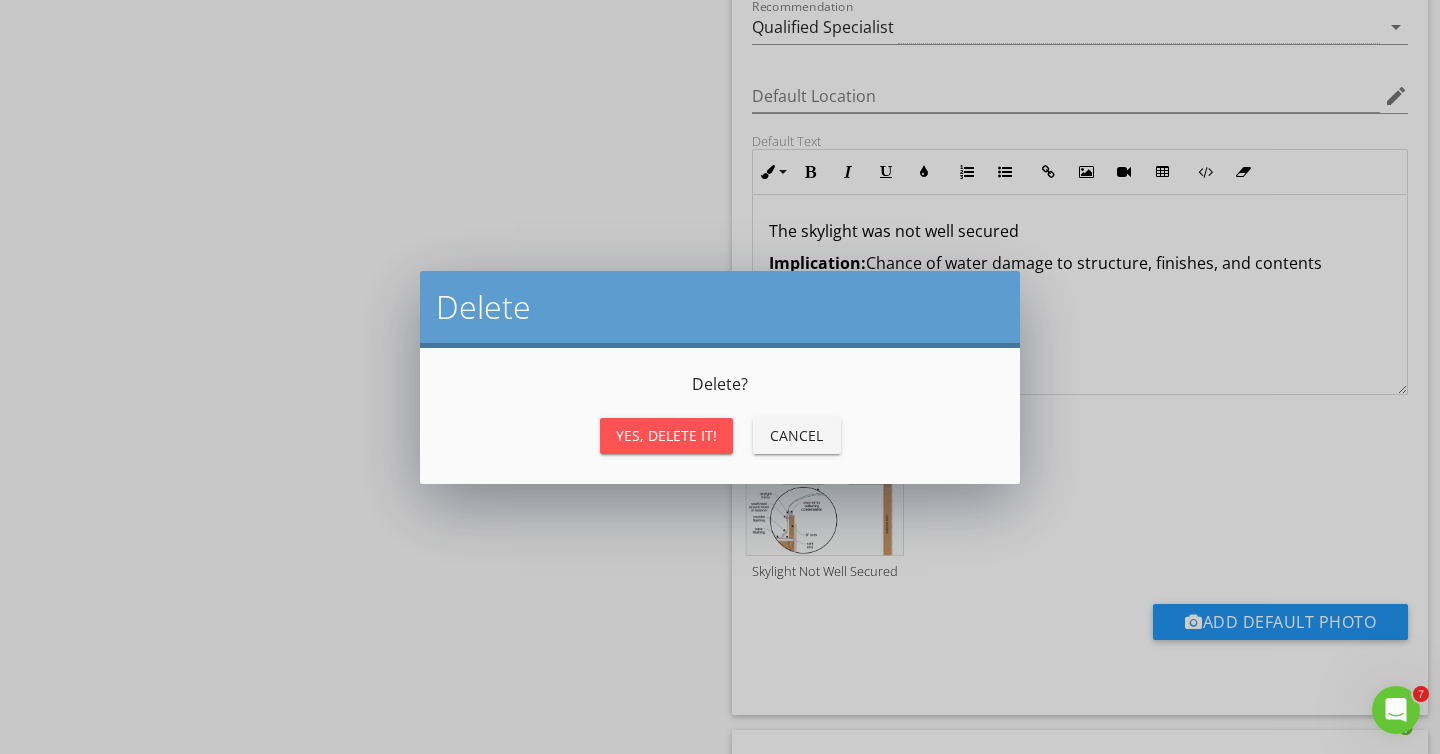click on "Yes, Delete it!" at bounding box center [666, 435] 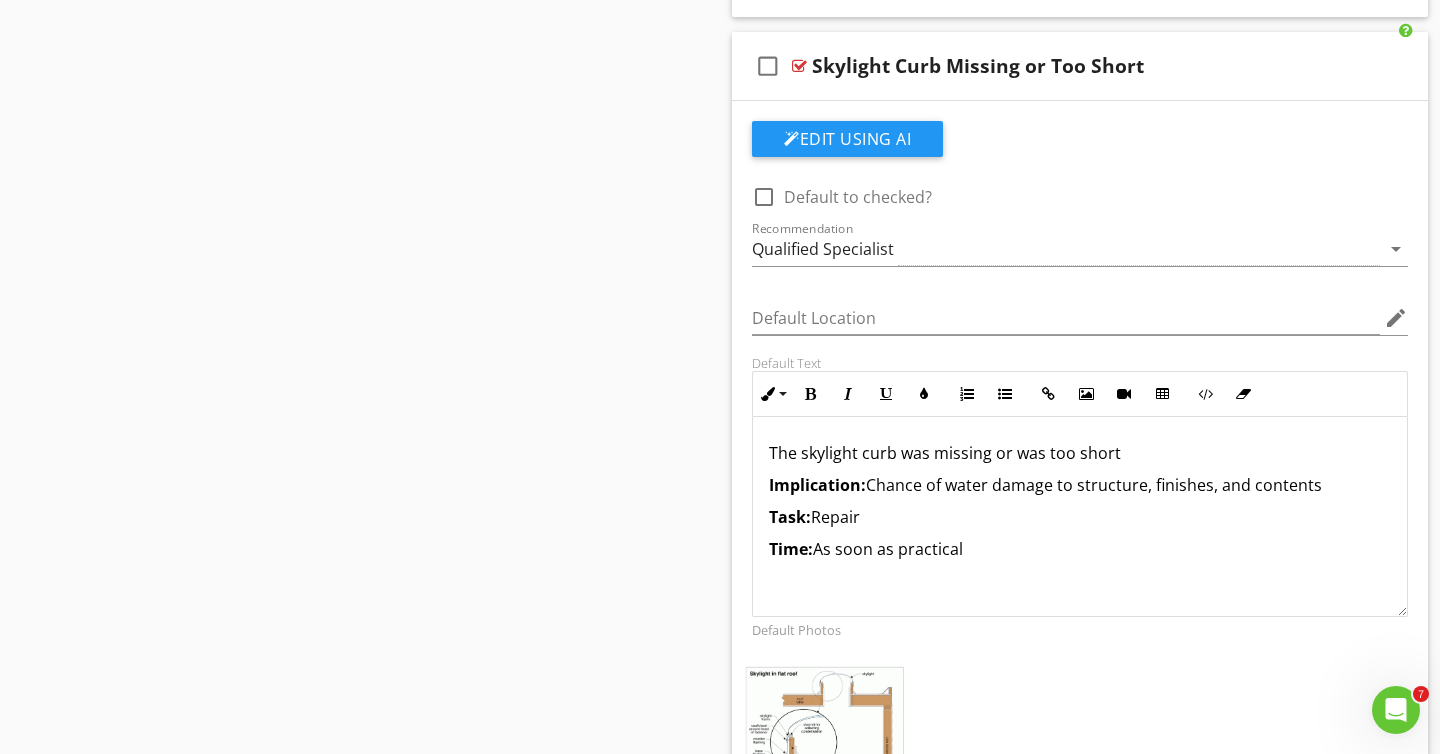 scroll, scrollTop: 4193, scrollLeft: 0, axis: vertical 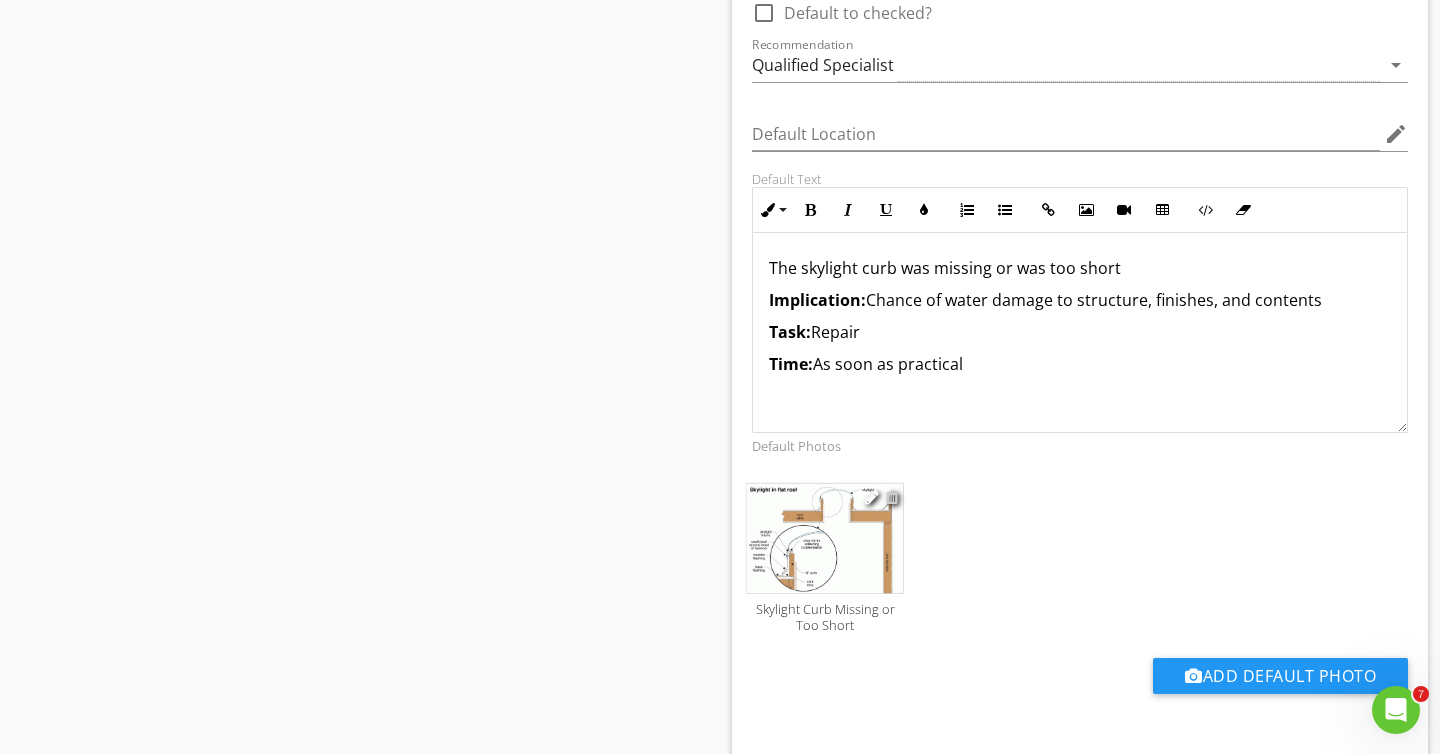click at bounding box center [892, 497] 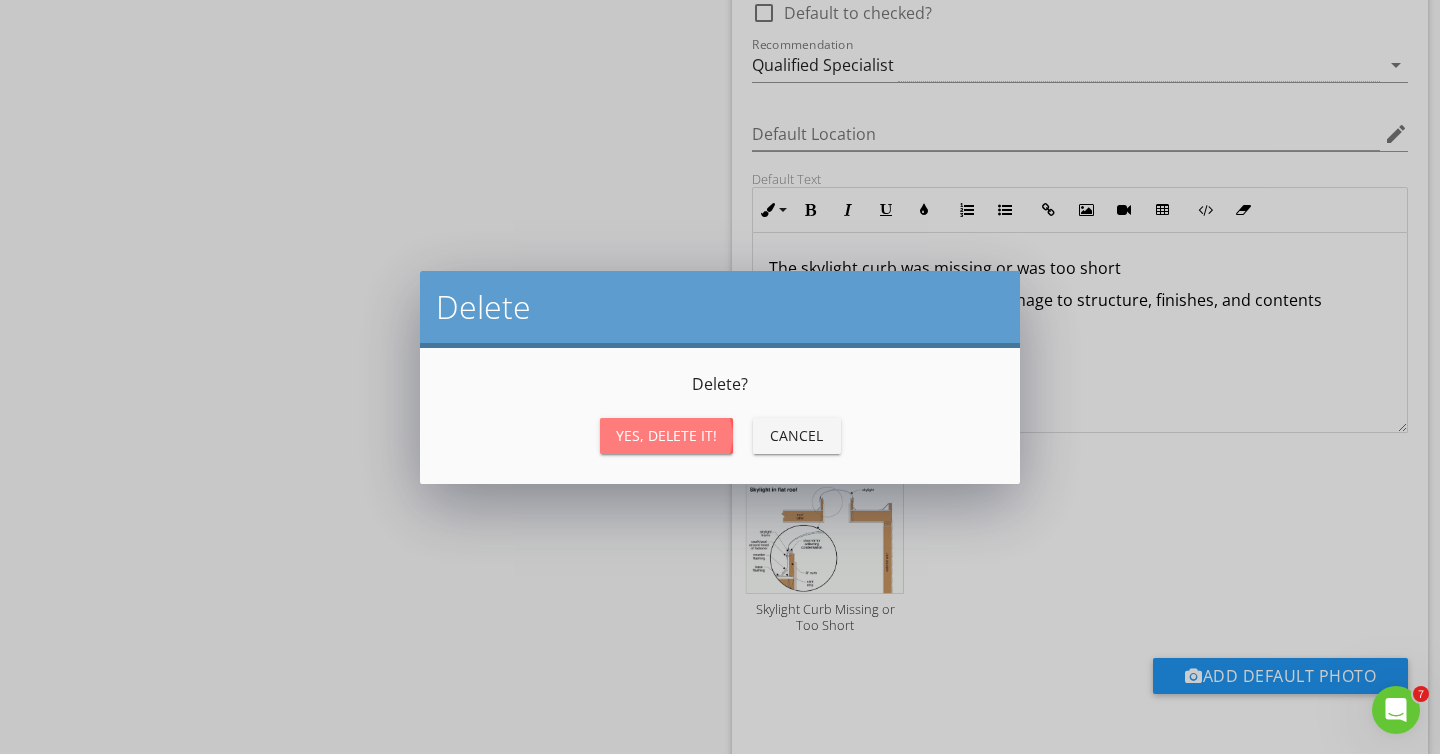 click on "Yes, Delete it!" at bounding box center (666, 435) 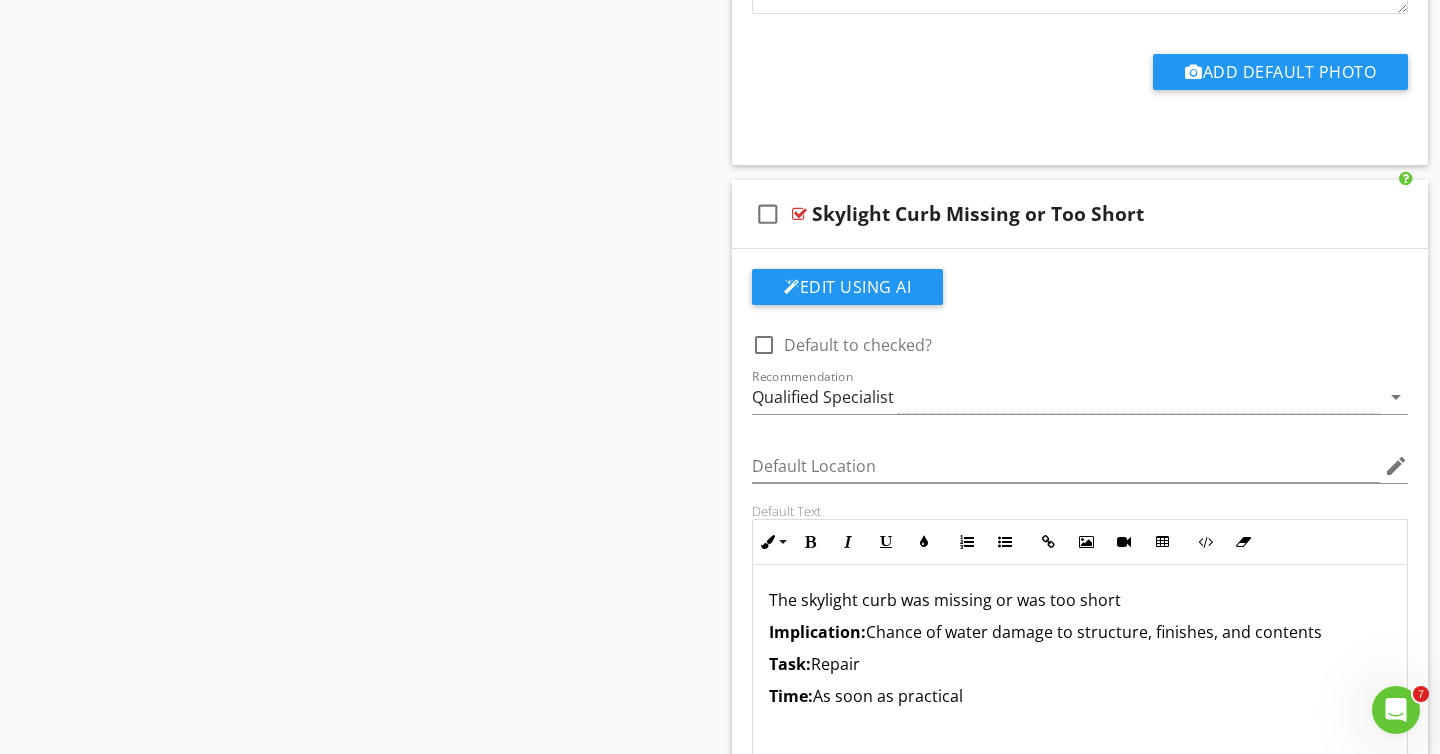 scroll, scrollTop: 4027, scrollLeft: 0, axis: vertical 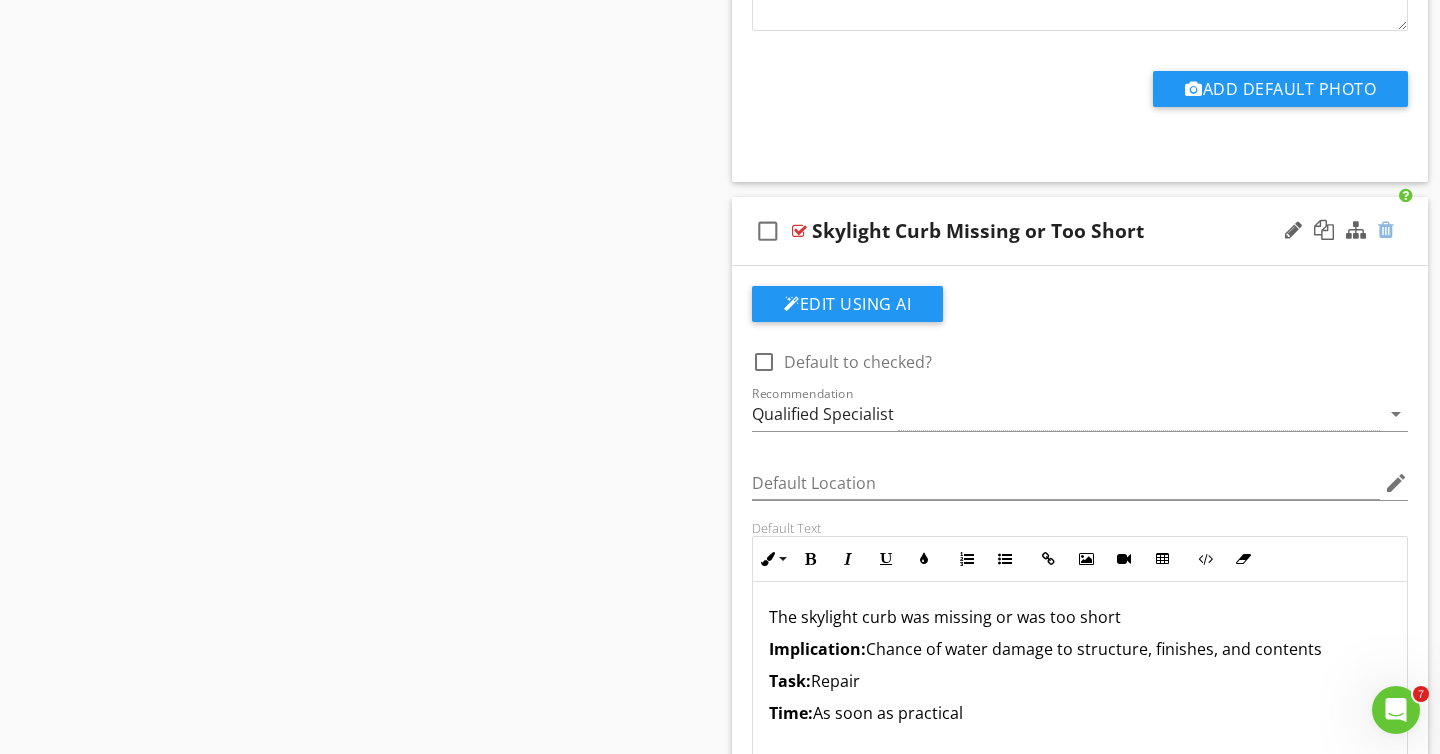 click at bounding box center (1386, 230) 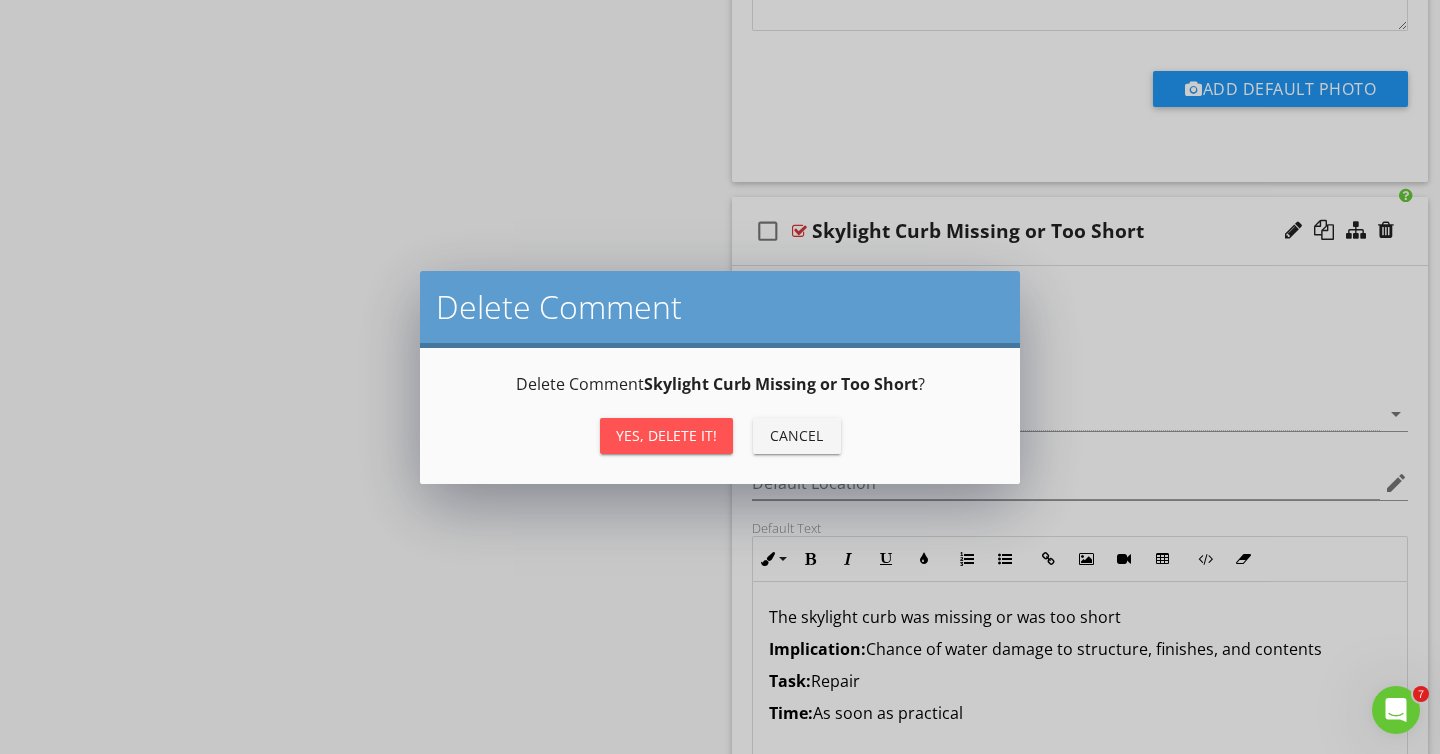 click on "Yes, Delete it!" at bounding box center (666, 435) 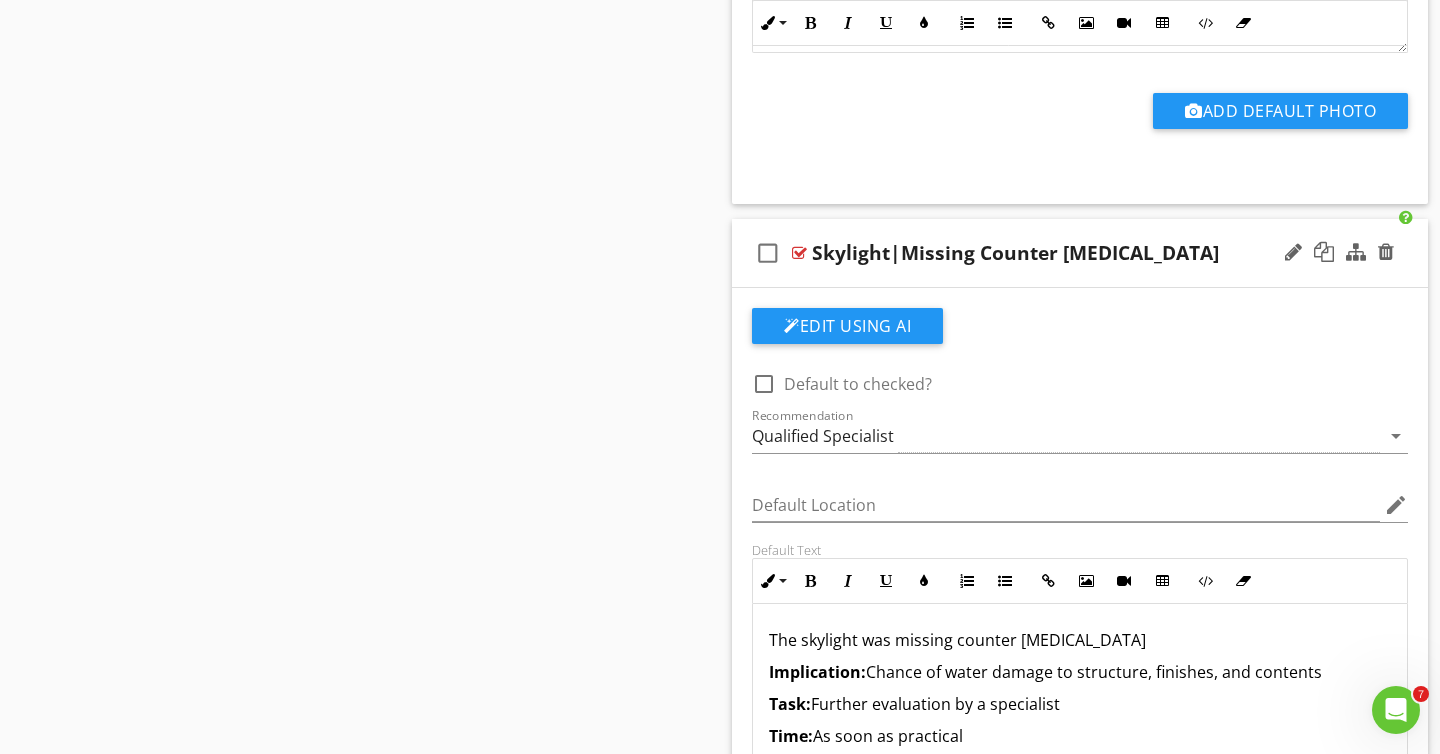 scroll, scrollTop: 3967, scrollLeft: 0, axis: vertical 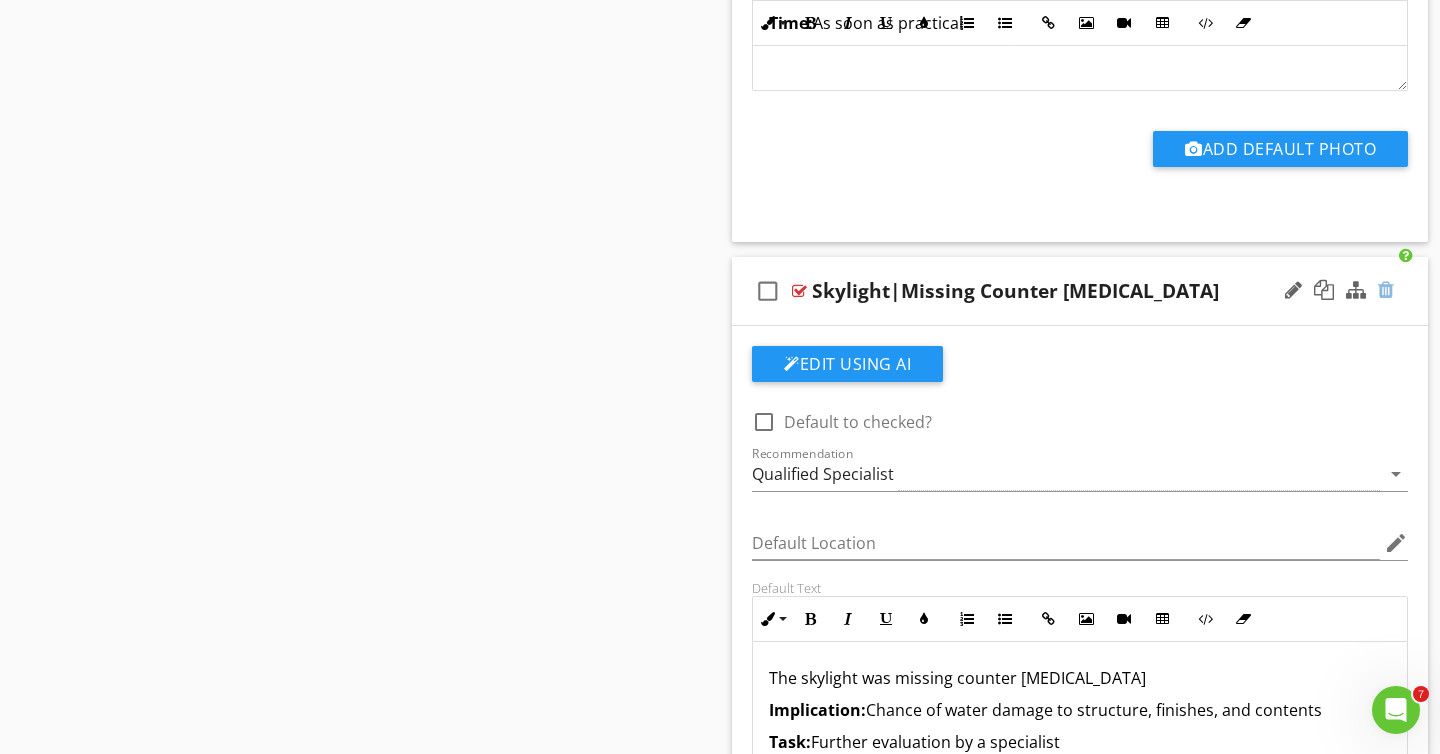 click at bounding box center (1386, 290) 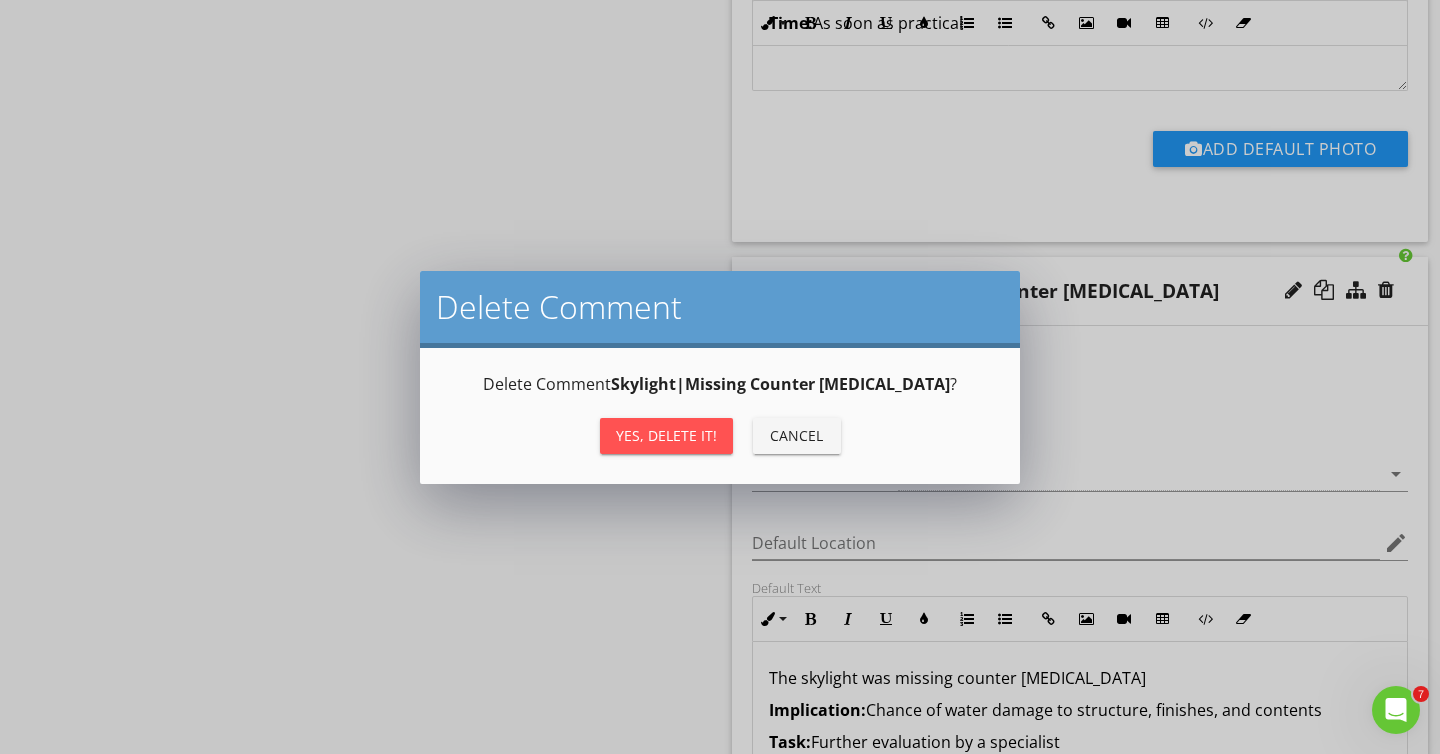 click on "Yes, Delete it!" at bounding box center [666, 435] 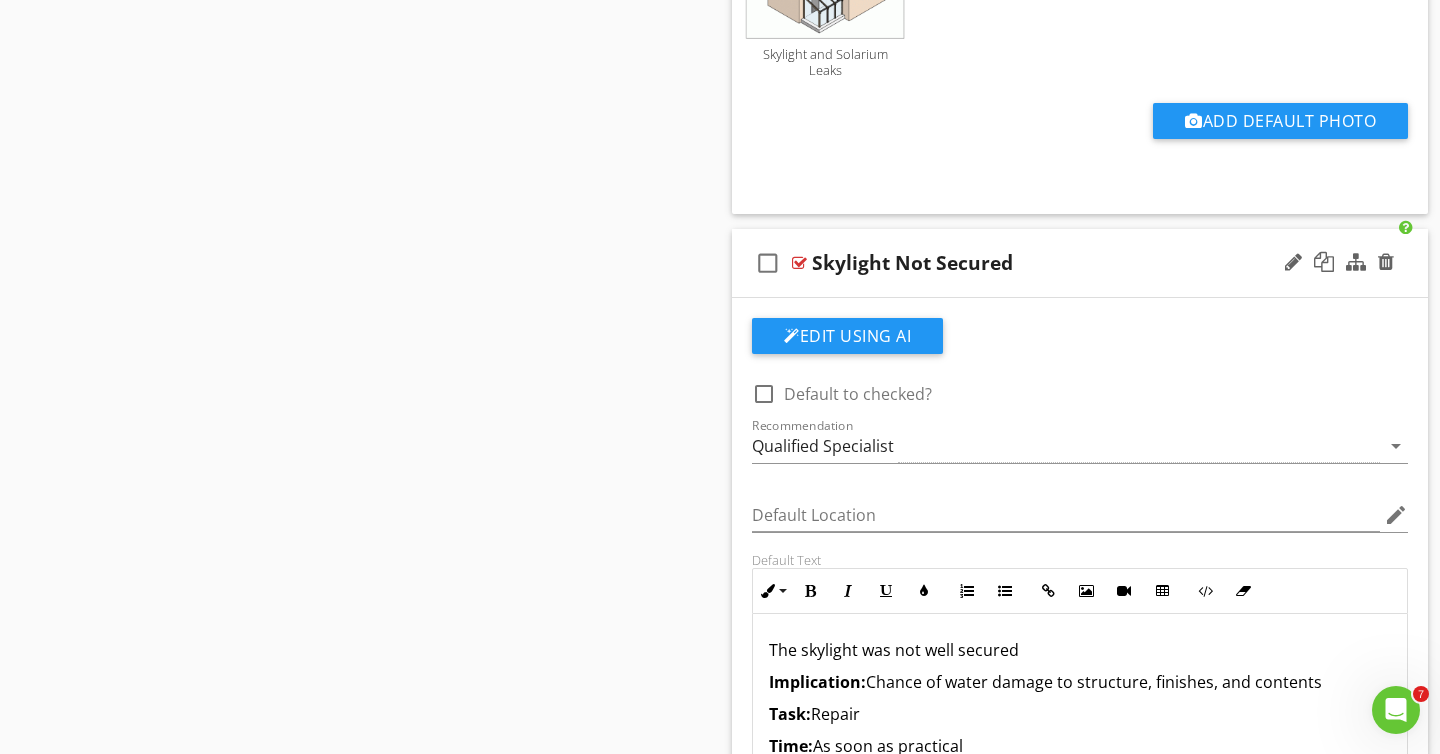 scroll, scrollTop: 3362, scrollLeft: 0, axis: vertical 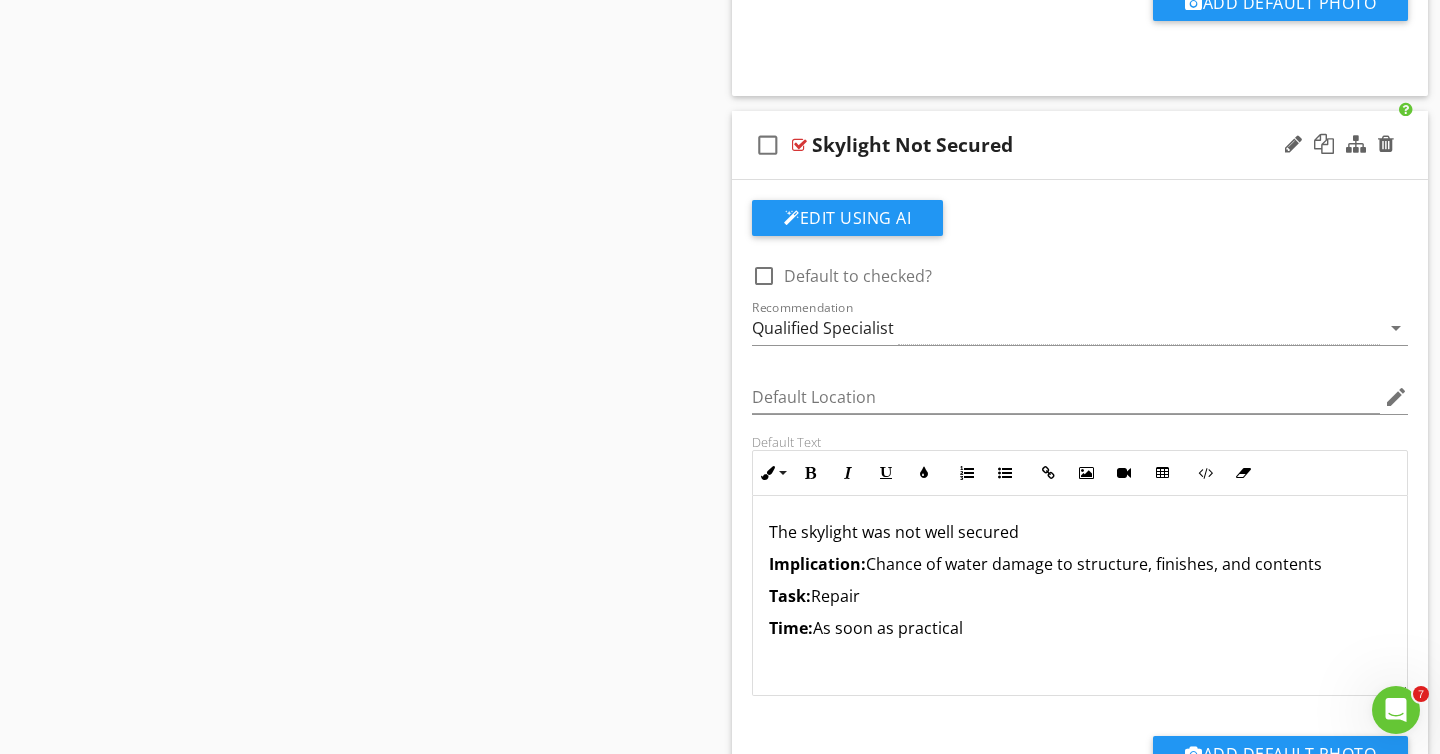 click on "The skylight was not well secured" at bounding box center (1080, 532) 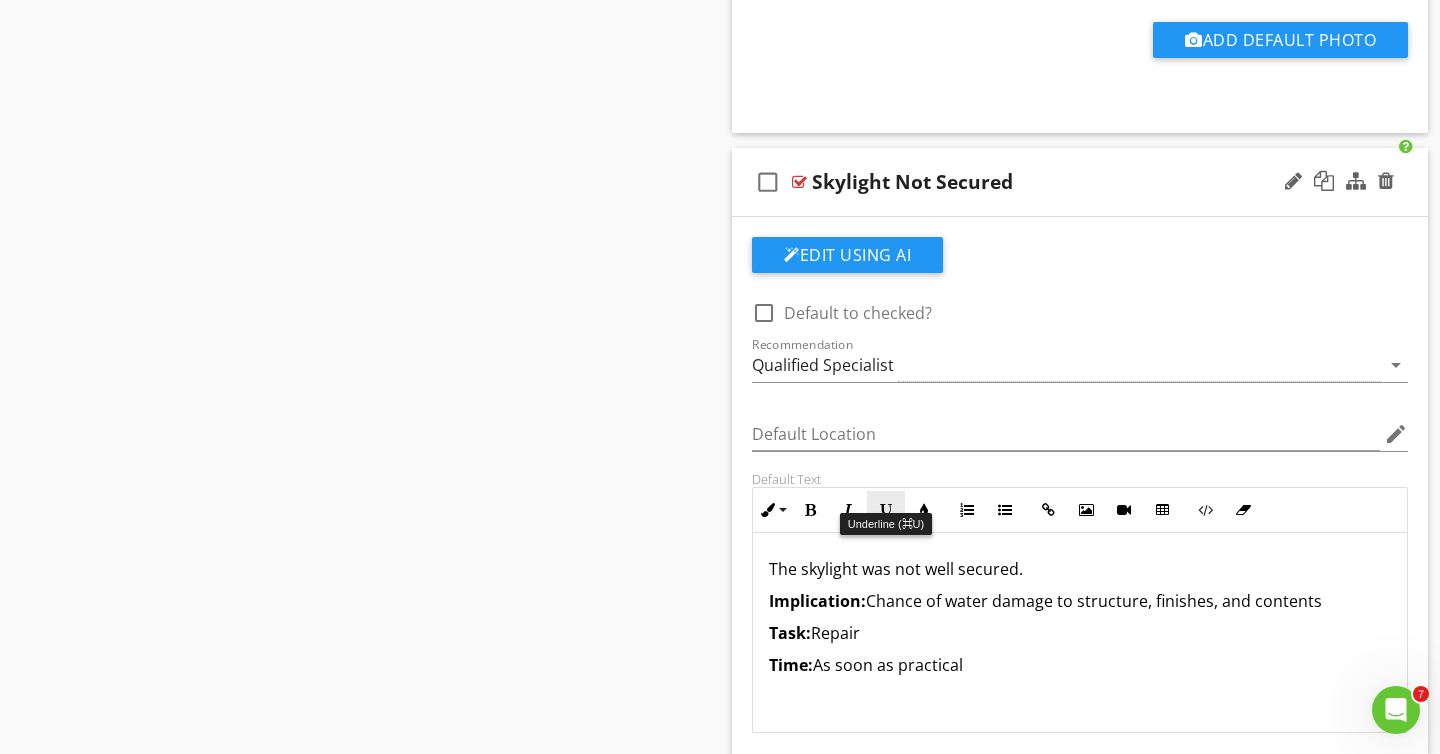 scroll, scrollTop: 3319, scrollLeft: 0, axis: vertical 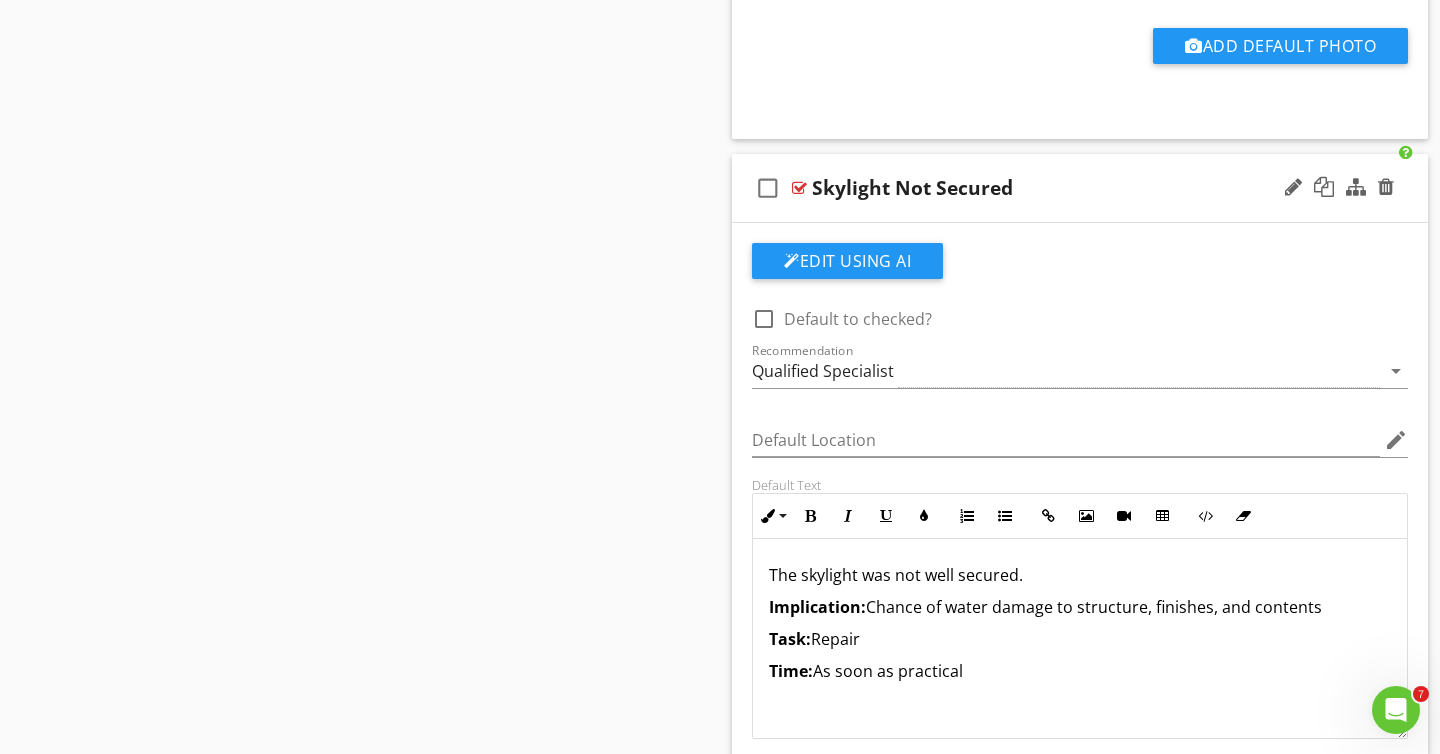 click on "Task:  Repair" at bounding box center [1080, 639] 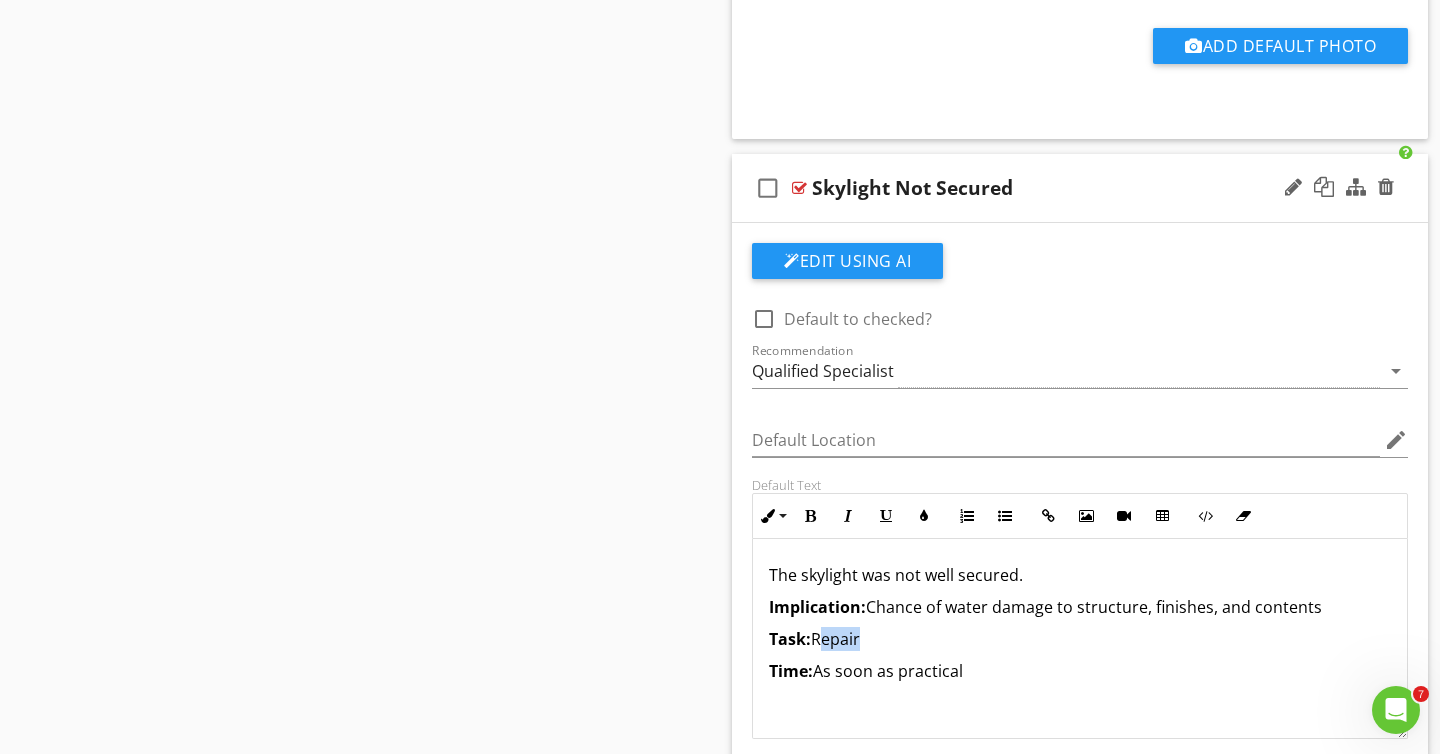 drag, startPoint x: 816, startPoint y: 620, endPoint x: 861, endPoint y: 620, distance: 45 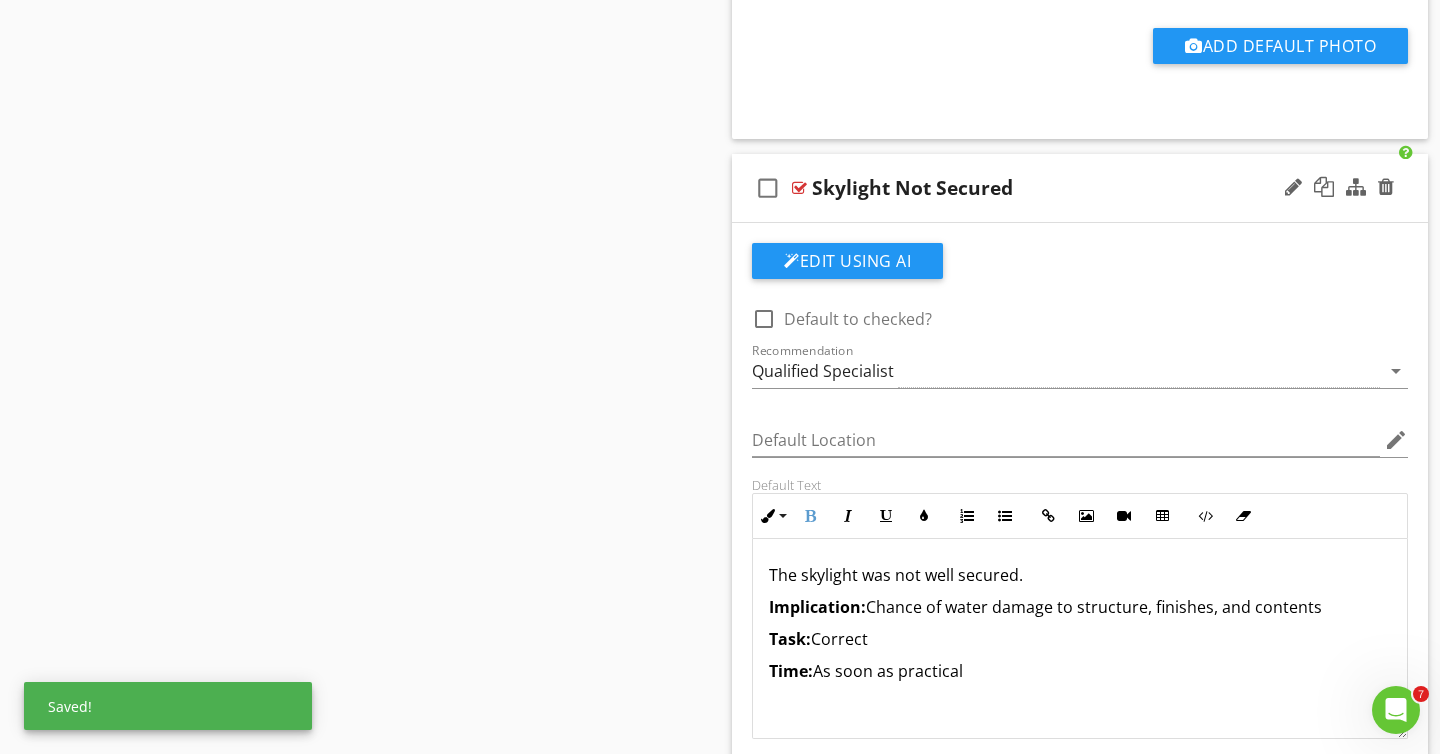 click on "check_box_outline_blank
Skylight Not Secured" at bounding box center [1080, 188] 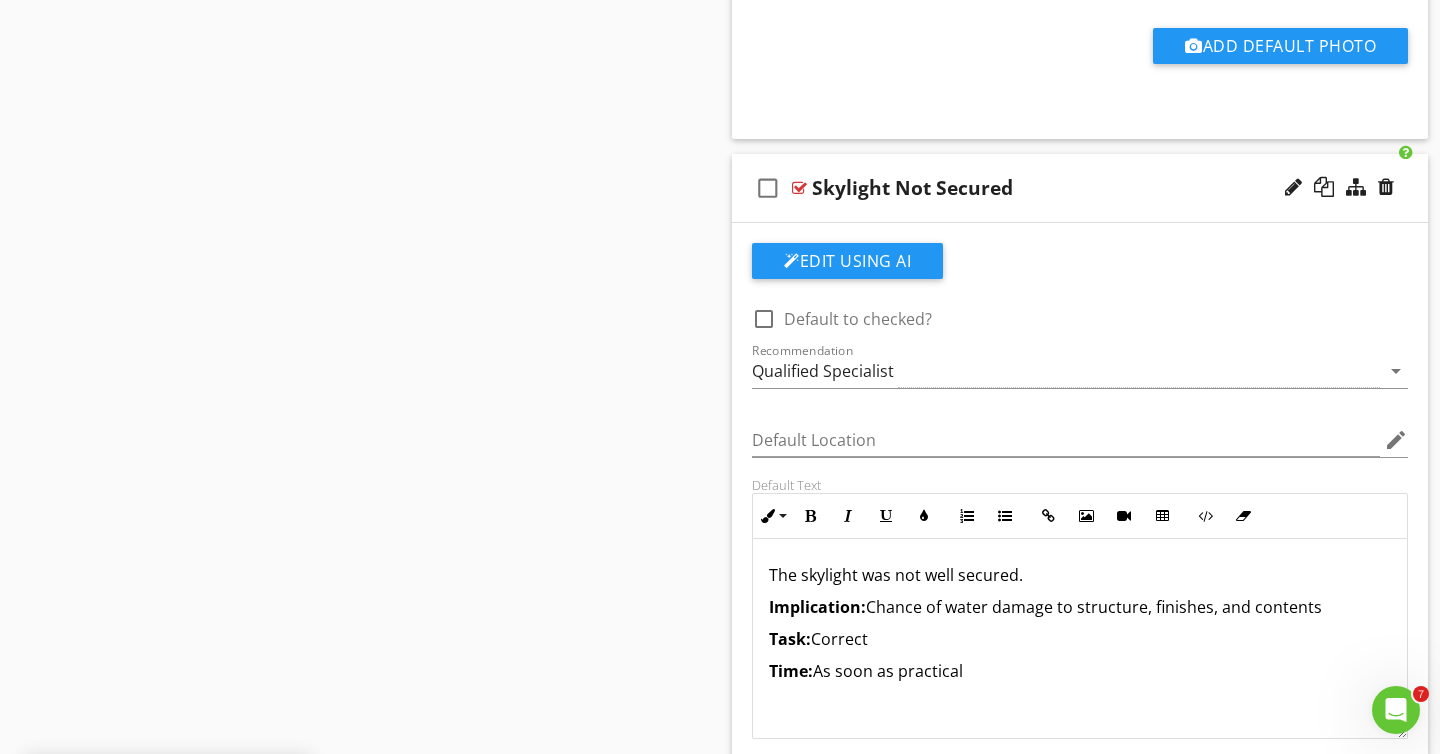 click on "check_box_outline_blank
Skylight Not Secured" at bounding box center (1080, 188) 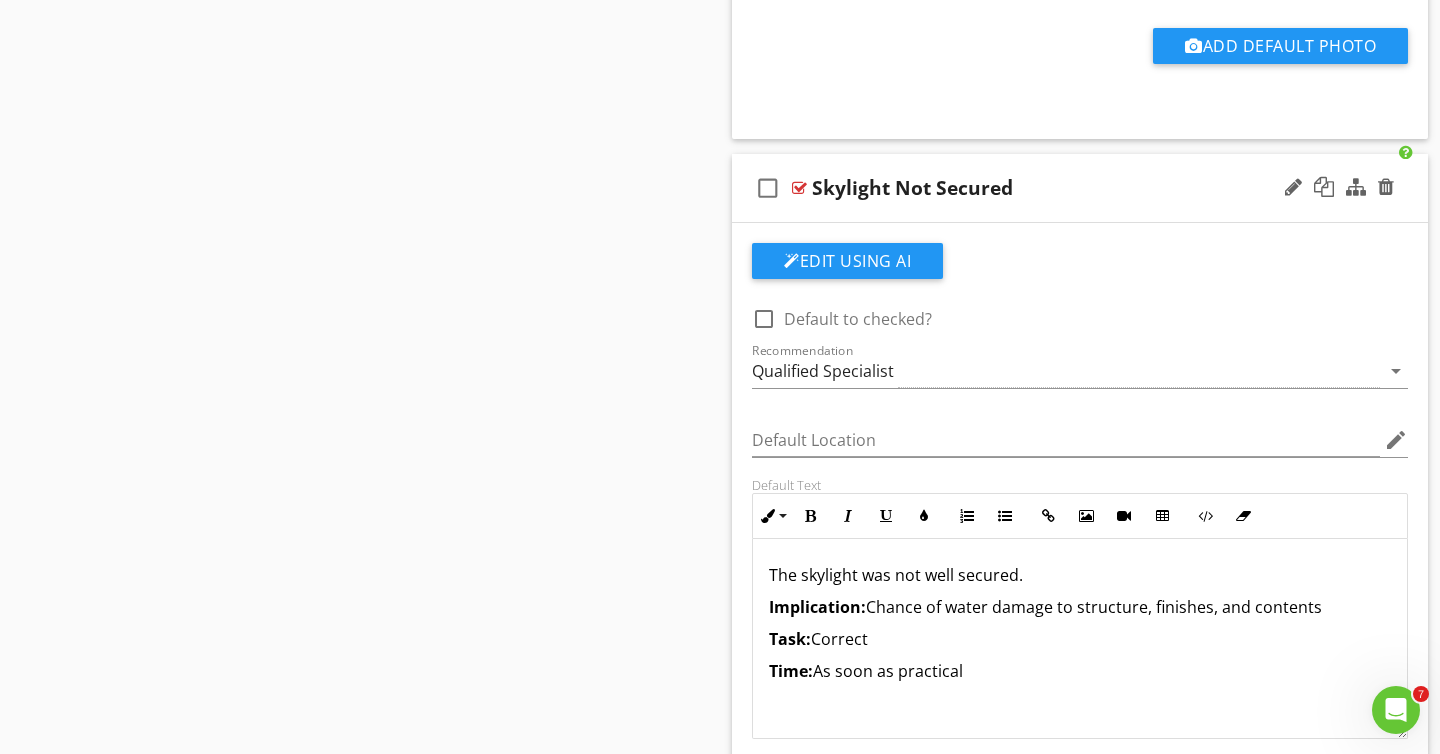 click on "check_box_outline_blank
Skylight Not Secured" at bounding box center [1080, 188] 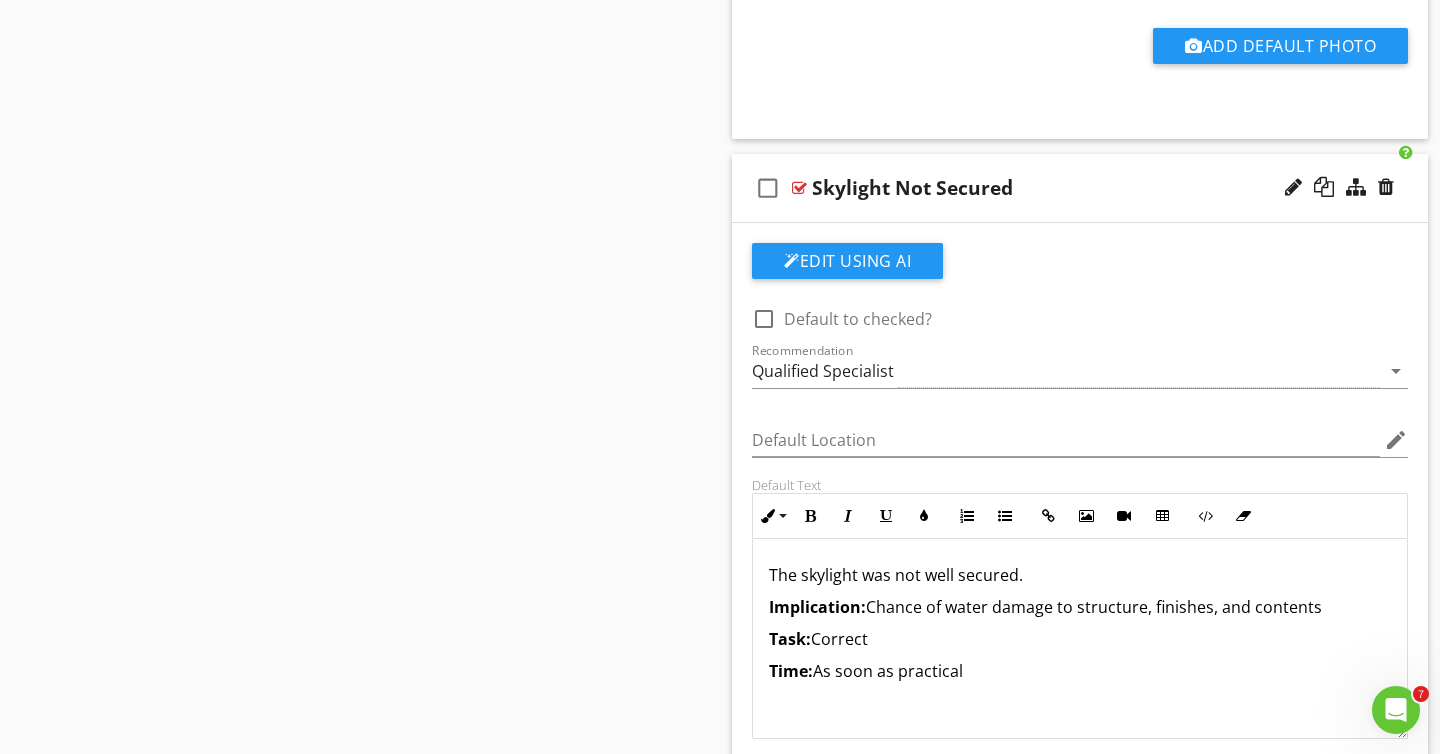click on "check_box_outline_blank
Skylight Not Secured" at bounding box center [1080, 188] 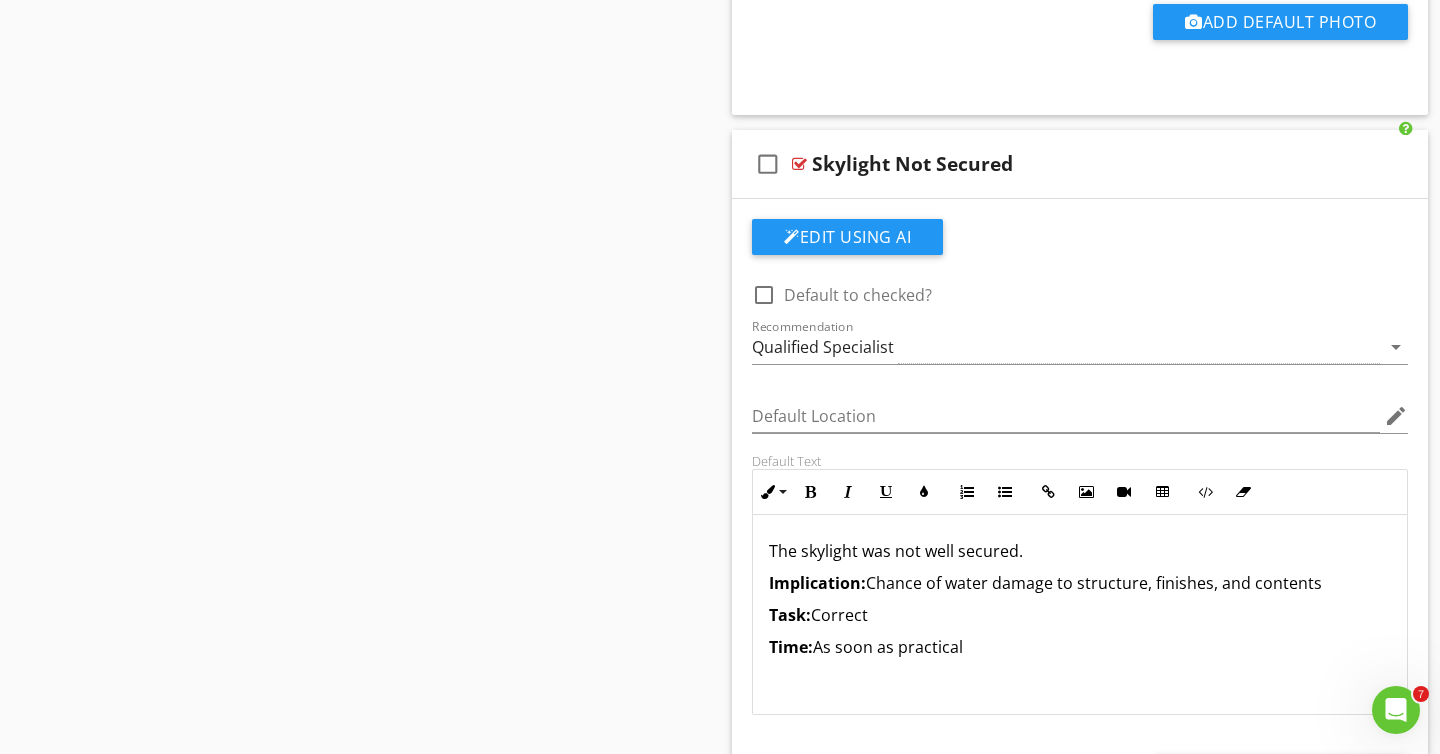 scroll, scrollTop: 3218, scrollLeft: 0, axis: vertical 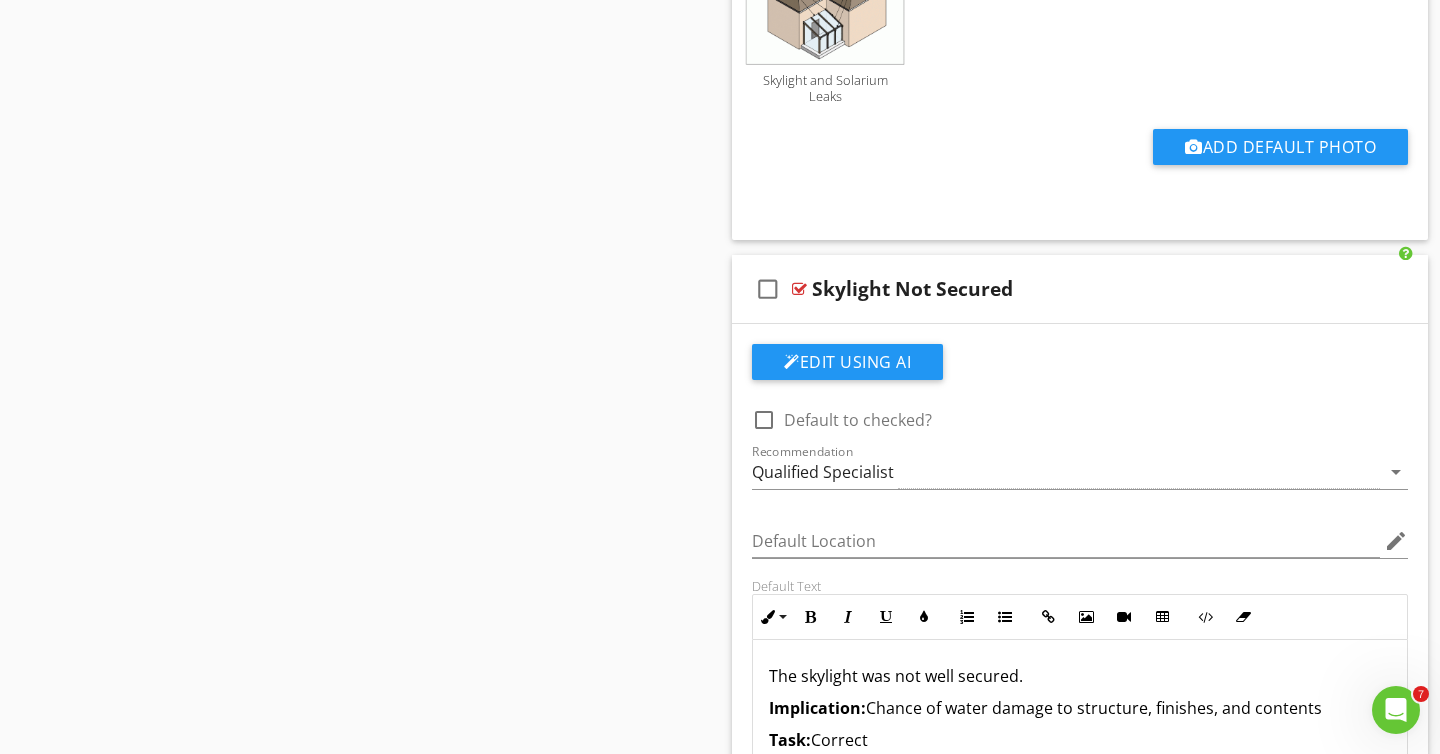 click on "check_box_outline_blank
Skylight Not Secured" at bounding box center [1080, 289] 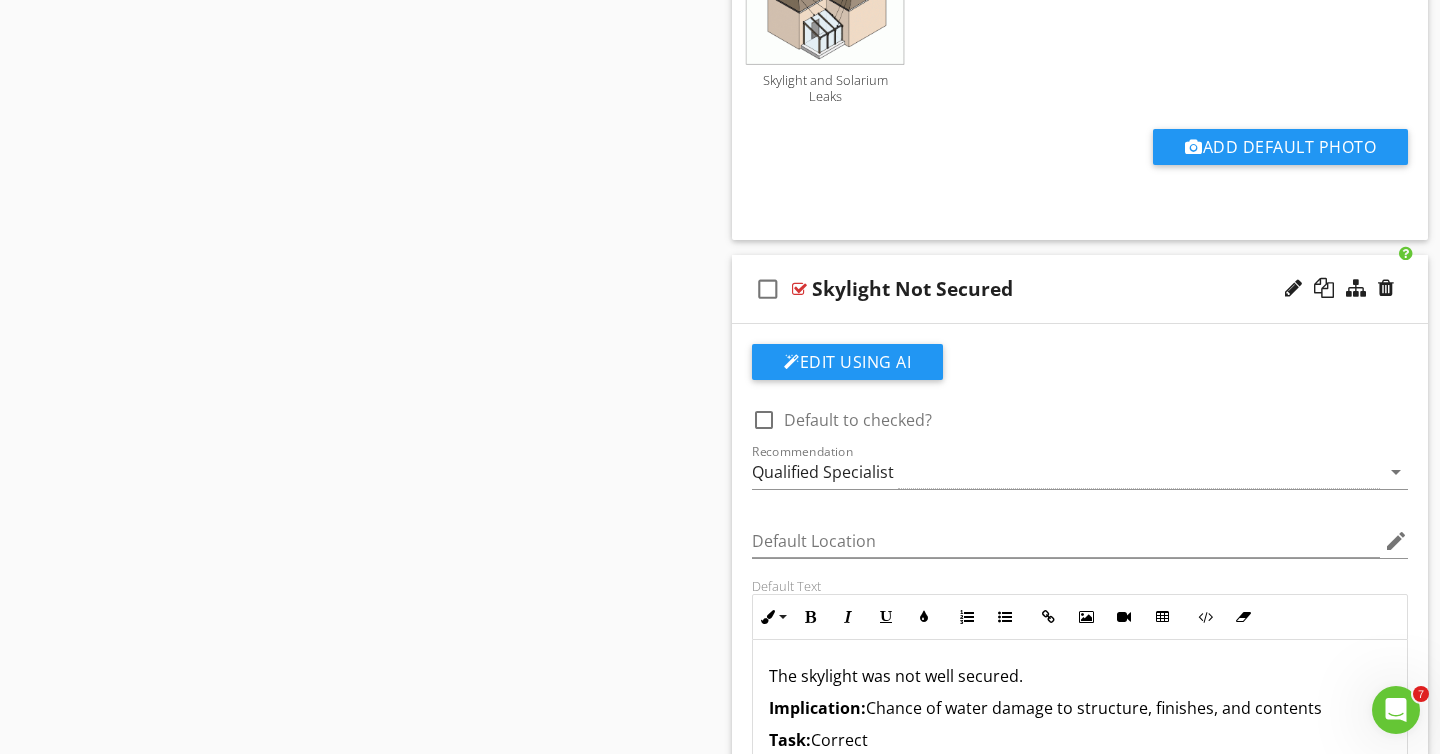 click on "check_box_outline_blank
Skylight Not Secured" at bounding box center (1080, 289) 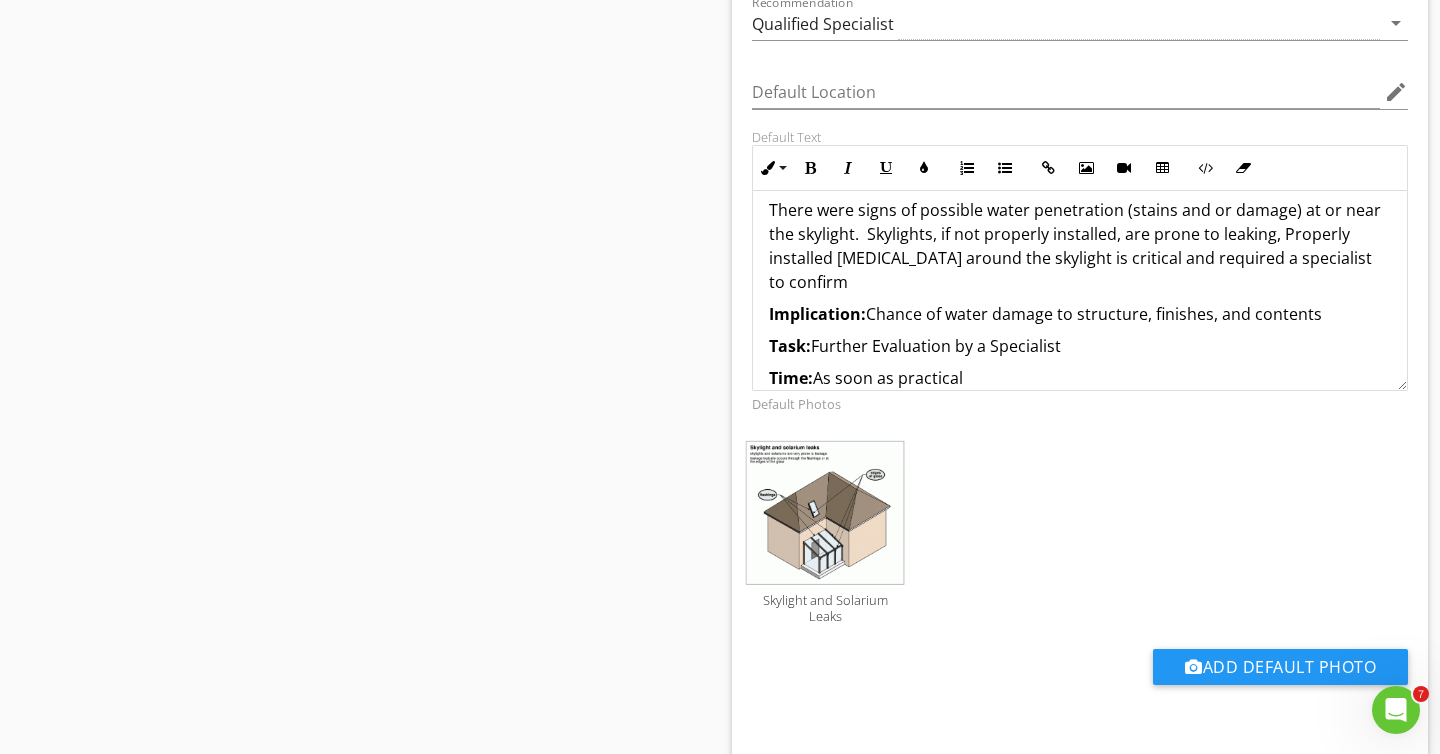 scroll, scrollTop: 2697, scrollLeft: 0, axis: vertical 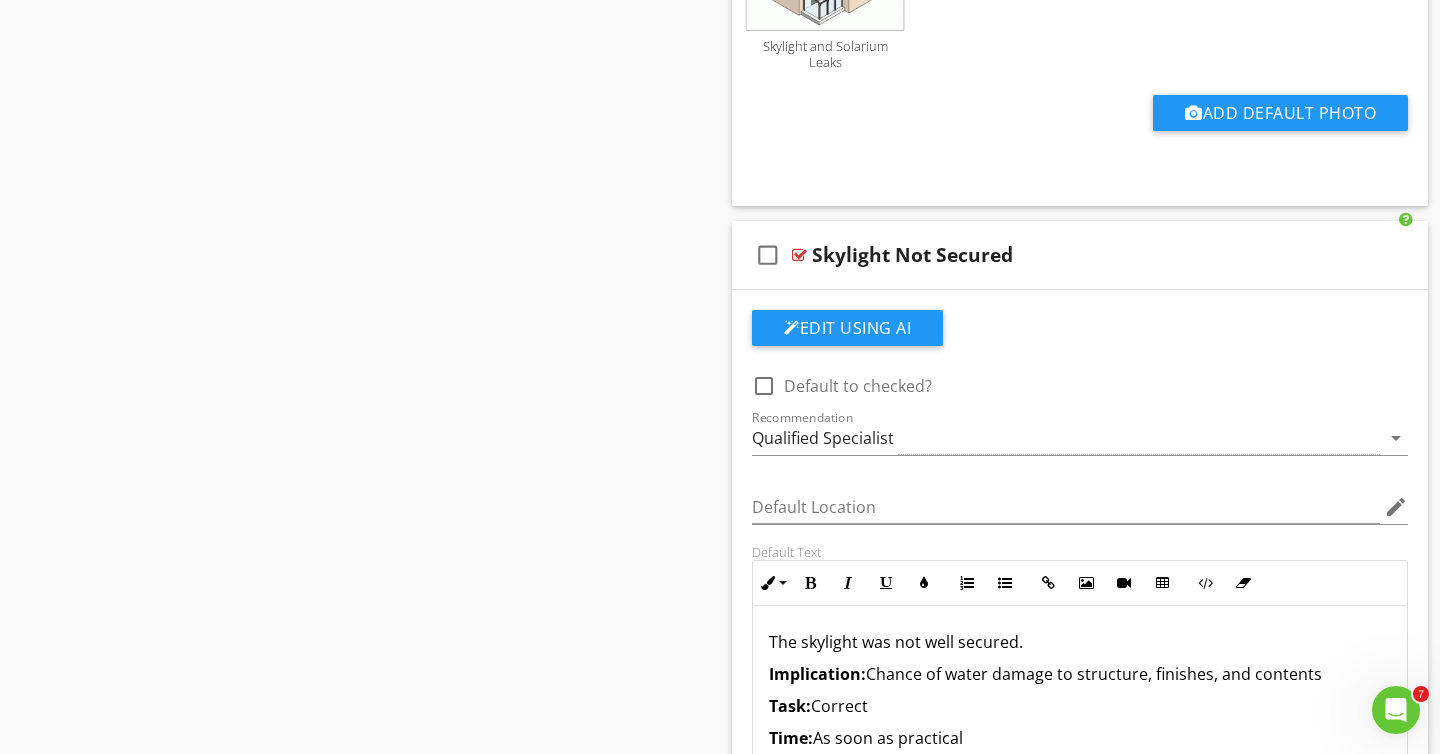 click on "check_box_outline_blank
Skylight Not Secured" at bounding box center (1080, 255) 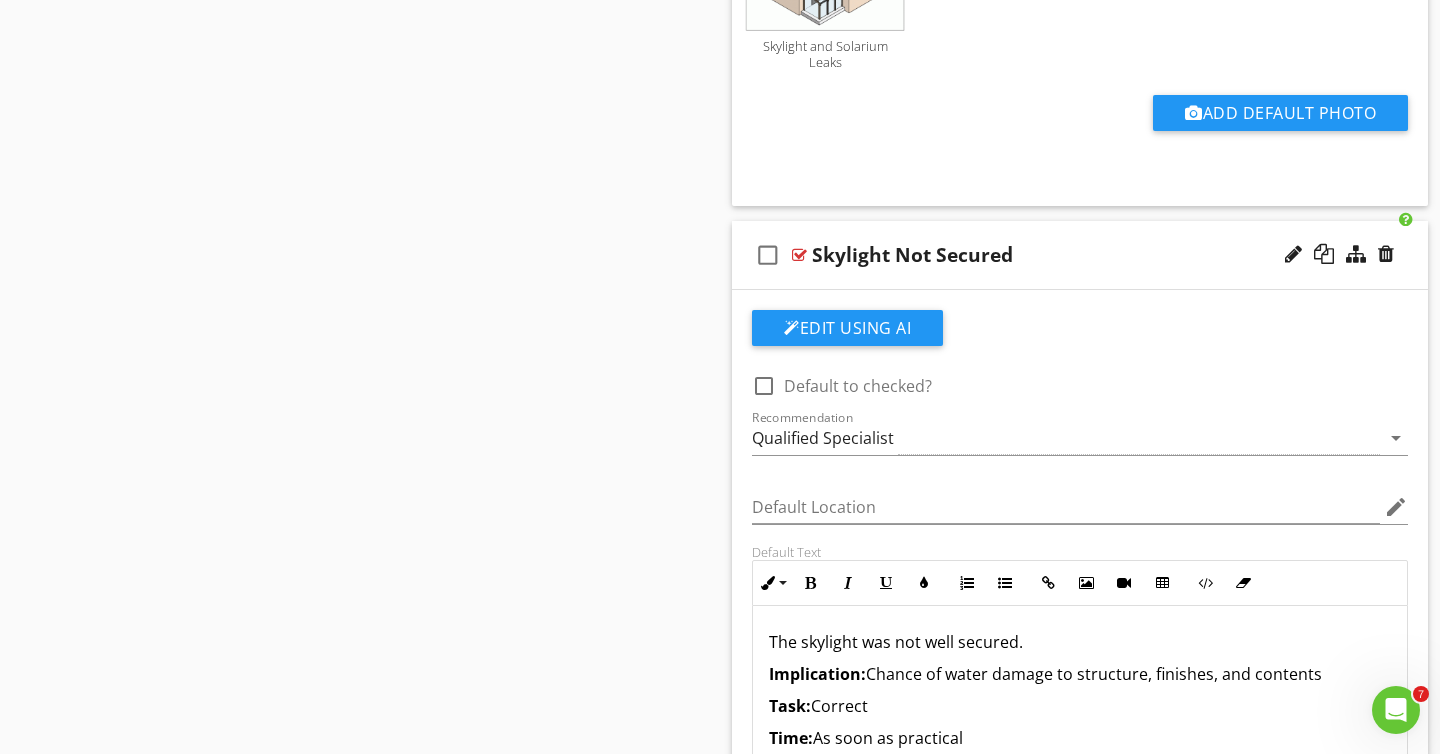 click on "check_box_outline_blank
Skylight Not Secured" at bounding box center (1080, 255) 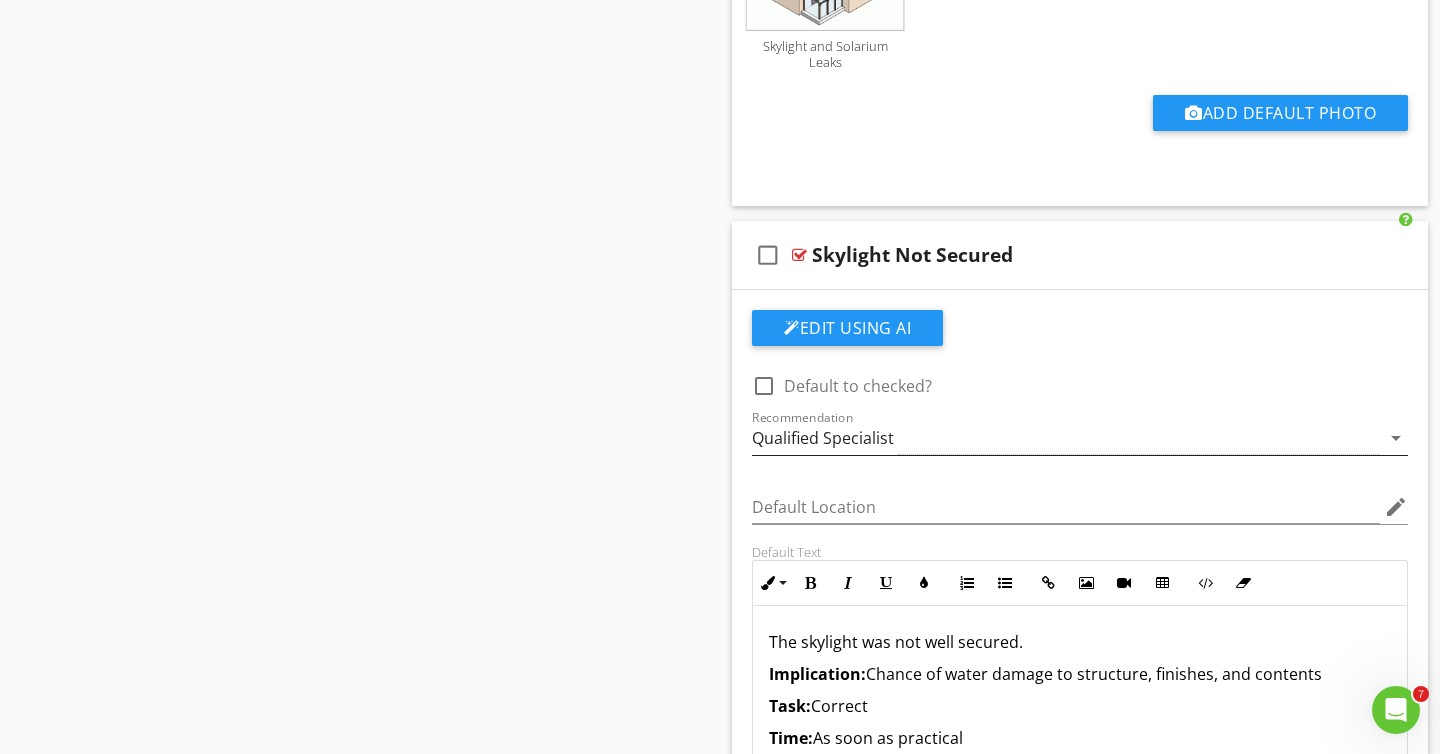 click on "Qualified Specialist" at bounding box center [1066, 438] 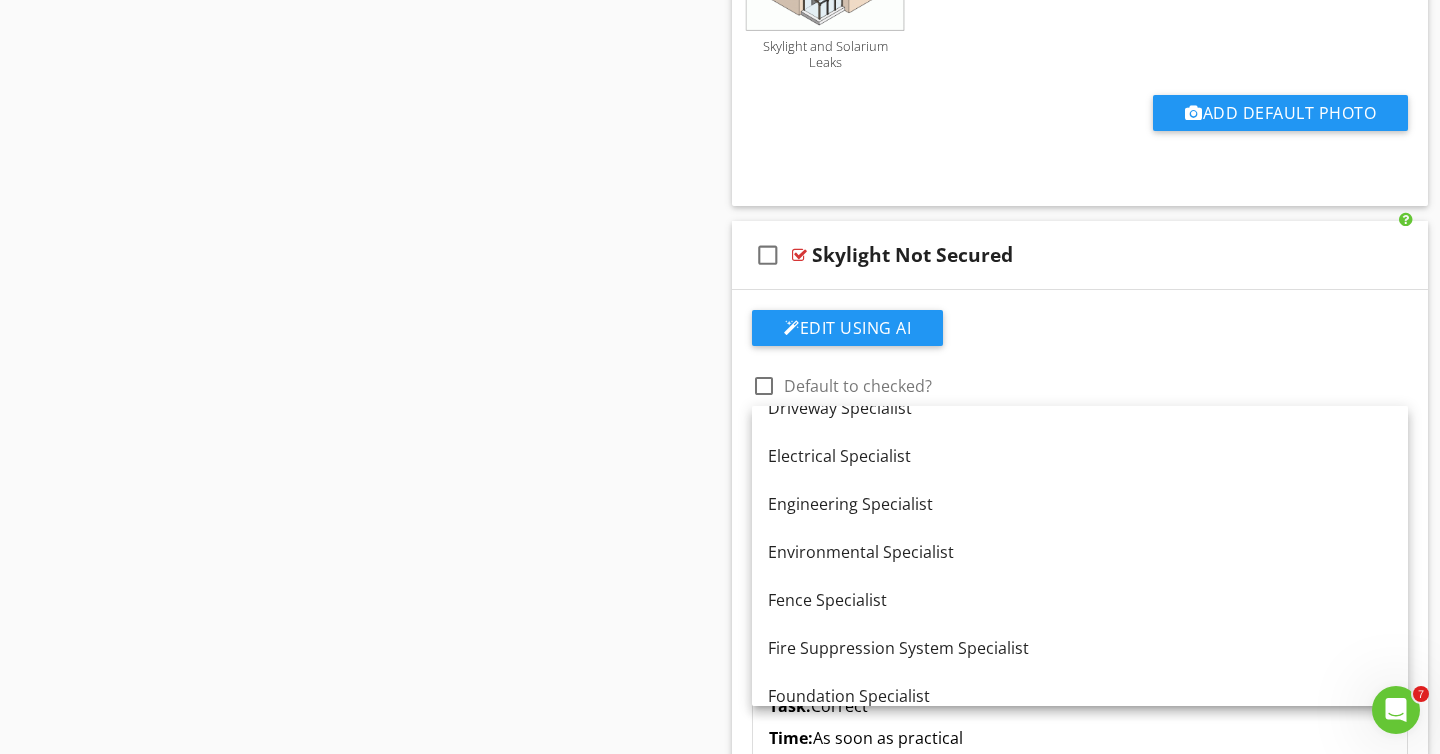 scroll, scrollTop: 168, scrollLeft: 0, axis: vertical 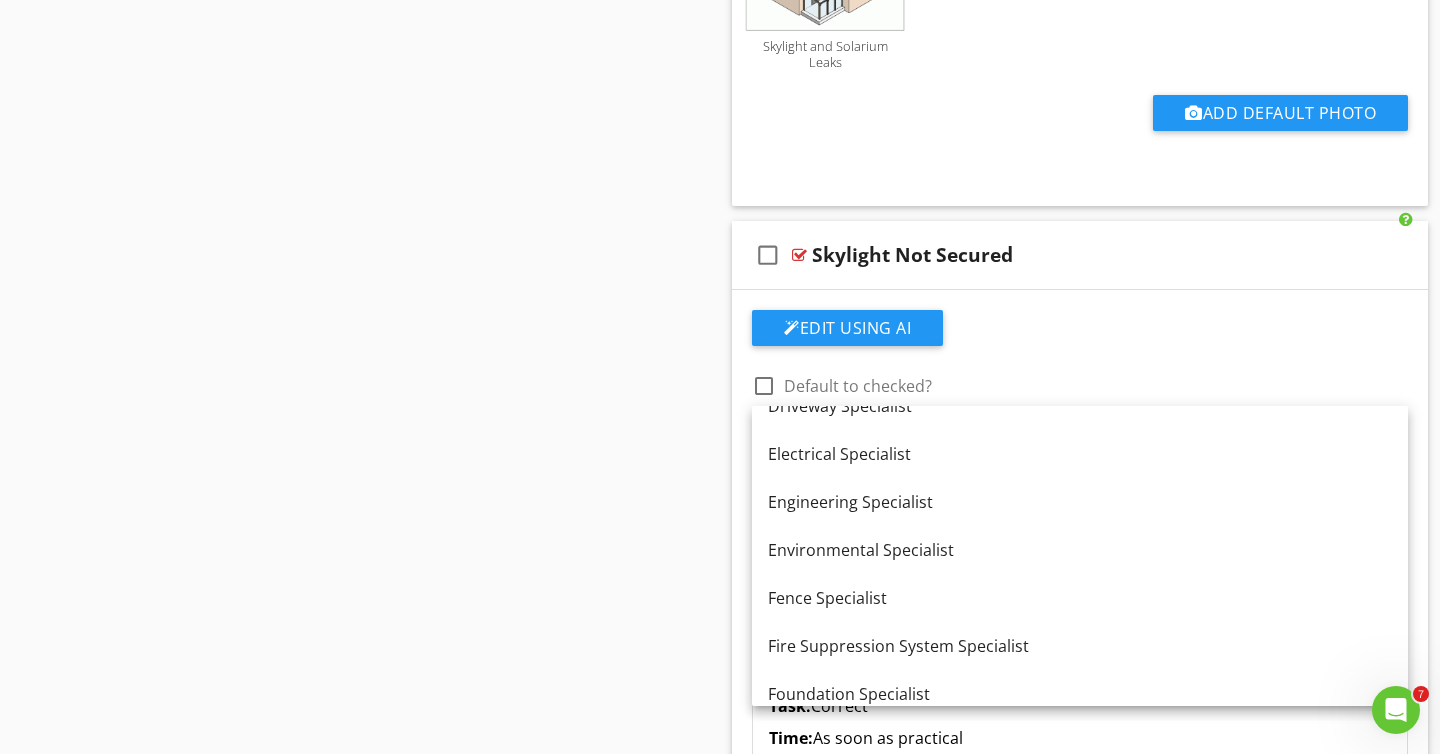 click on "check_box_outline_blank
Skylight Not Secured" at bounding box center (1080, 255) 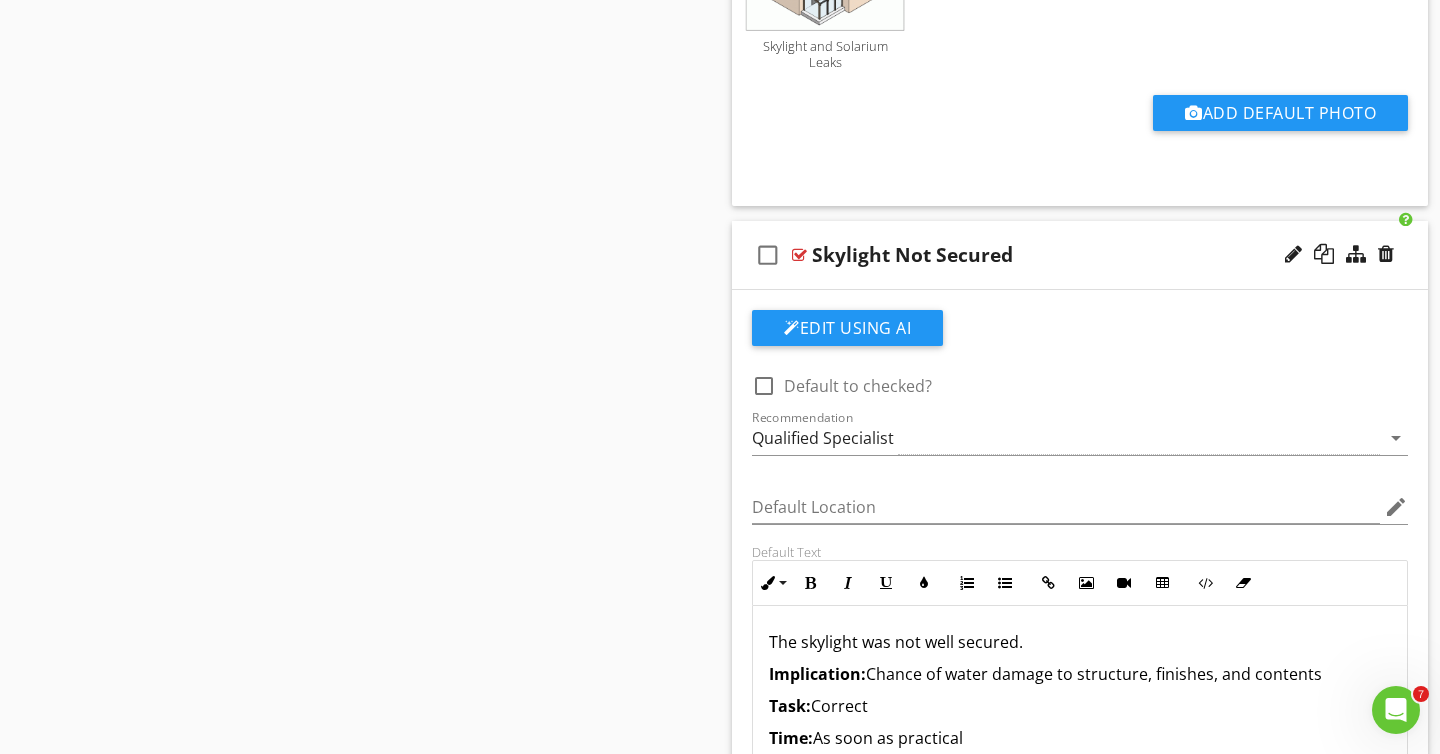 scroll, scrollTop: 3522, scrollLeft: 0, axis: vertical 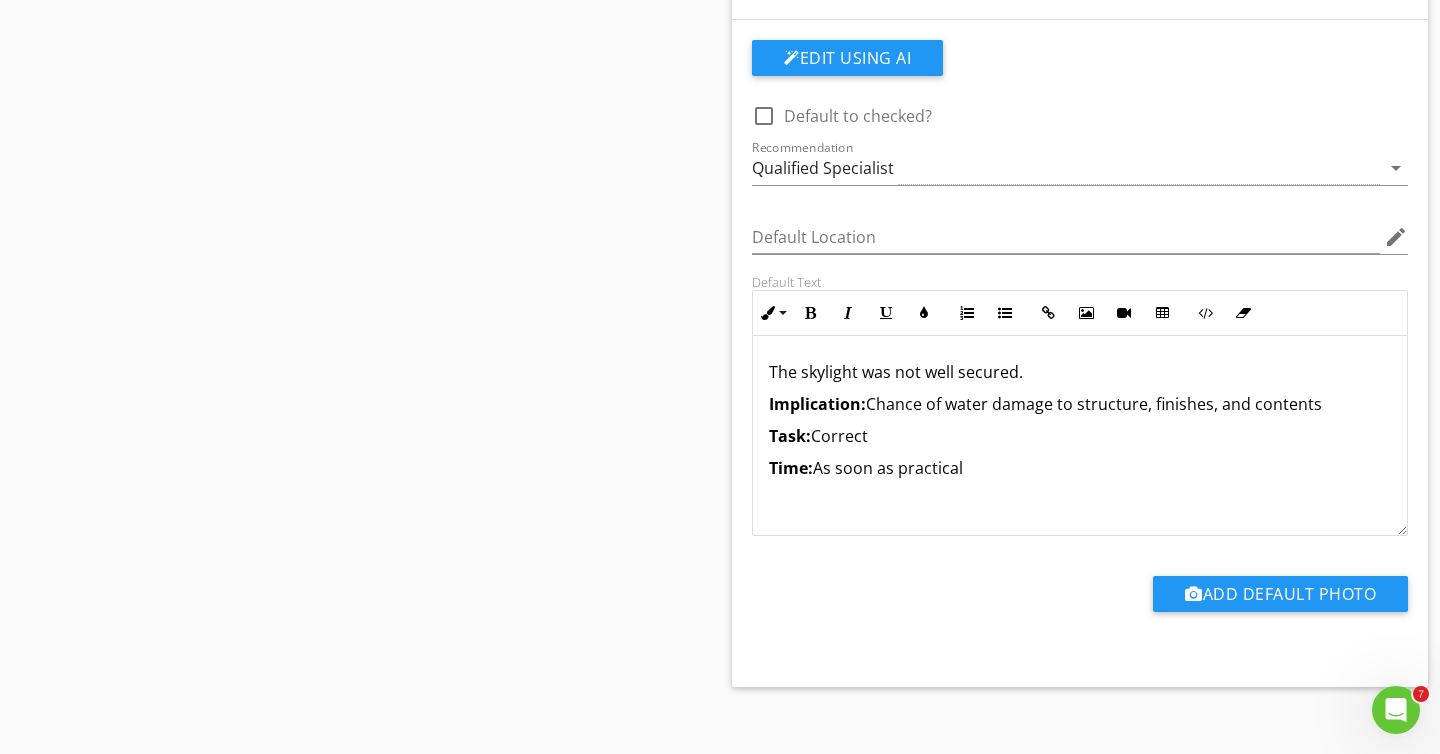 click on "The skylight was not well secured. Implication:  Chance of water damage to structure, finishes, and contents Task:  Correct Time:  As soon as practical" at bounding box center [1080, 436] 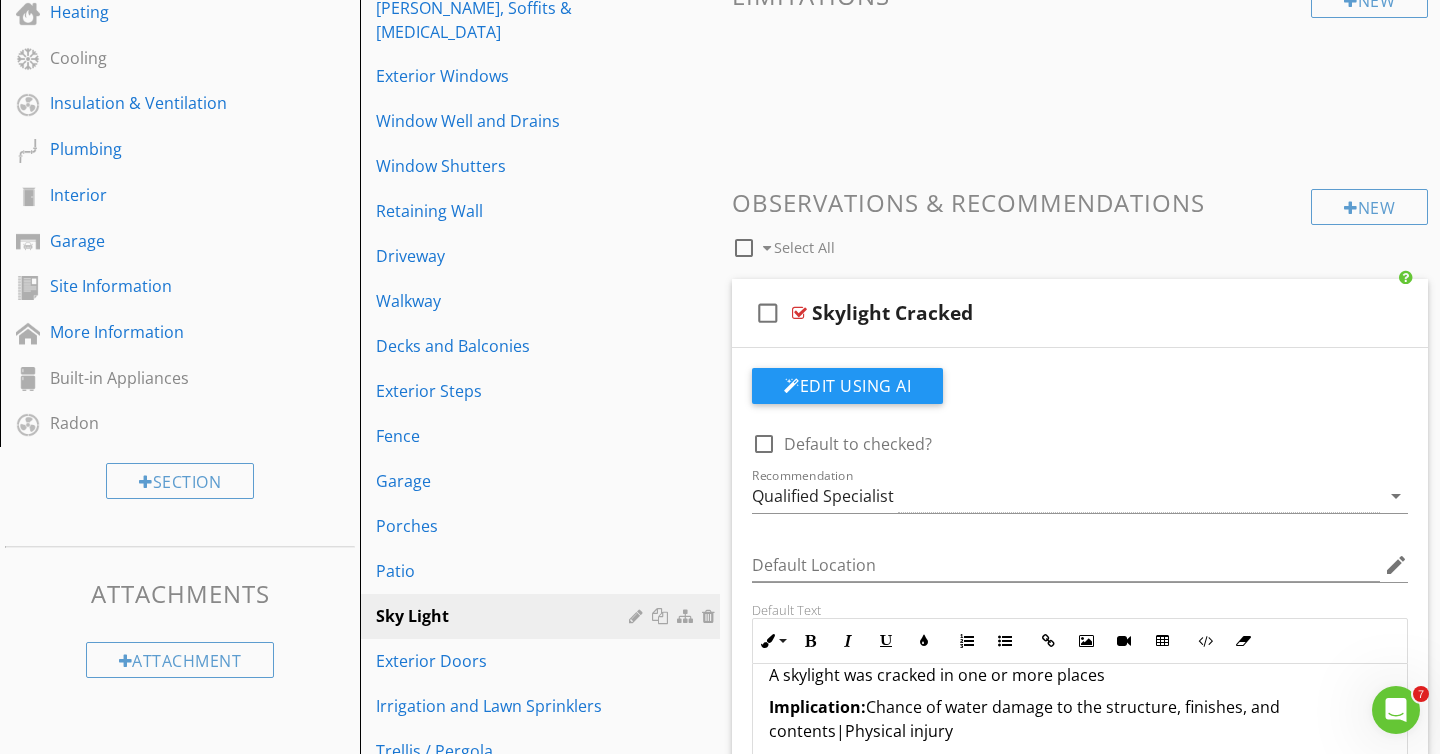 scroll, scrollTop: 713, scrollLeft: 0, axis: vertical 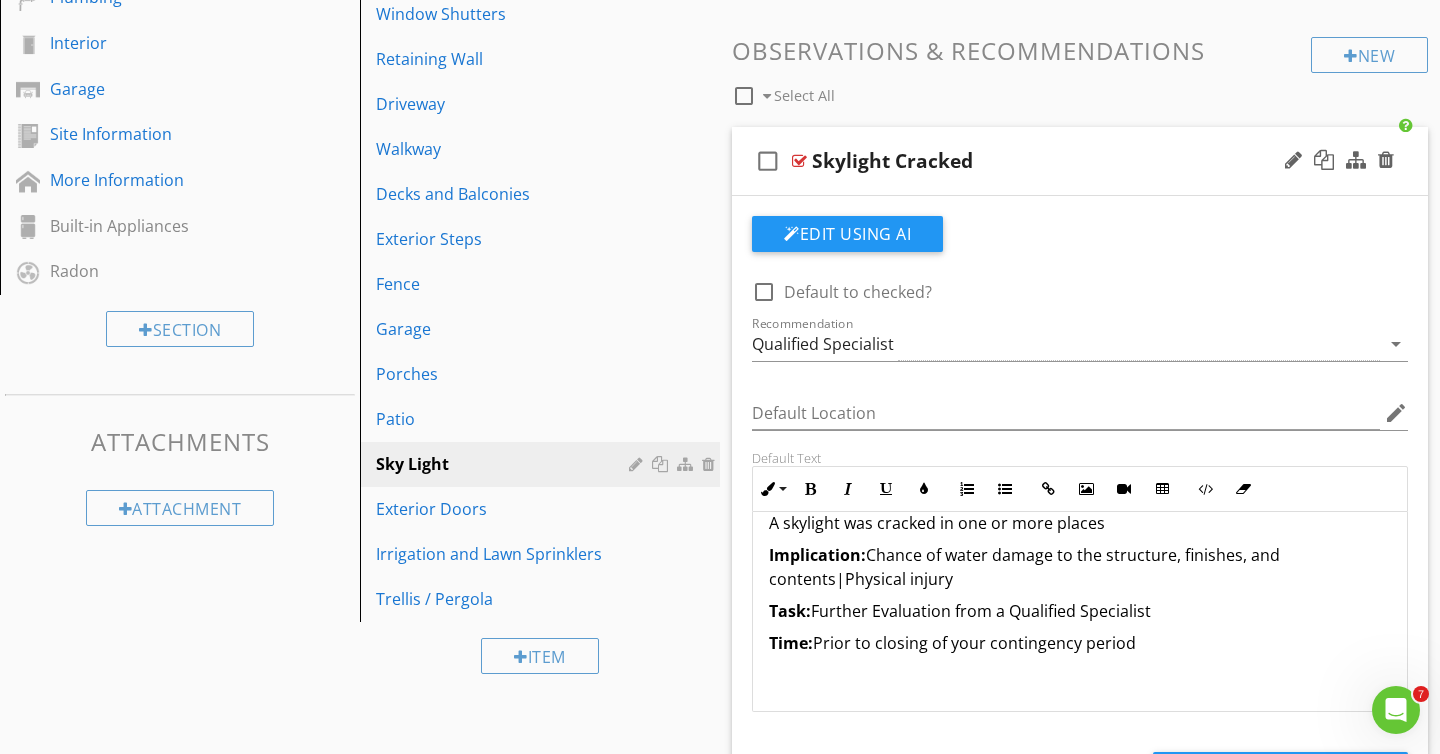 click at bounding box center (799, 161) 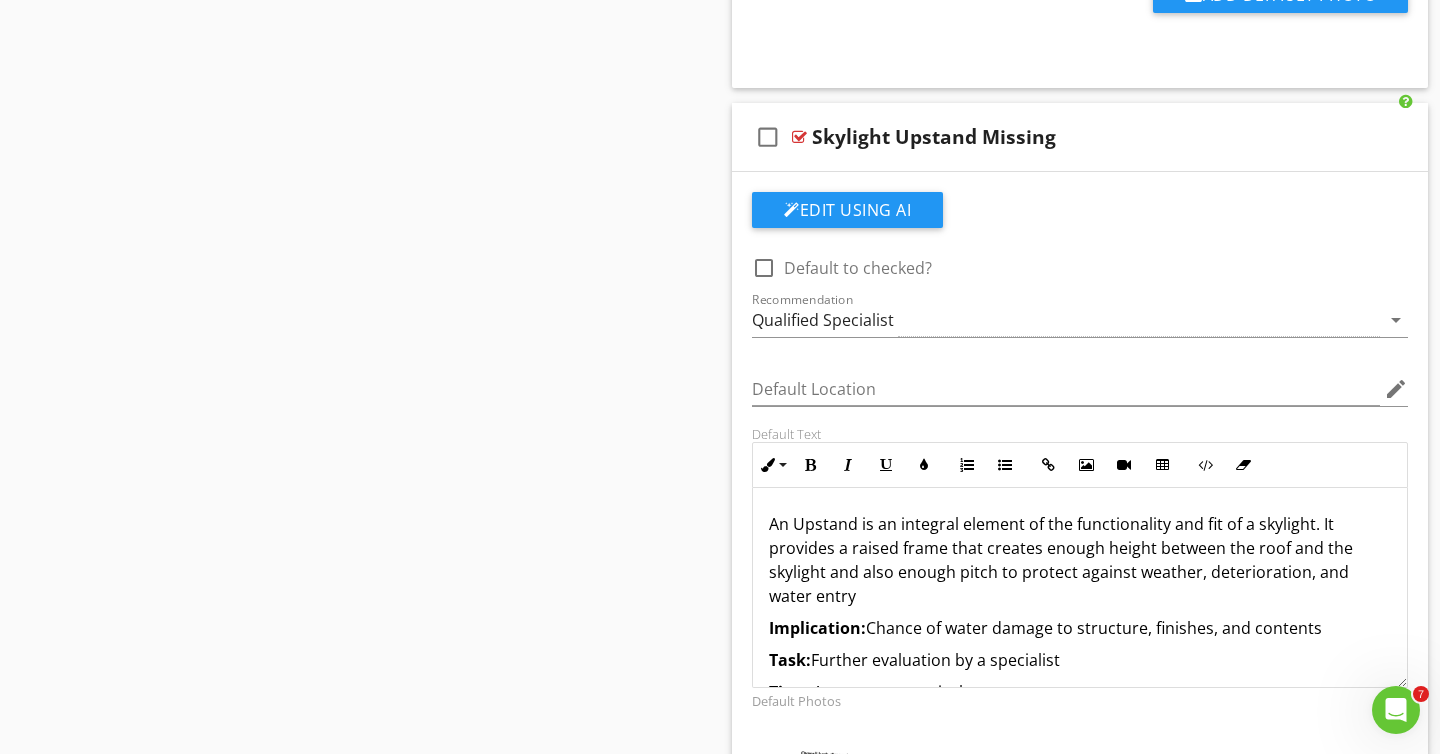 scroll, scrollTop: 1490, scrollLeft: 0, axis: vertical 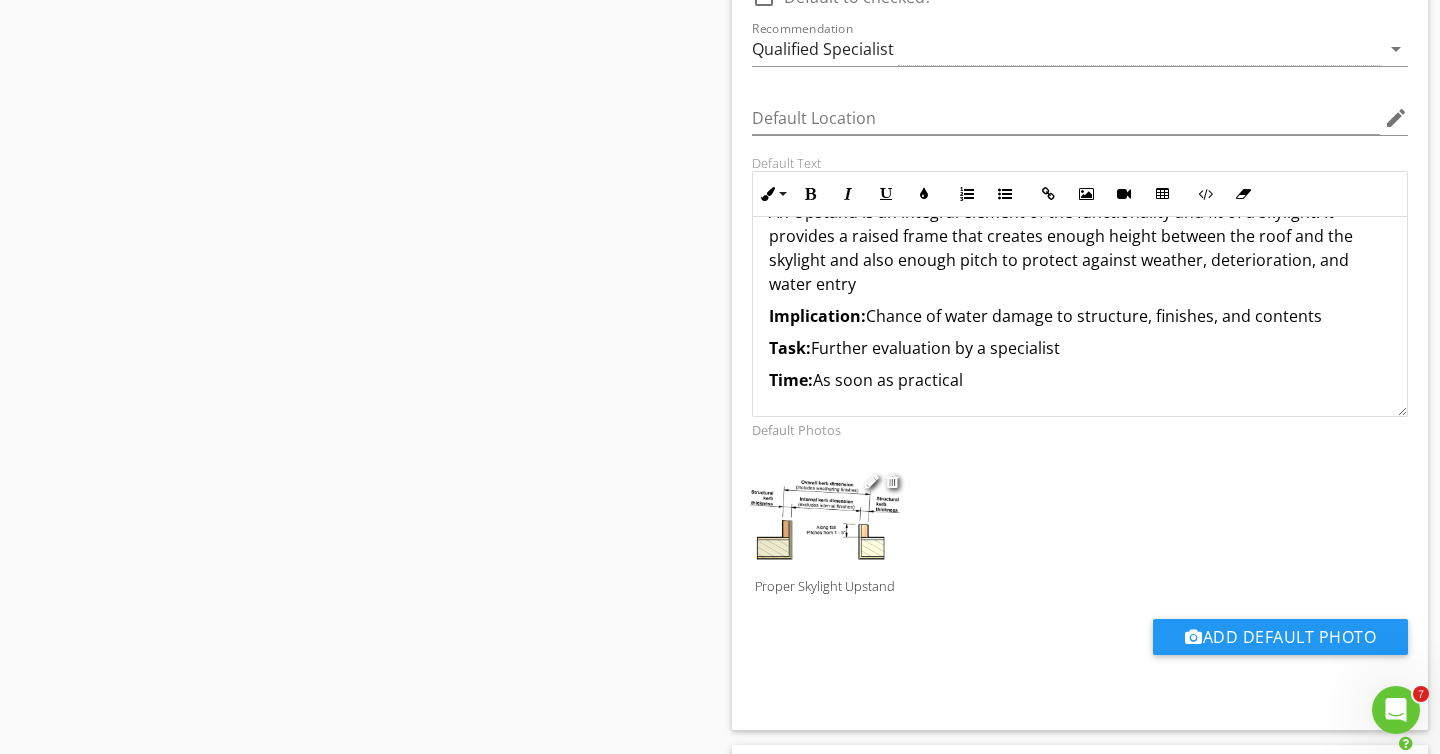 click at bounding box center (825, 519) 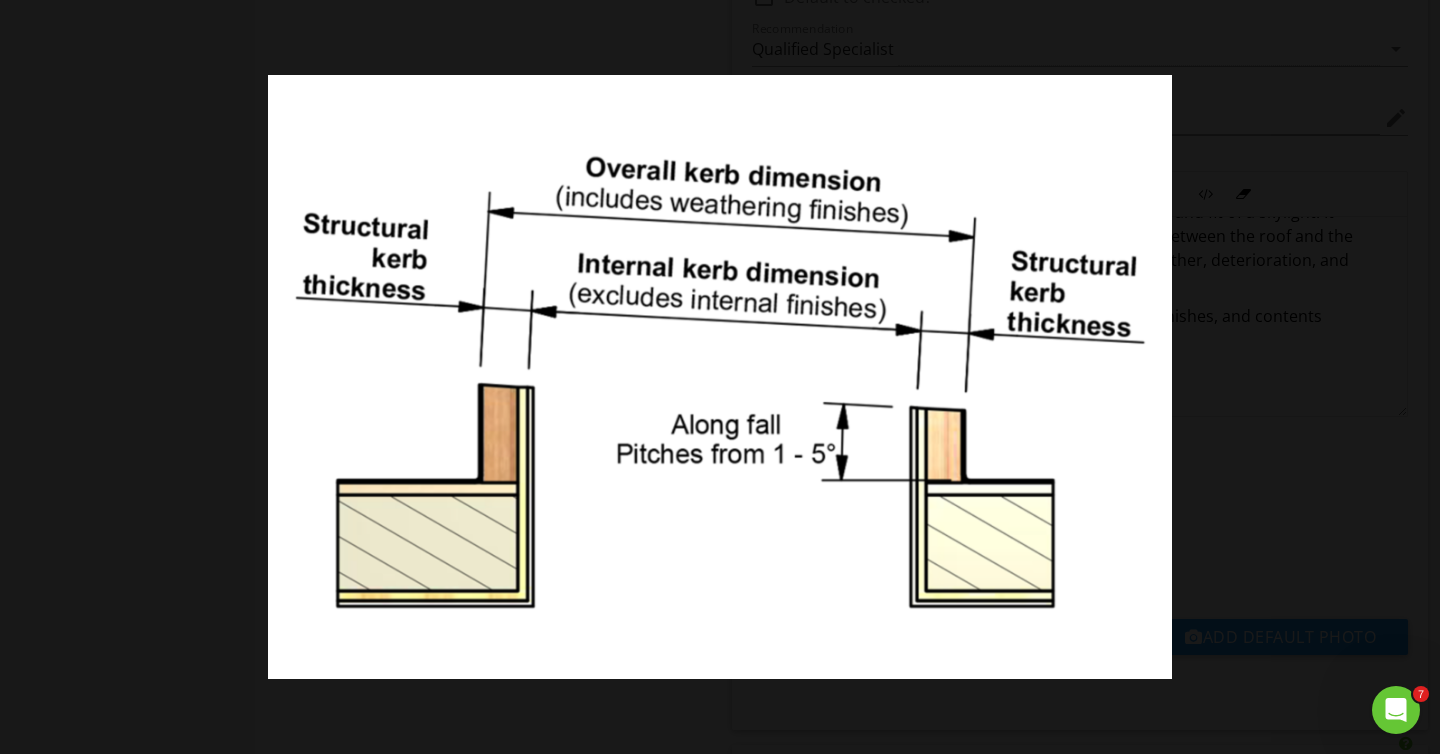 click at bounding box center [720, 377] 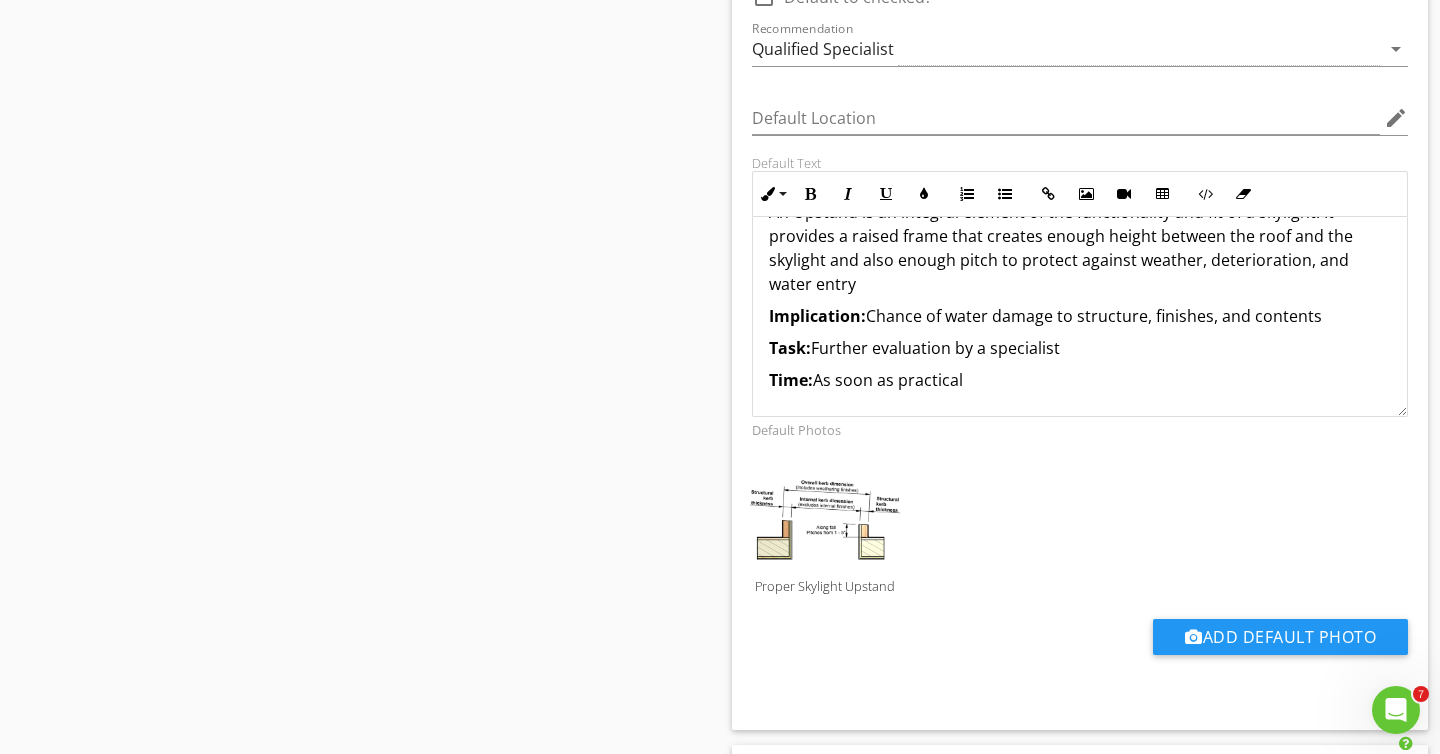 scroll, scrollTop: 0, scrollLeft: 0, axis: both 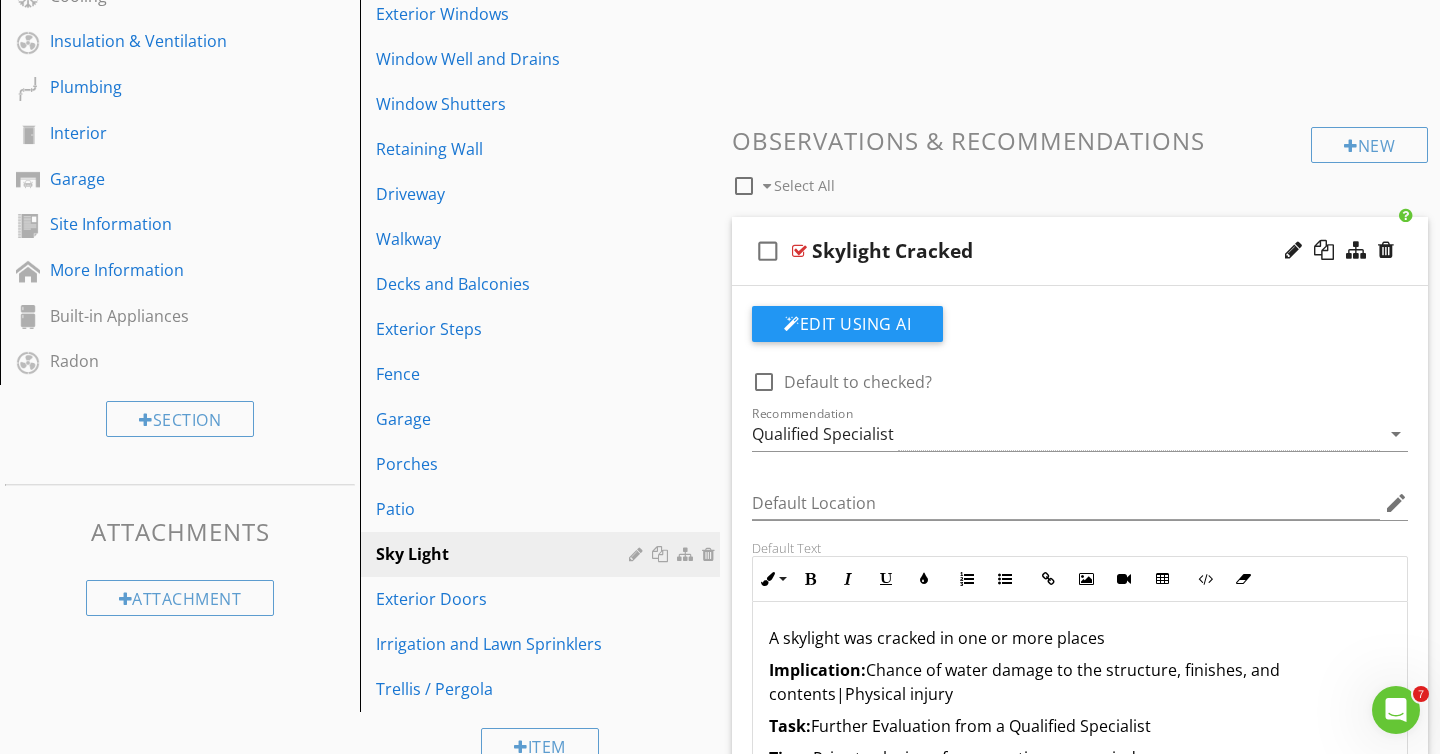 click on "check_box_outline_blank" at bounding box center [748, 186] 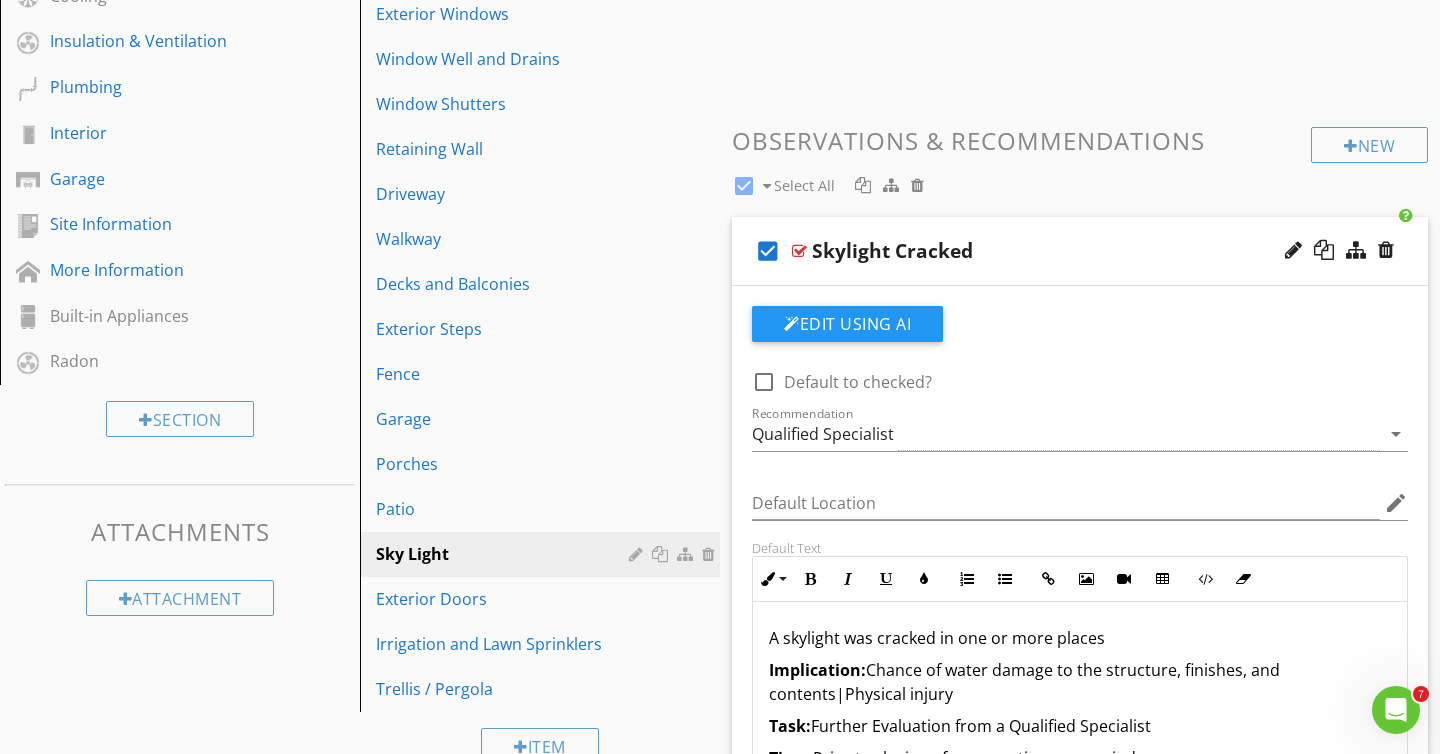 click on "check_box" at bounding box center [748, 186] 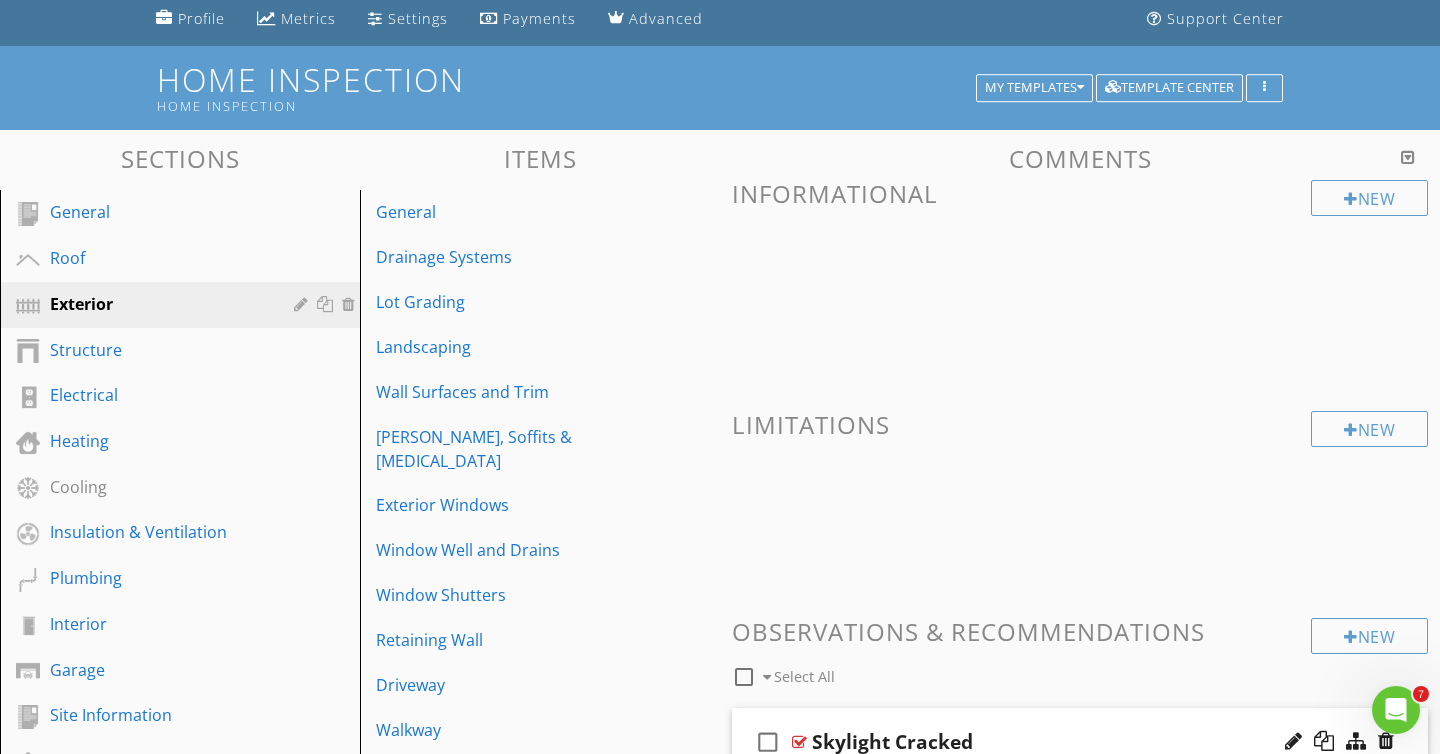 scroll, scrollTop: 0, scrollLeft: 0, axis: both 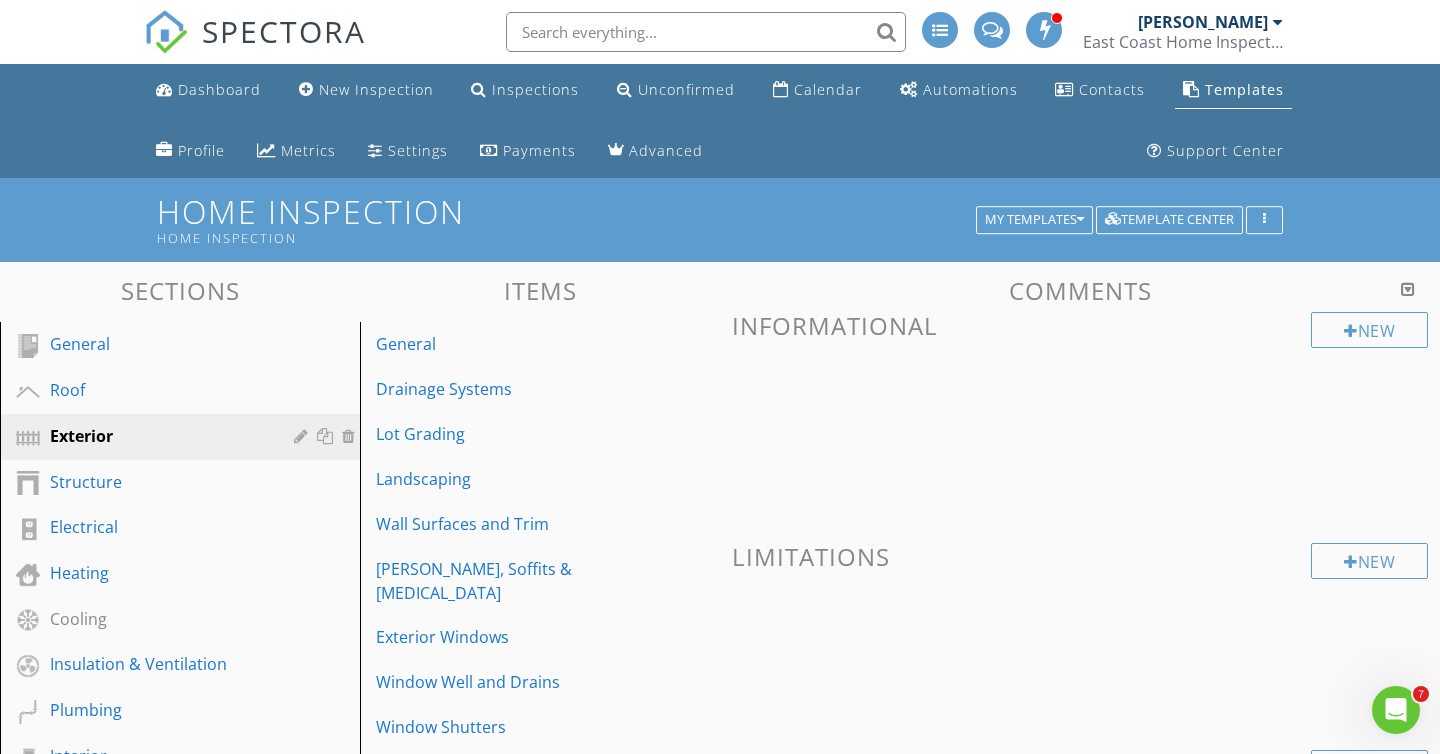 click at bounding box center [1408, 289] 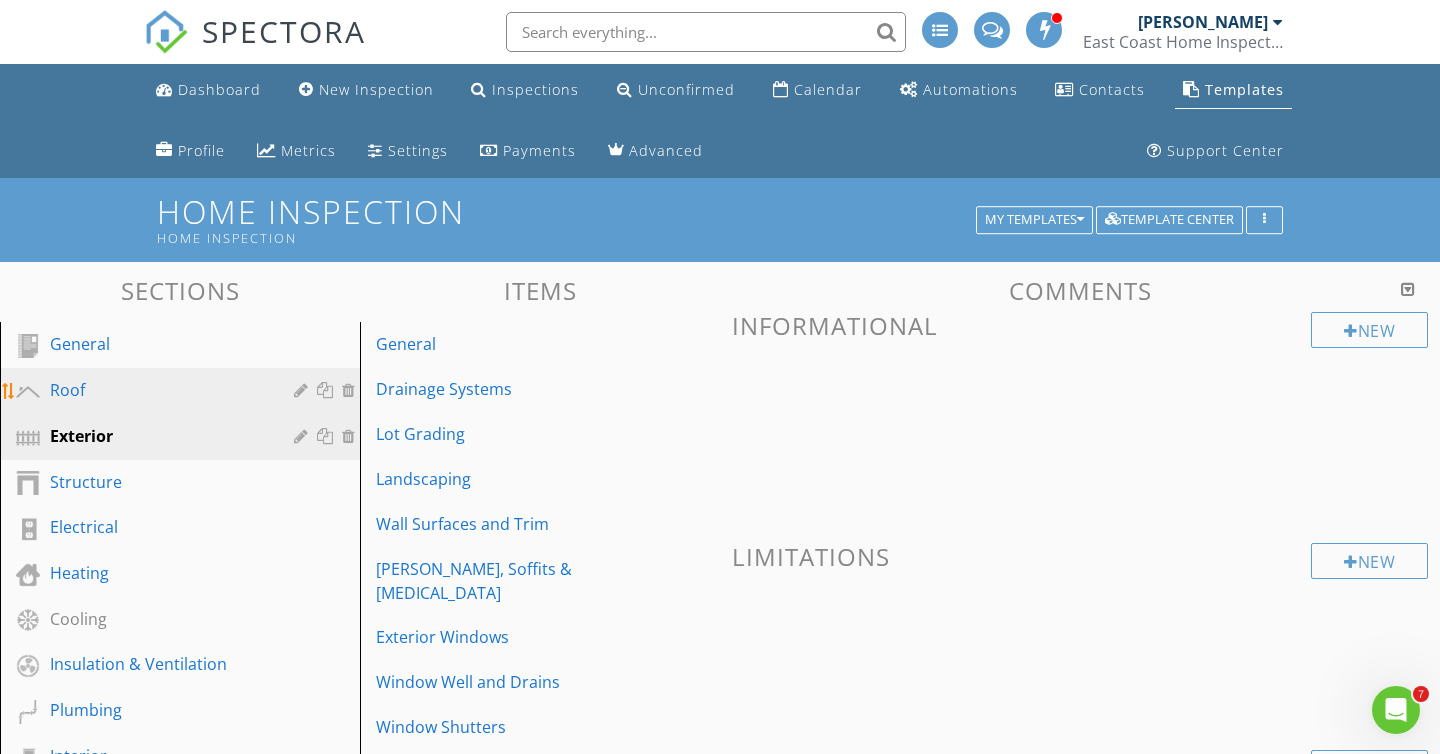 click on "Roof" at bounding box center [183, 391] 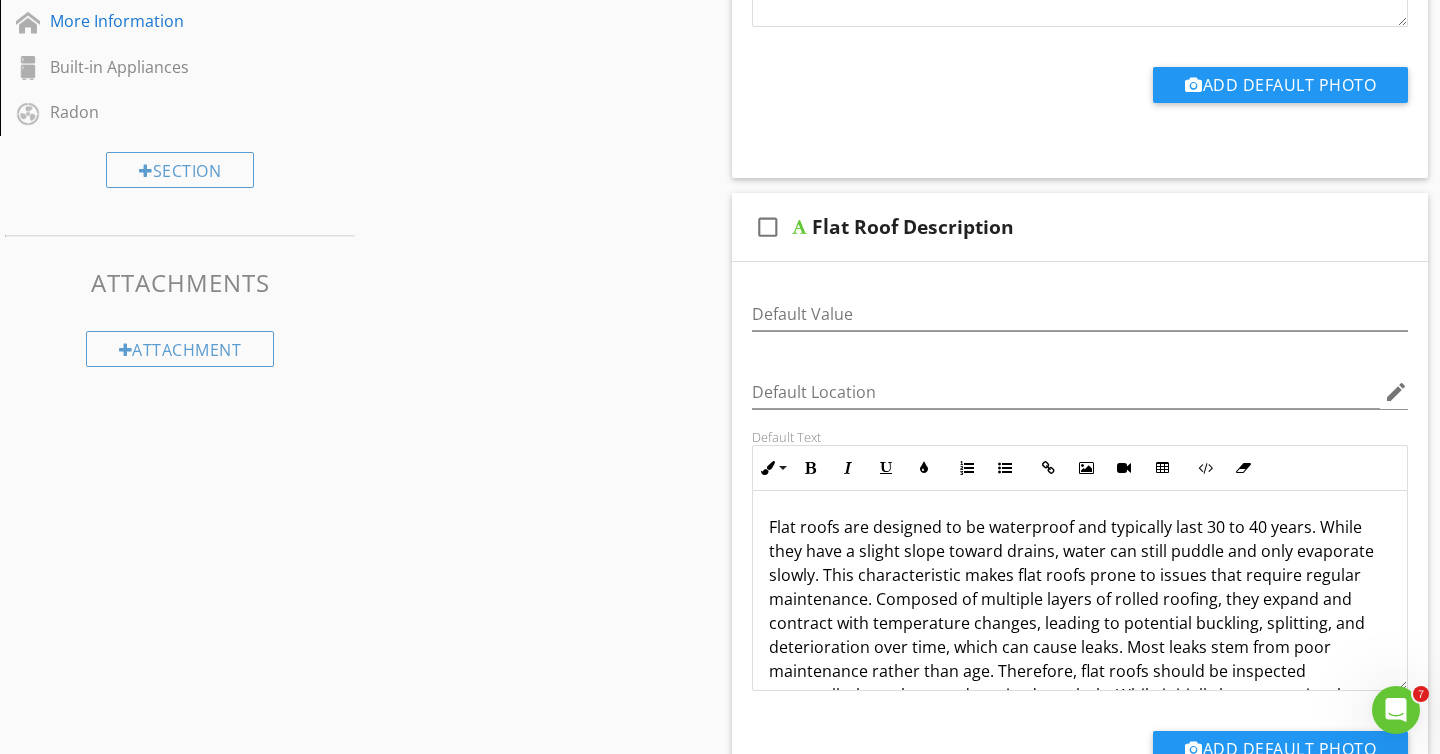 scroll, scrollTop: 986, scrollLeft: 0, axis: vertical 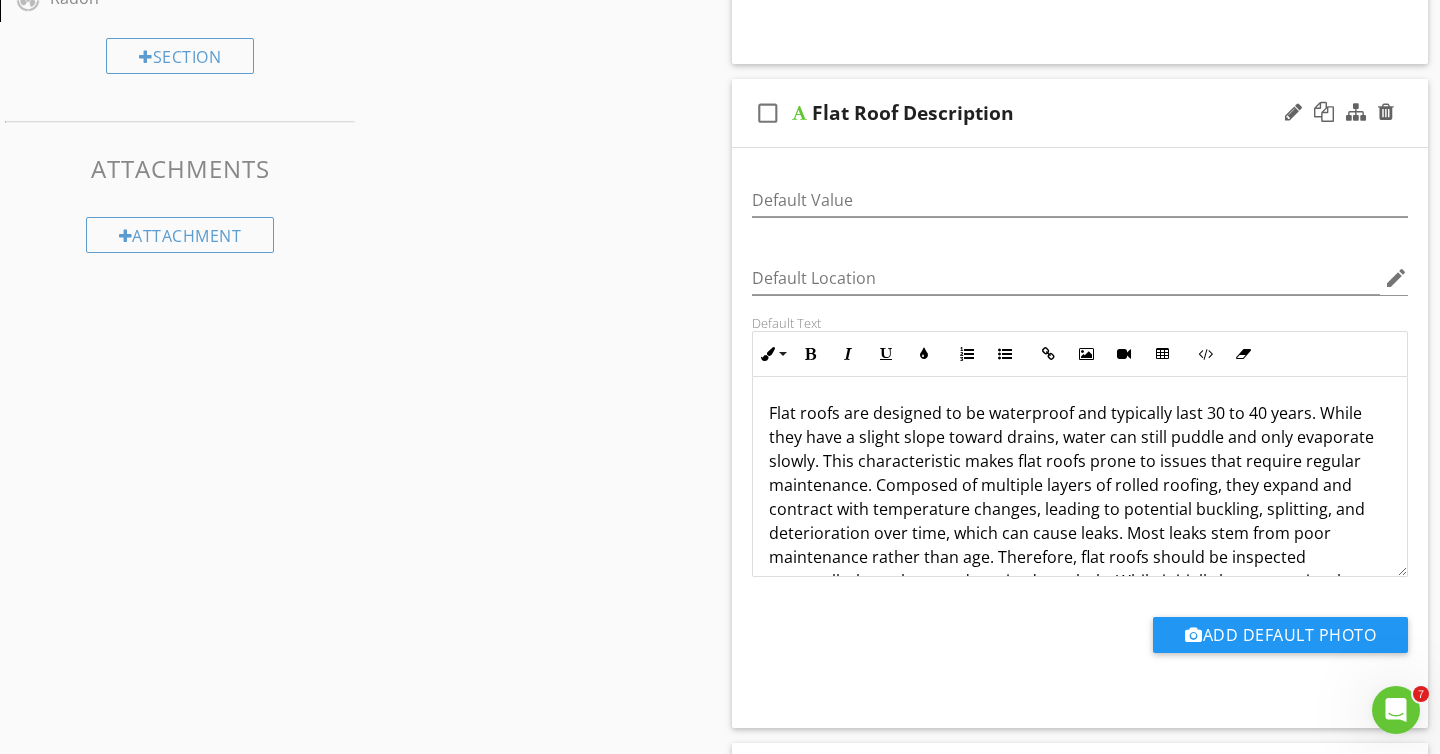 click on "Flat roofs are designed to be waterproof and typically last 30 to 40 years. While they have a slight slope toward drains, water can still puddle and only evaporate slowly. This characteristic makes flat roofs prone to issues that require regular maintenance. Composed of multiple layers of rolled roofing, they expand and contract with temperature changes, leading to potential buckling, splitting, and deterioration over time, which can cause leaks. Most leaks stem from poor maintenance rather than age. Therefore, flat roofs should be inspected seasonally, kept clean, and serviced regularly. While initially less expensive than other roofing types, neglect can lead to higher long-term costs." at bounding box center (1080, 509) 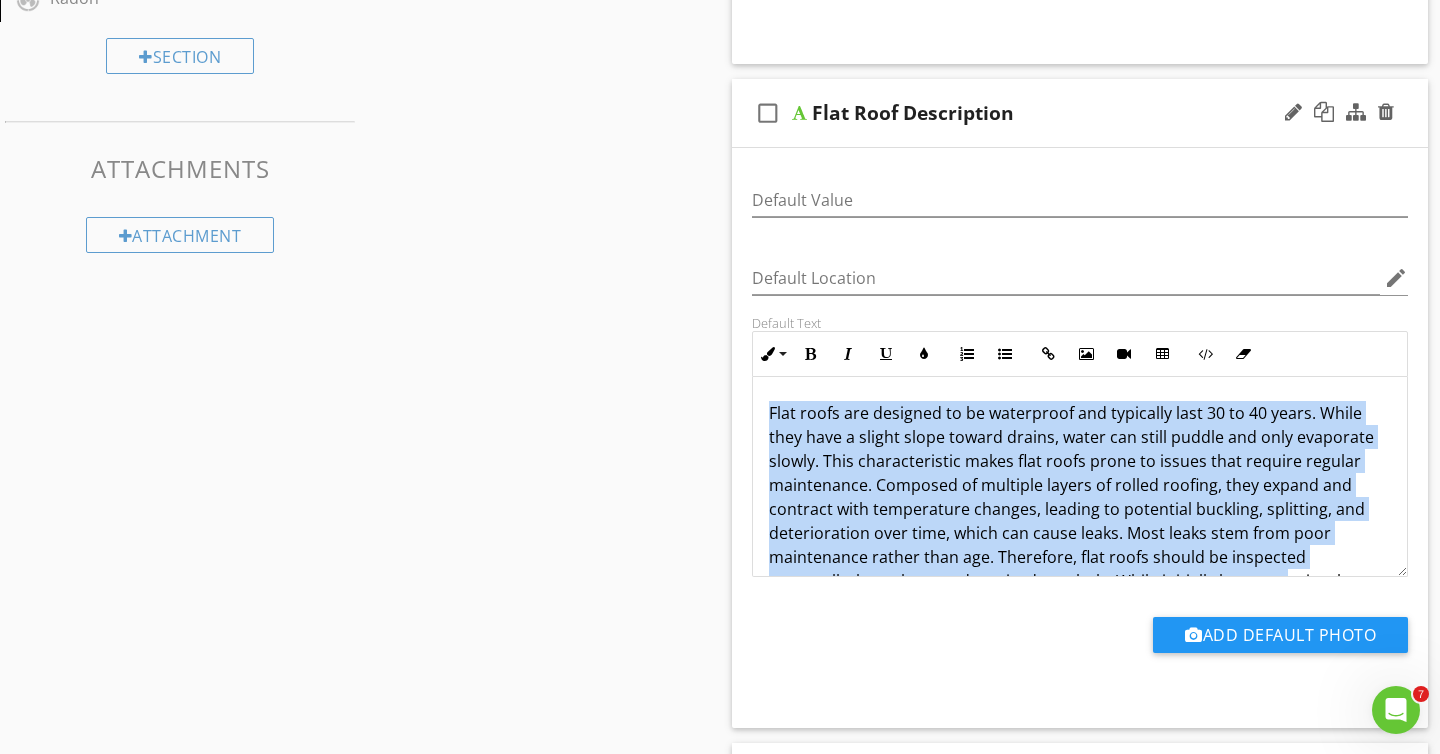 scroll, scrollTop: 65, scrollLeft: 0, axis: vertical 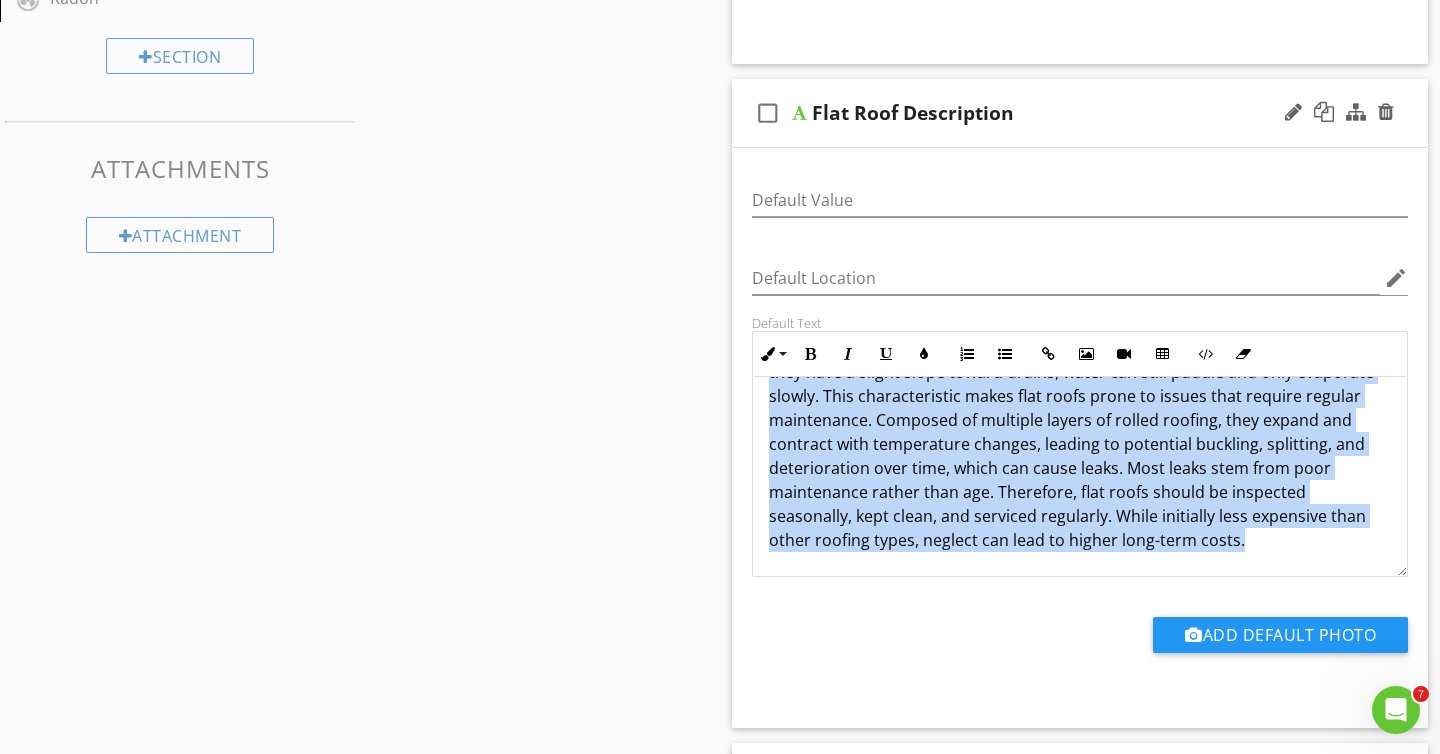 drag, startPoint x: 767, startPoint y: 410, endPoint x: 1243, endPoint y: 602, distance: 513.26404 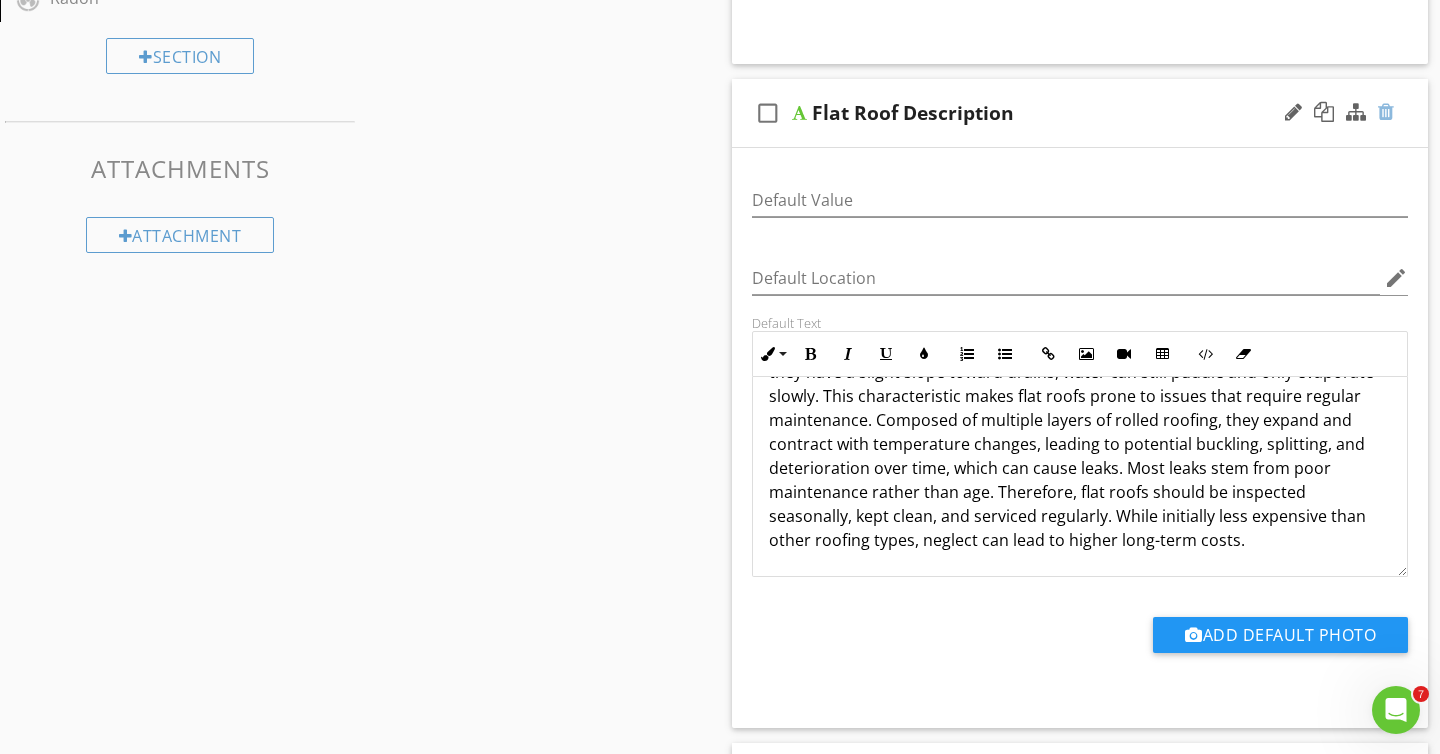 click at bounding box center [1386, 112] 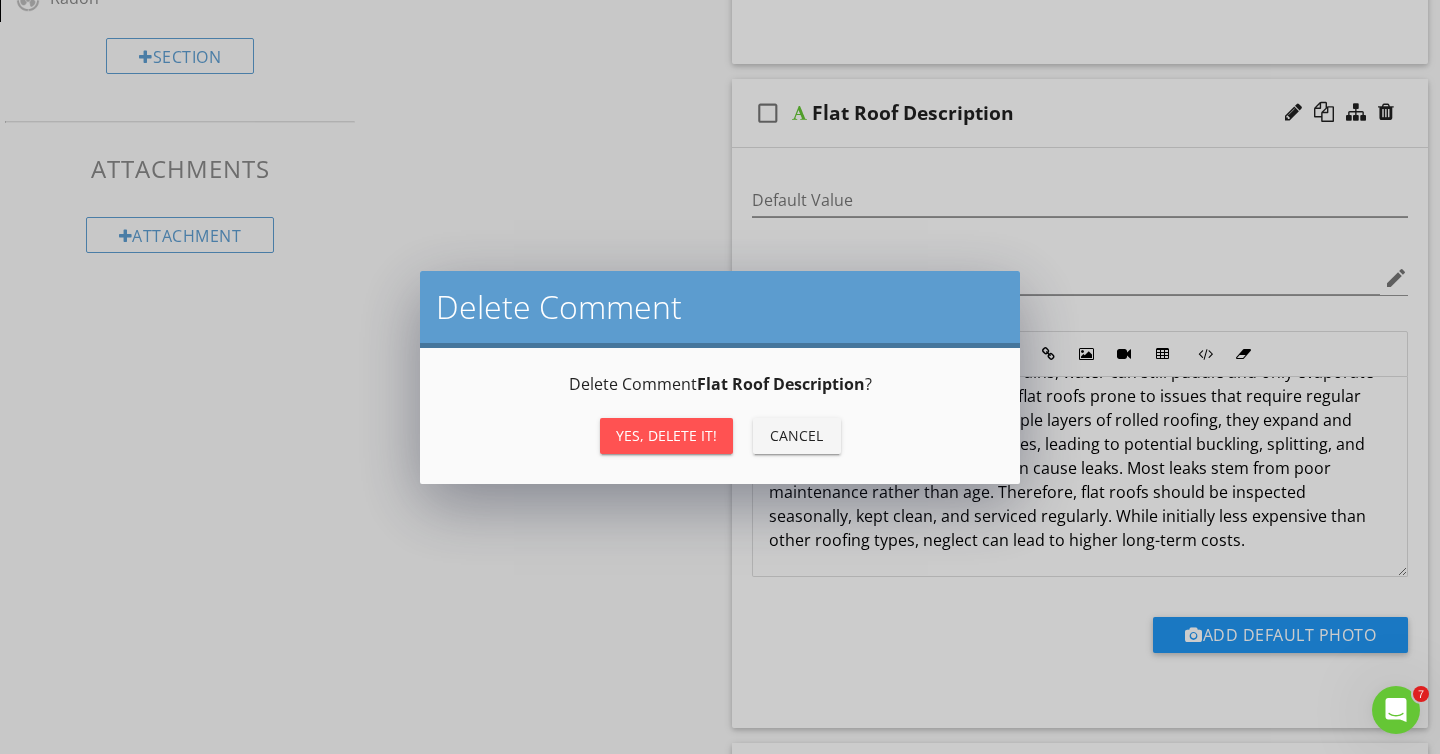 click on "Yes, Delete it!" at bounding box center (666, 435) 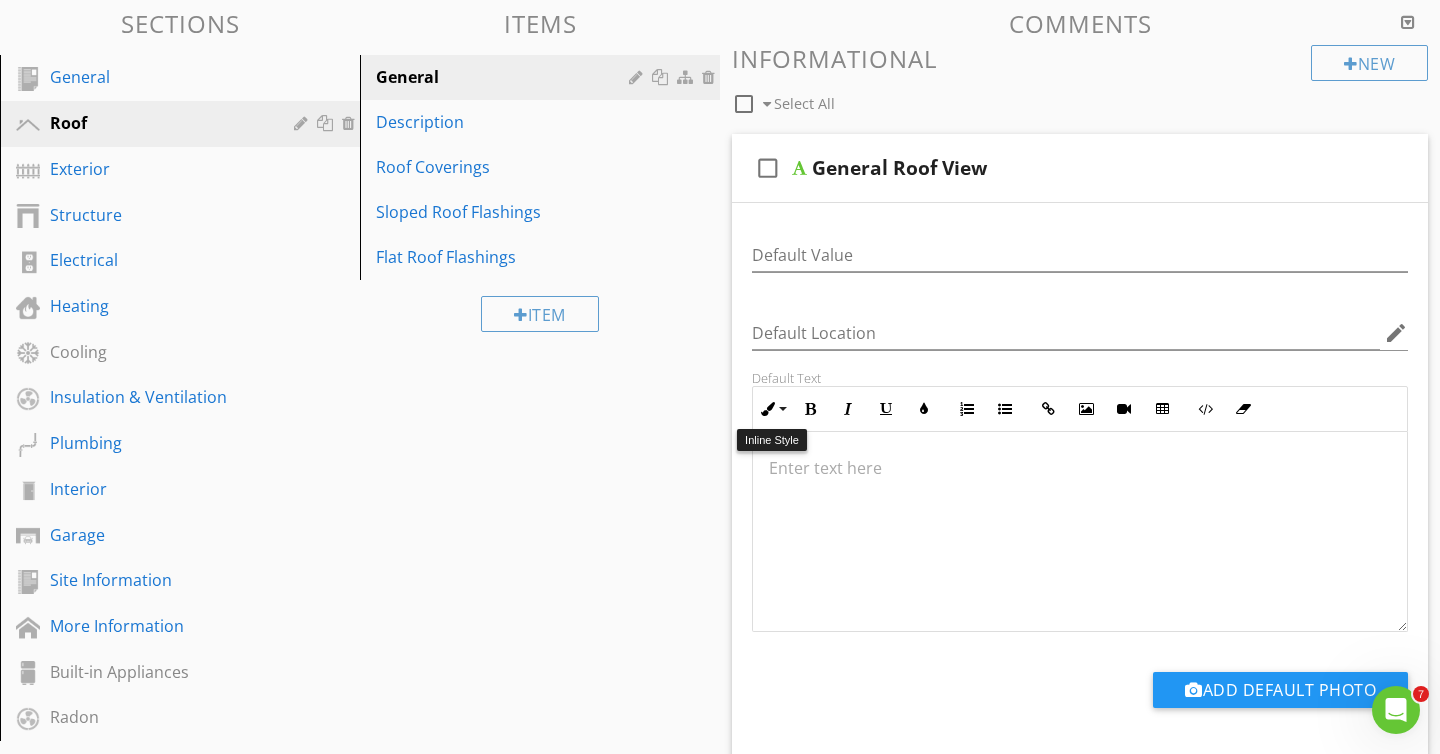 scroll, scrollTop: 266, scrollLeft: 0, axis: vertical 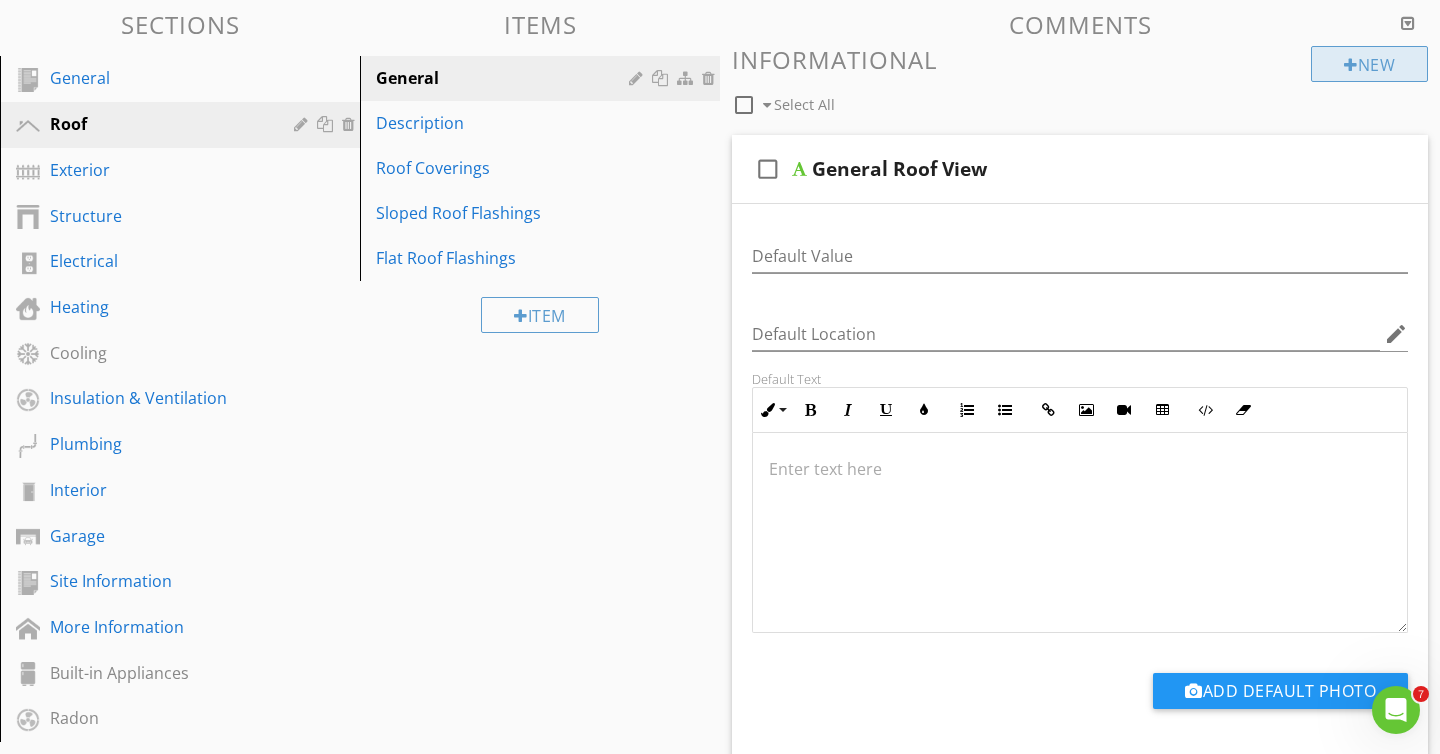 click on "New" at bounding box center (1369, 64) 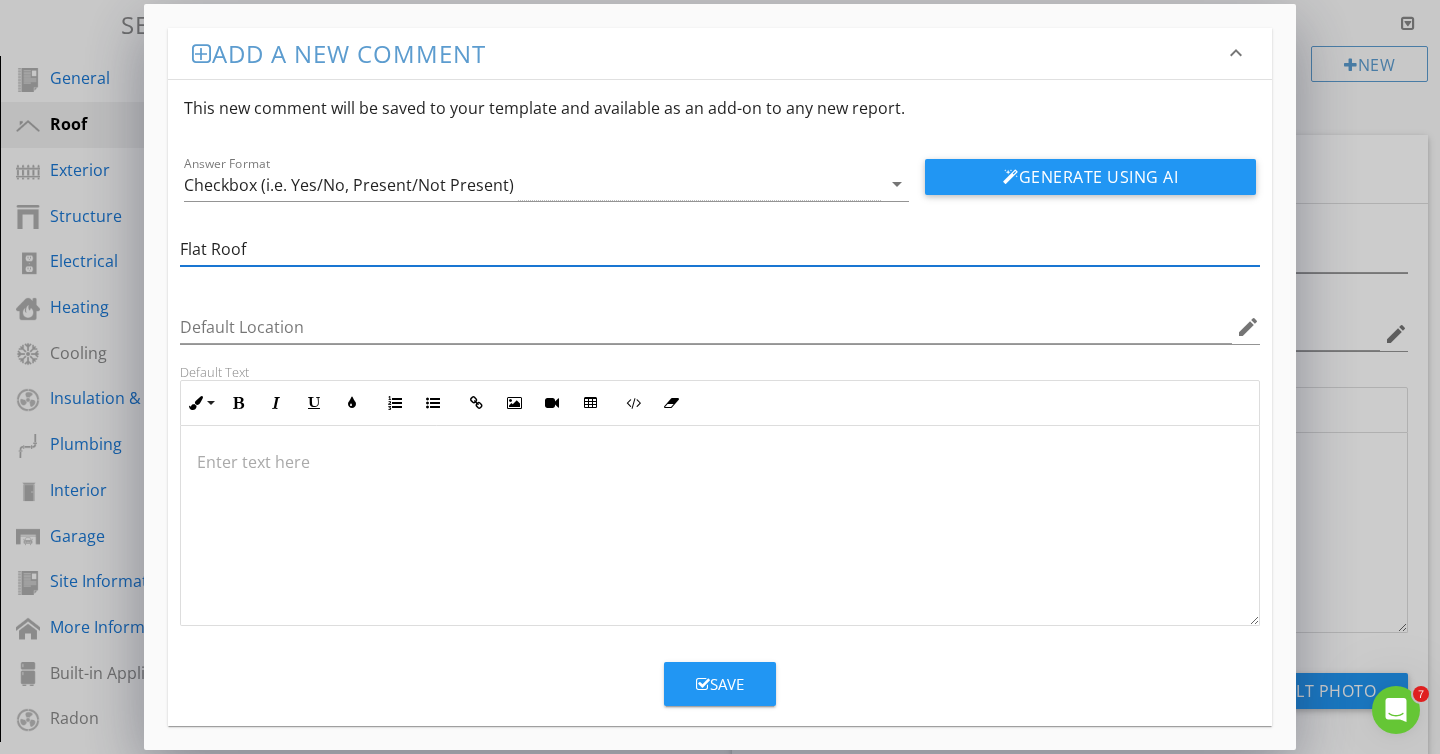 type on "Flat Roof Description" 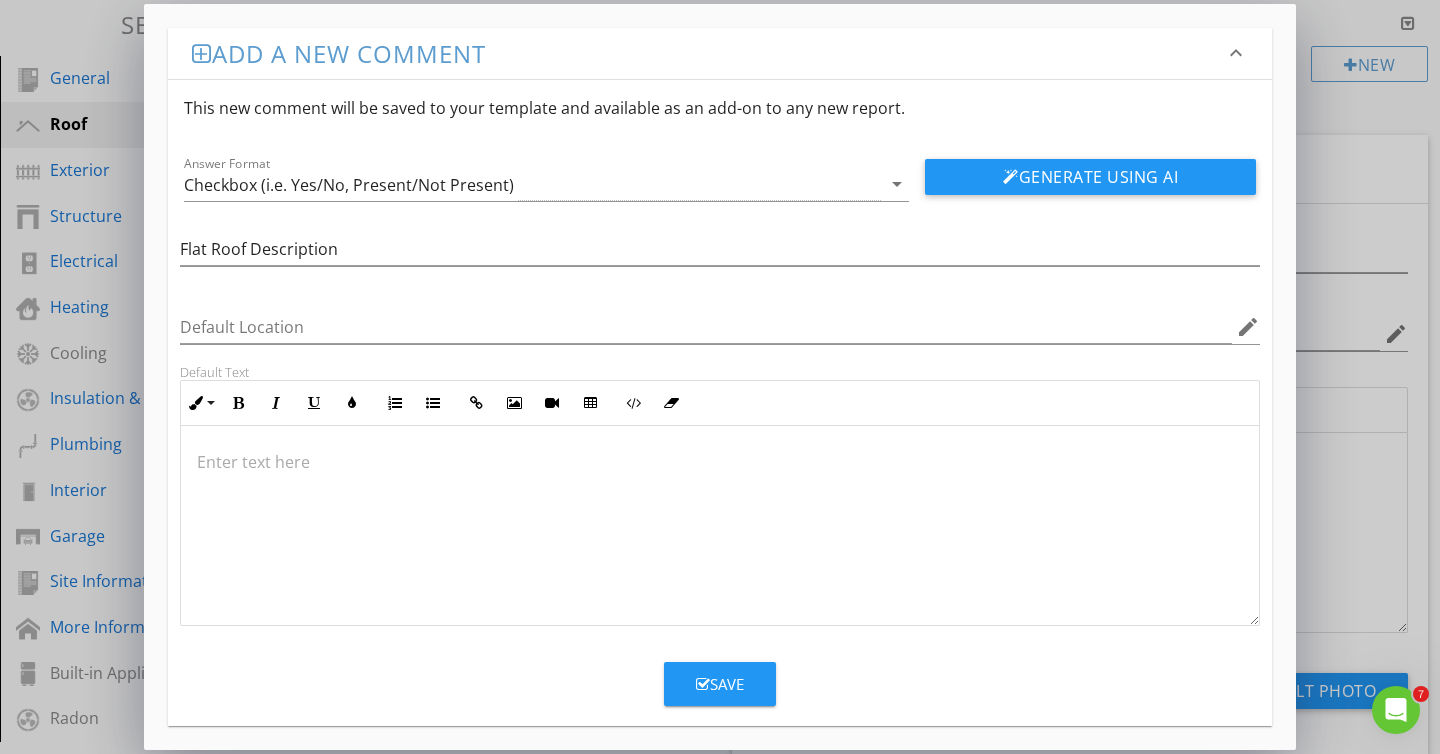 click at bounding box center [720, 526] 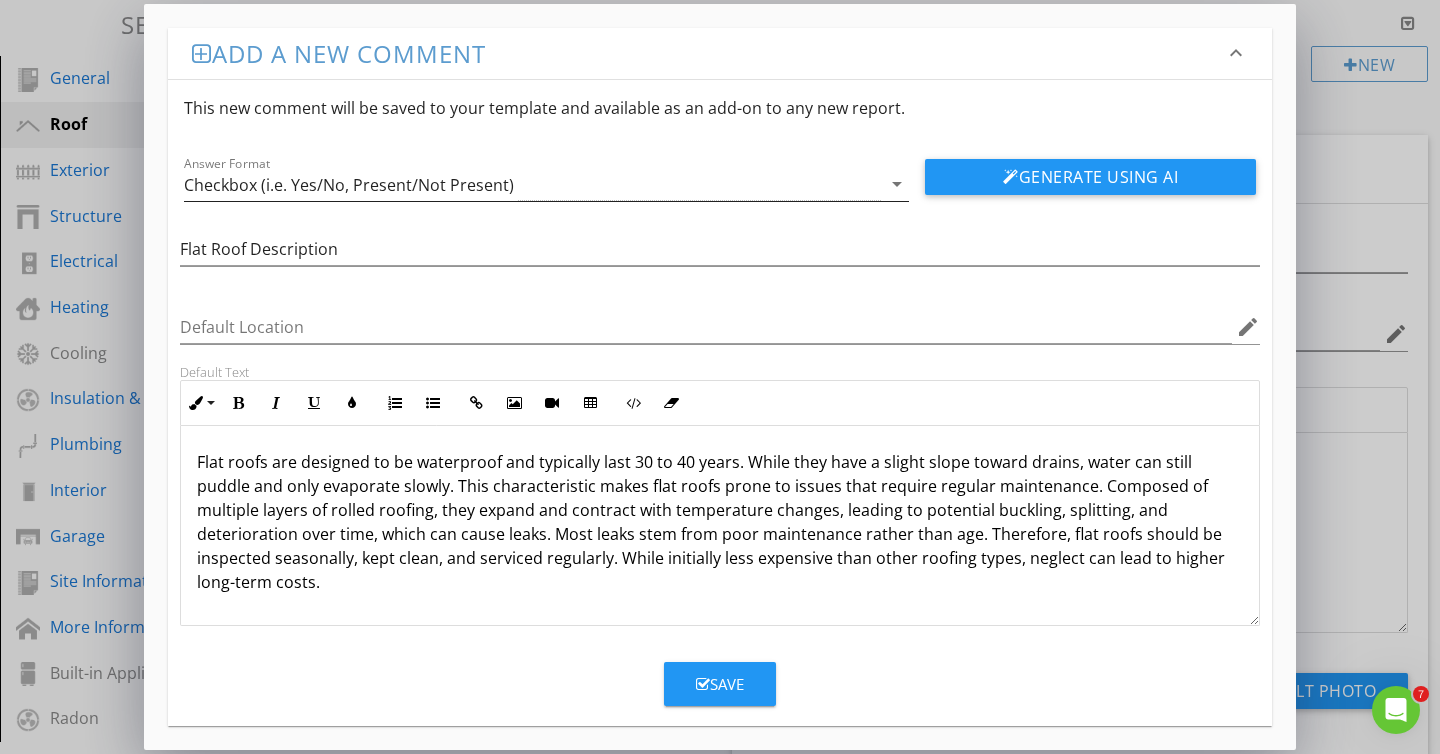 click on "Checkbox (i.e. Yes/No, Present/Not Present)" at bounding box center [349, 185] 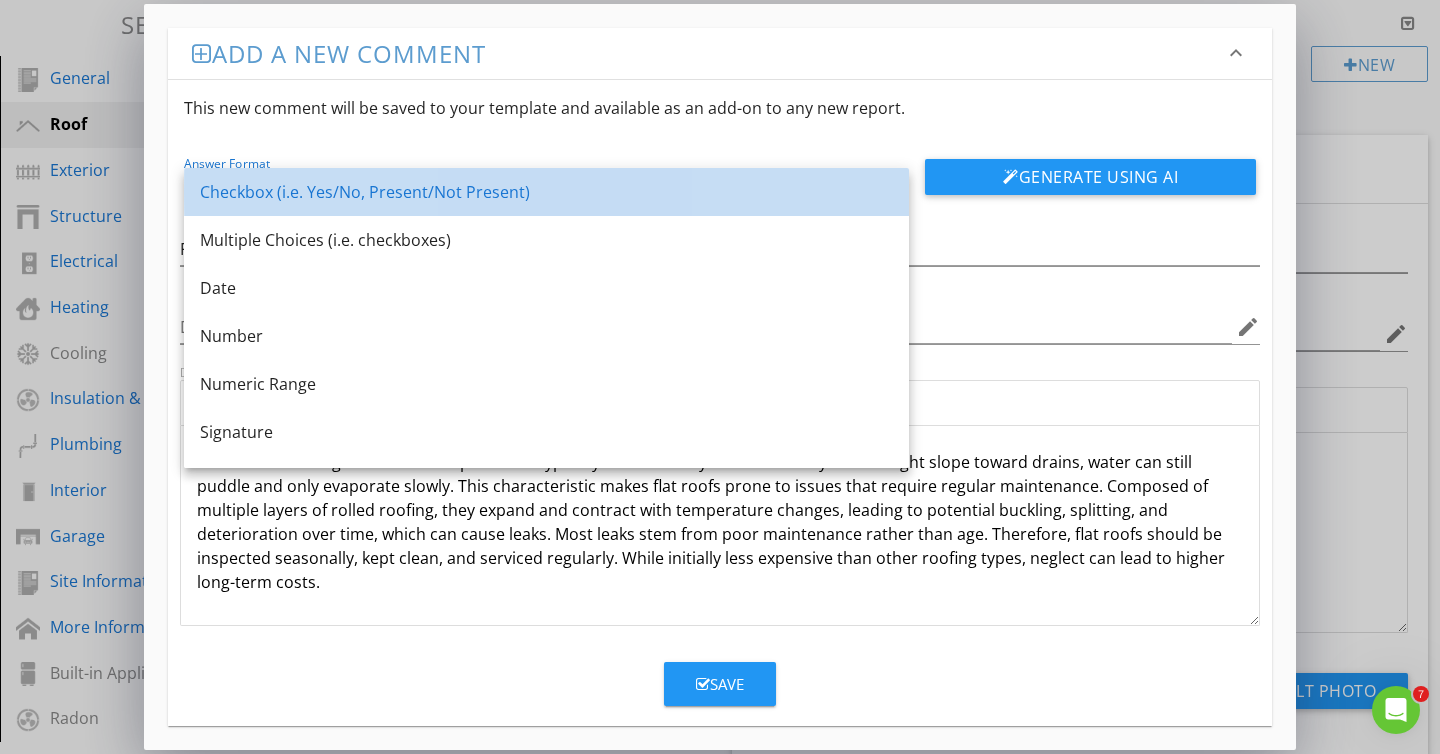 click on "Checkbox (i.e. Yes/No, Present/Not Present)" at bounding box center (546, 192) 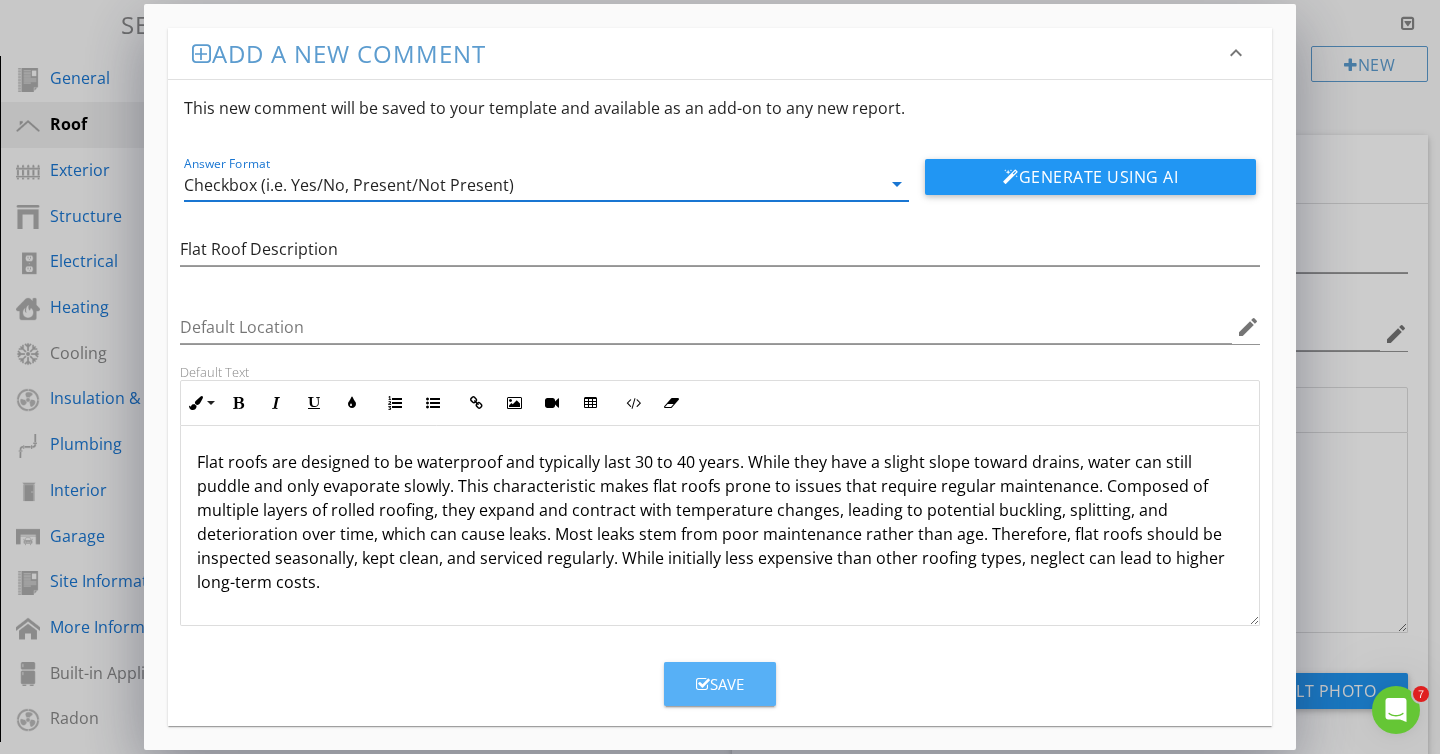 click on "Save" at bounding box center (720, 684) 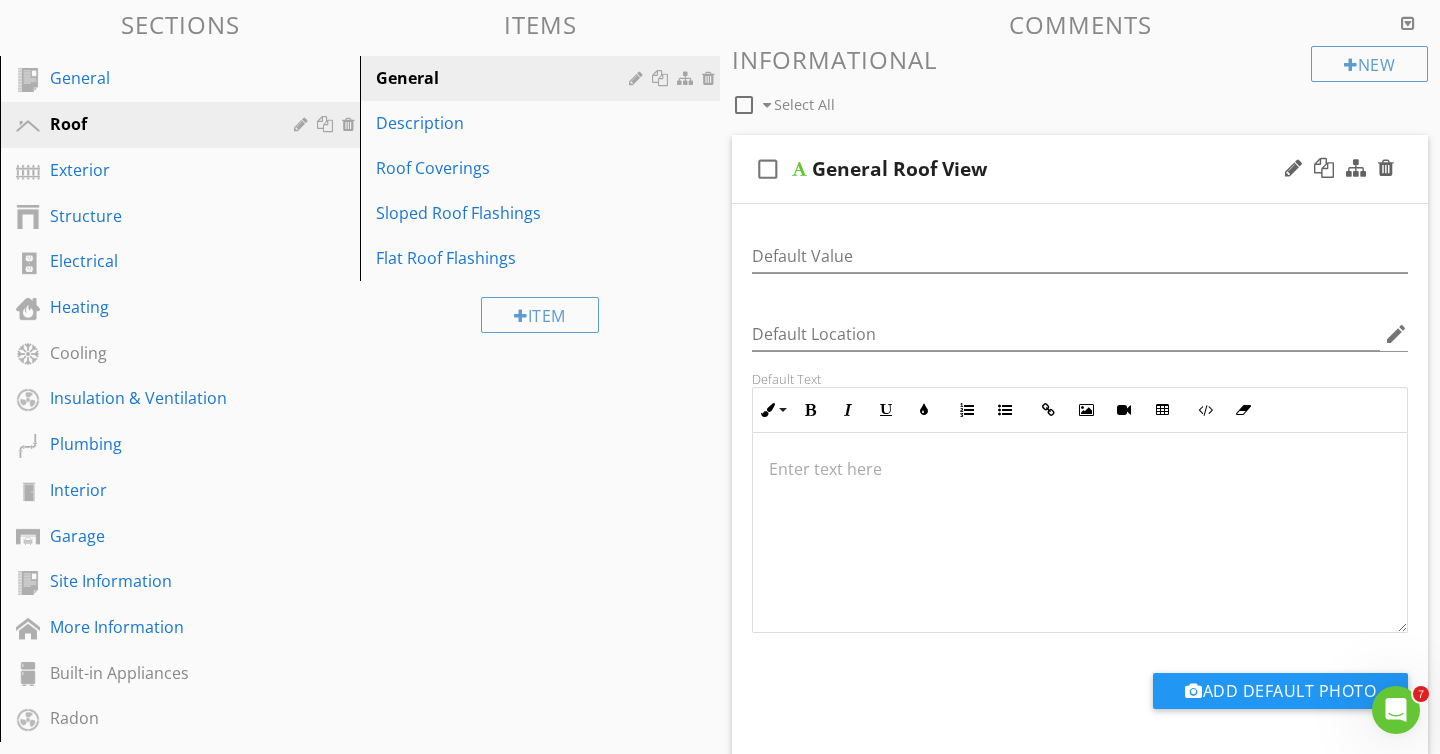 scroll, scrollTop: 1, scrollLeft: 0, axis: vertical 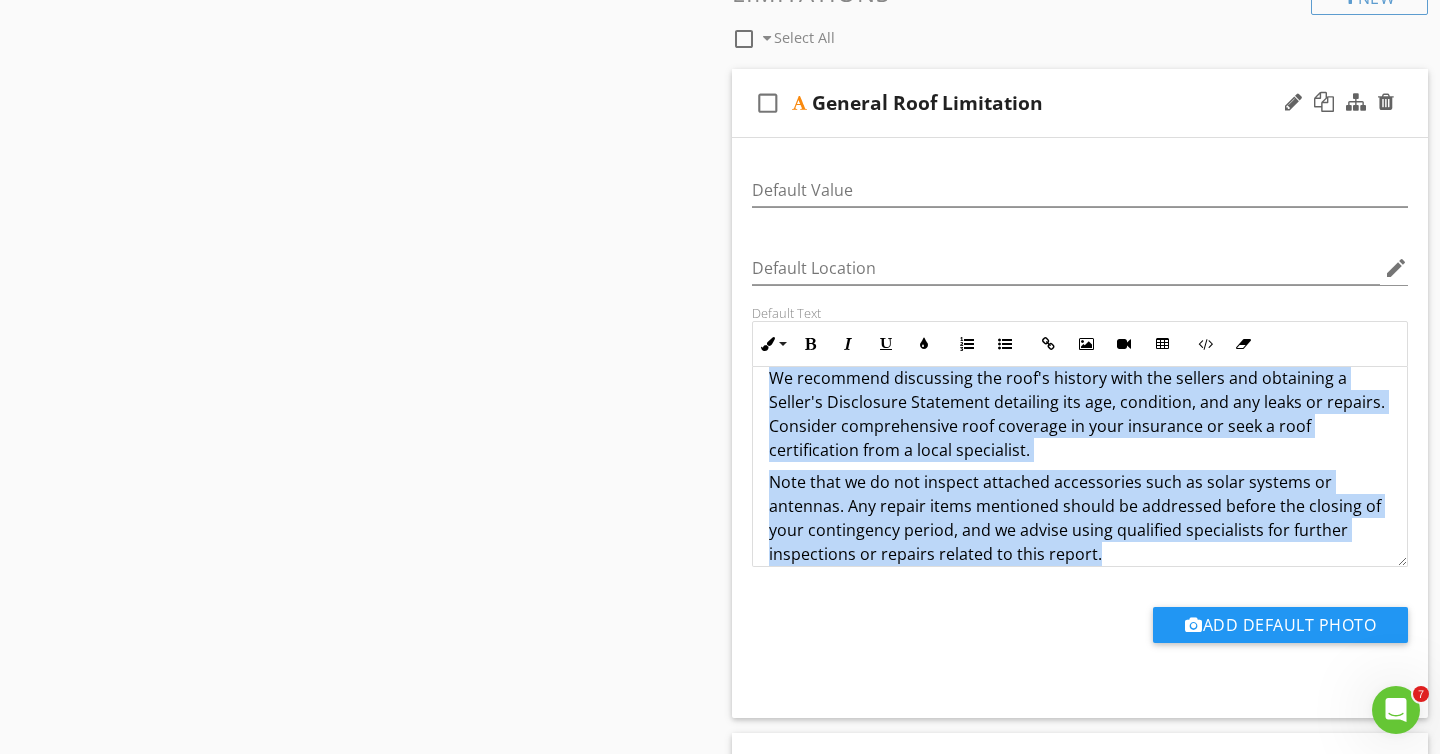 drag, startPoint x: 767, startPoint y: 399, endPoint x: 1084, endPoint y: 576, distance: 363.06747 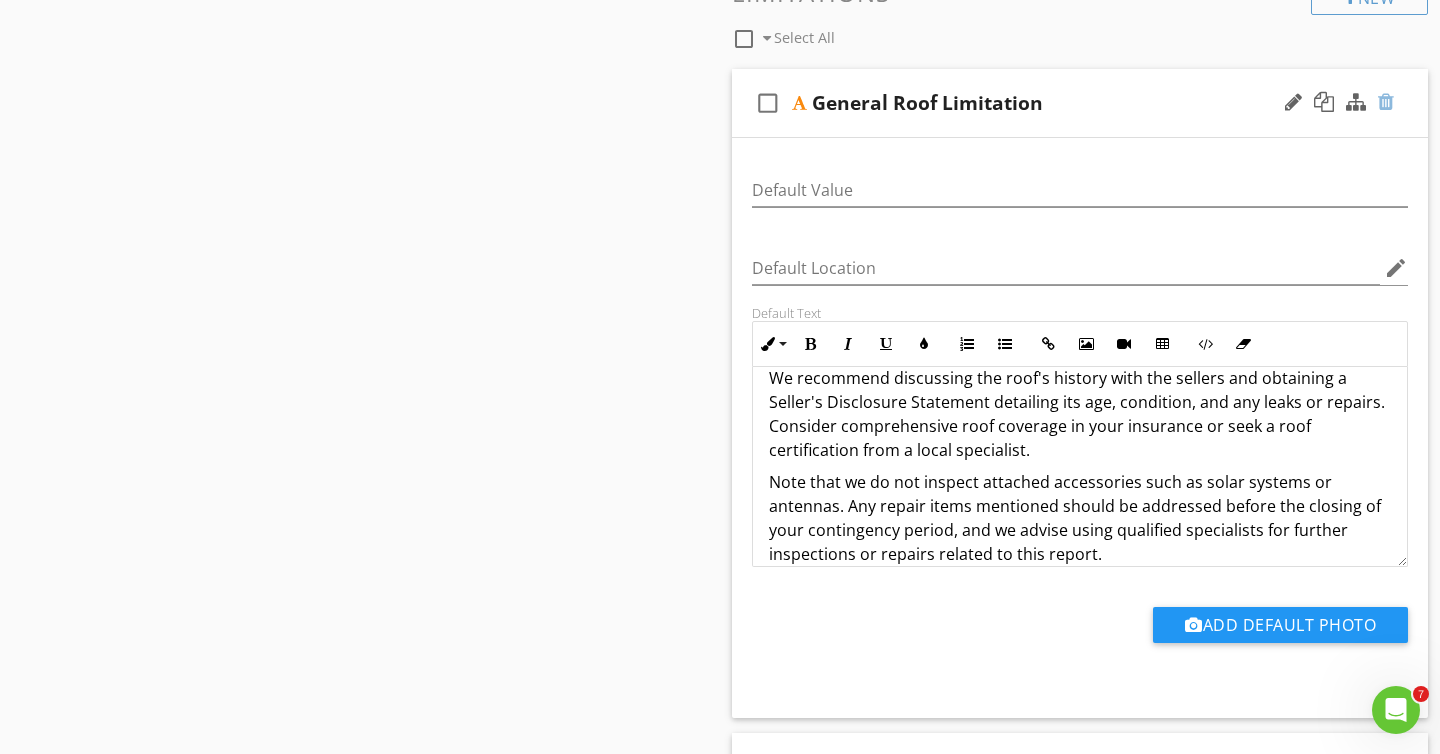 click at bounding box center (1386, 102) 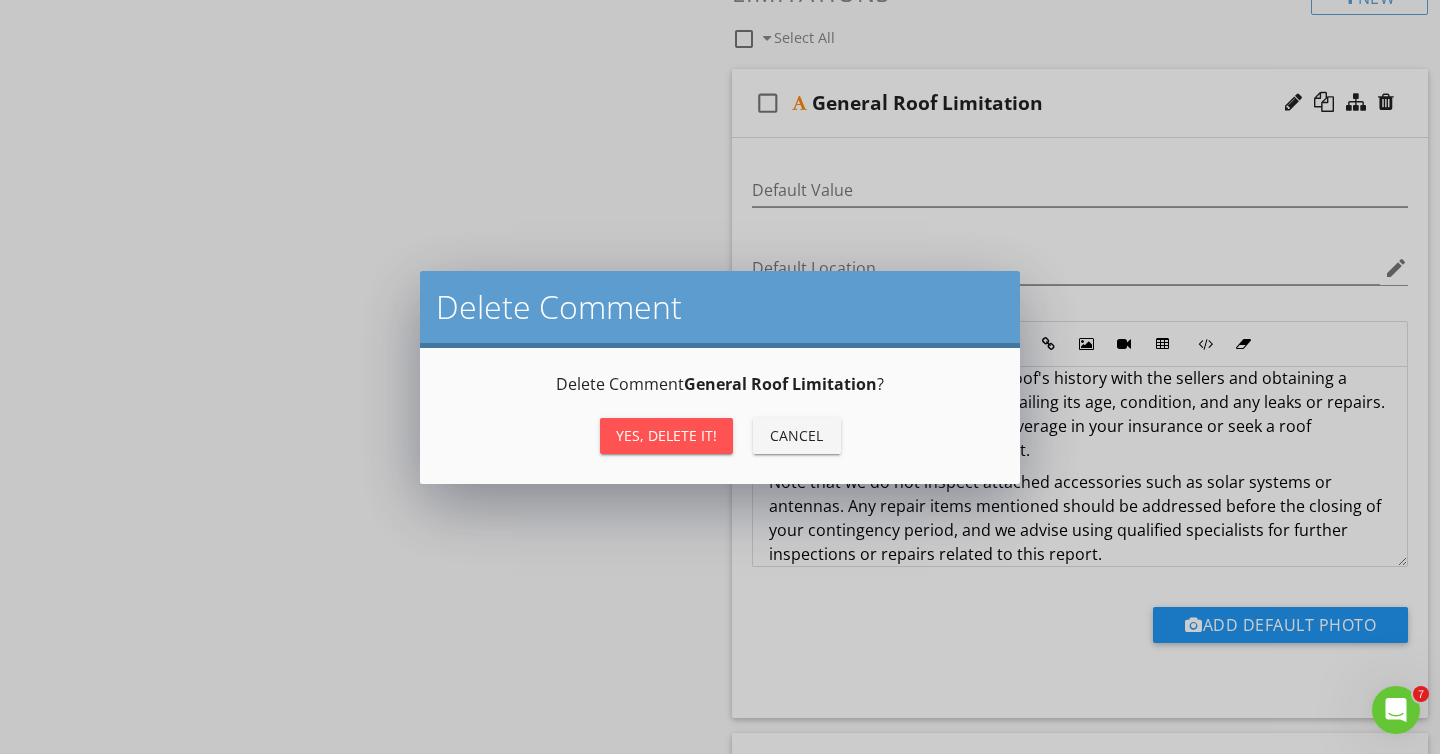 click on "Yes, Delete it!" at bounding box center (666, 435) 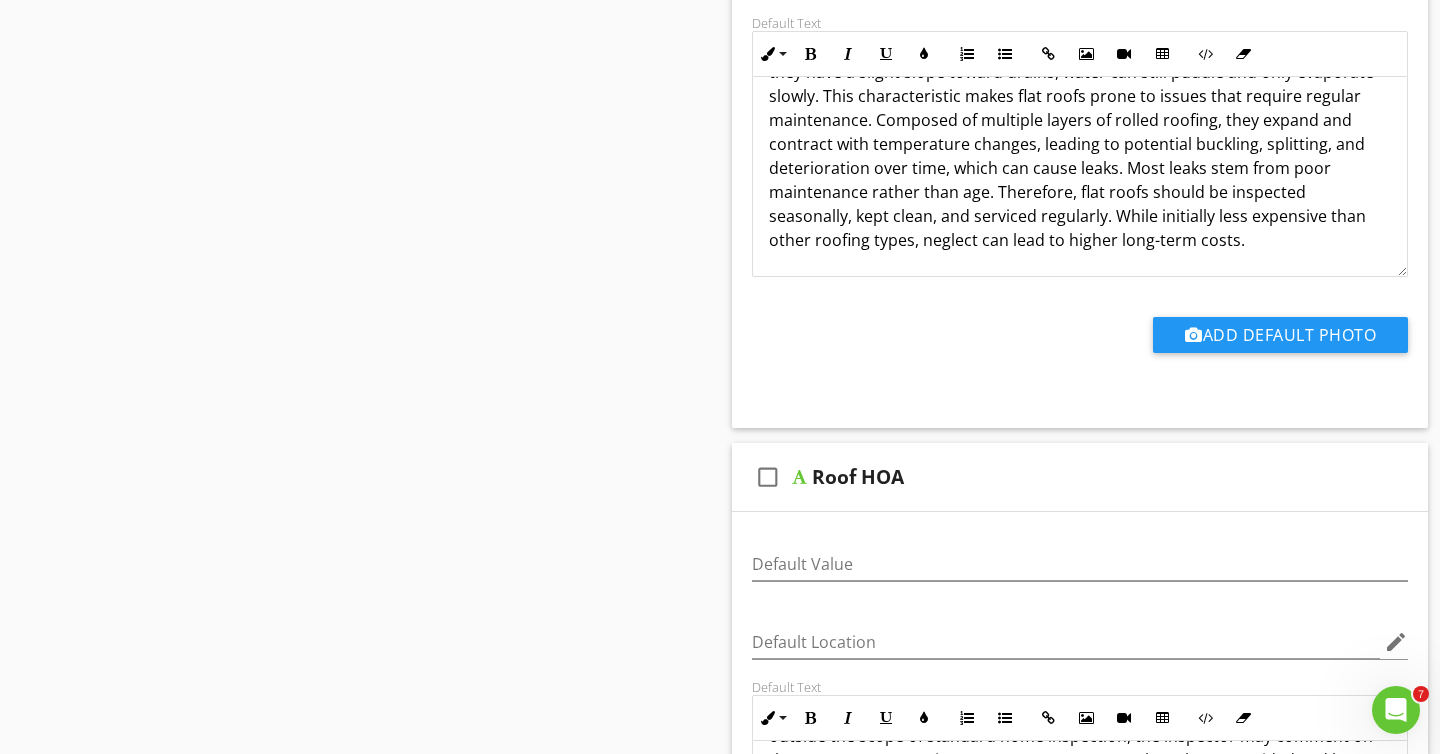 scroll, scrollTop: 0, scrollLeft: 0, axis: both 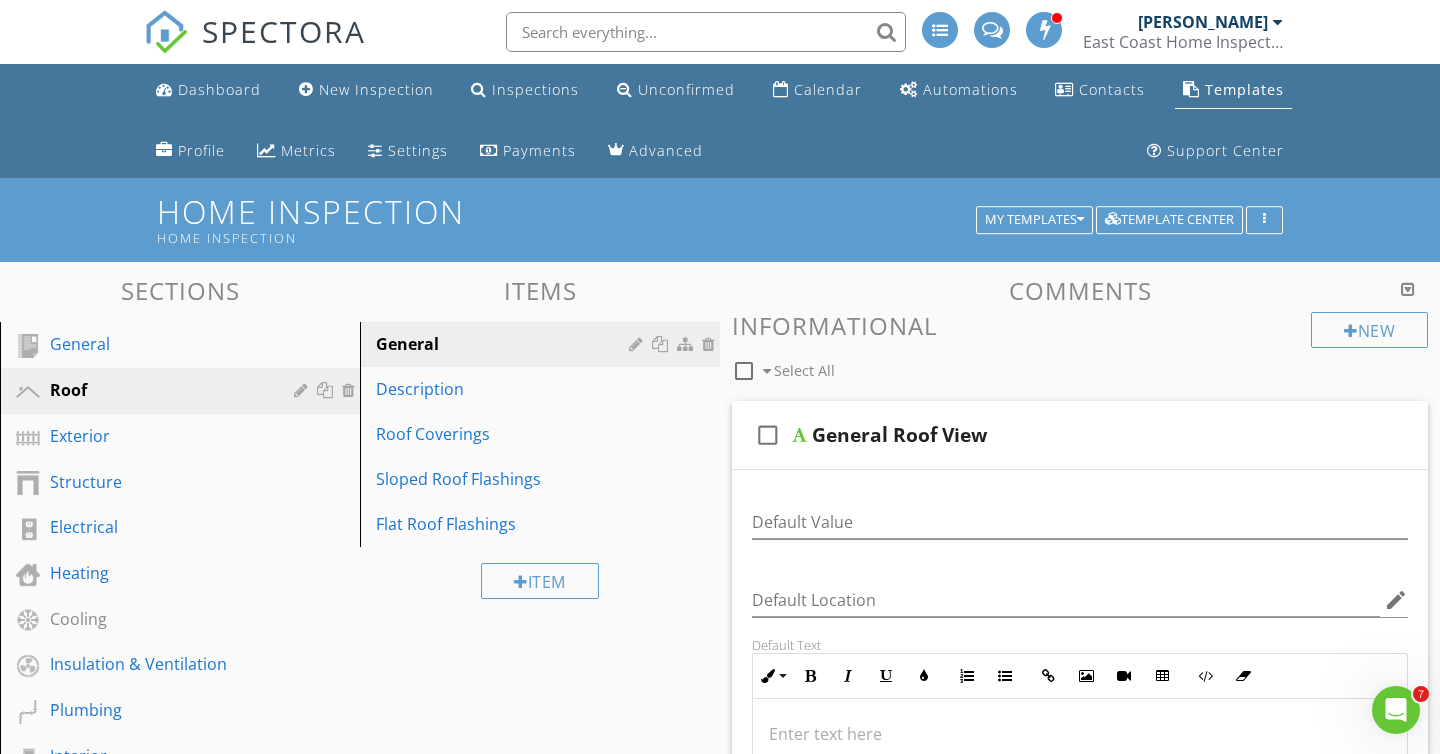 click at bounding box center (1408, 289) 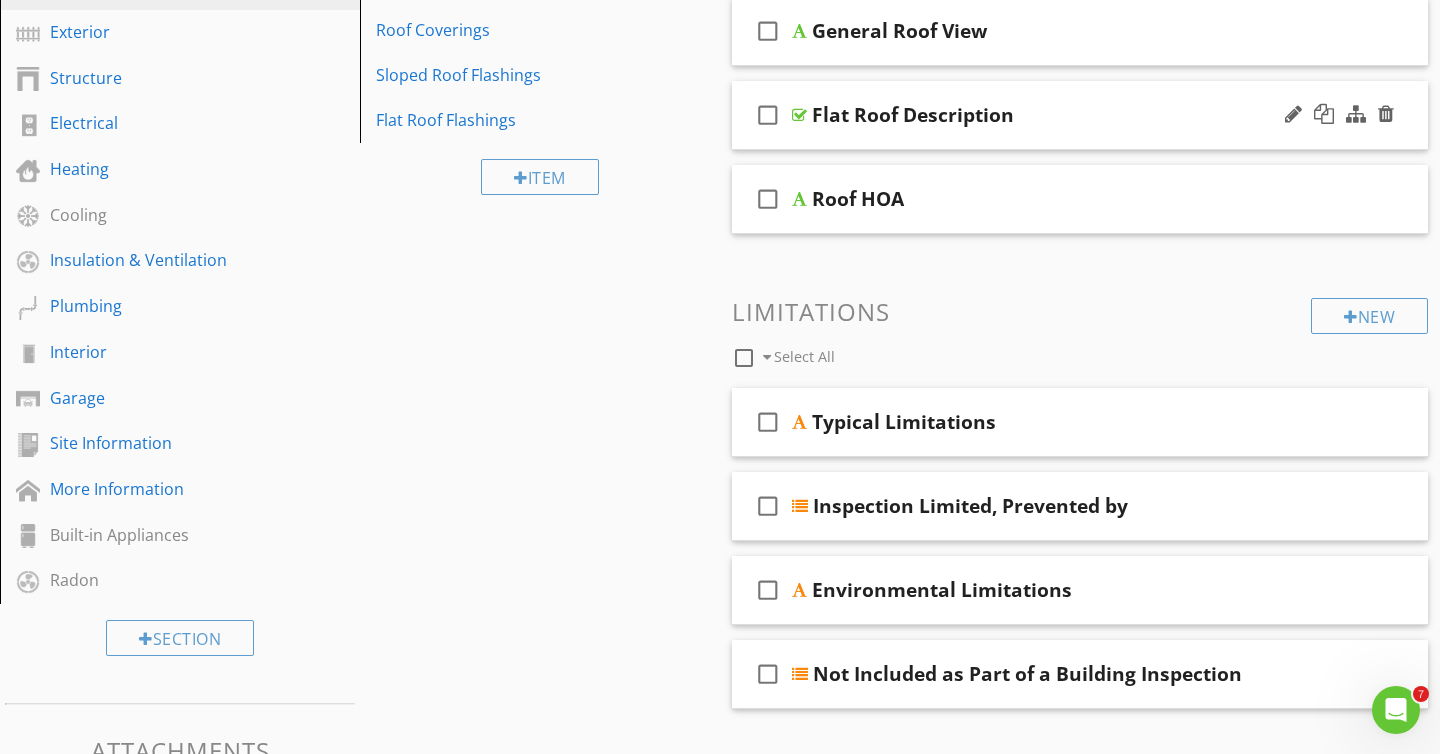 scroll, scrollTop: 407, scrollLeft: 0, axis: vertical 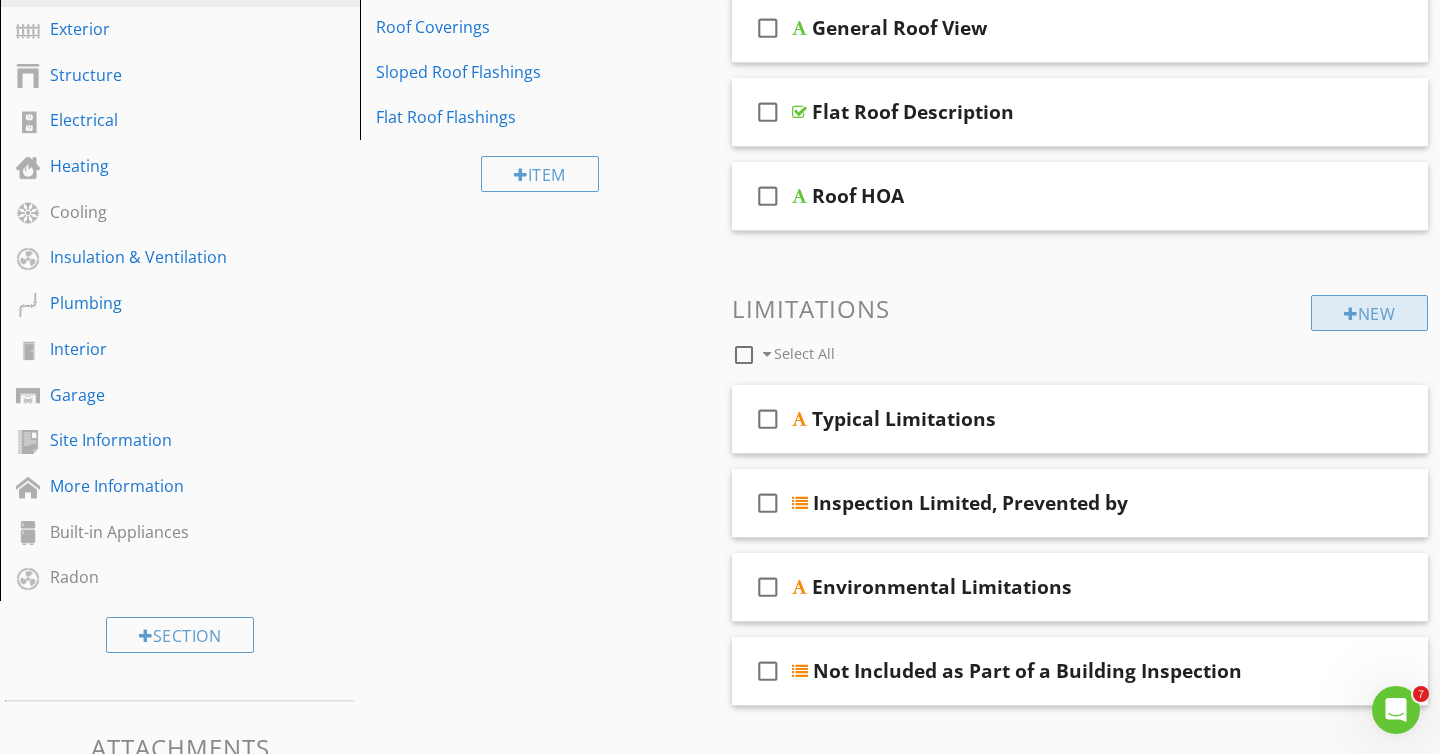 click on "New" at bounding box center (1369, 313) 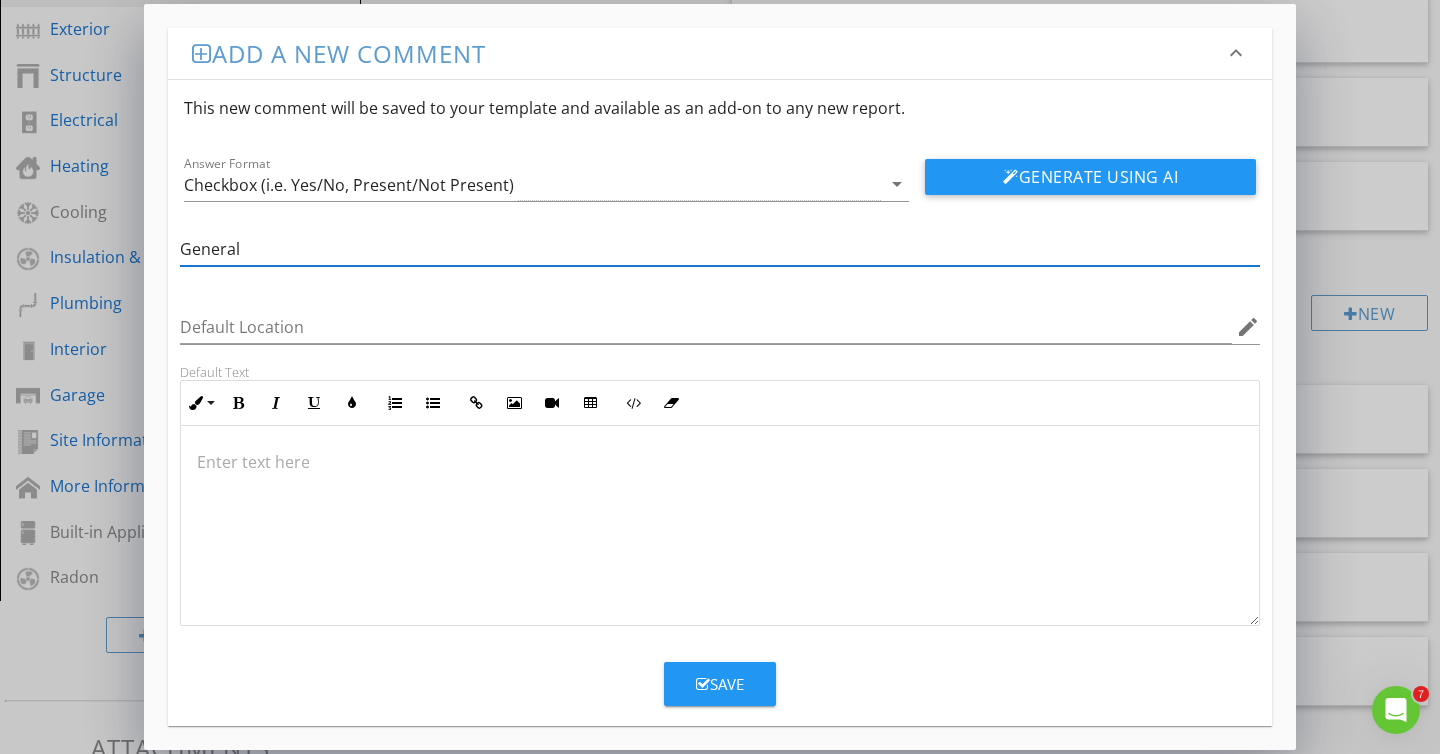 type on "General Roof Limitation" 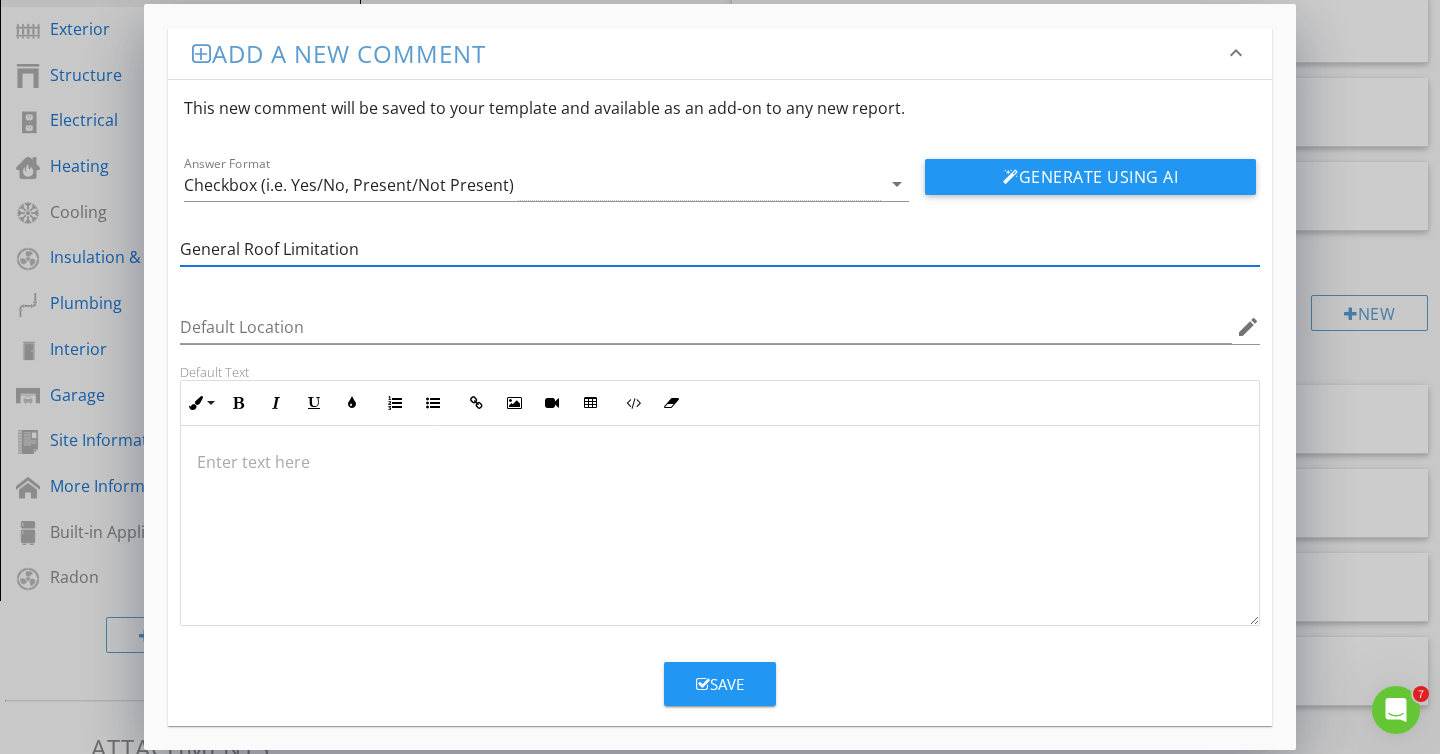 click at bounding box center (720, 526) 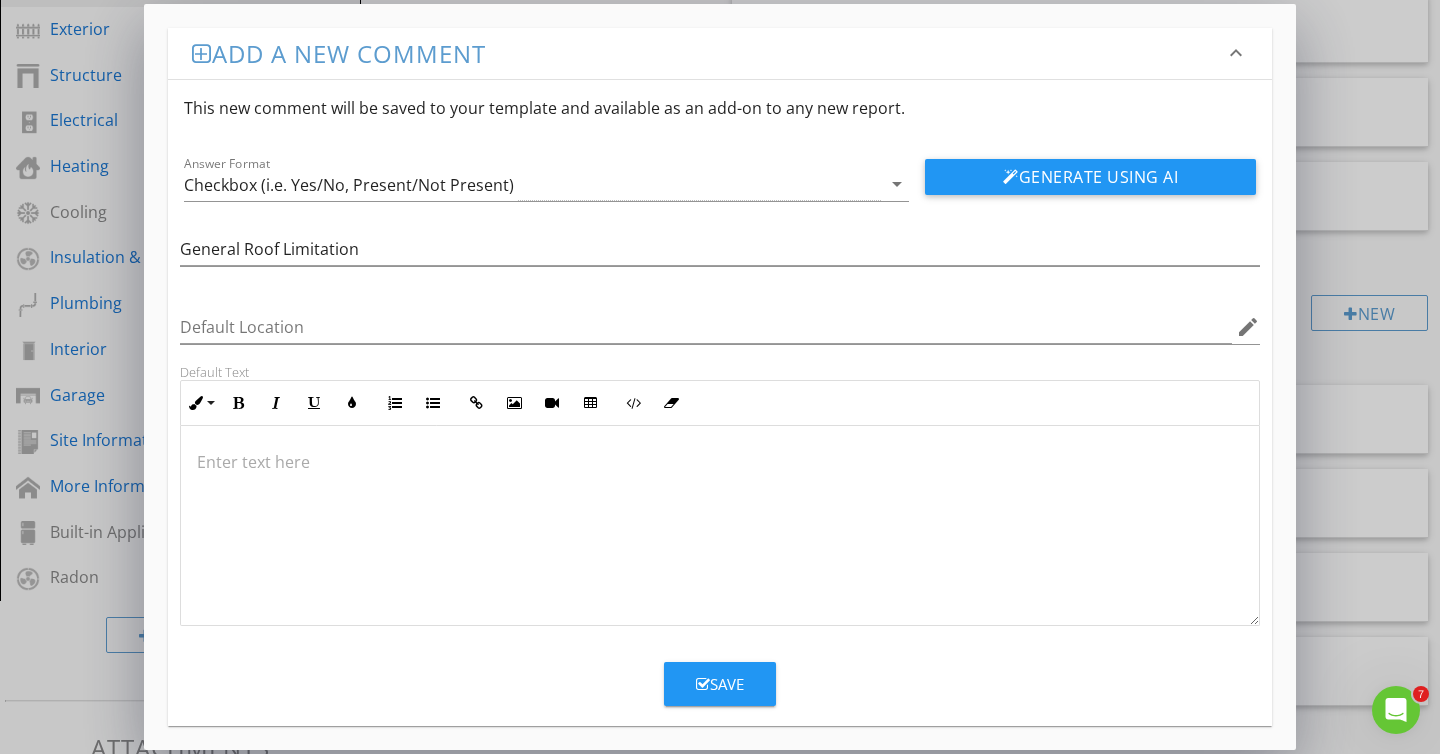 scroll, scrollTop: 326, scrollLeft: 0, axis: vertical 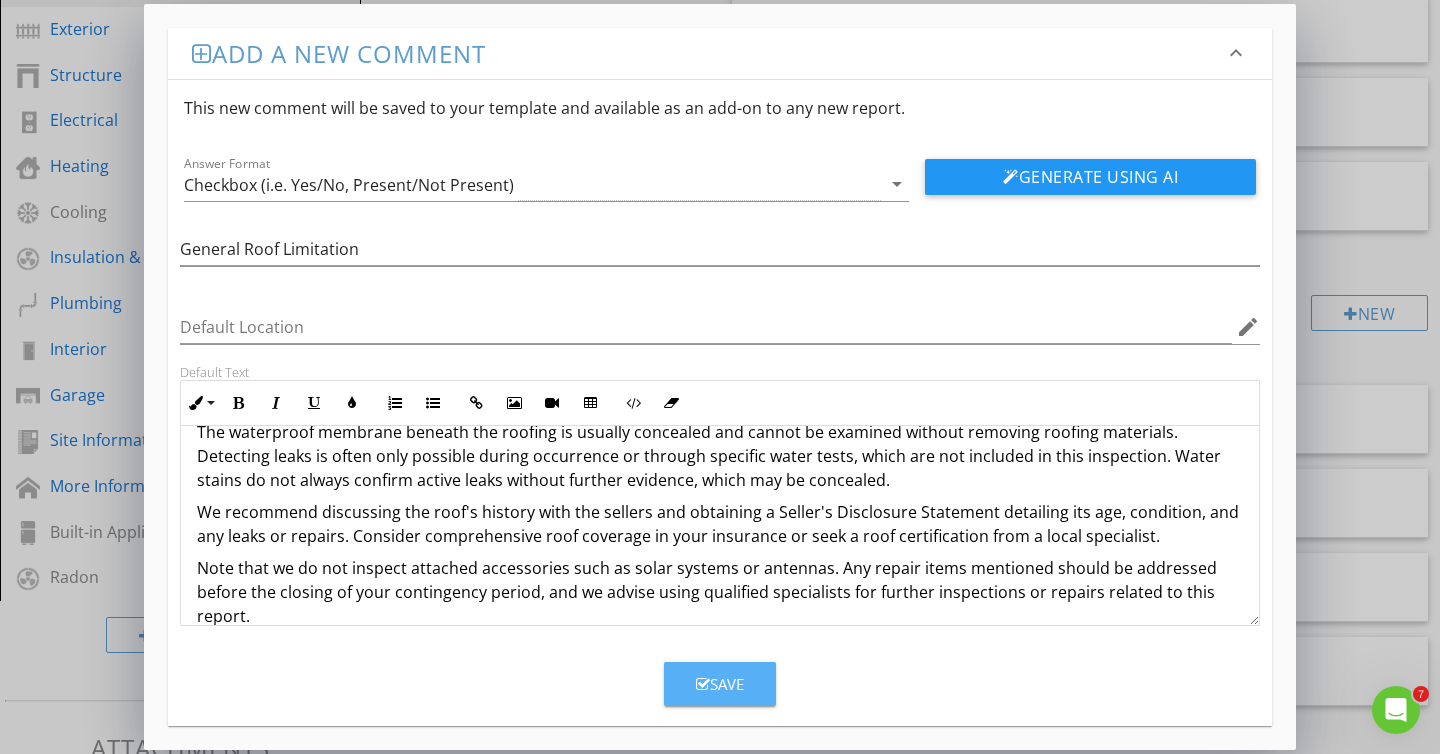 click on "Save" at bounding box center [720, 684] 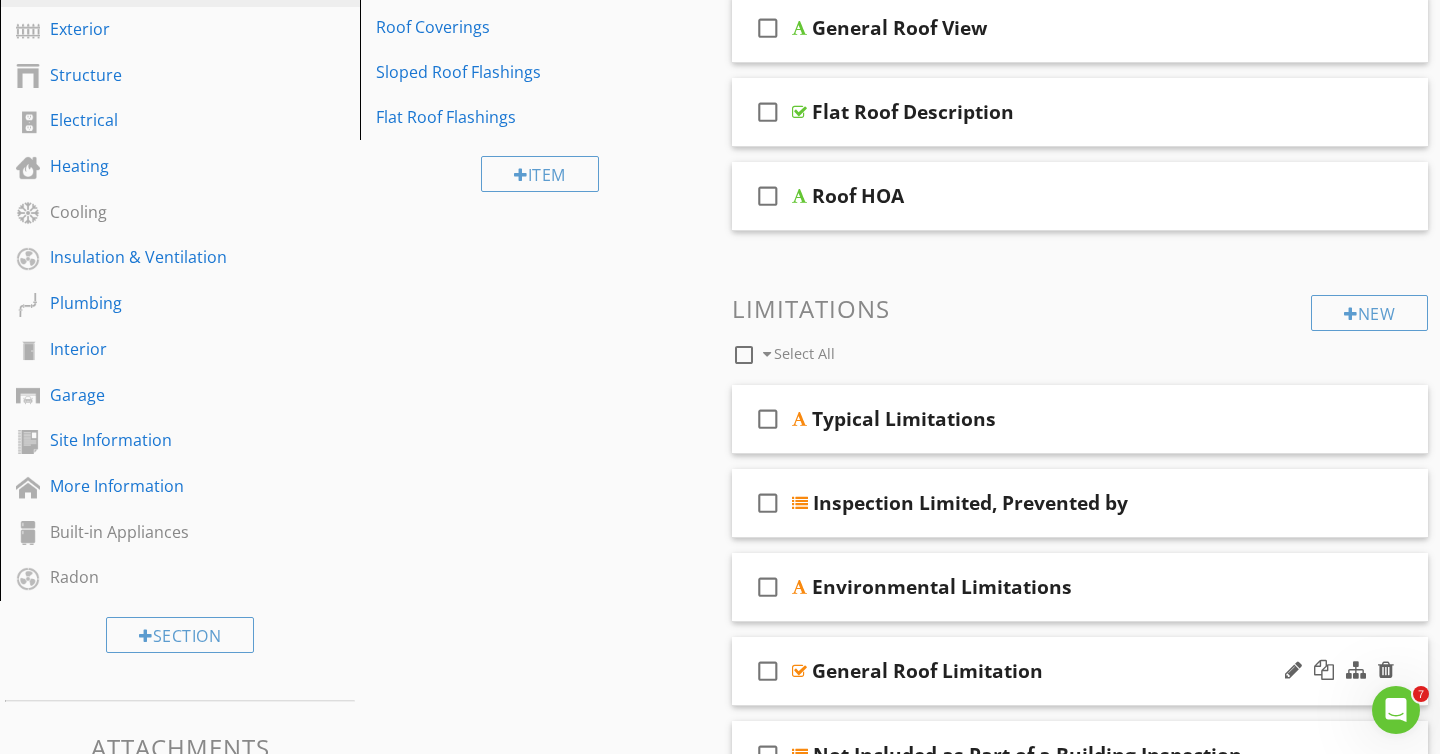 type 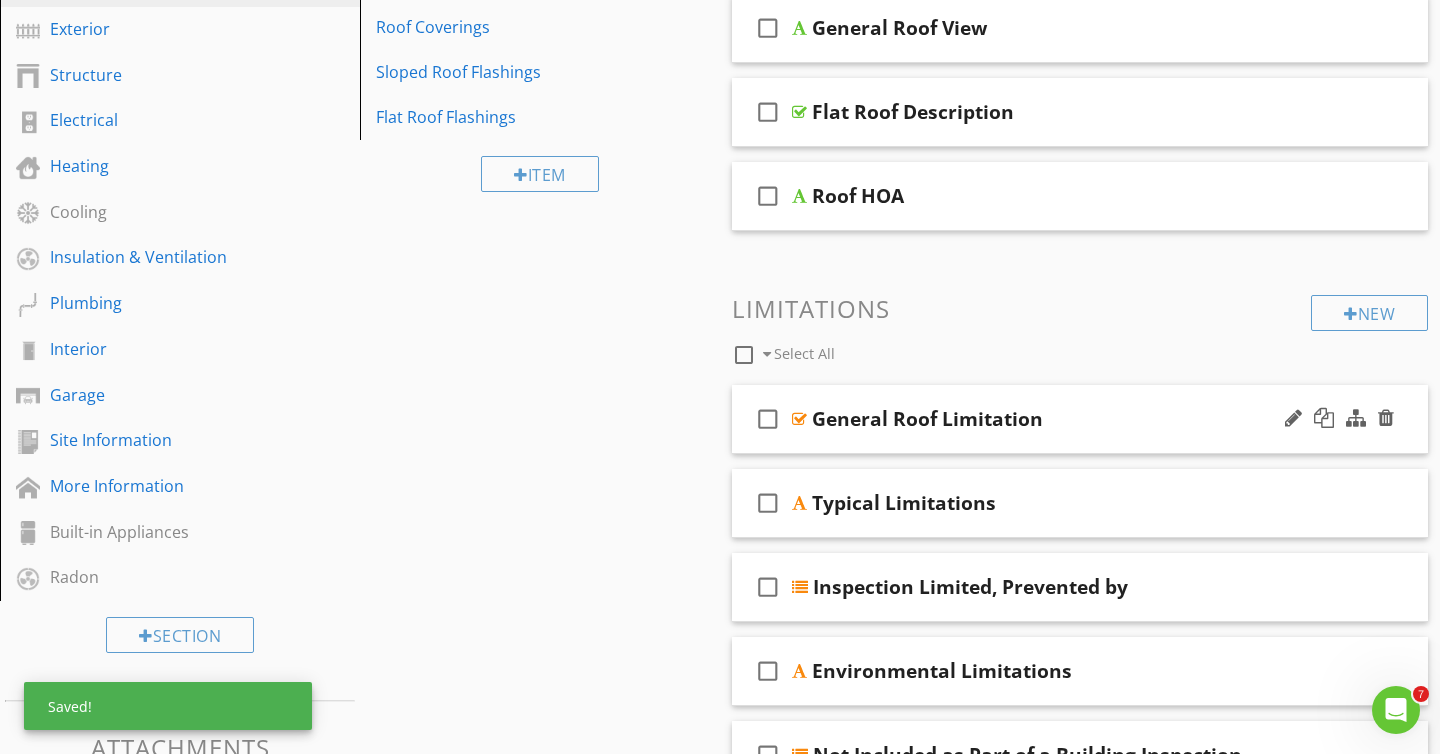 click on "check_box_outline_blank
General Roof Limitation" at bounding box center (1080, 419) 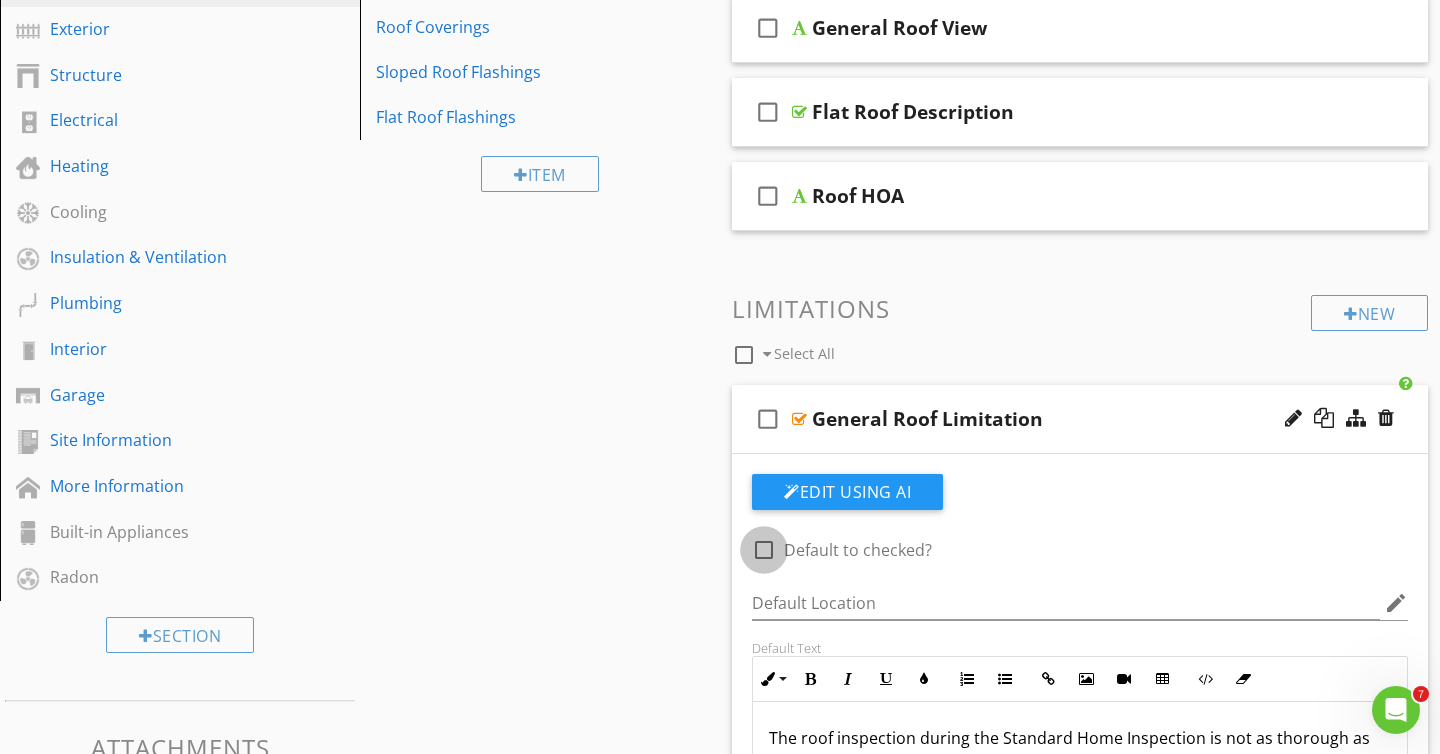 click at bounding box center (764, 550) 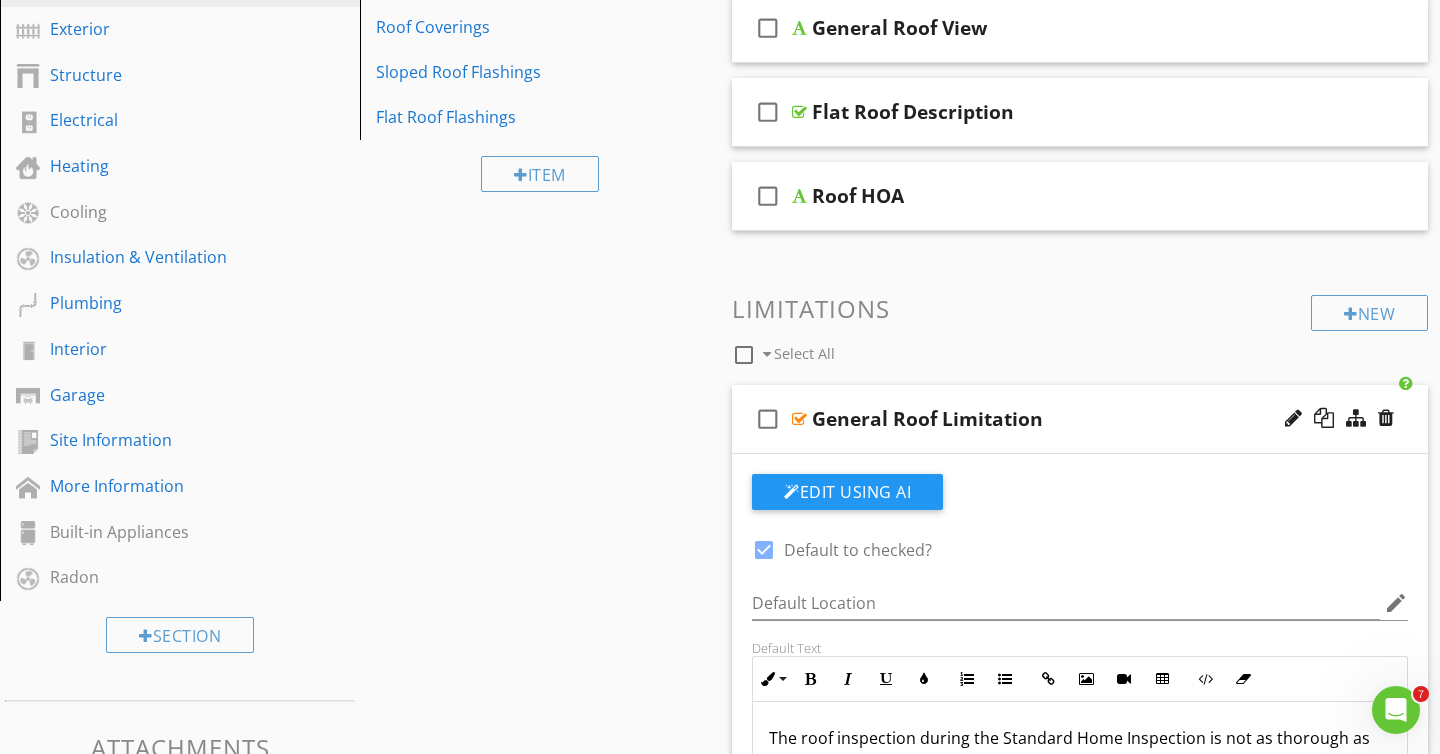 click on "check_box_outline_blank
General Roof Limitation" at bounding box center (1080, 419) 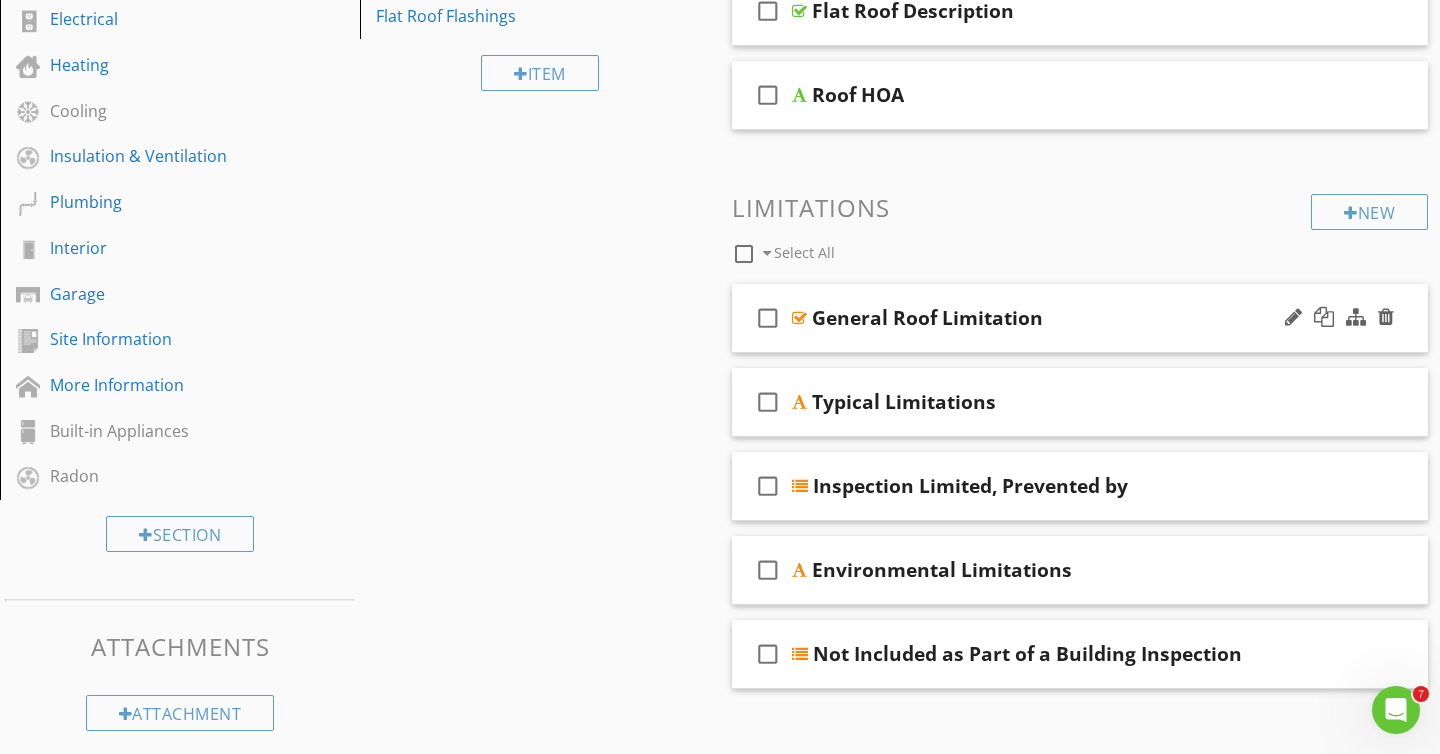scroll, scrollTop: 527, scrollLeft: 0, axis: vertical 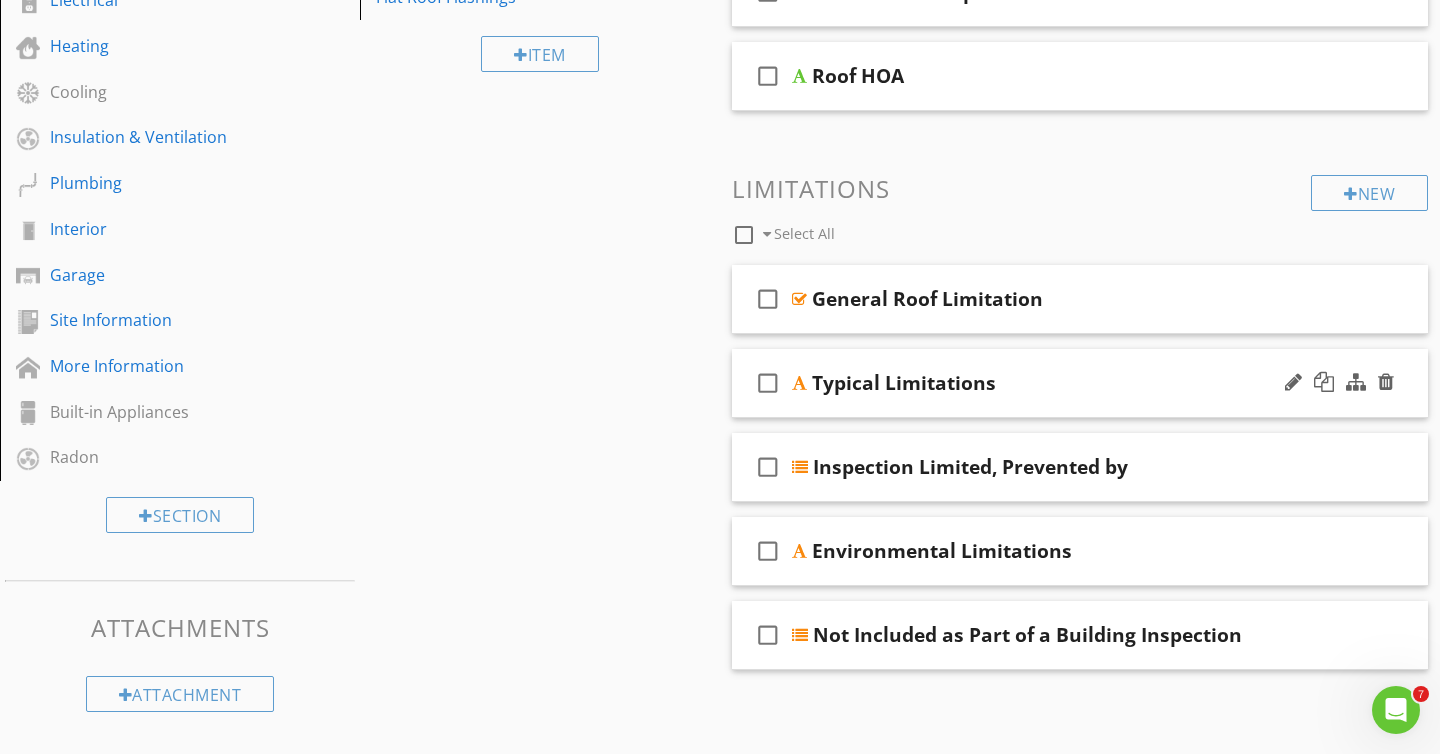 click on "Typical Limitations" at bounding box center [904, 383] 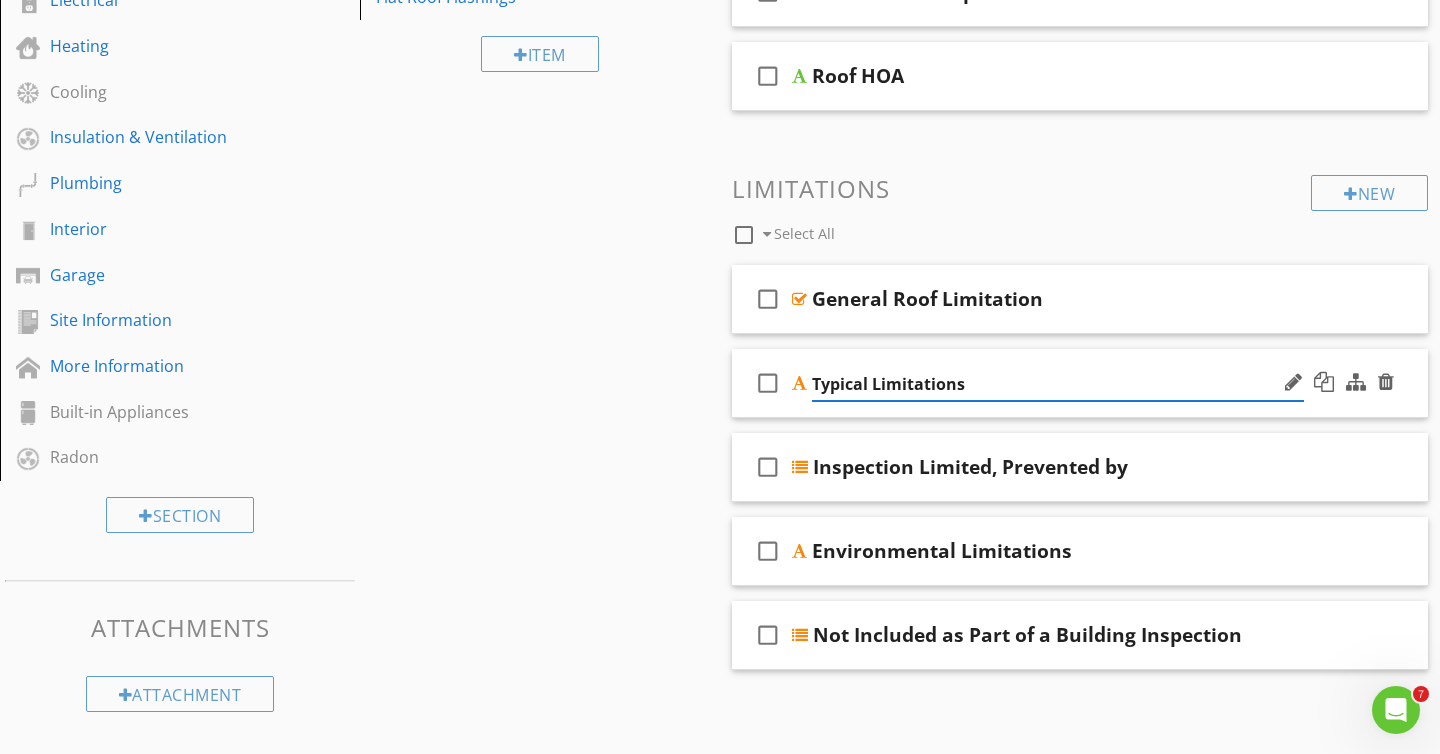 click on "check_box_outline_blank         Typical Limitations" at bounding box center [1080, 383] 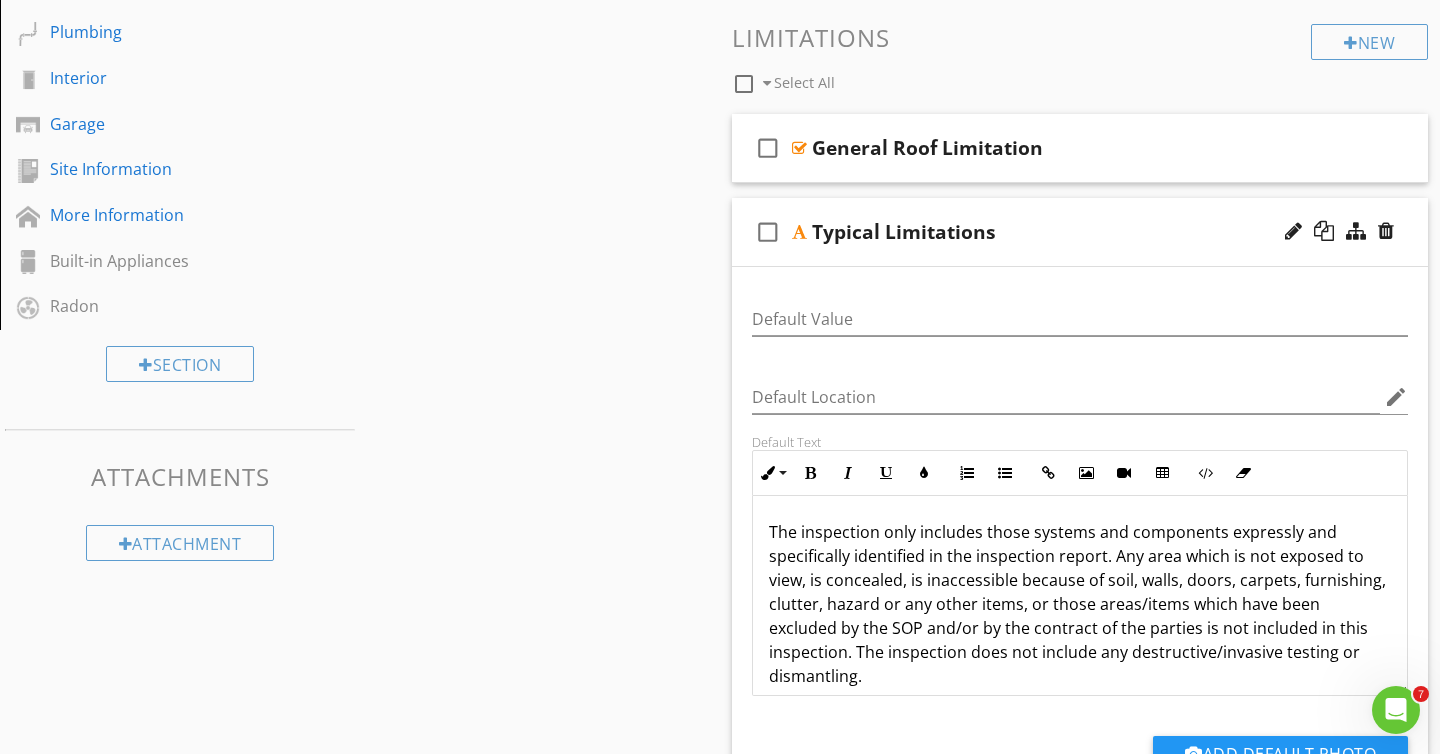 scroll, scrollTop: 761, scrollLeft: 0, axis: vertical 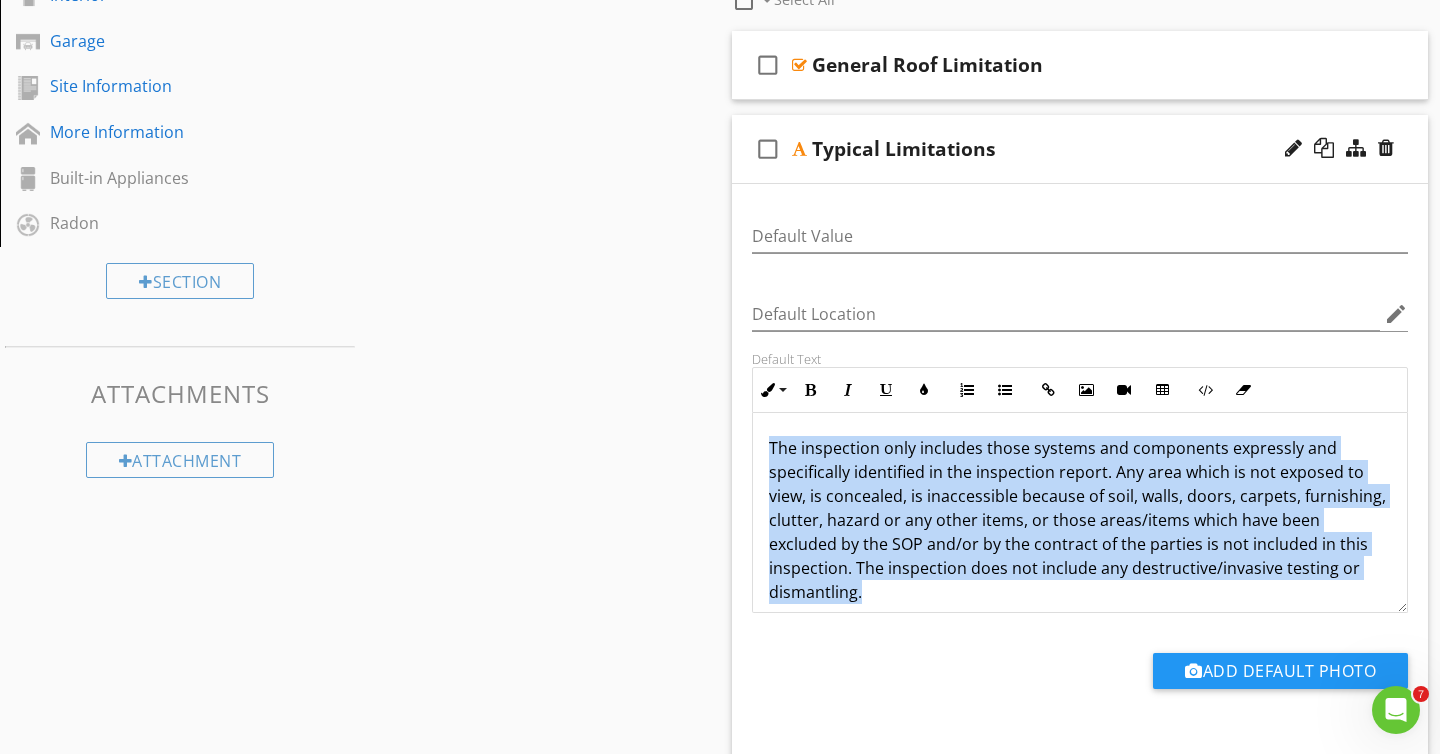 drag, startPoint x: 766, startPoint y: 447, endPoint x: 1040, endPoint y: 625, distance: 326.7415 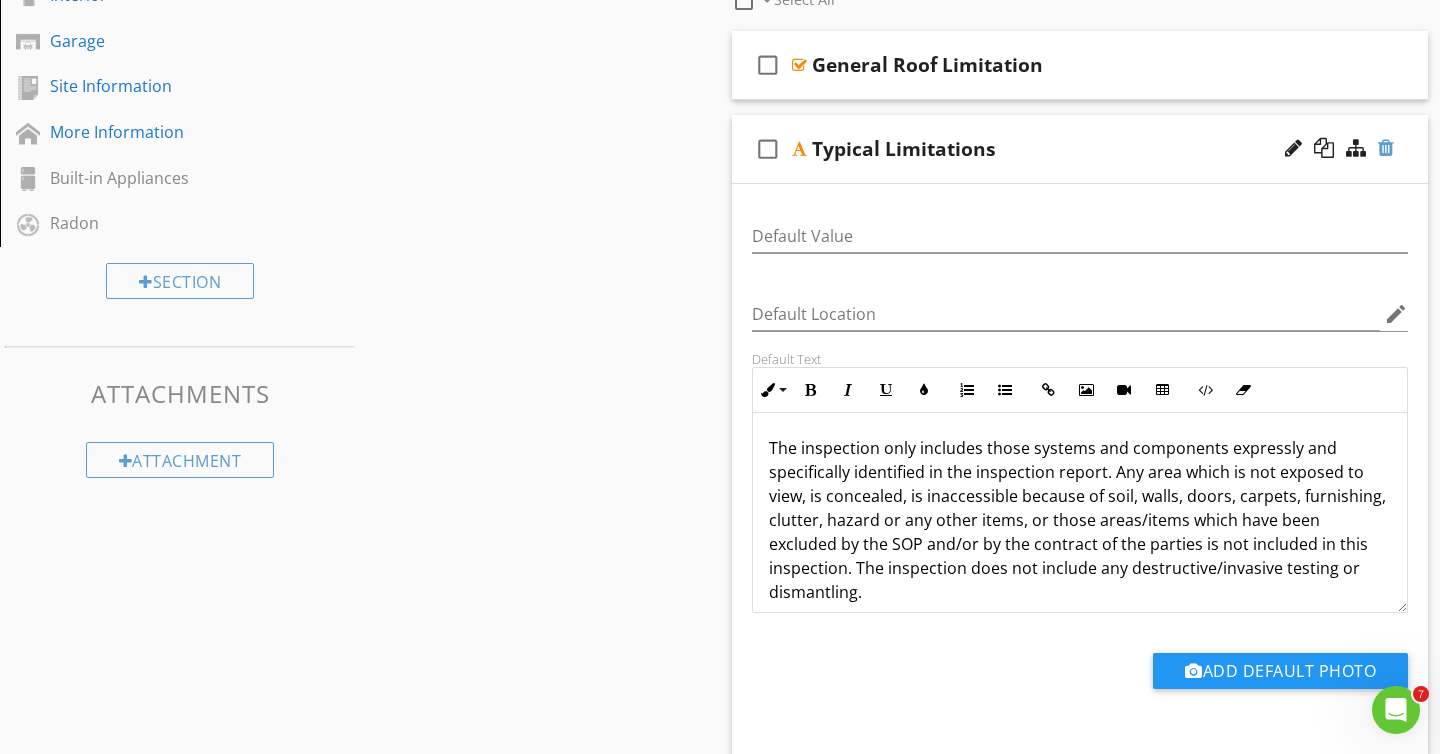 click at bounding box center (1386, 148) 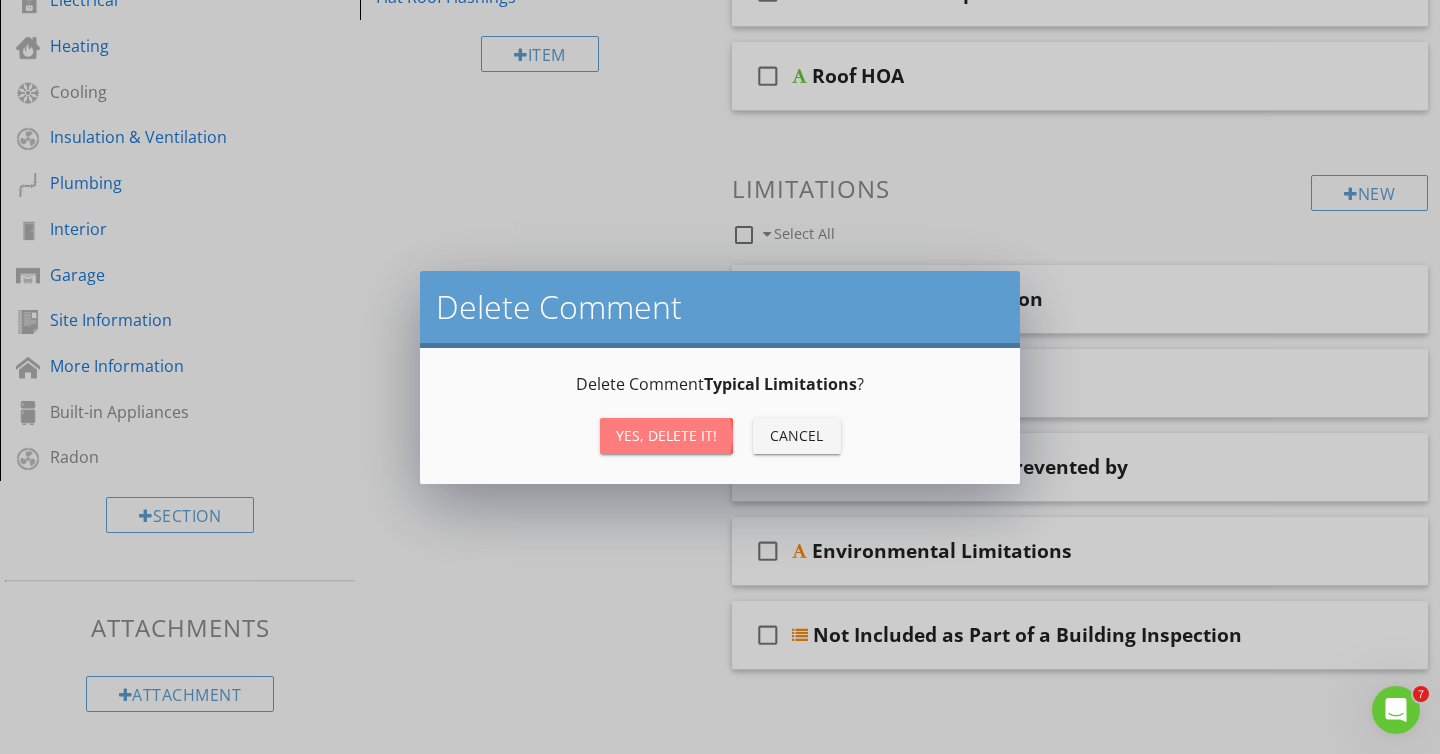 click on "Yes, Delete it!" at bounding box center (666, 435) 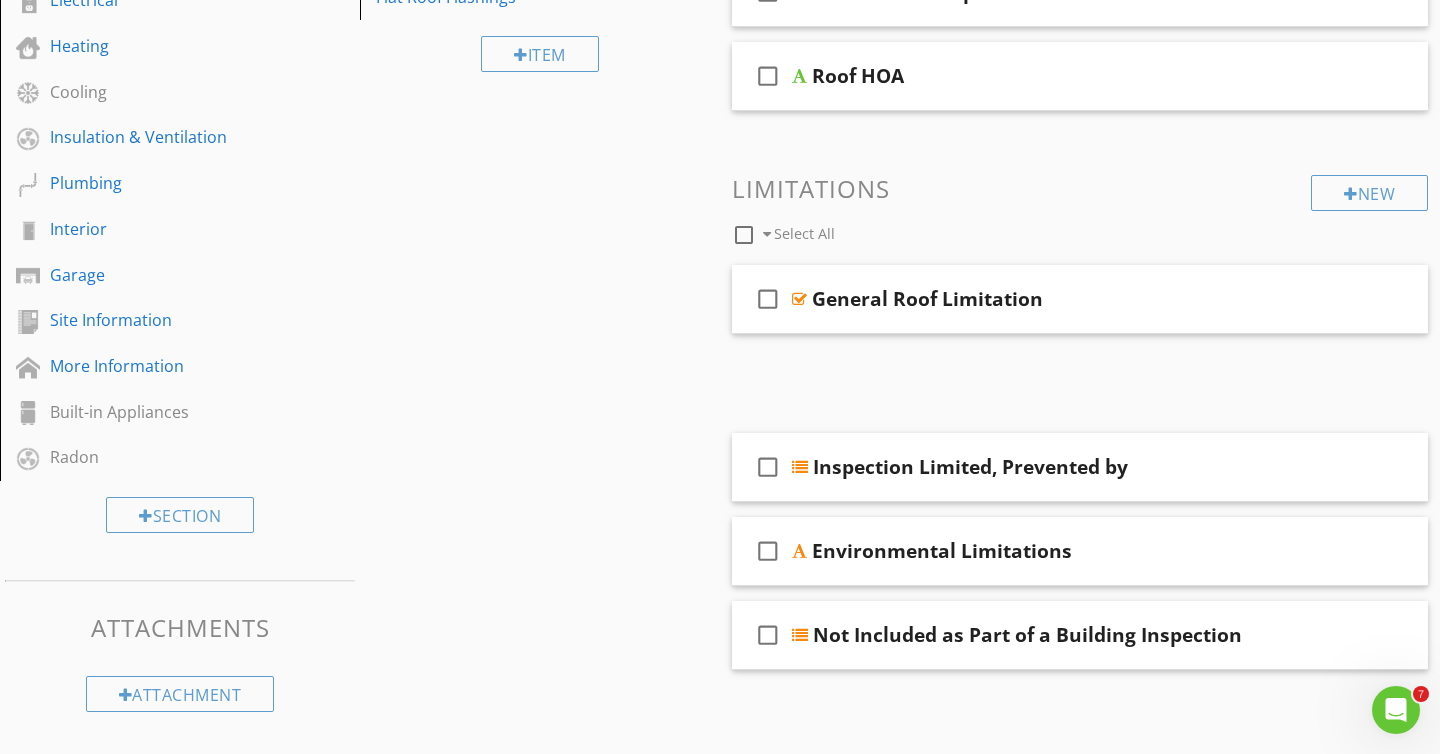scroll, scrollTop: 520, scrollLeft: 0, axis: vertical 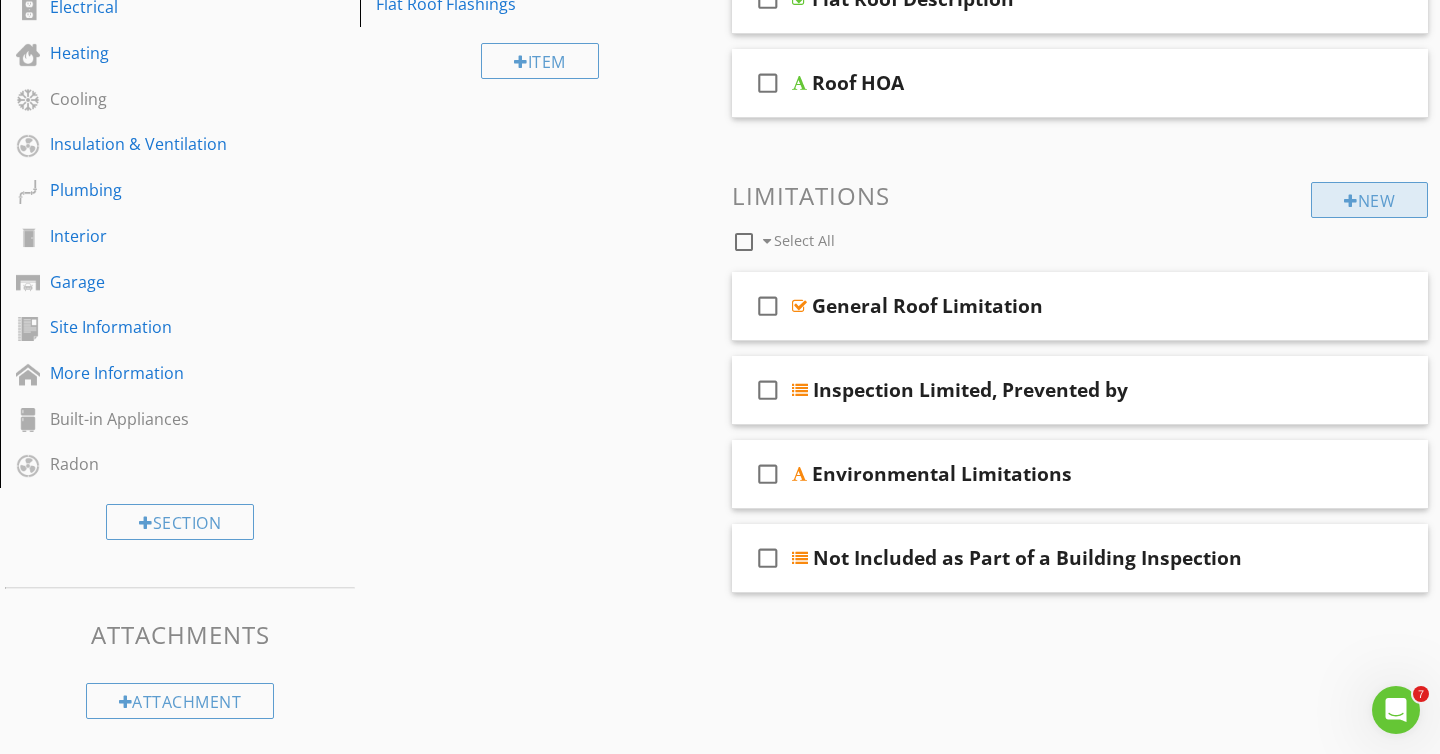 click on "New" at bounding box center (1369, 200) 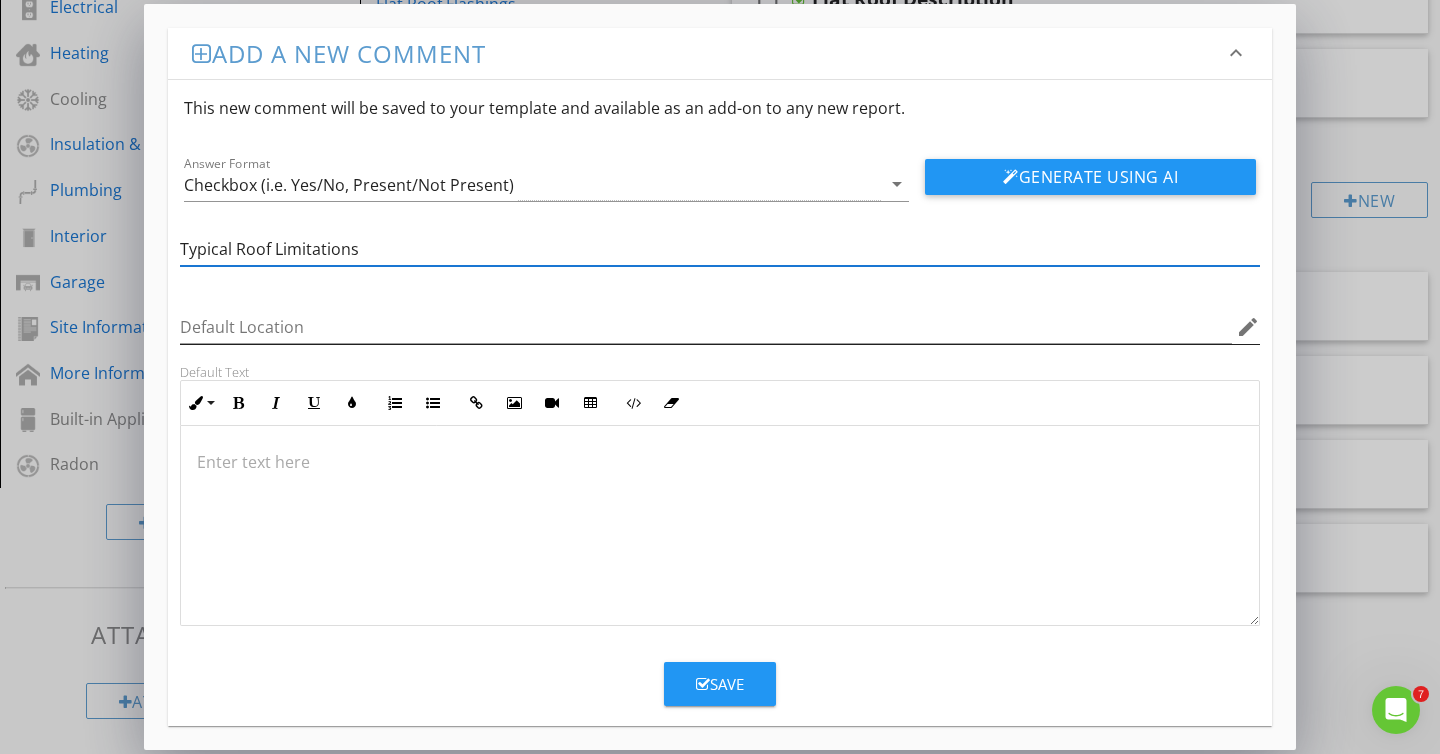type on "Typical Roof Limitations" 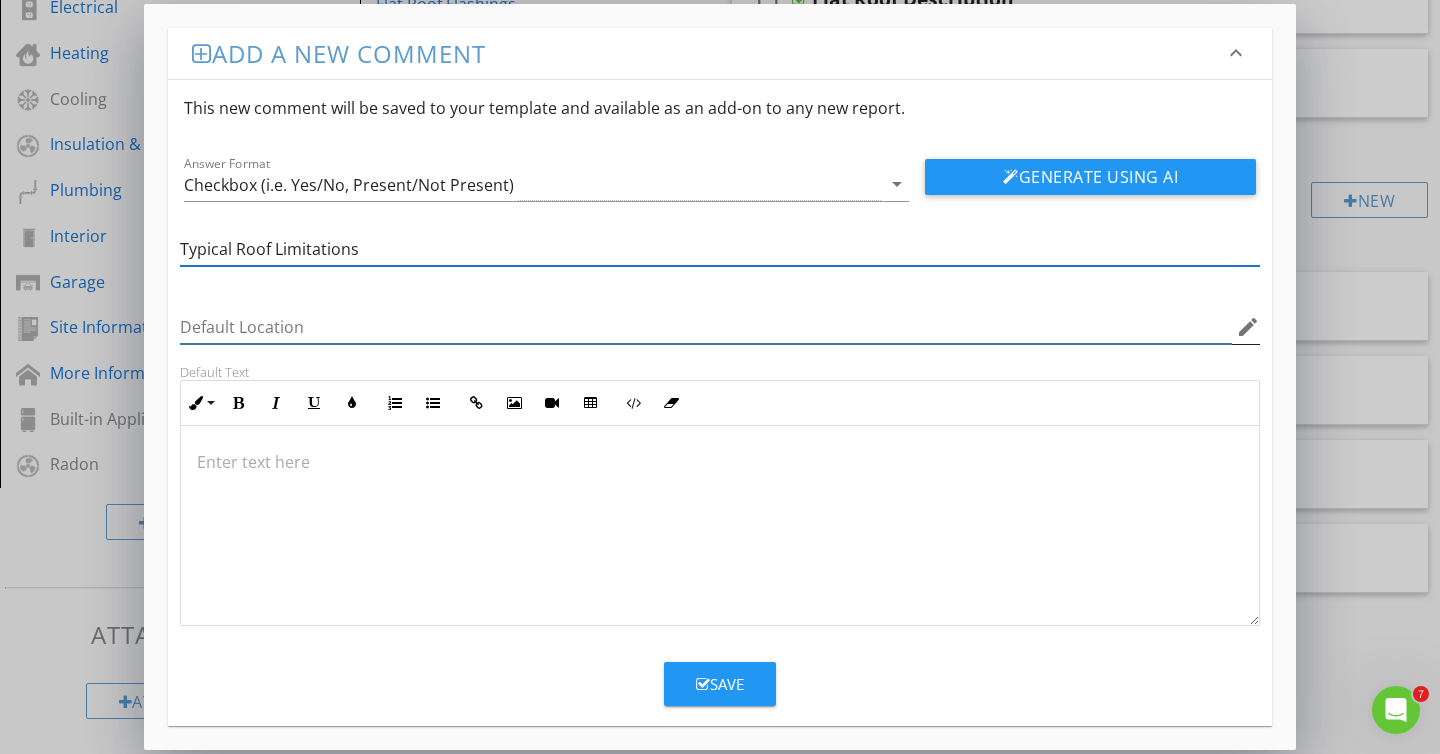 click at bounding box center (706, 327) 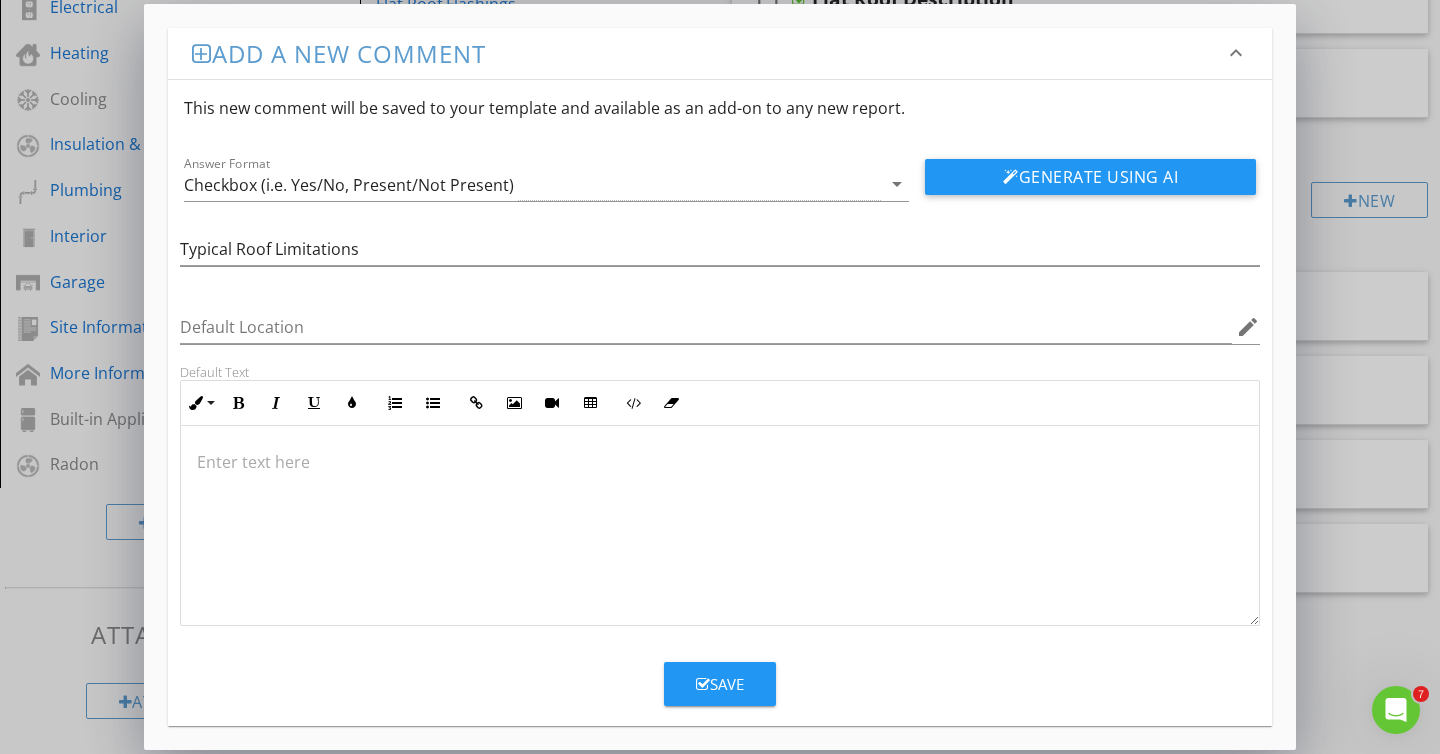click at bounding box center (720, 526) 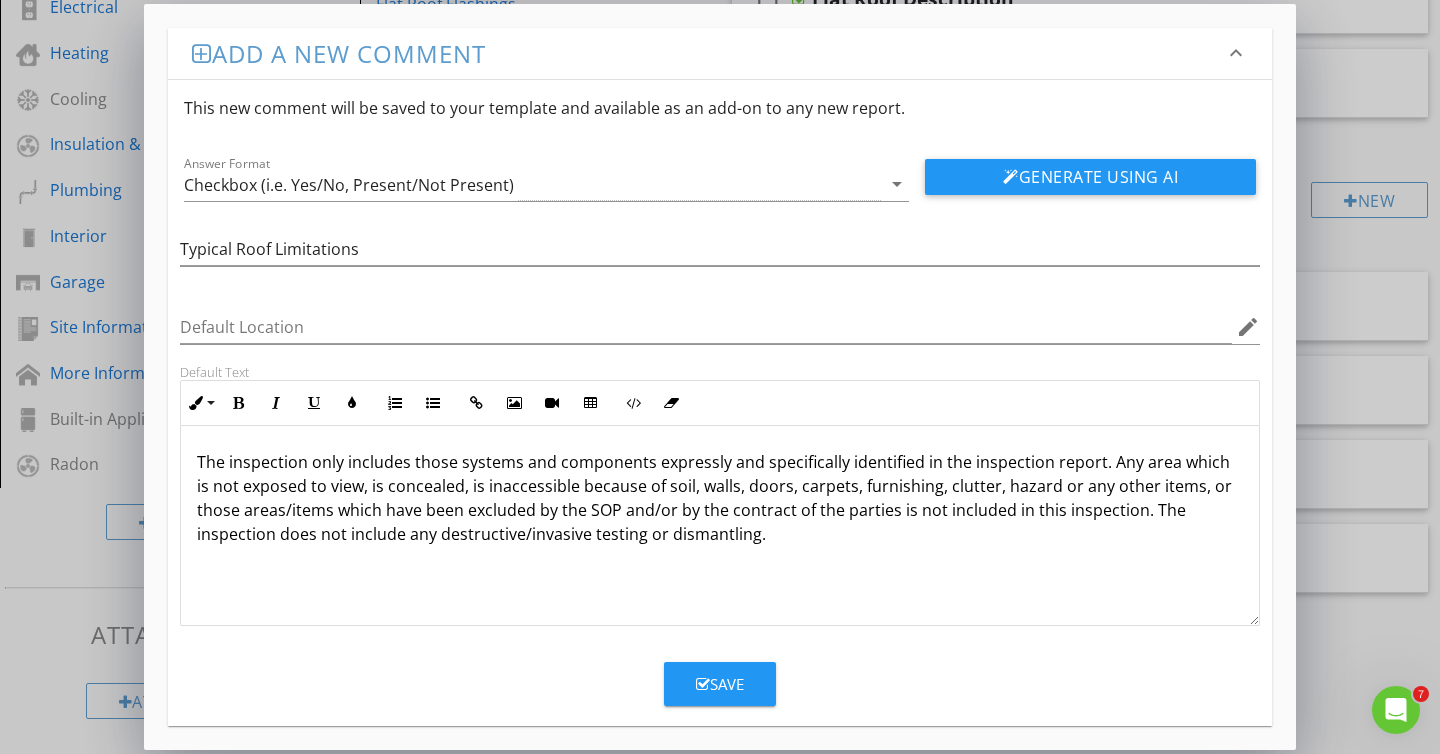 click on "Save" at bounding box center [720, 684] 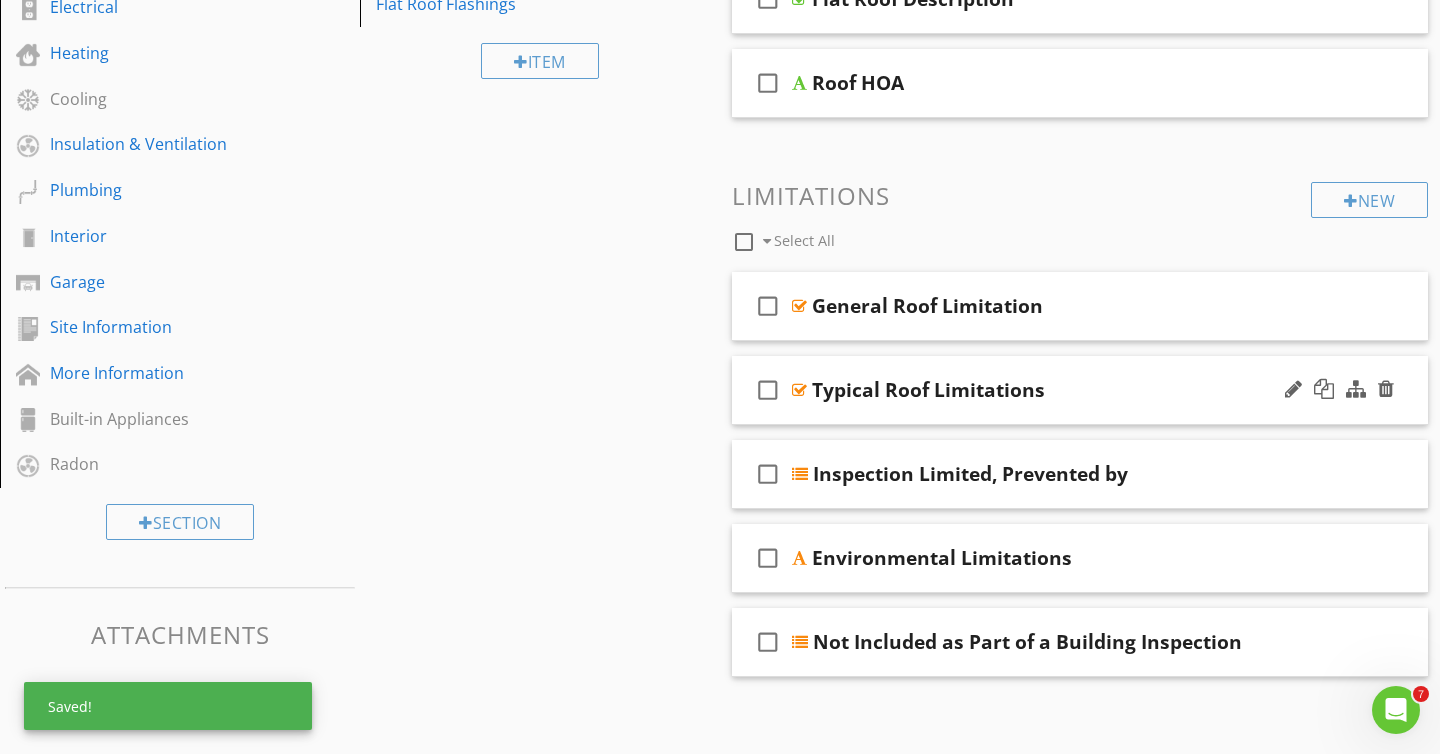 click on "check_box_outline_blank
Typical Roof Limitations" at bounding box center [1080, 390] 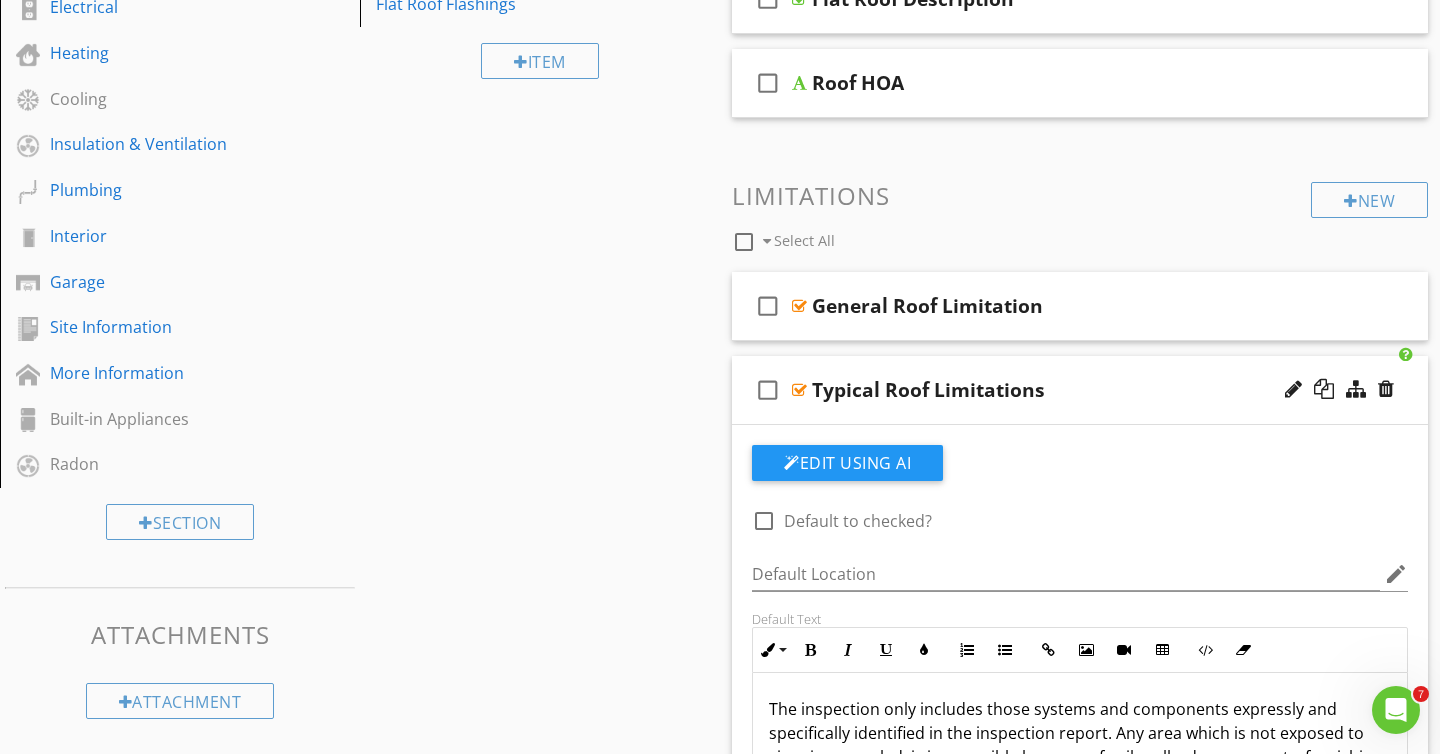 click at bounding box center (764, 521) 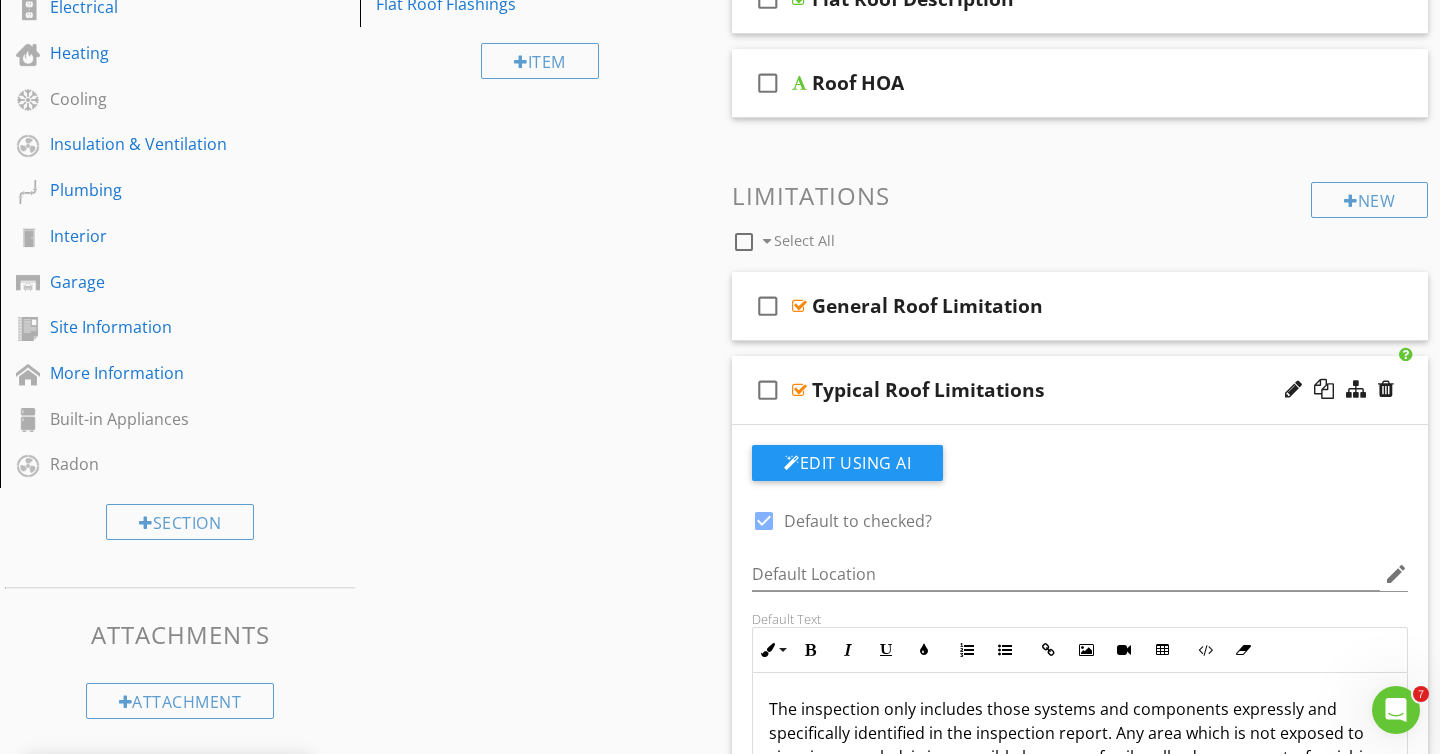 click on "check_box_outline_blank
Typical Roof Limitations" at bounding box center [1080, 390] 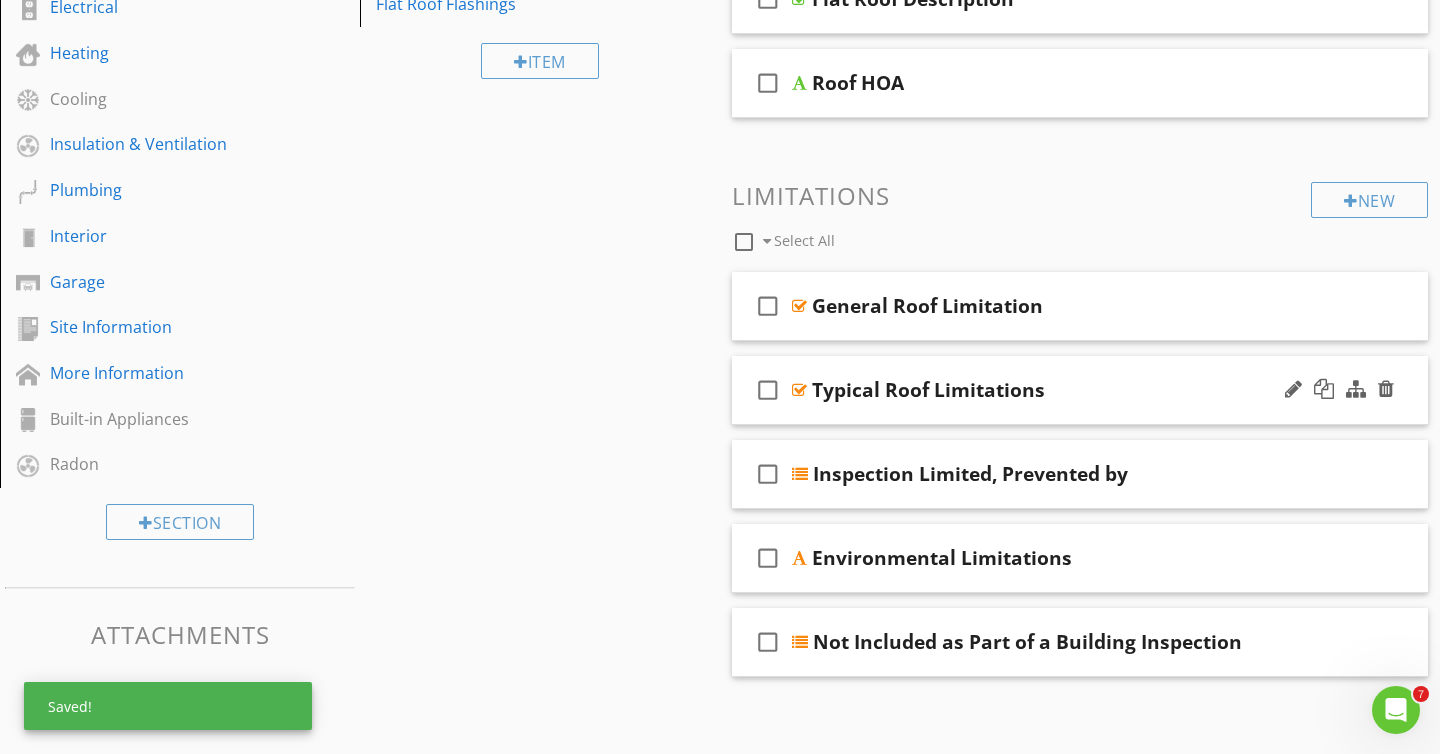scroll, scrollTop: 527, scrollLeft: 0, axis: vertical 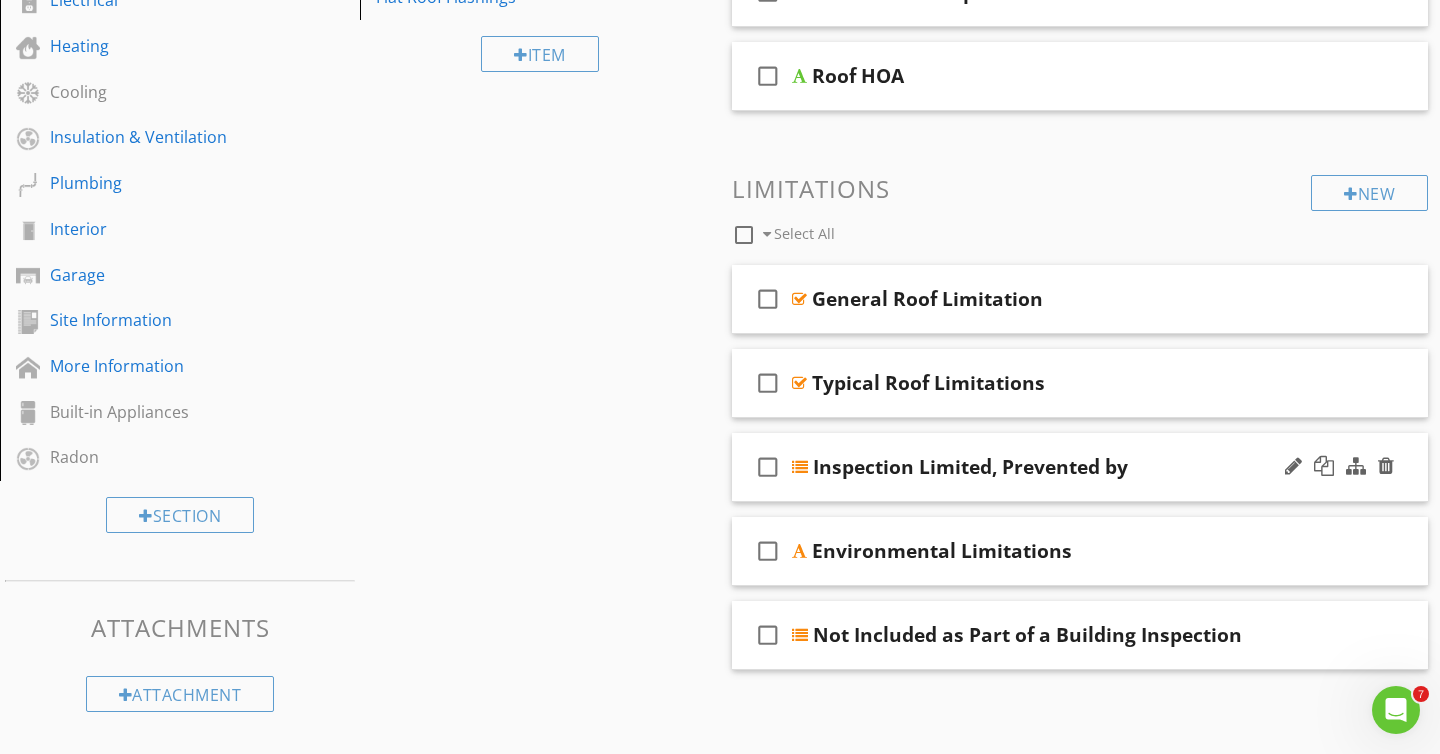 click on "check_box_outline_blank
Inspection Limited, Prevented by" at bounding box center (1080, 467) 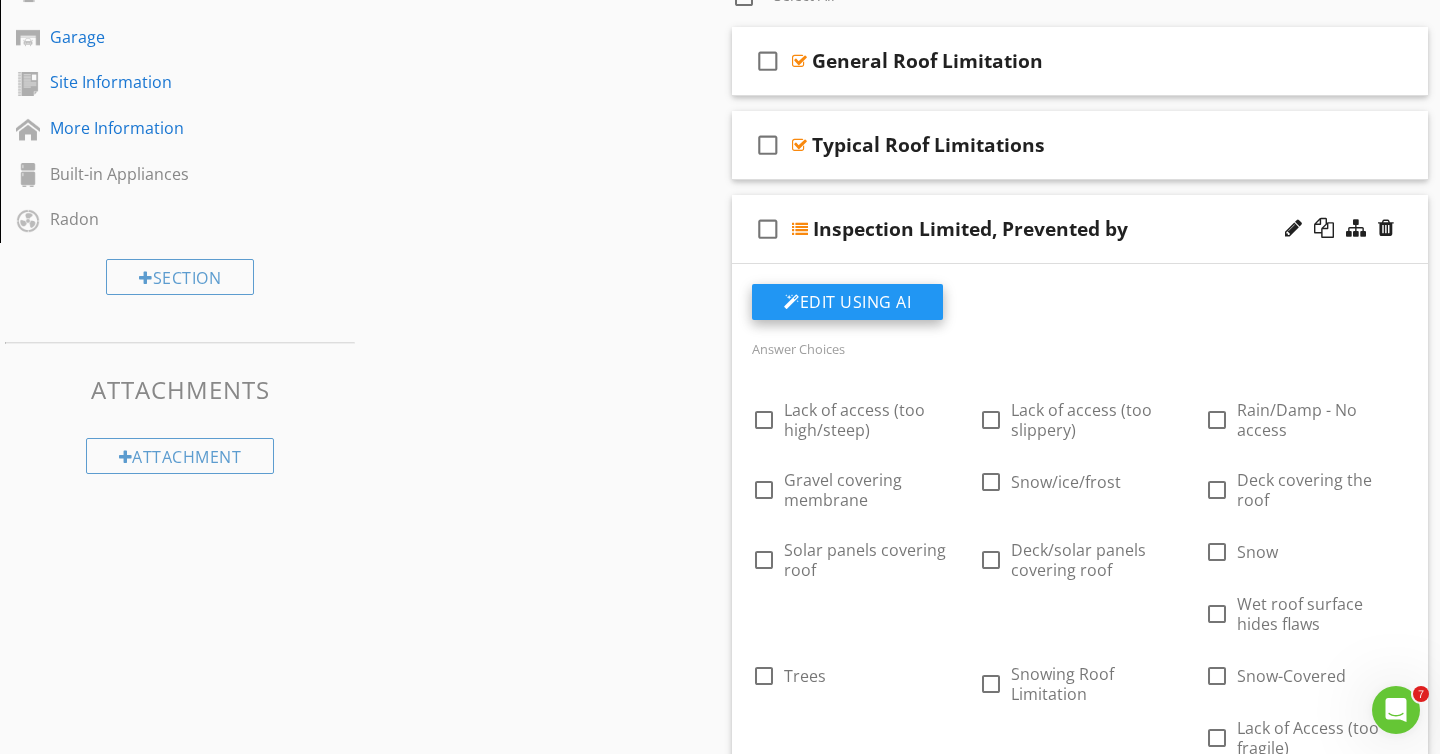 scroll, scrollTop: 730, scrollLeft: 0, axis: vertical 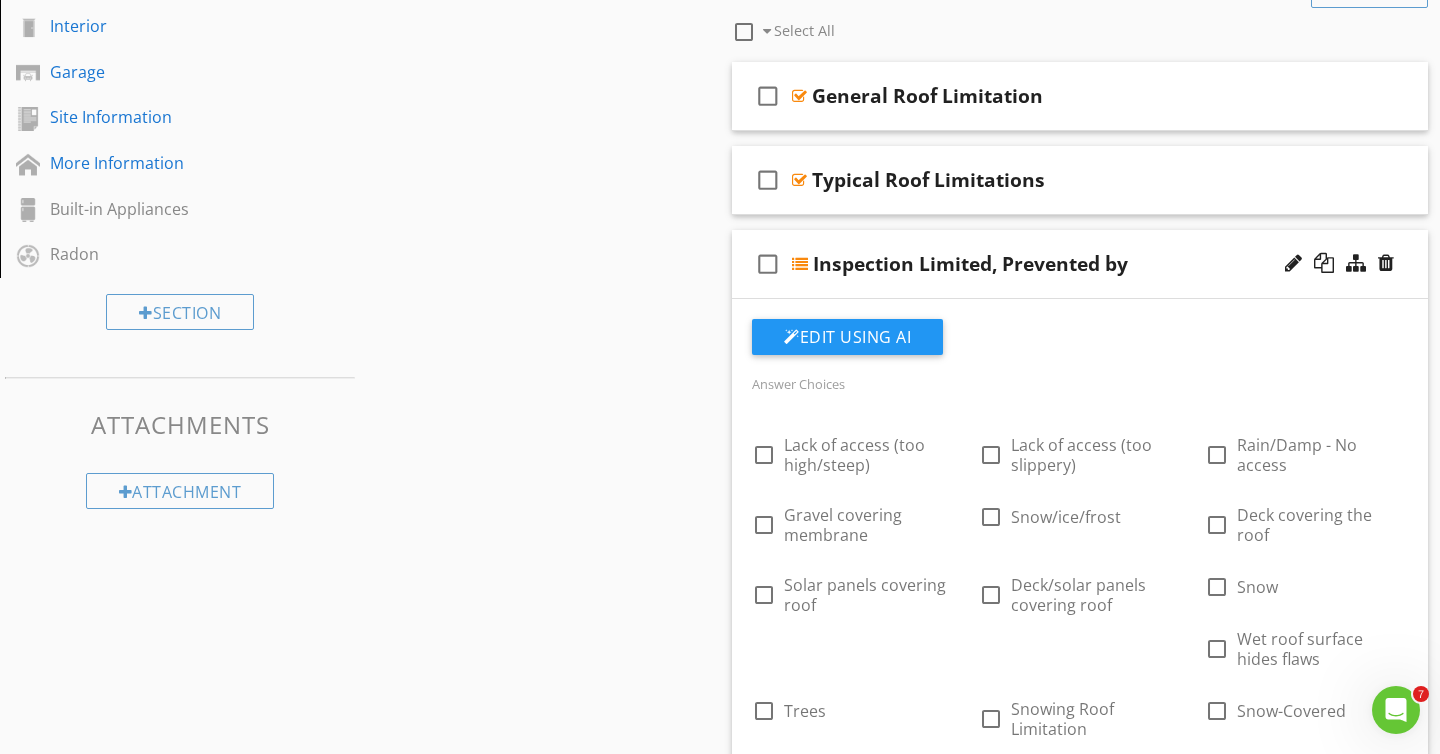 click on "check_box_outline_blank
Inspection Limited, Prevented by" at bounding box center [1080, 264] 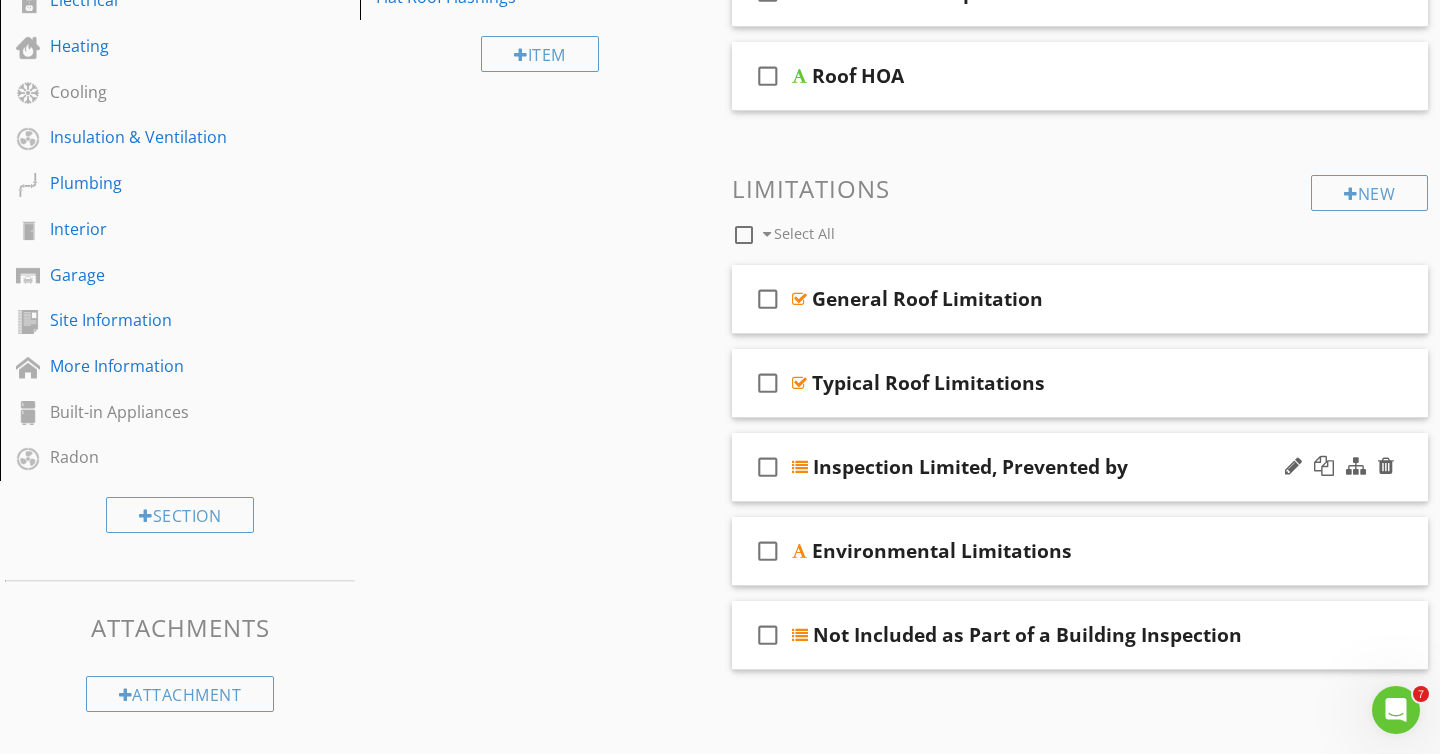 scroll, scrollTop: 527, scrollLeft: 0, axis: vertical 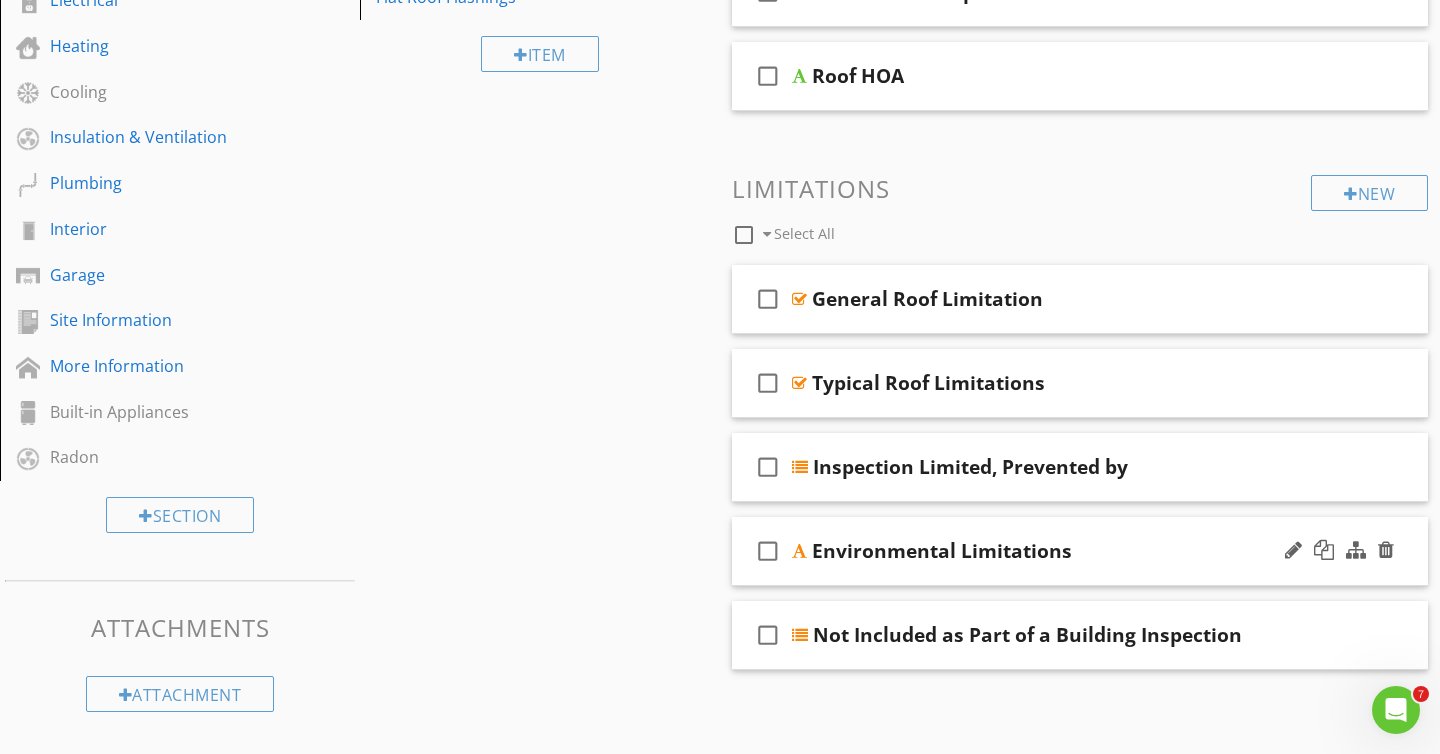 click on "check_box_outline_blank
Environmental Limitations" at bounding box center [1080, 551] 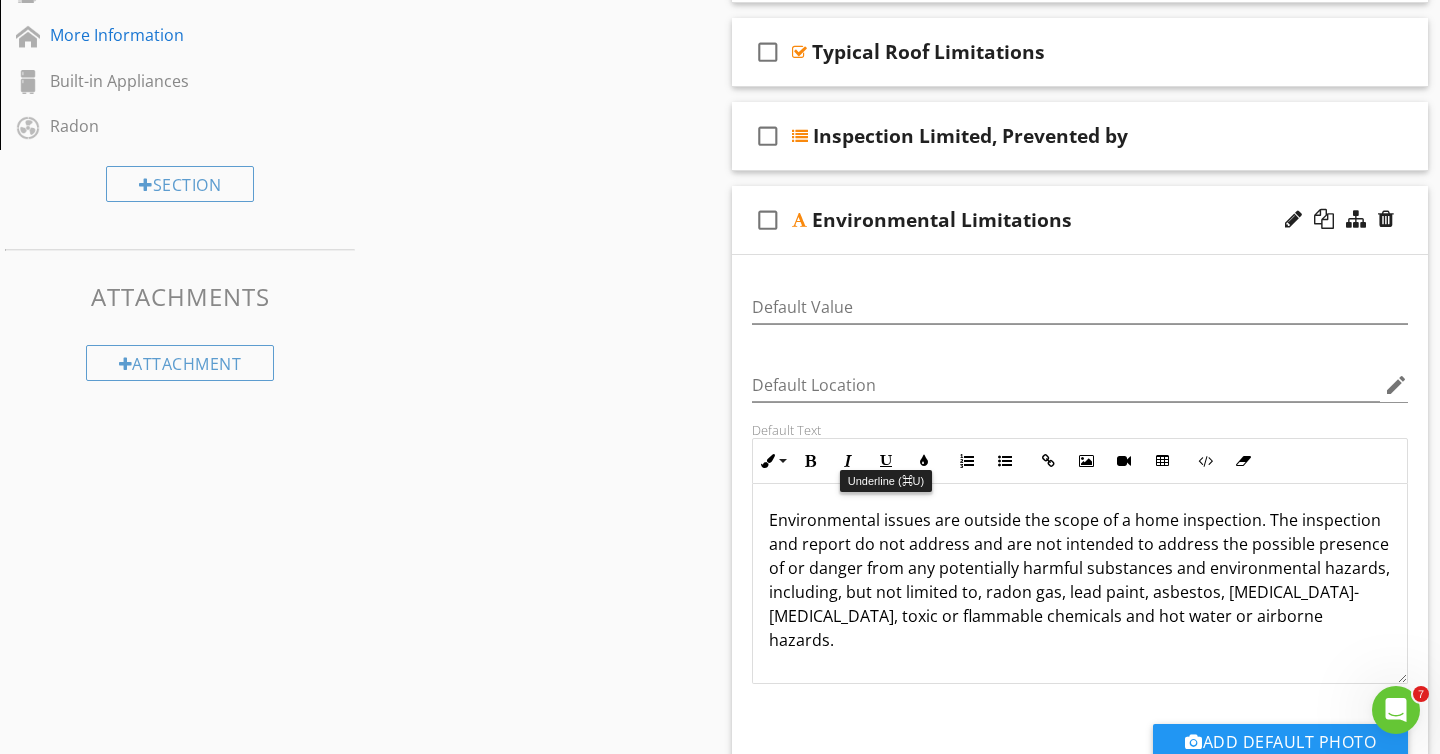 scroll, scrollTop: 874, scrollLeft: 0, axis: vertical 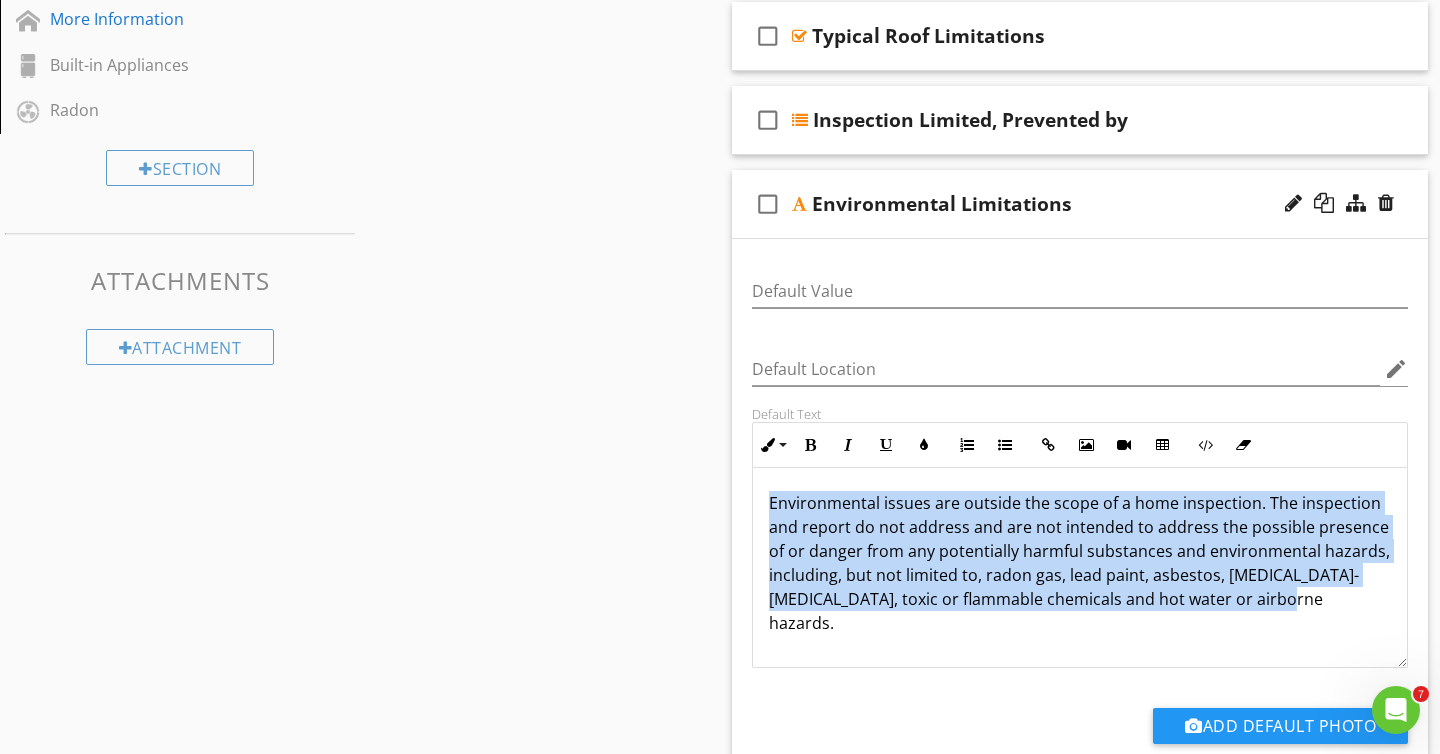 drag, startPoint x: 767, startPoint y: 505, endPoint x: 1318, endPoint y: 654, distance: 570.79065 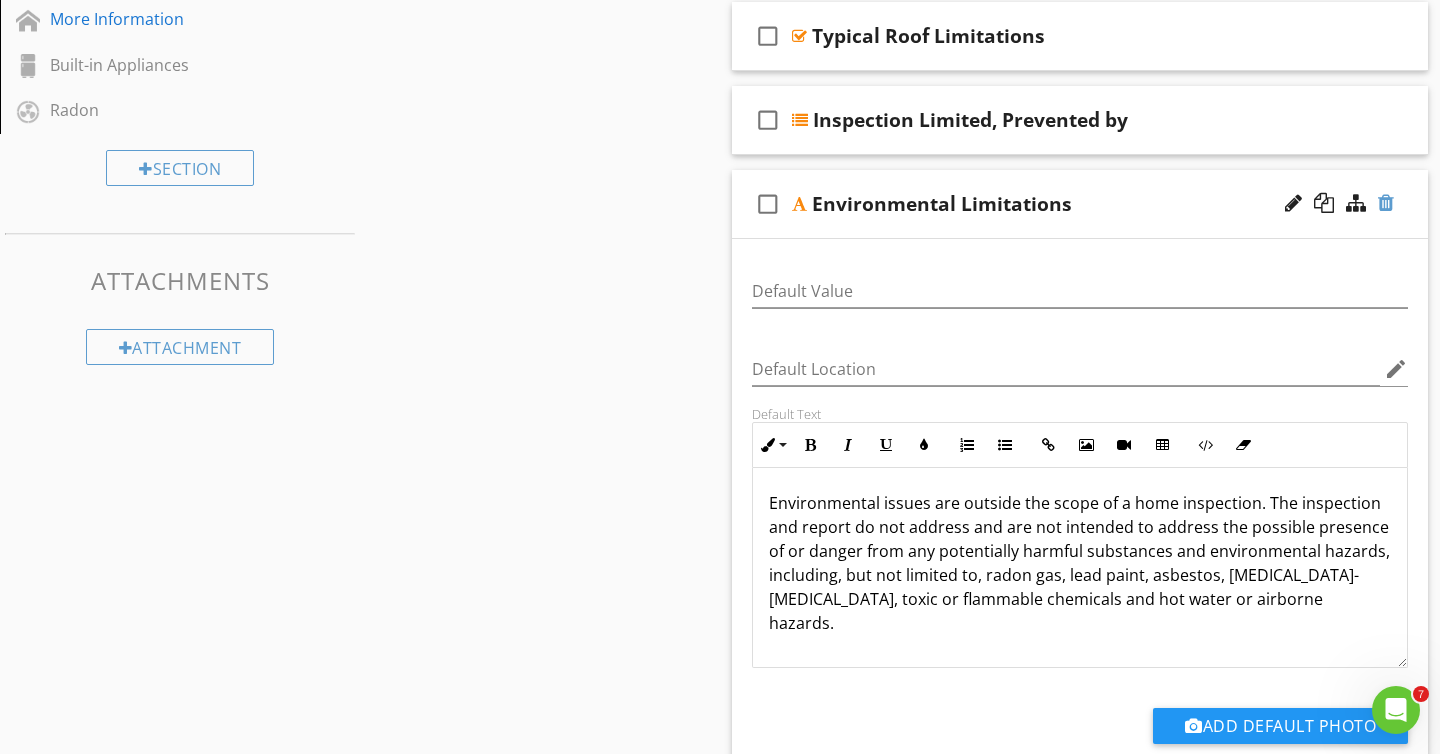 click at bounding box center [1386, 203] 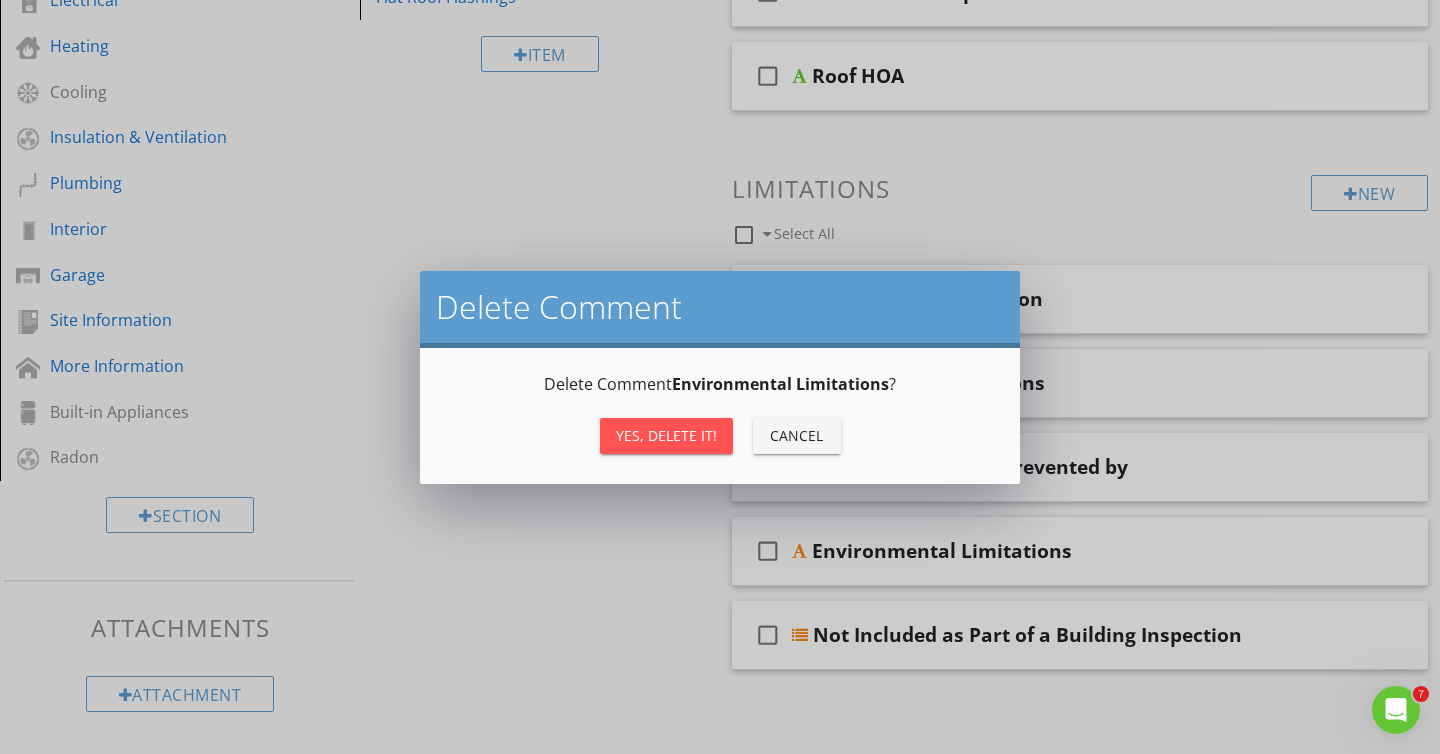 scroll, scrollTop: 527, scrollLeft: 0, axis: vertical 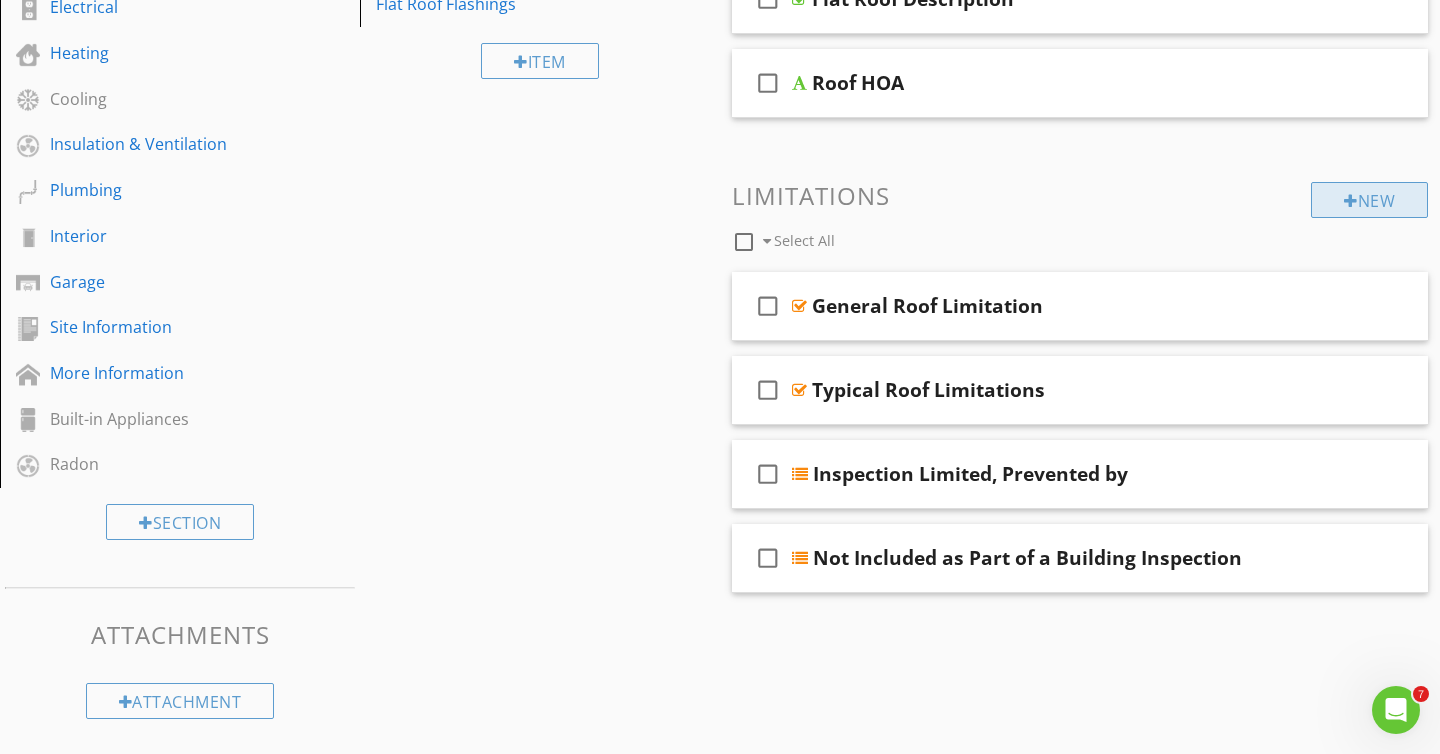 click at bounding box center [1351, 201] 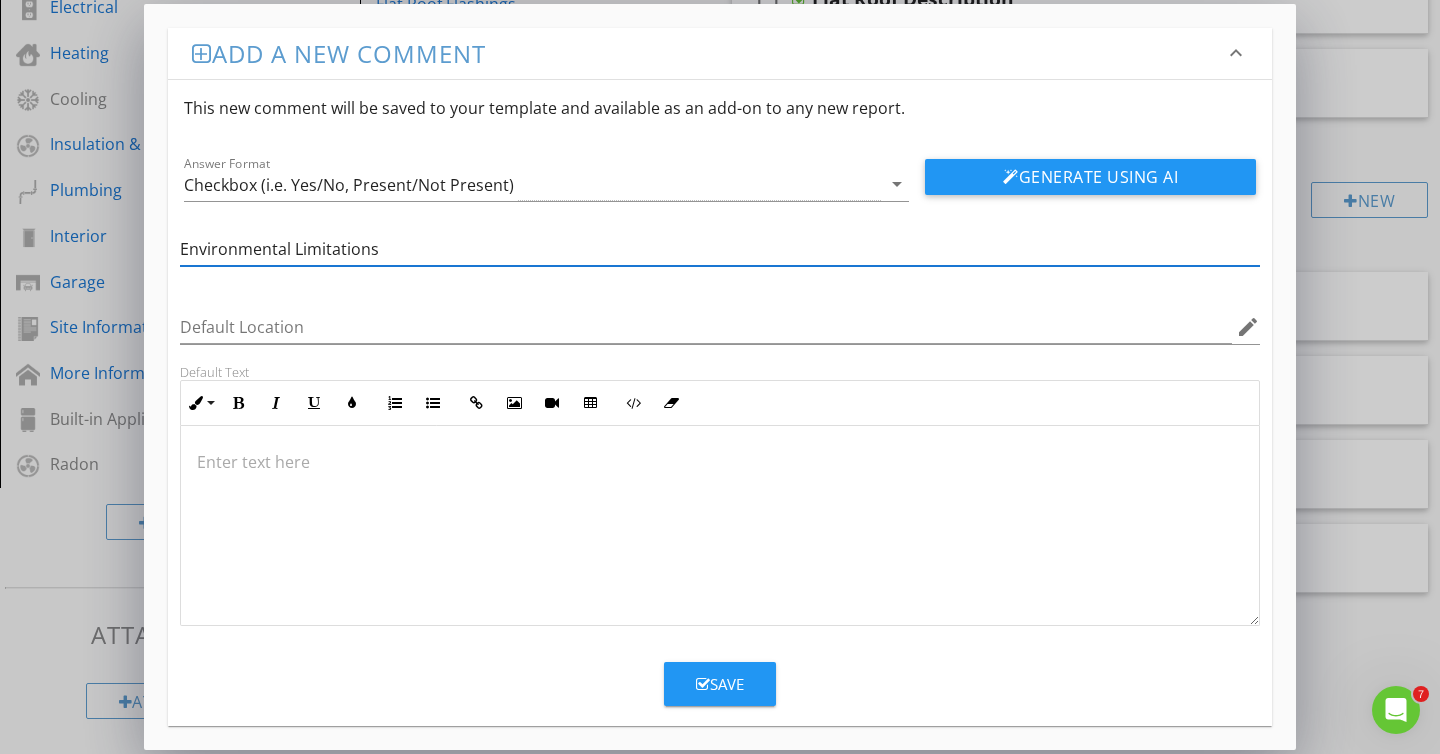 type on "Environmental Limitations" 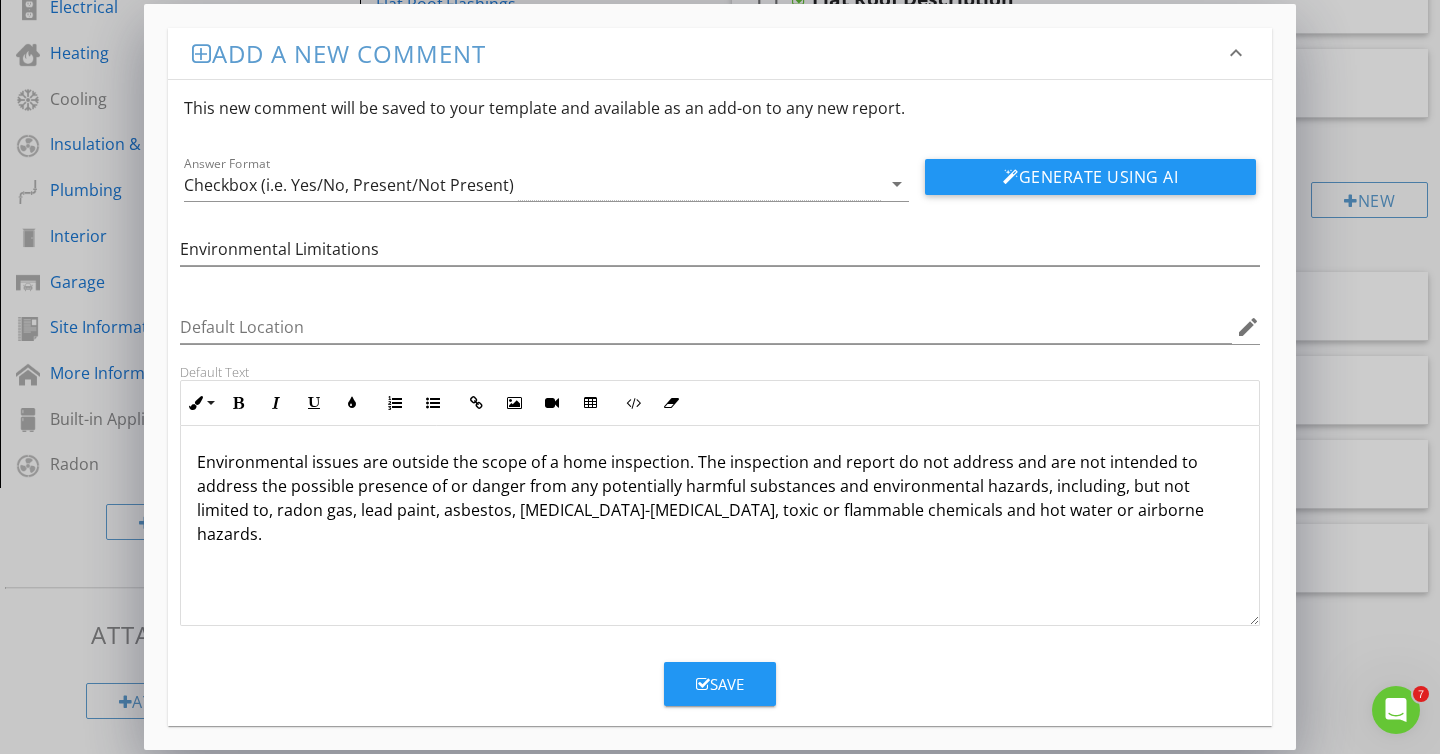 click at bounding box center [703, 684] 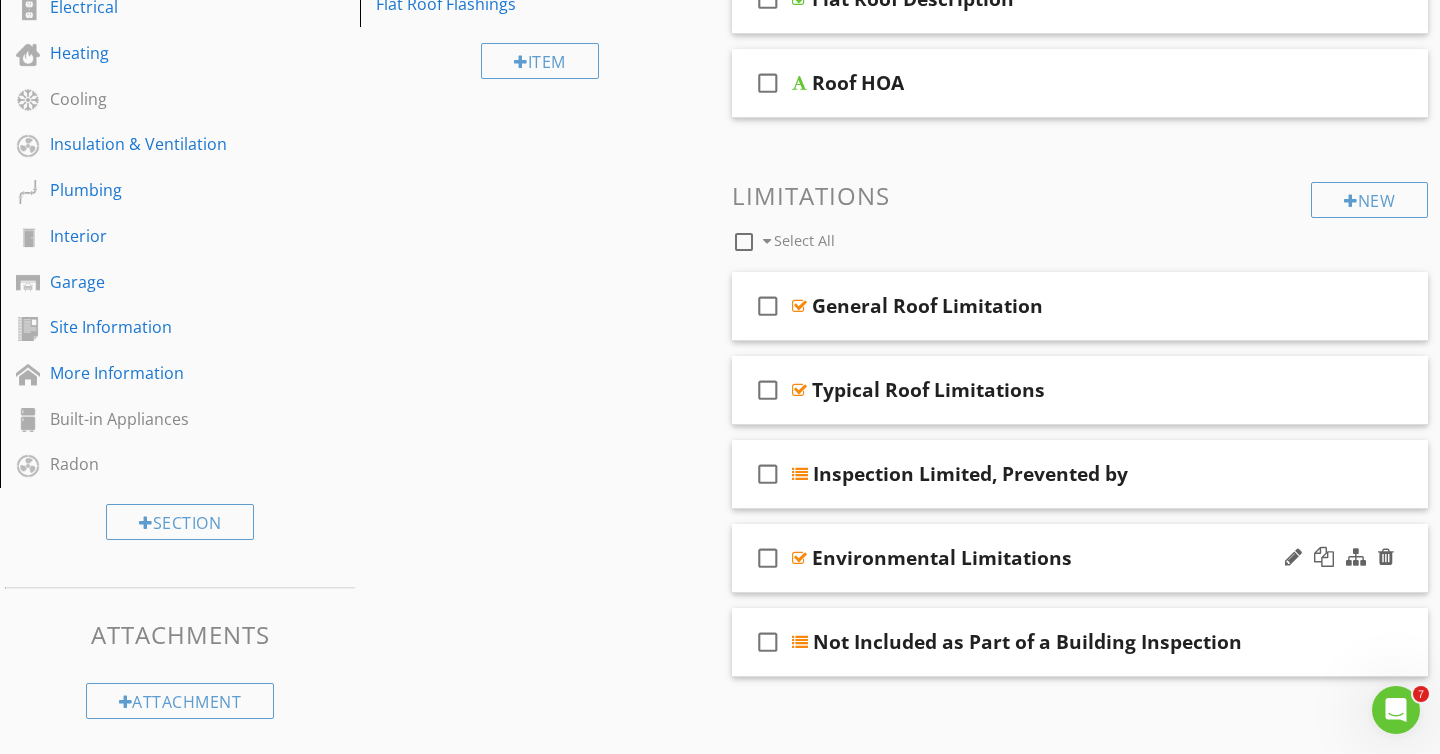 click on "check_box_outline_blank
Environmental Limitations" at bounding box center [1080, 558] 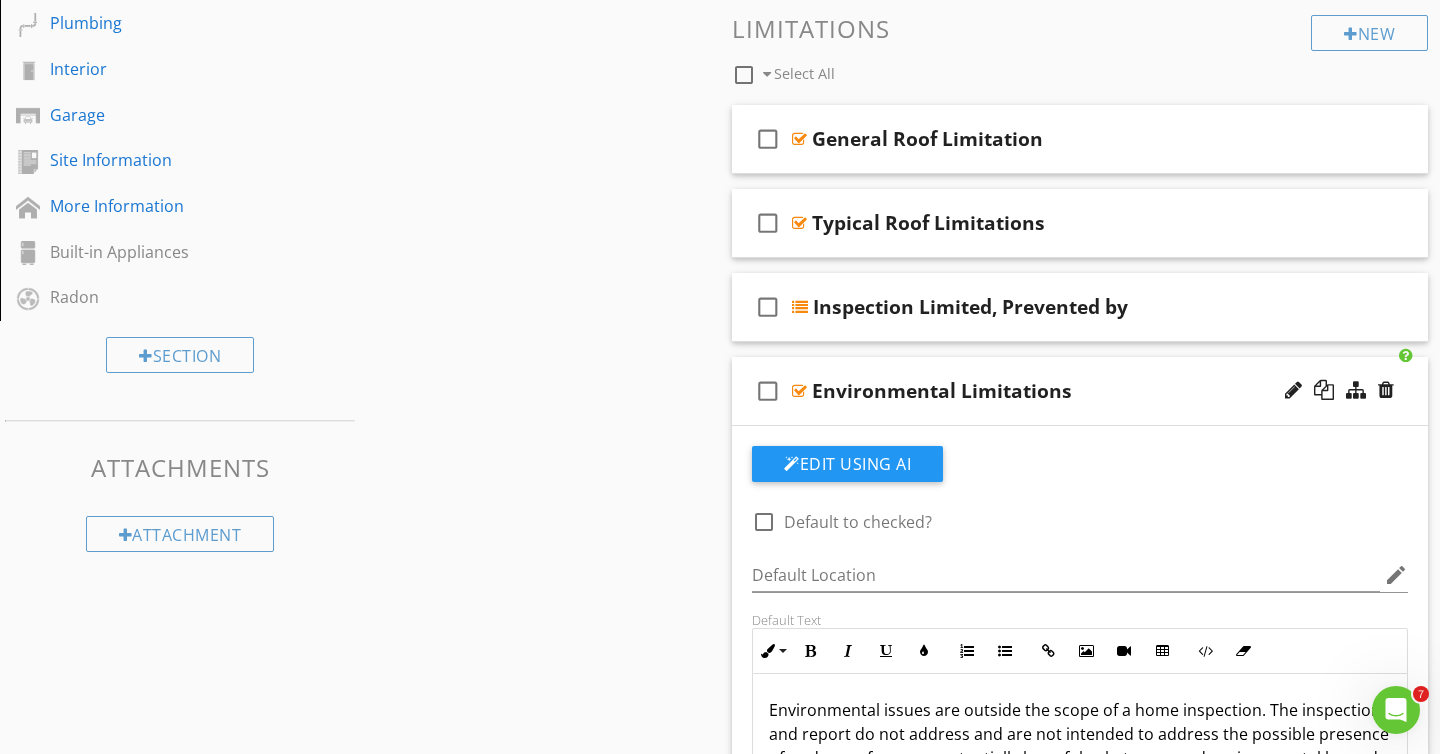 scroll, scrollTop: 718, scrollLeft: 0, axis: vertical 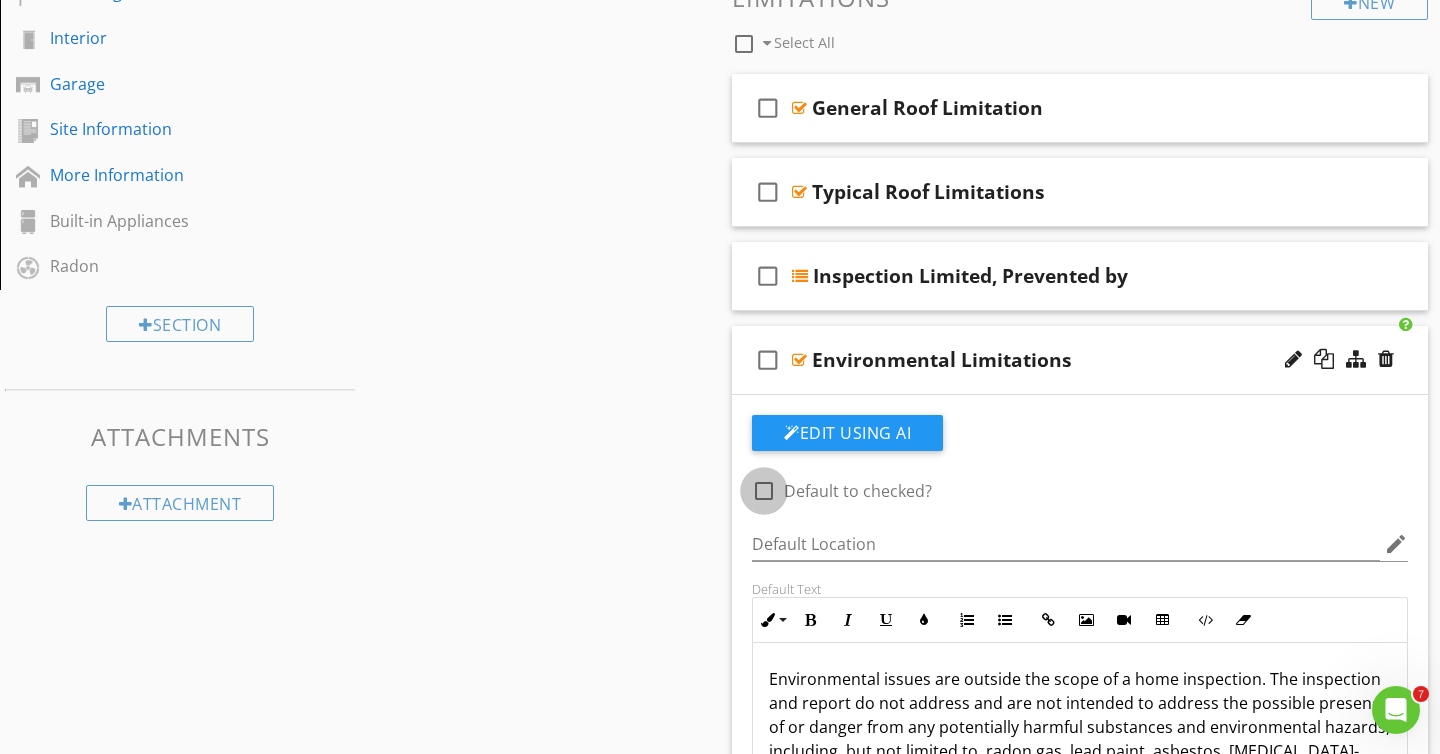 click at bounding box center [764, 491] 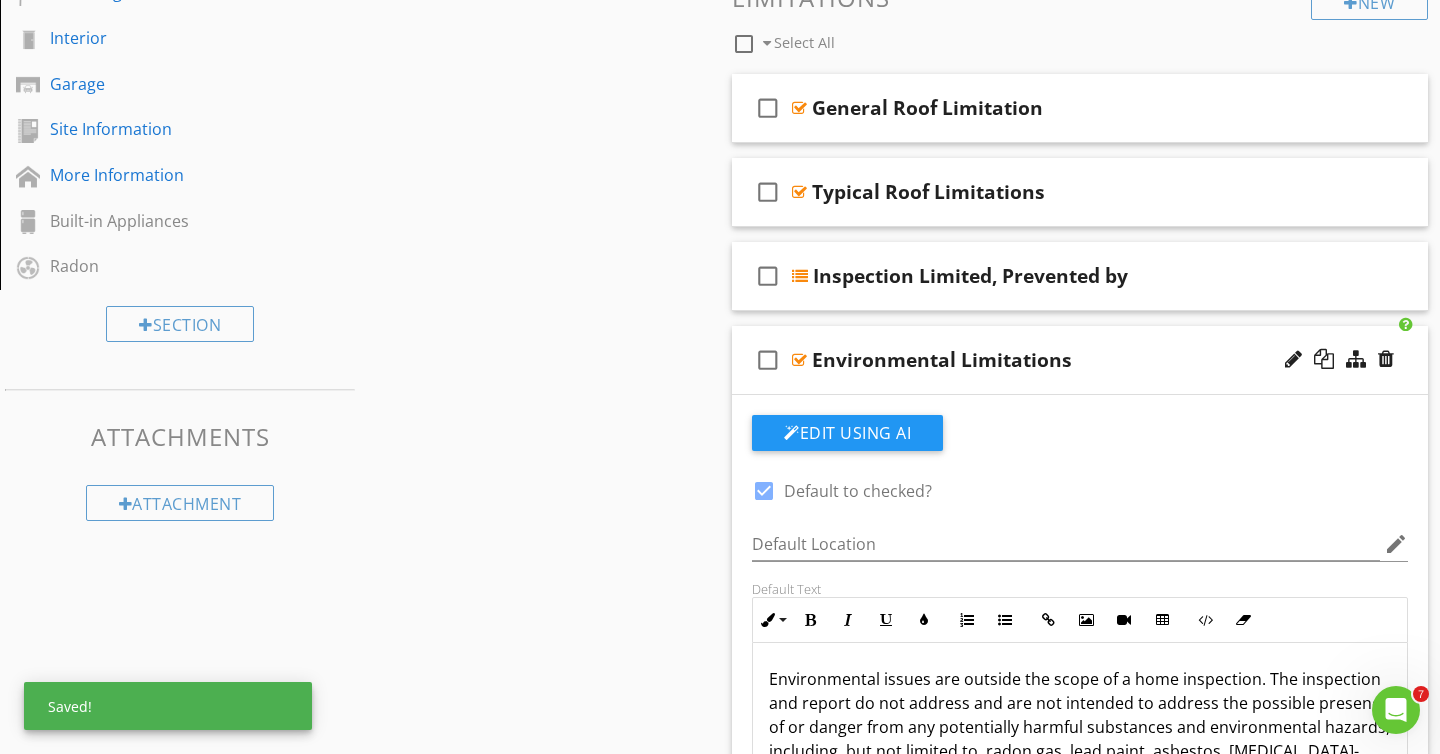 click on "check_box_outline_blank
Environmental Limitations" at bounding box center (1080, 360) 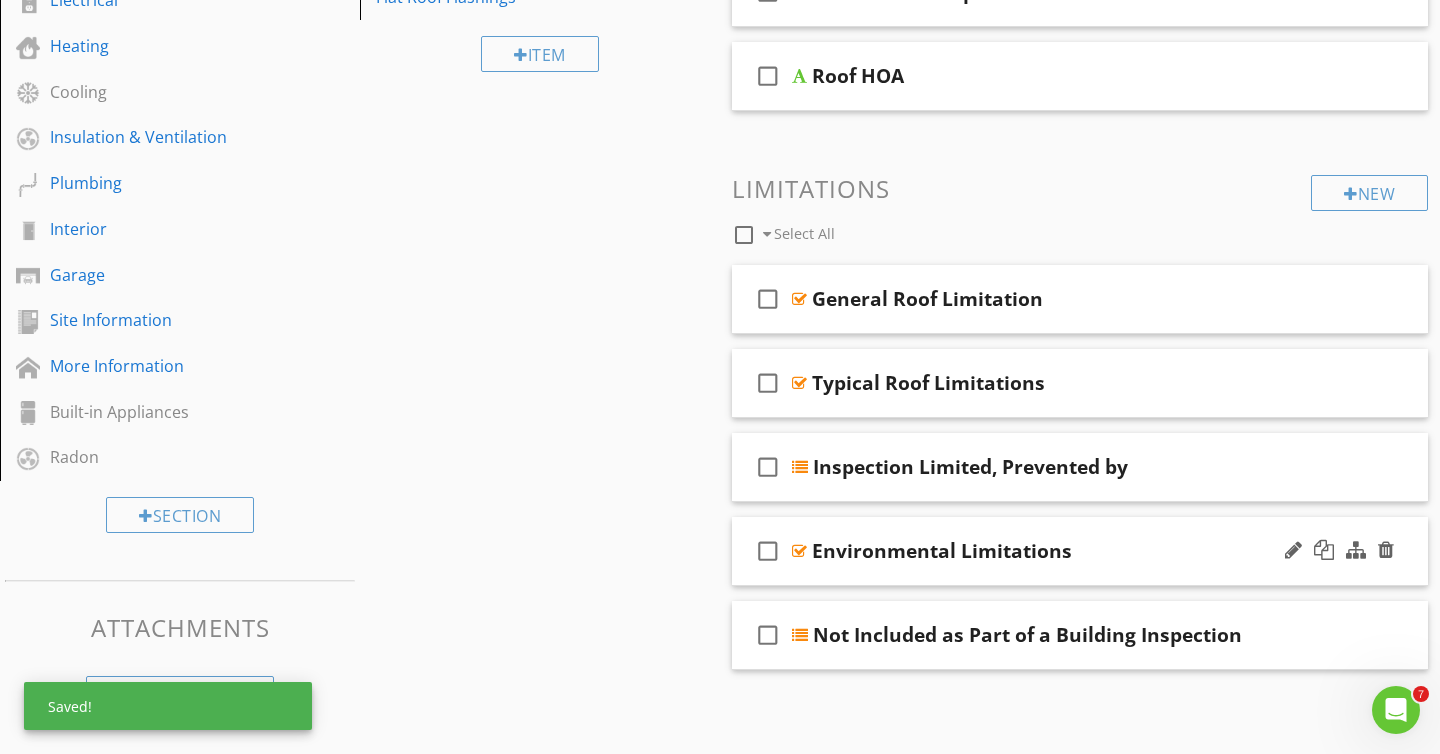 scroll, scrollTop: 527, scrollLeft: 0, axis: vertical 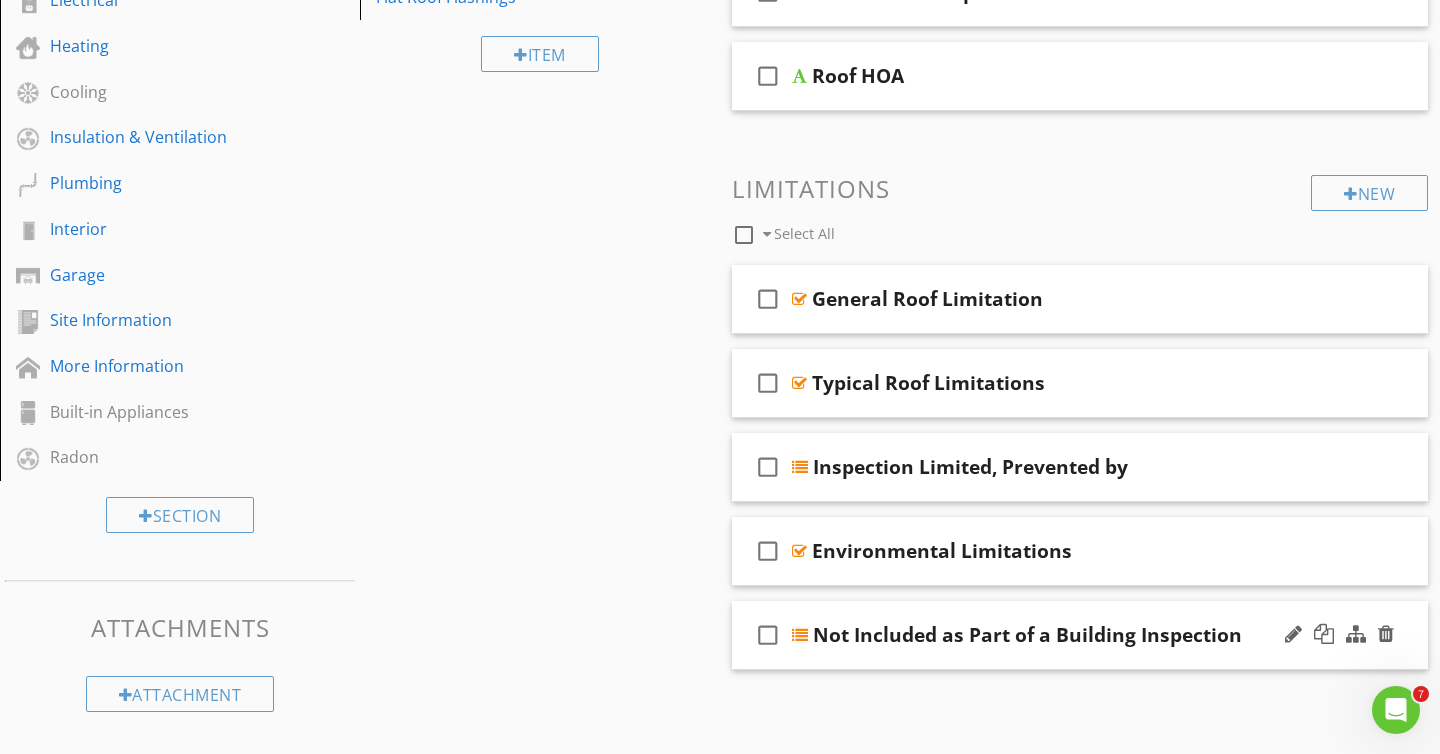 click on "Not Included as Part of a Building Inspection" at bounding box center (1027, 635) 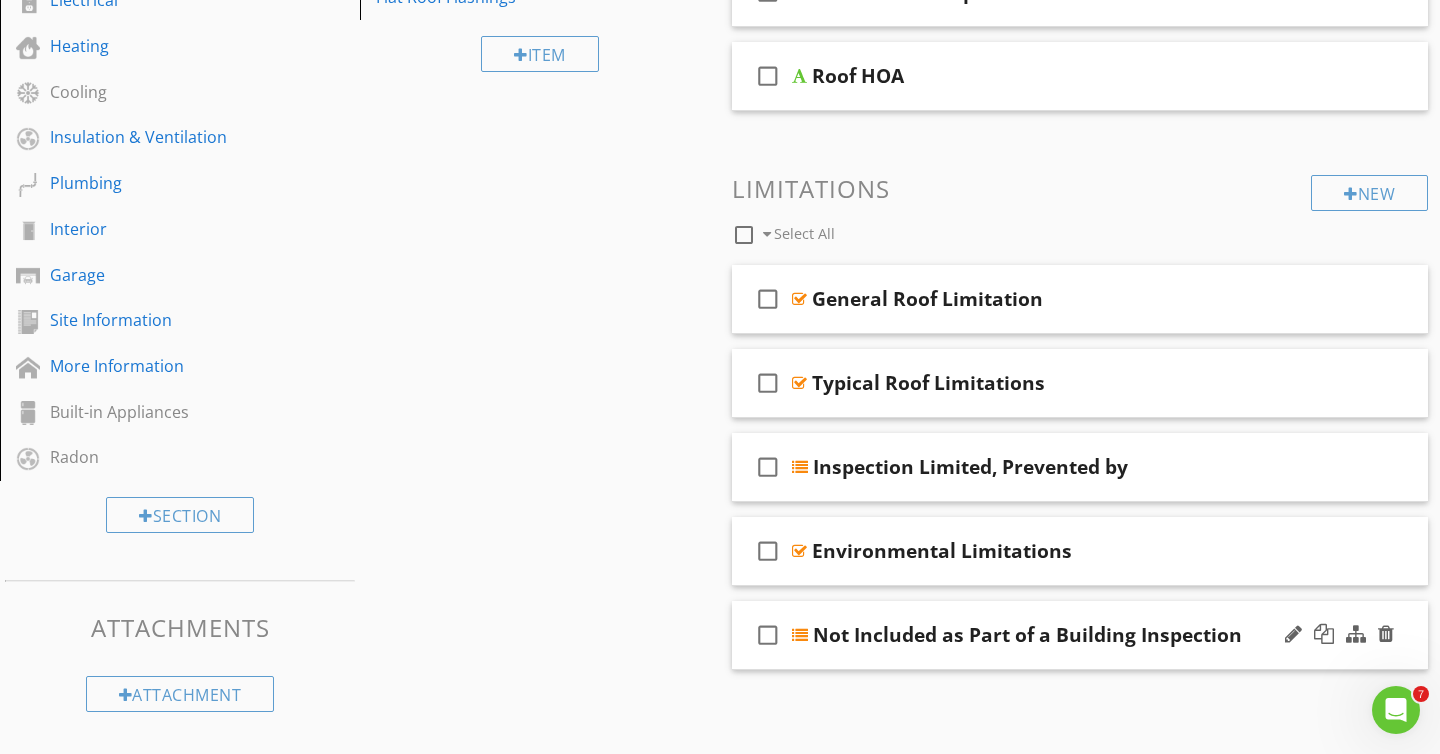 click on "check_box_outline_blank
Not Included as Part of a Building Inspection" at bounding box center (1080, 635) 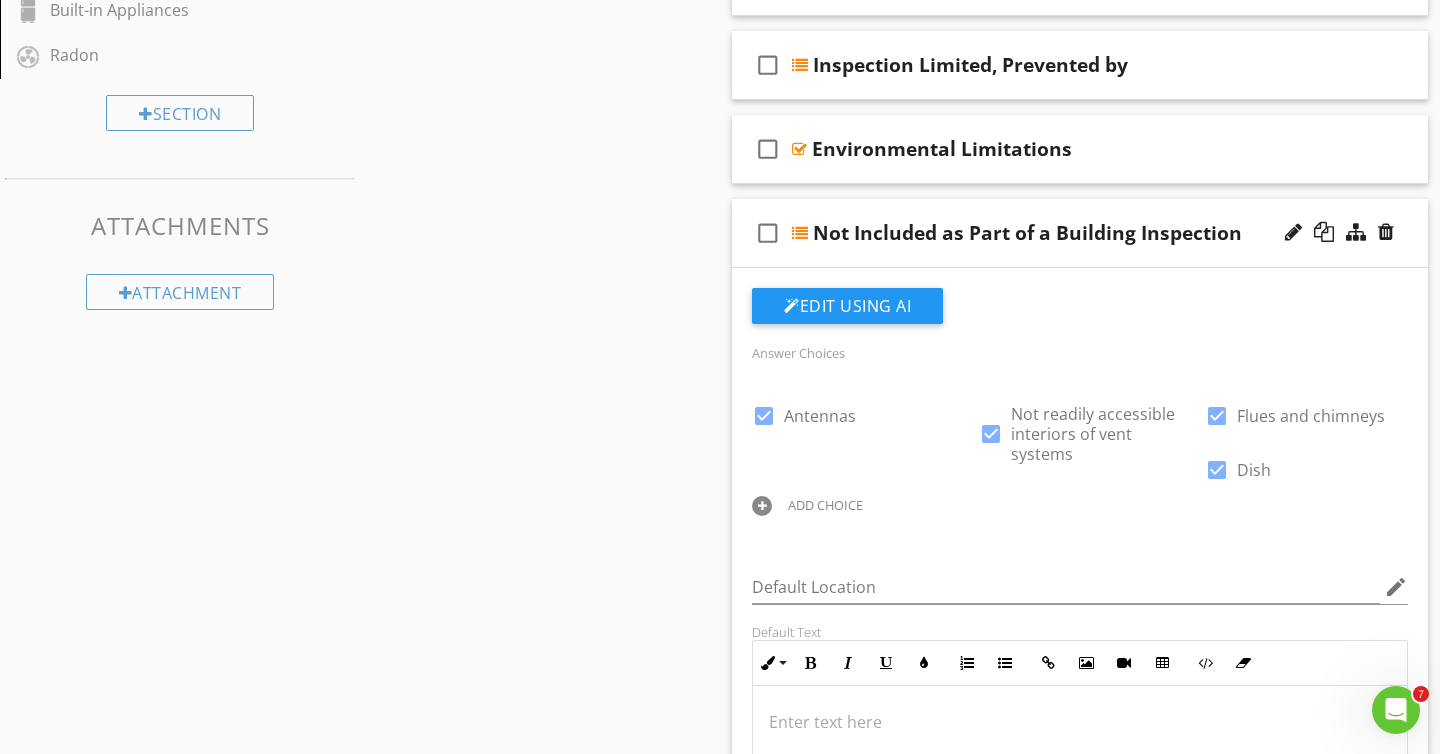 scroll, scrollTop: 934, scrollLeft: 0, axis: vertical 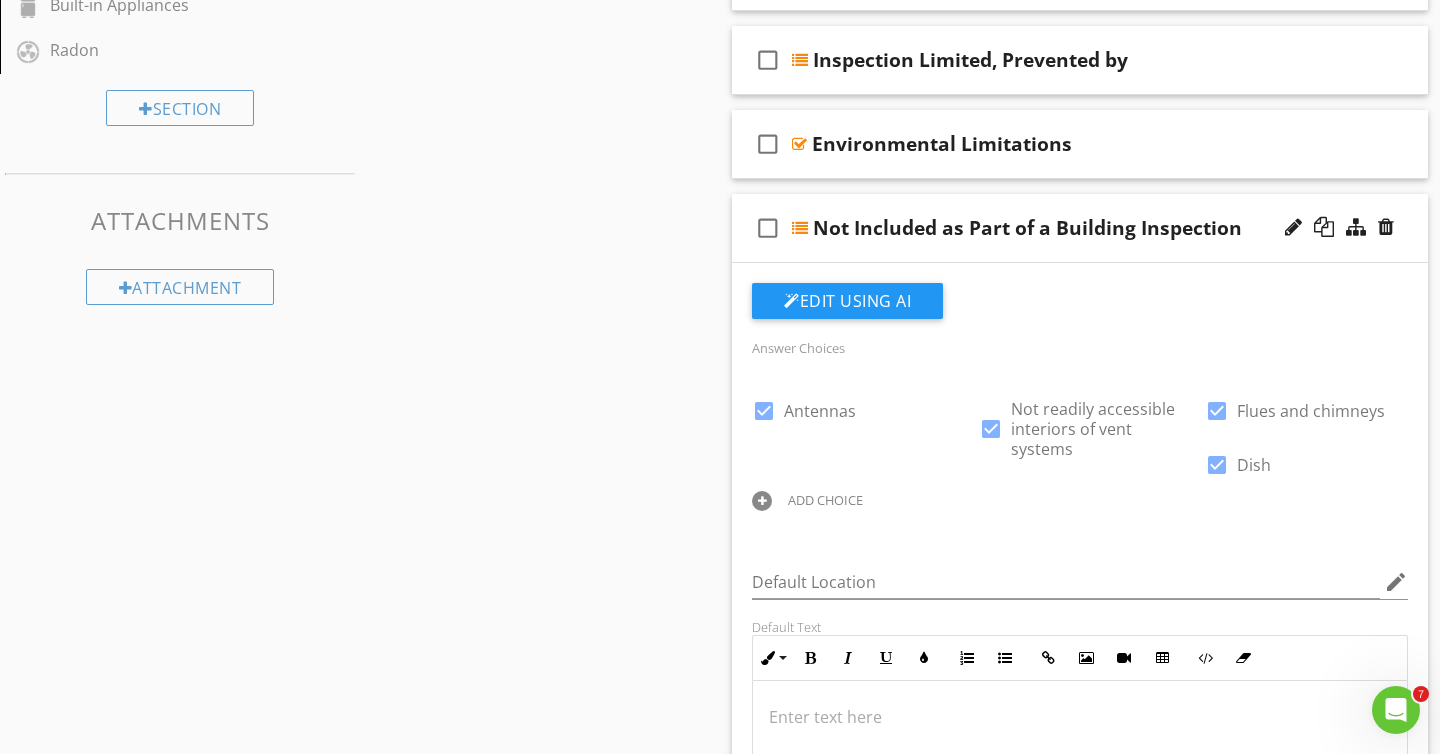 click on "check_box_outline_blank
Not Included as Part of a Building Inspection" at bounding box center [1080, 228] 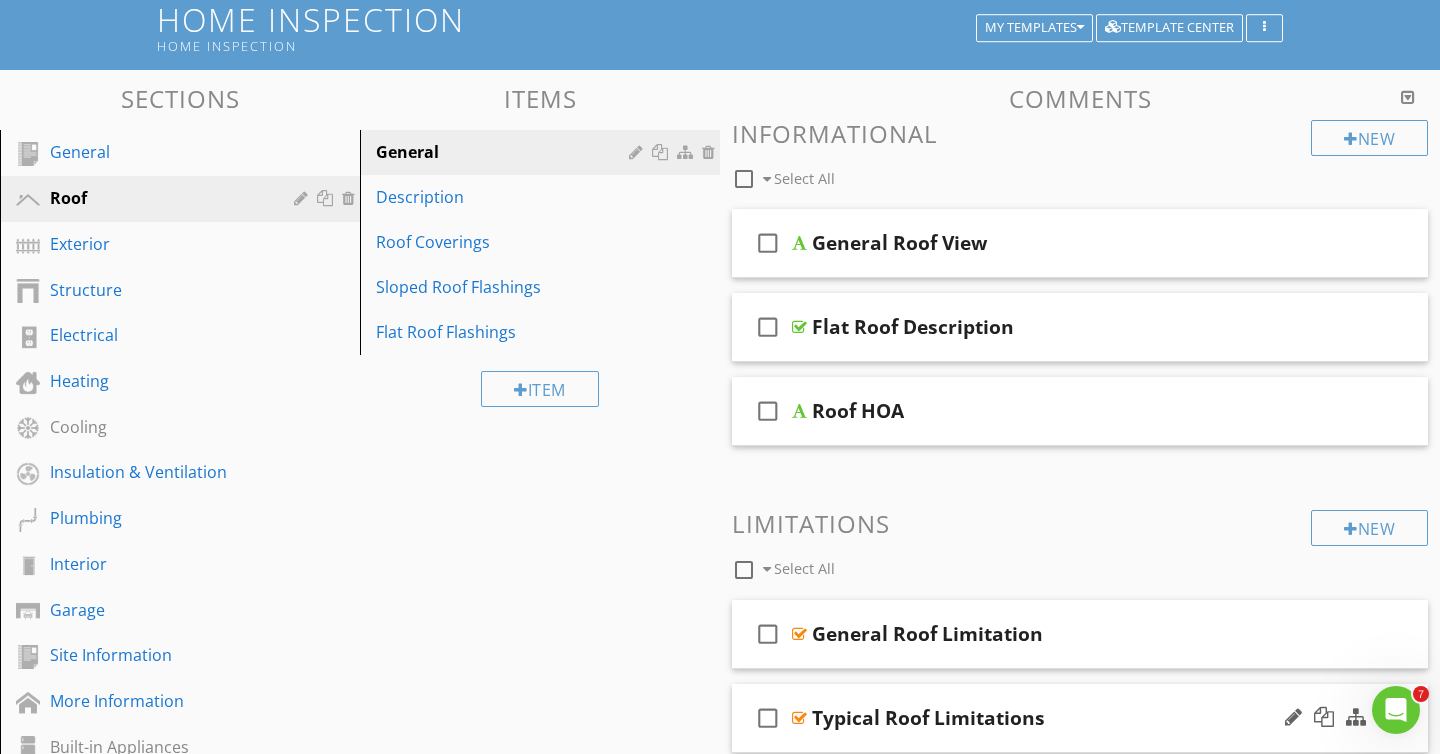 scroll, scrollTop: 195, scrollLeft: 0, axis: vertical 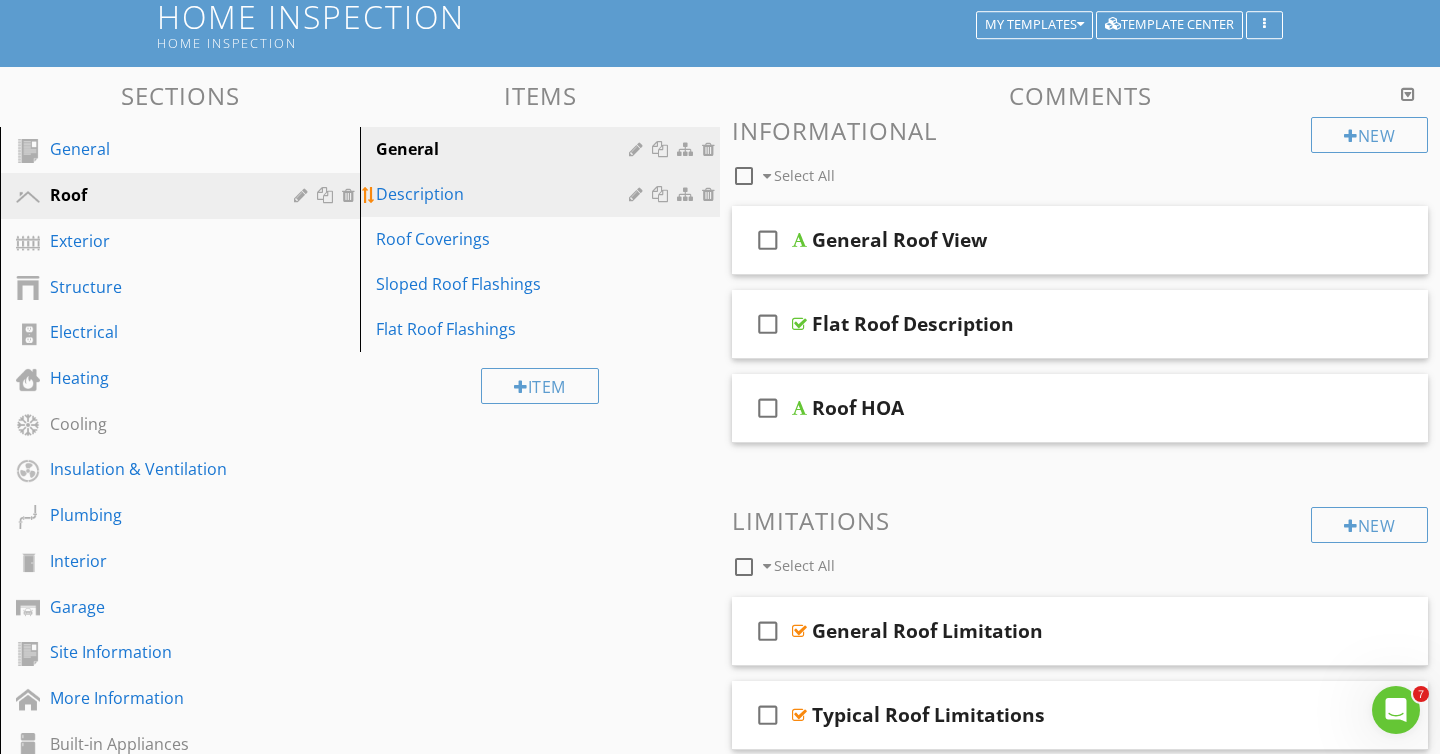 click on "Description" at bounding box center [505, 194] 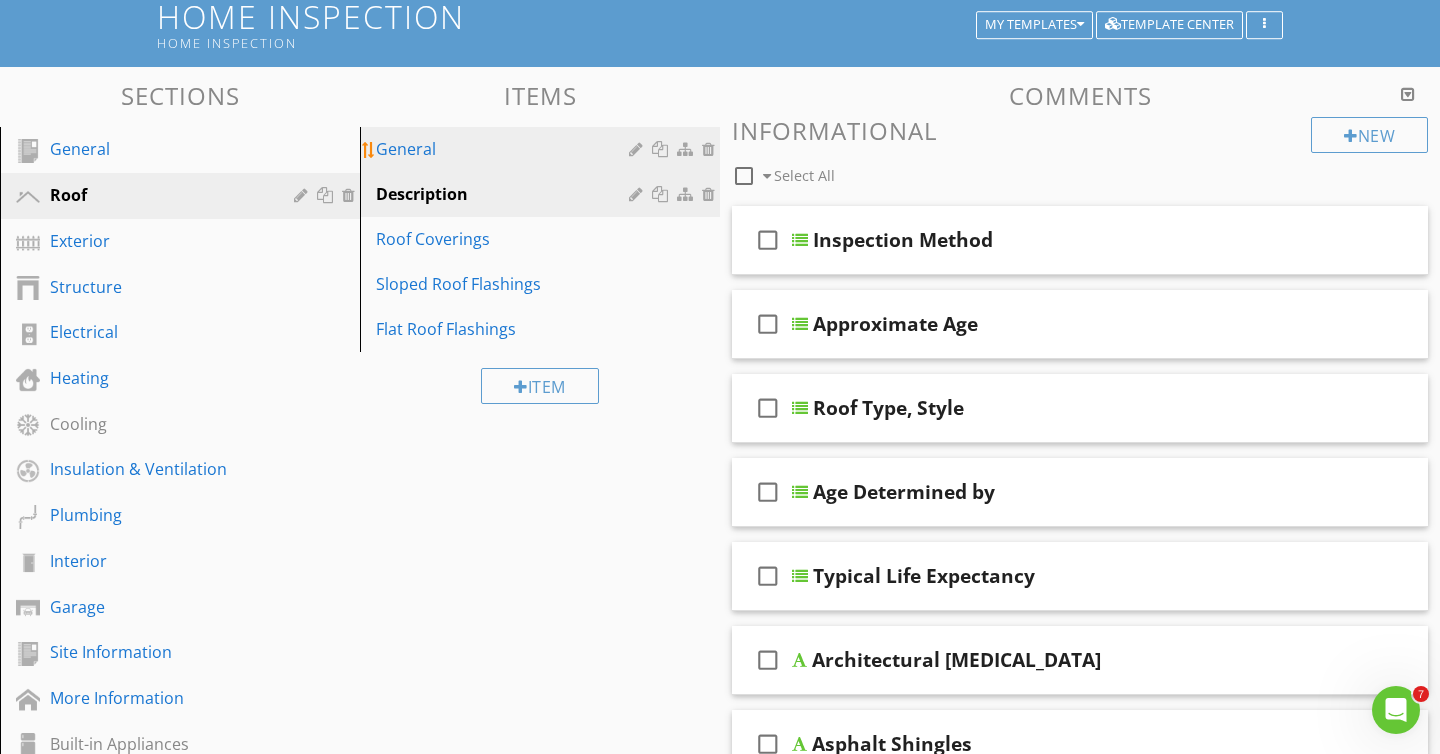 click on "General" at bounding box center (543, 149) 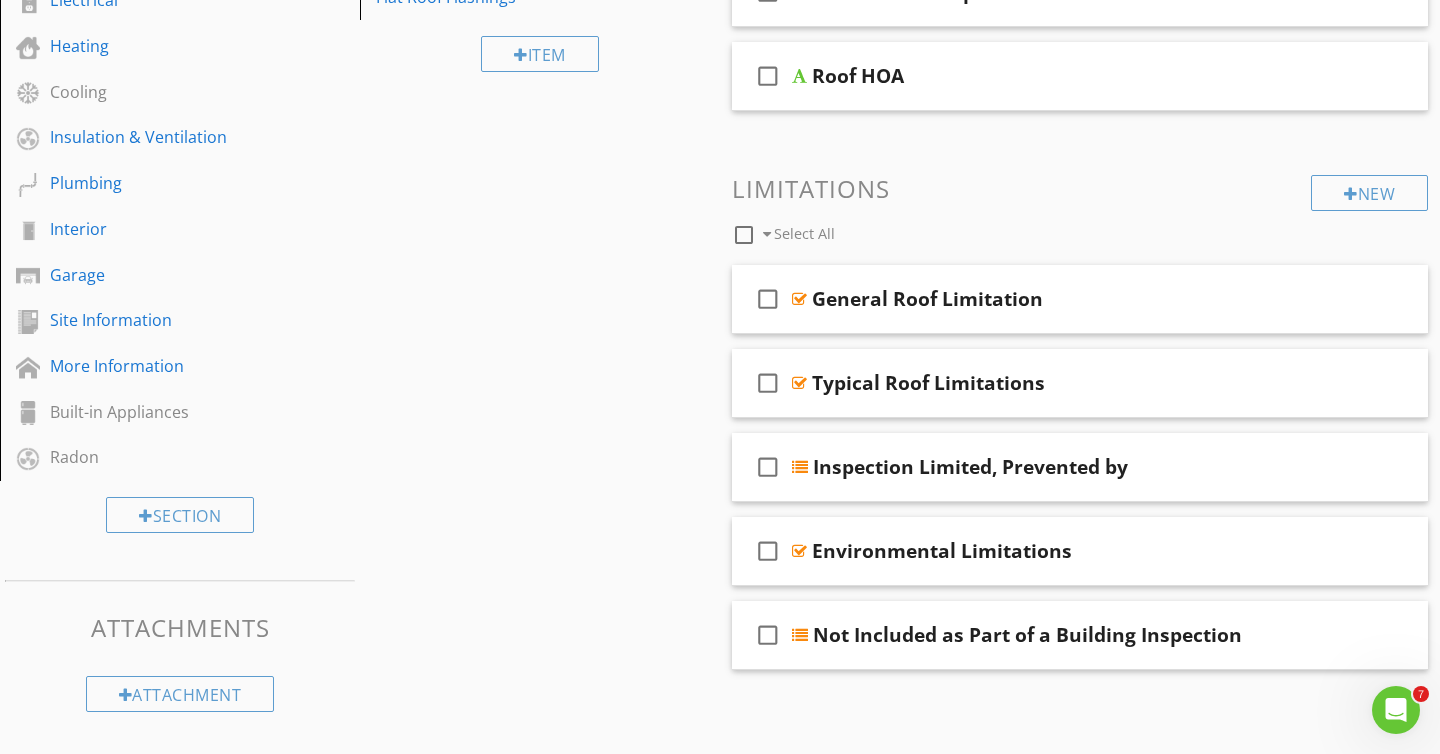 scroll, scrollTop: 0, scrollLeft: 0, axis: both 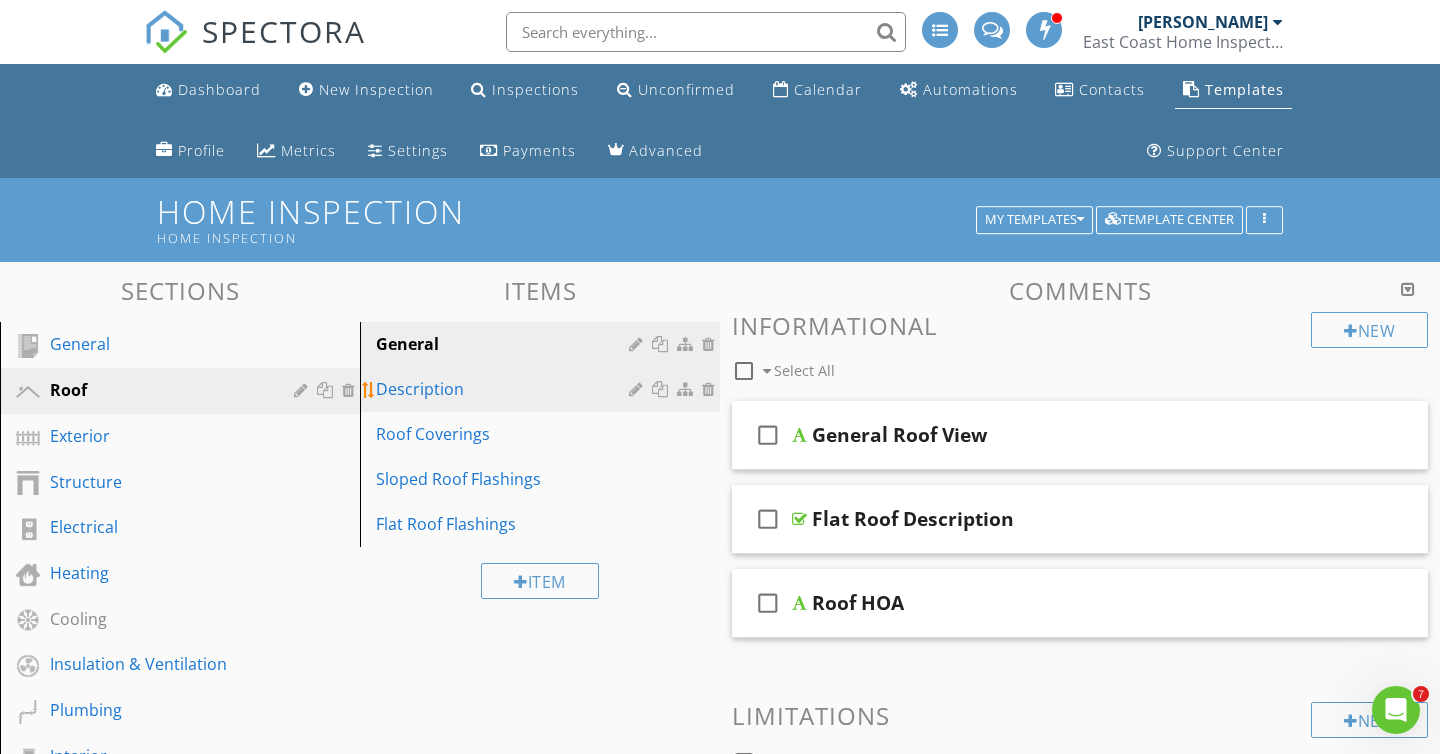 click on "Description" at bounding box center (505, 389) 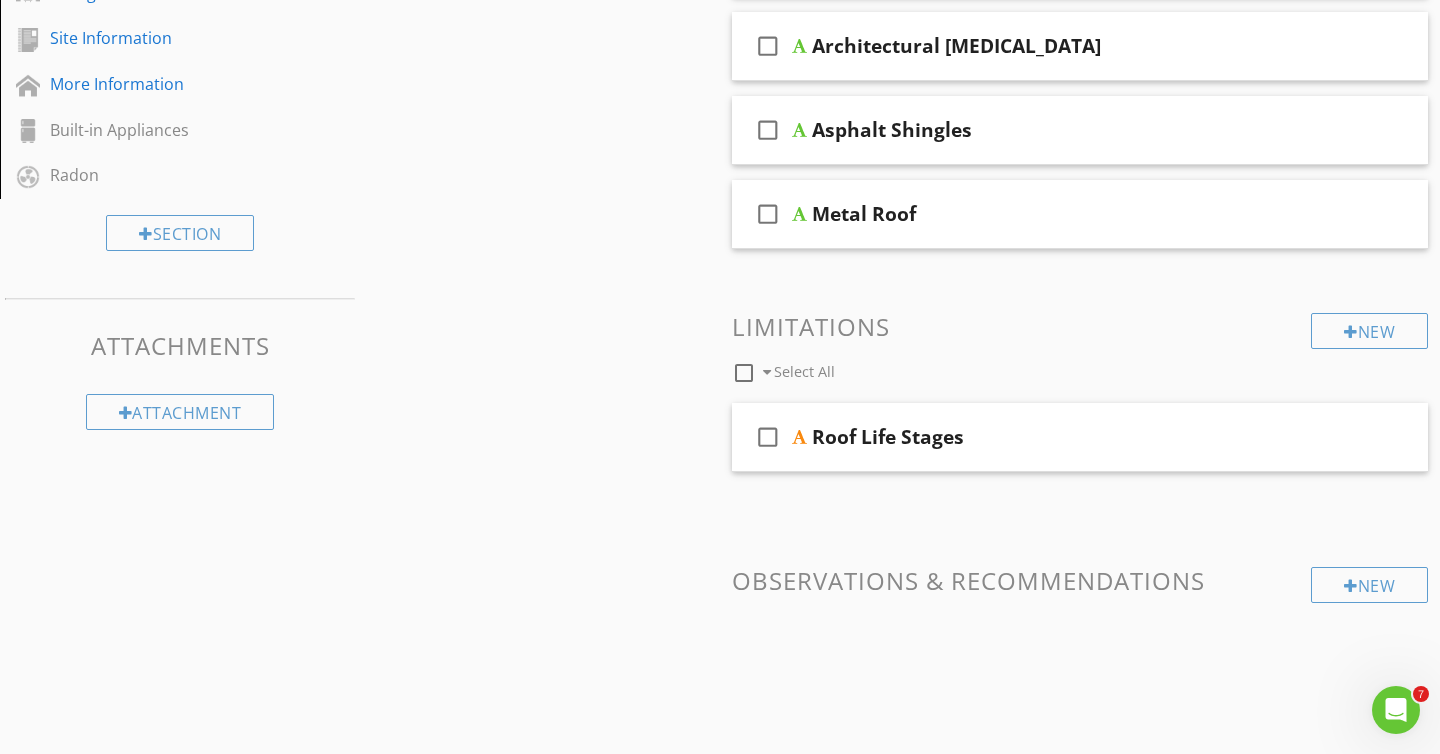 scroll, scrollTop: 849, scrollLeft: 0, axis: vertical 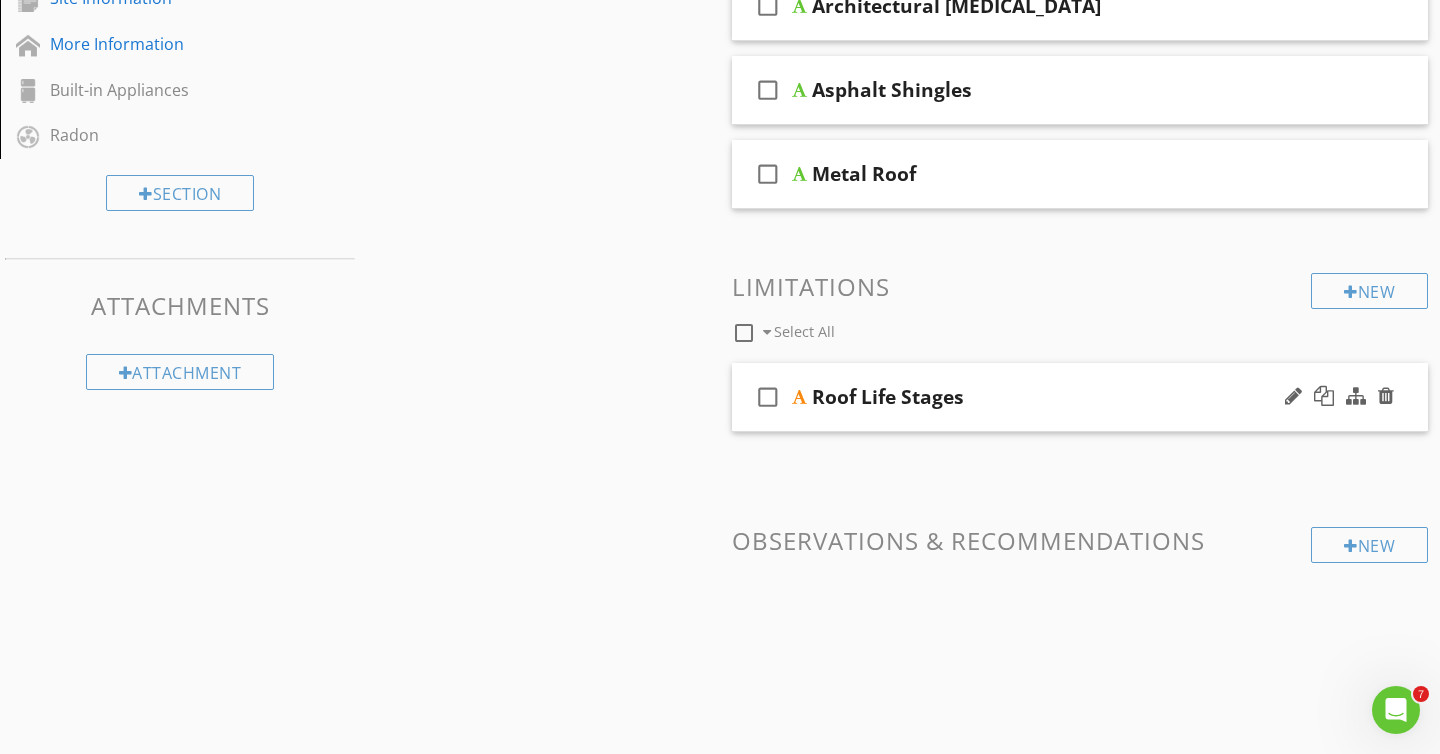 click on "check_box_outline_blank
Roof Life Stages" at bounding box center [1080, 397] 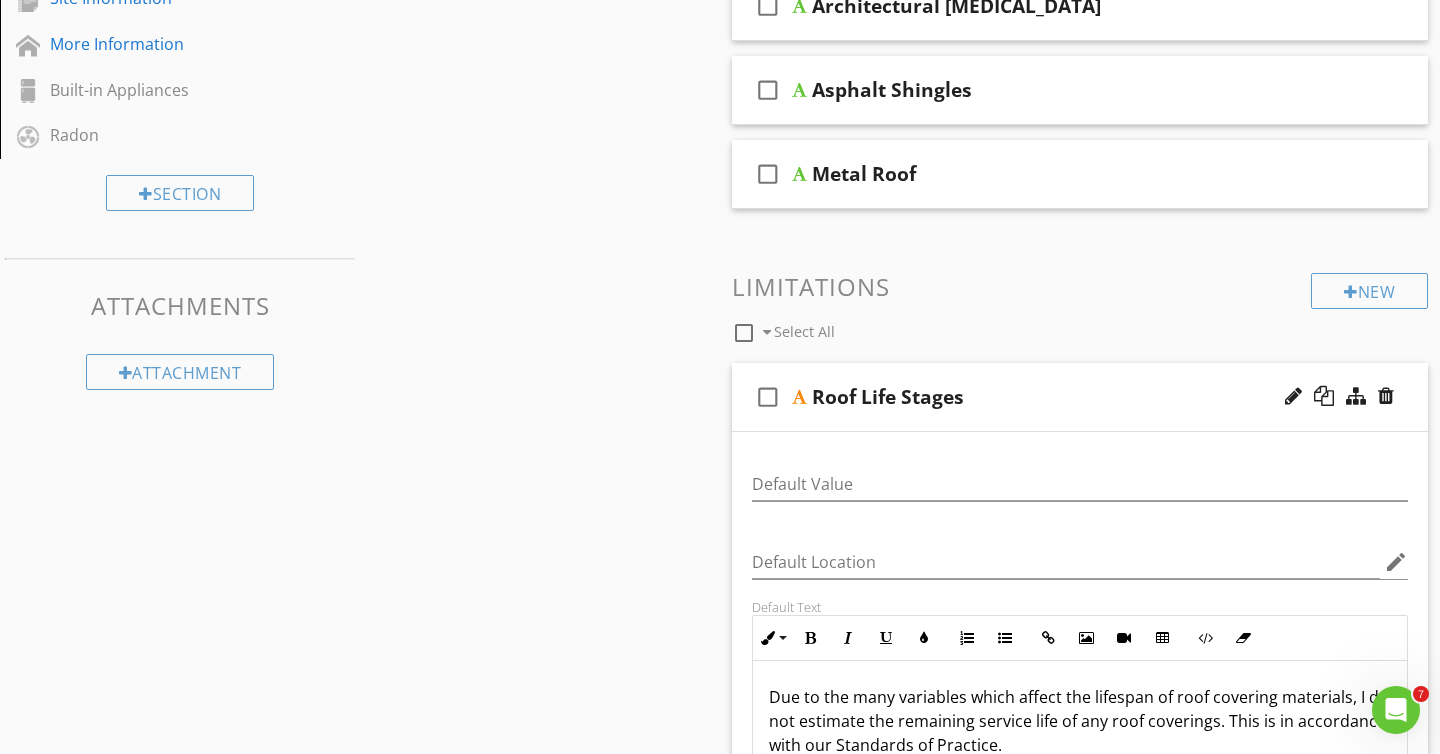 scroll, scrollTop: 1170, scrollLeft: 0, axis: vertical 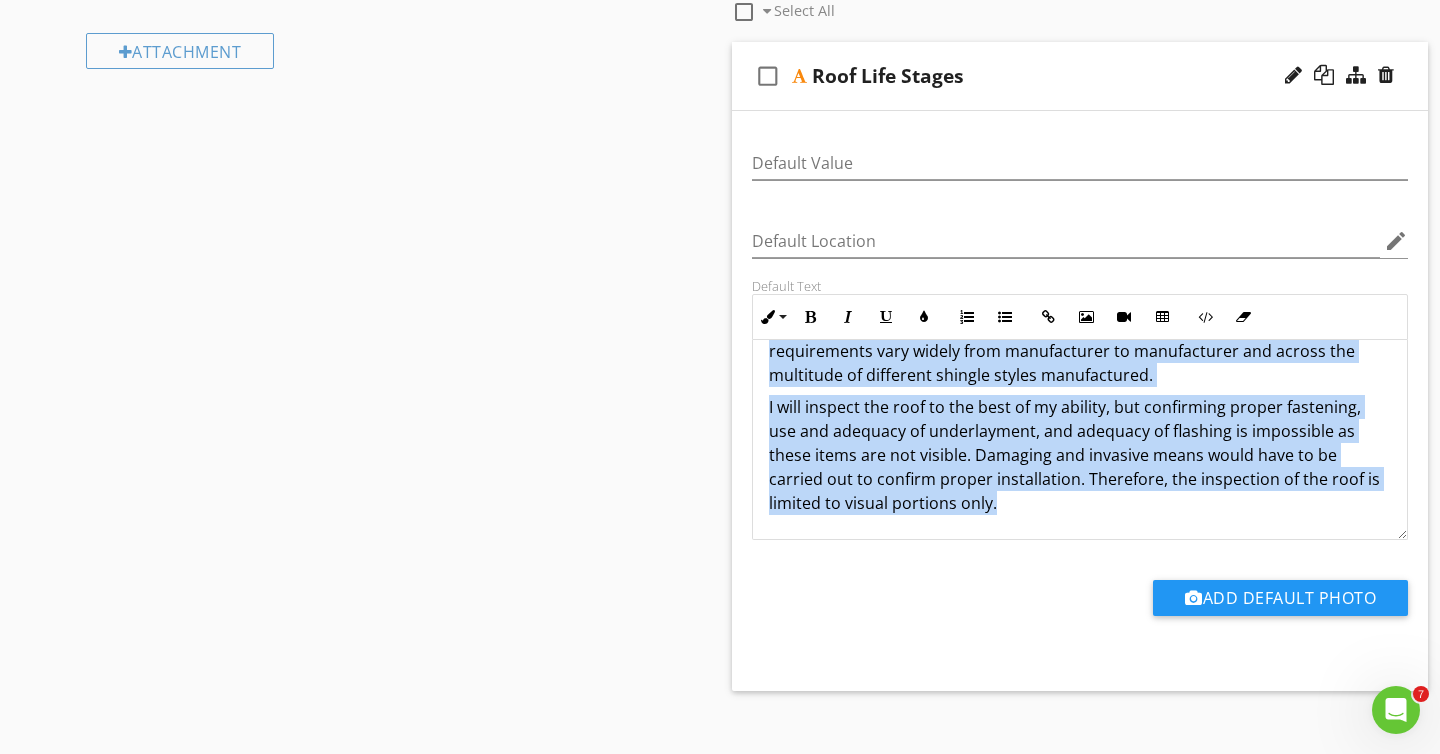 drag, startPoint x: 771, startPoint y: 373, endPoint x: 995, endPoint y: 542, distance: 280.60114 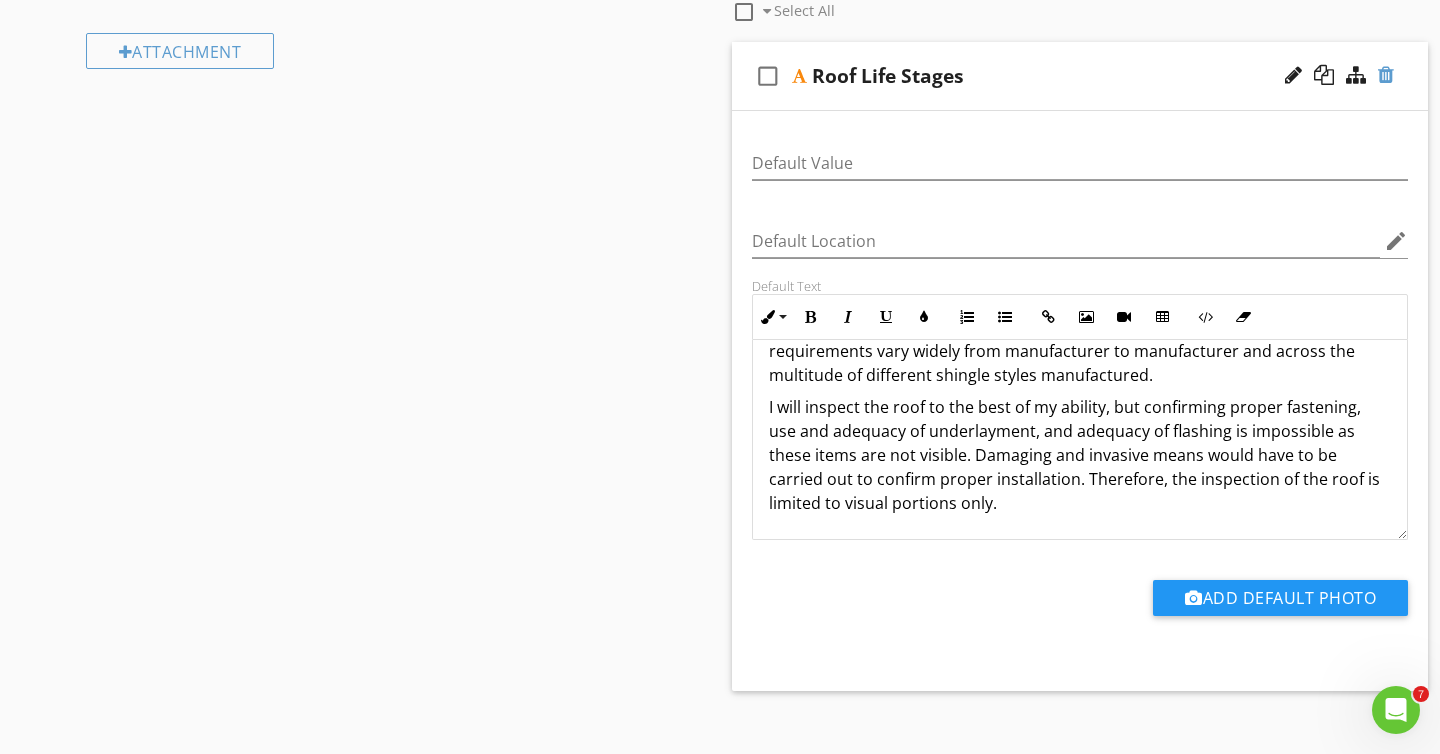 click at bounding box center [1386, 75] 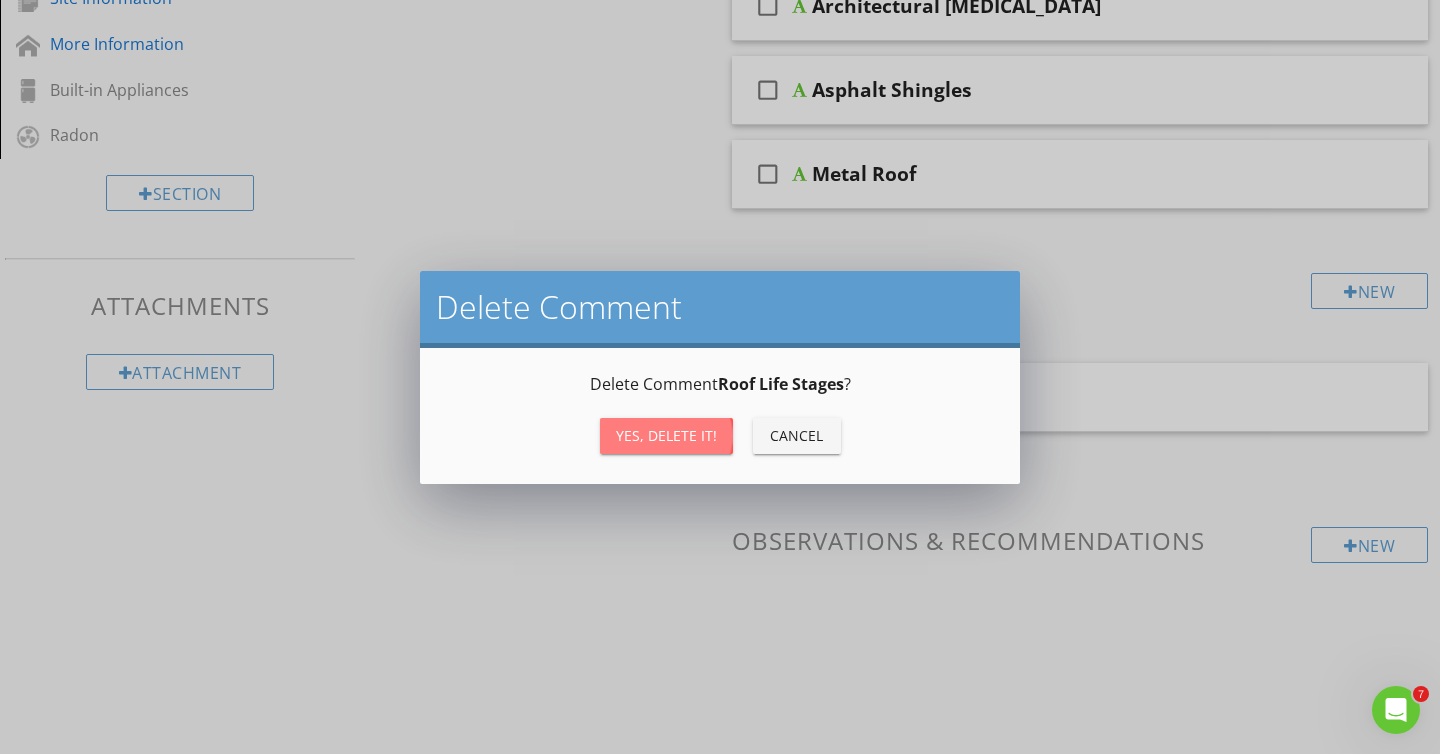 click on "Yes, Delete it!" at bounding box center (666, 435) 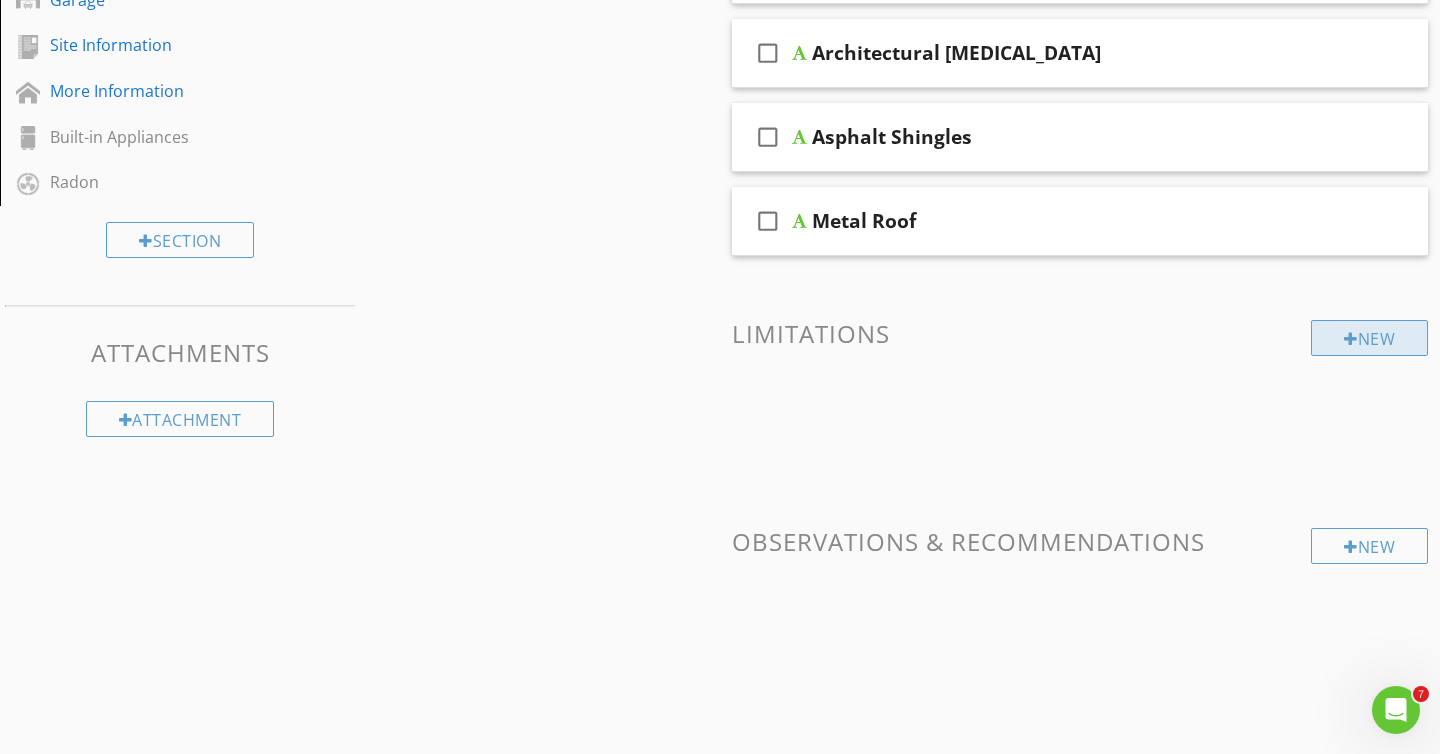 click on "New" at bounding box center [1369, 338] 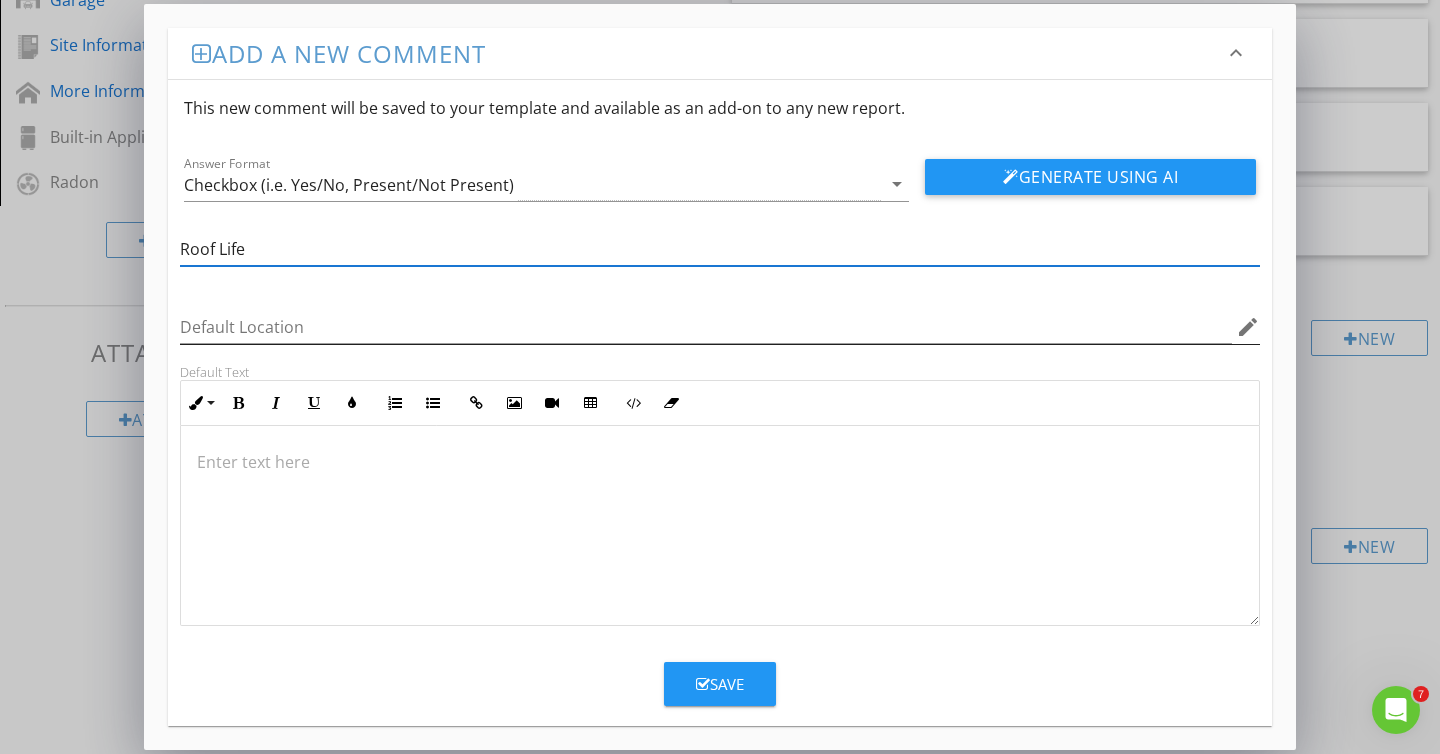 type on "Roof Life Stages" 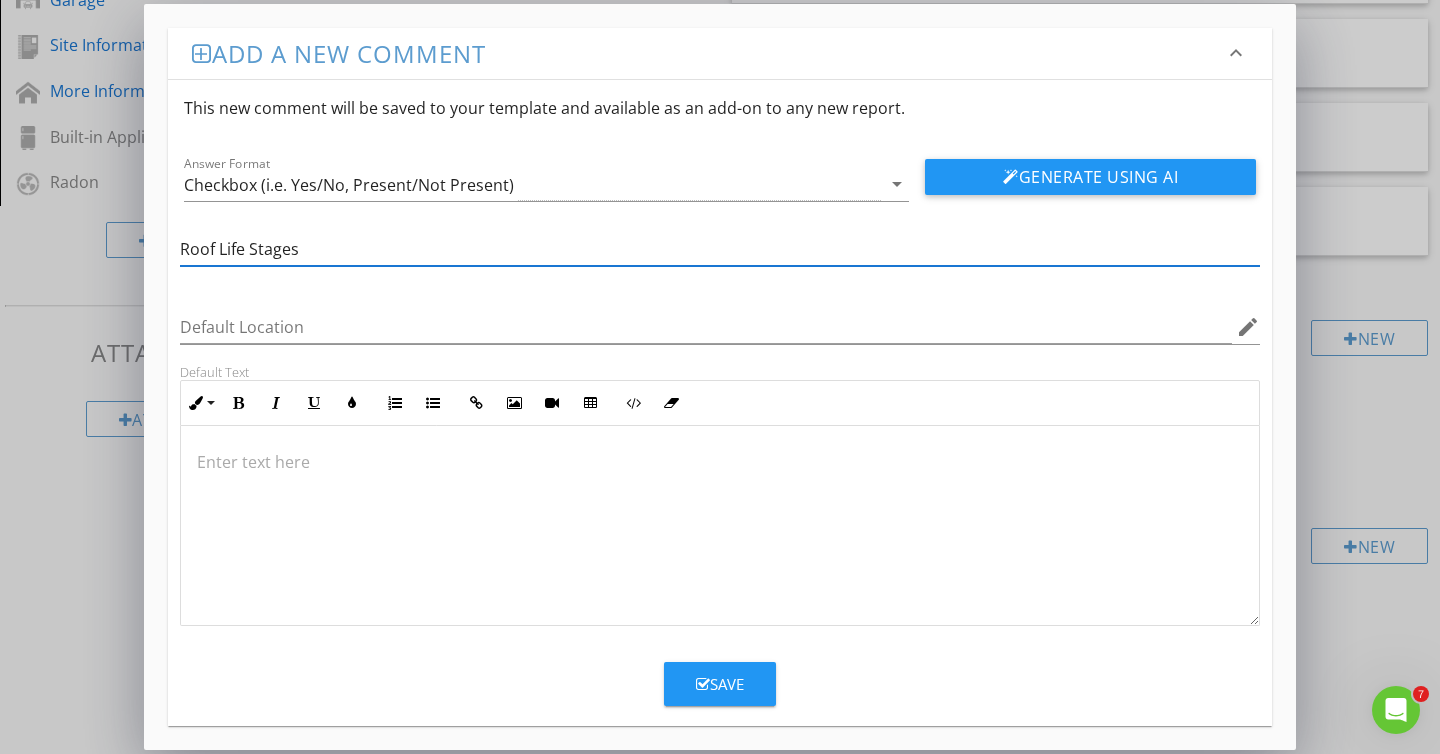 click at bounding box center (720, 526) 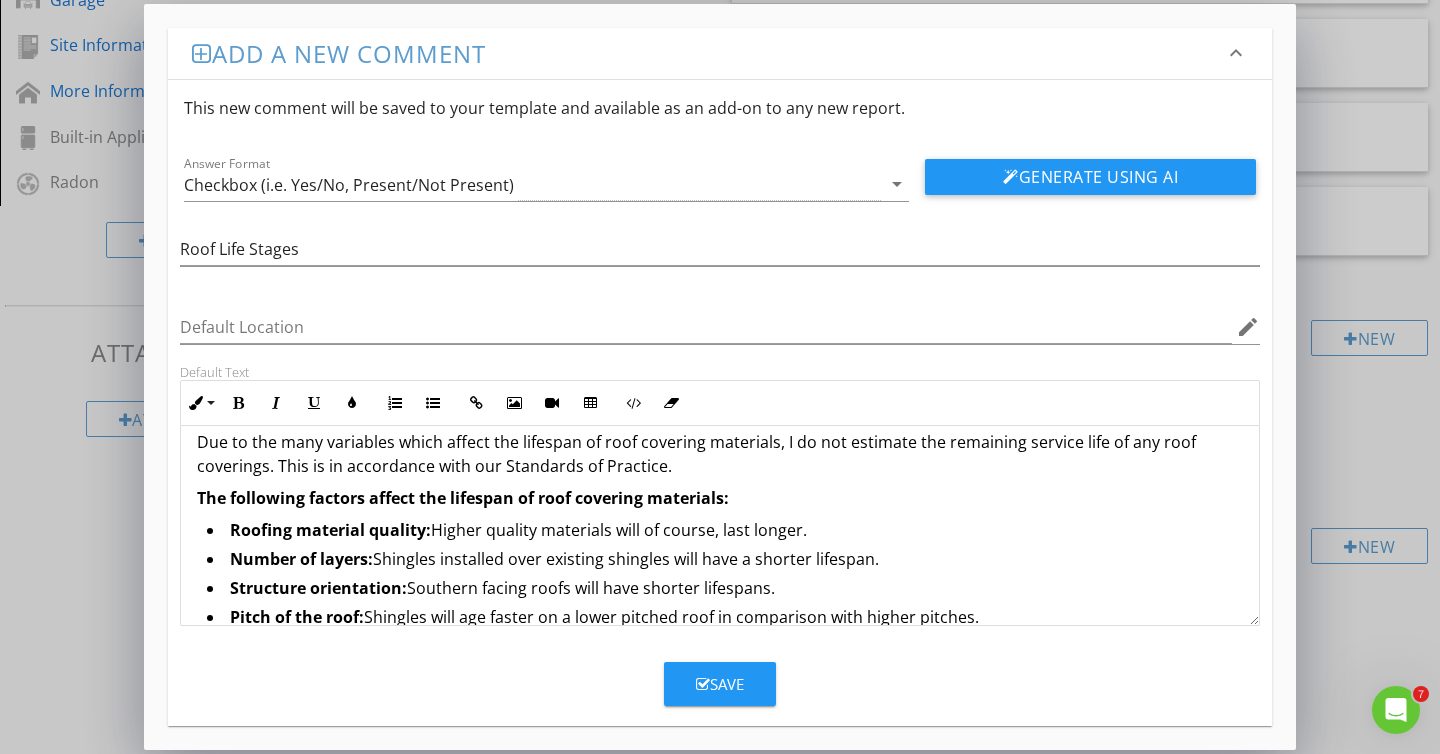 scroll, scrollTop: 0, scrollLeft: 0, axis: both 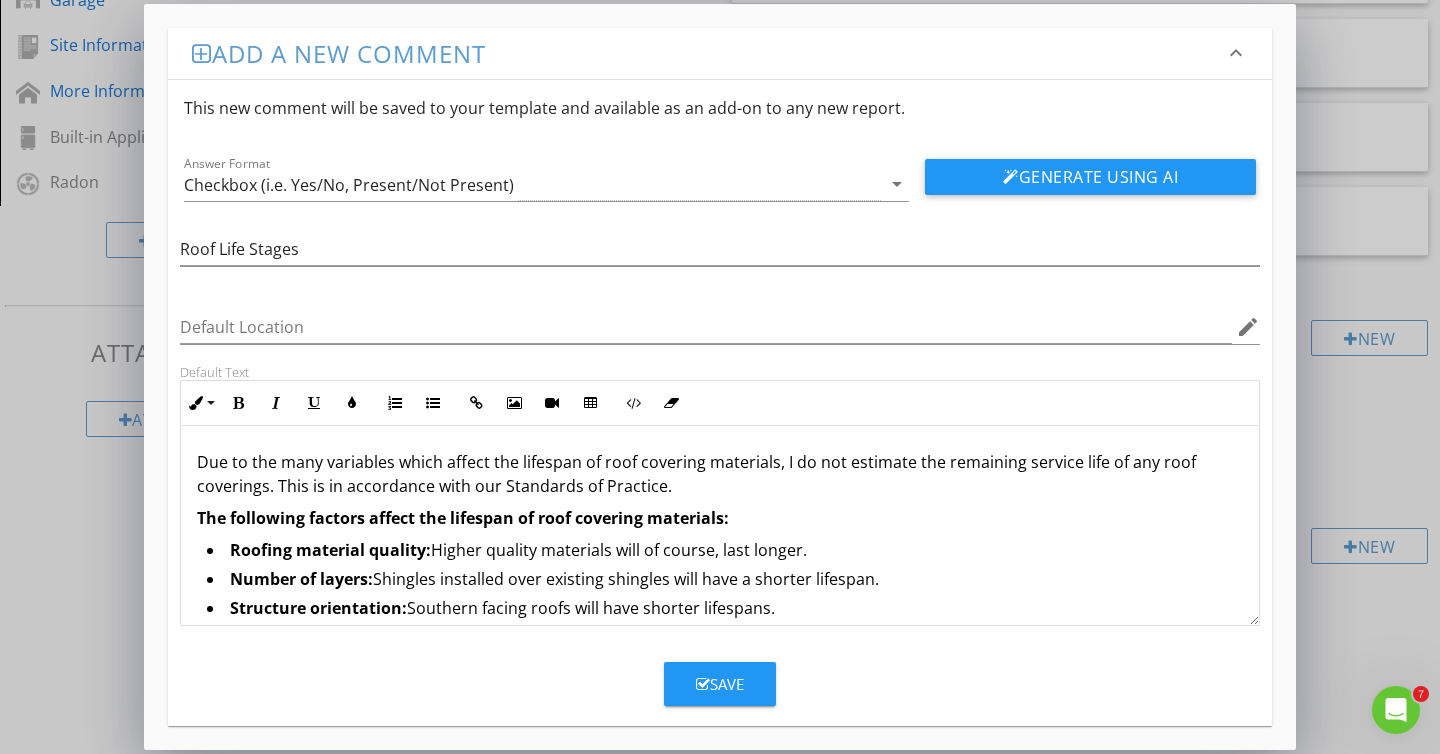 click on "Save" at bounding box center (720, 684) 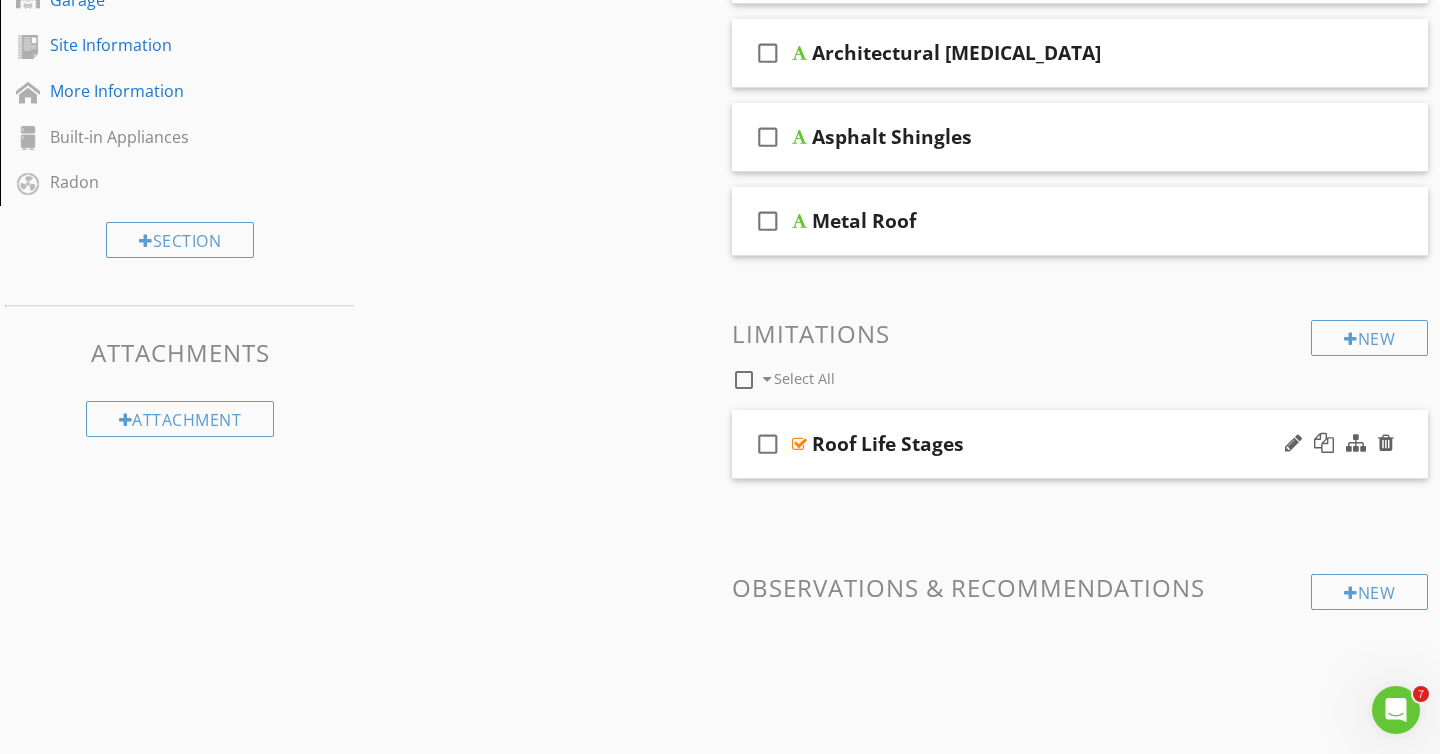 click on "check_box_outline_blank
Roof Life Stages" at bounding box center [1080, 444] 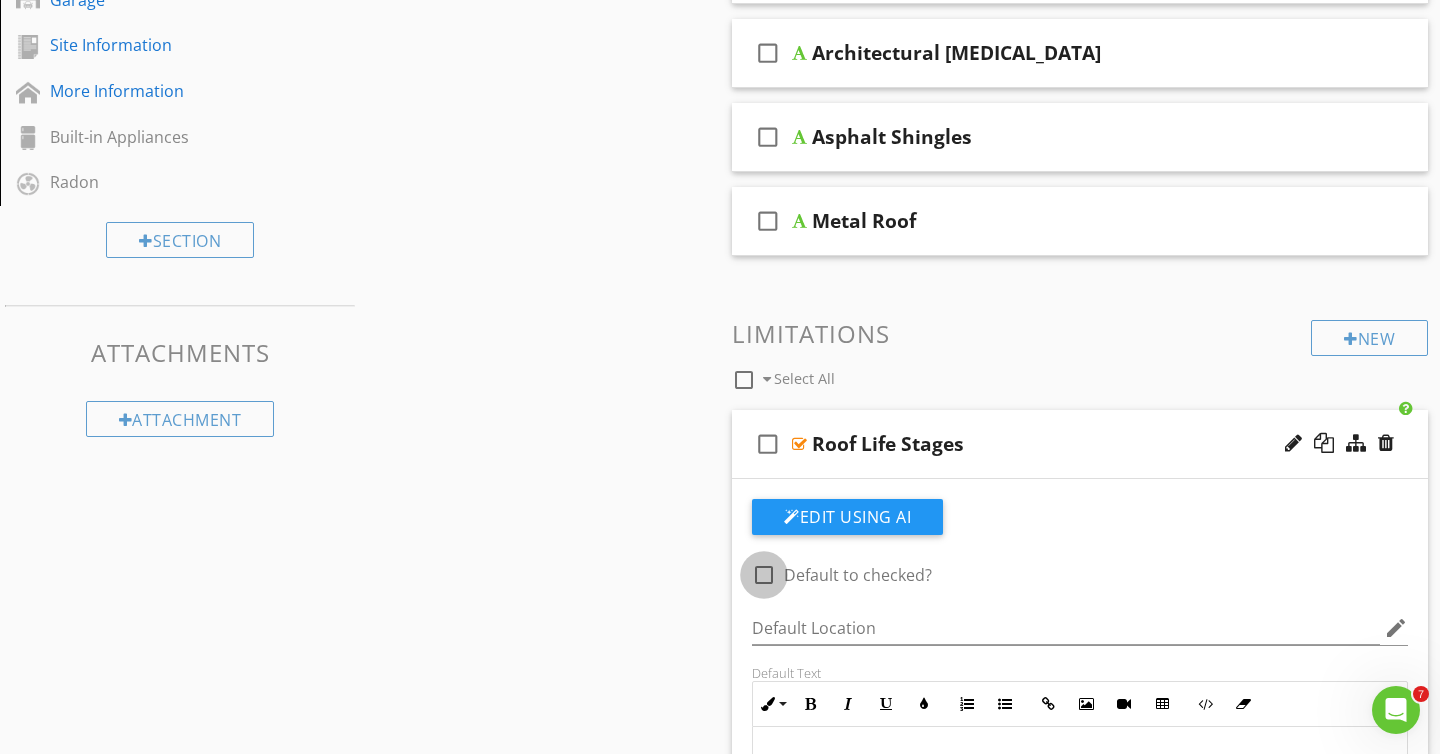 click at bounding box center (764, 575) 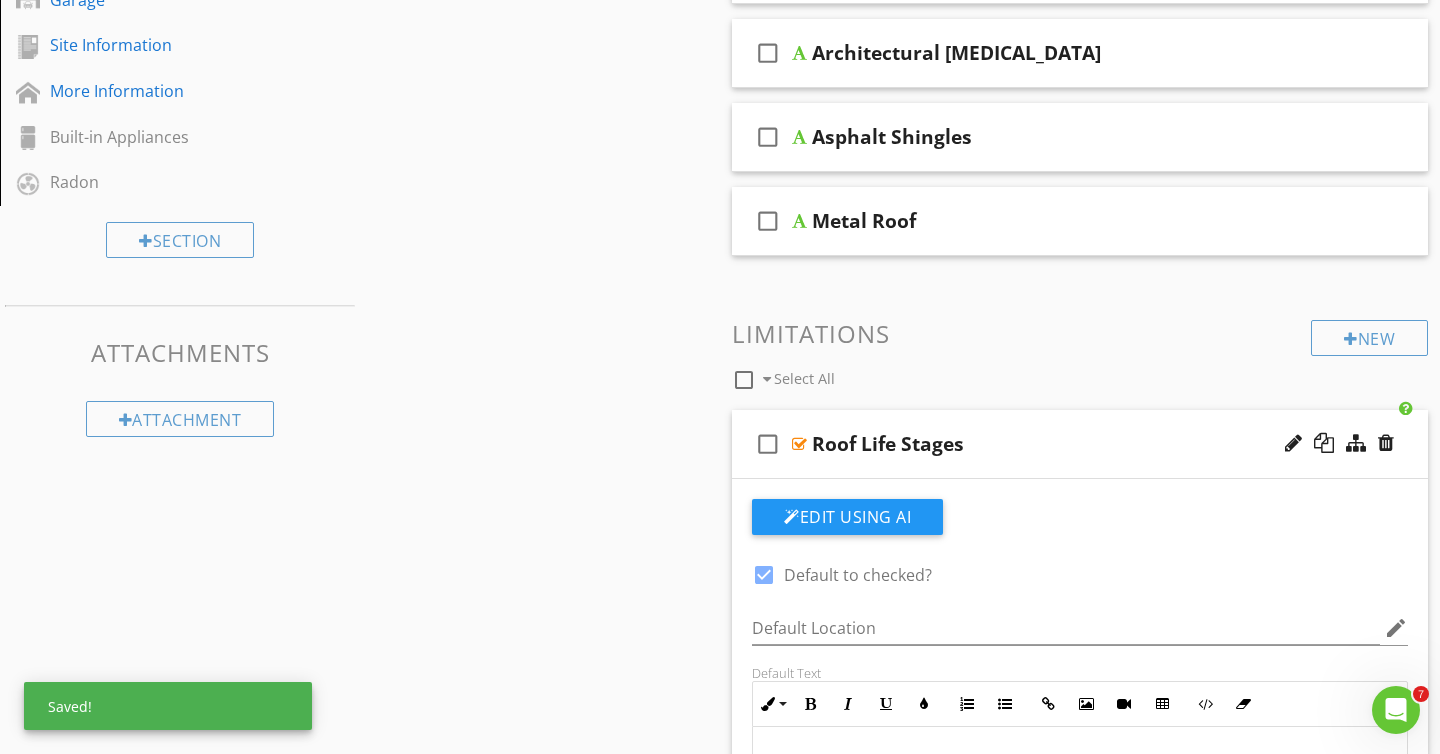 click on "check_box_outline_blank
Roof Life Stages" at bounding box center (1080, 444) 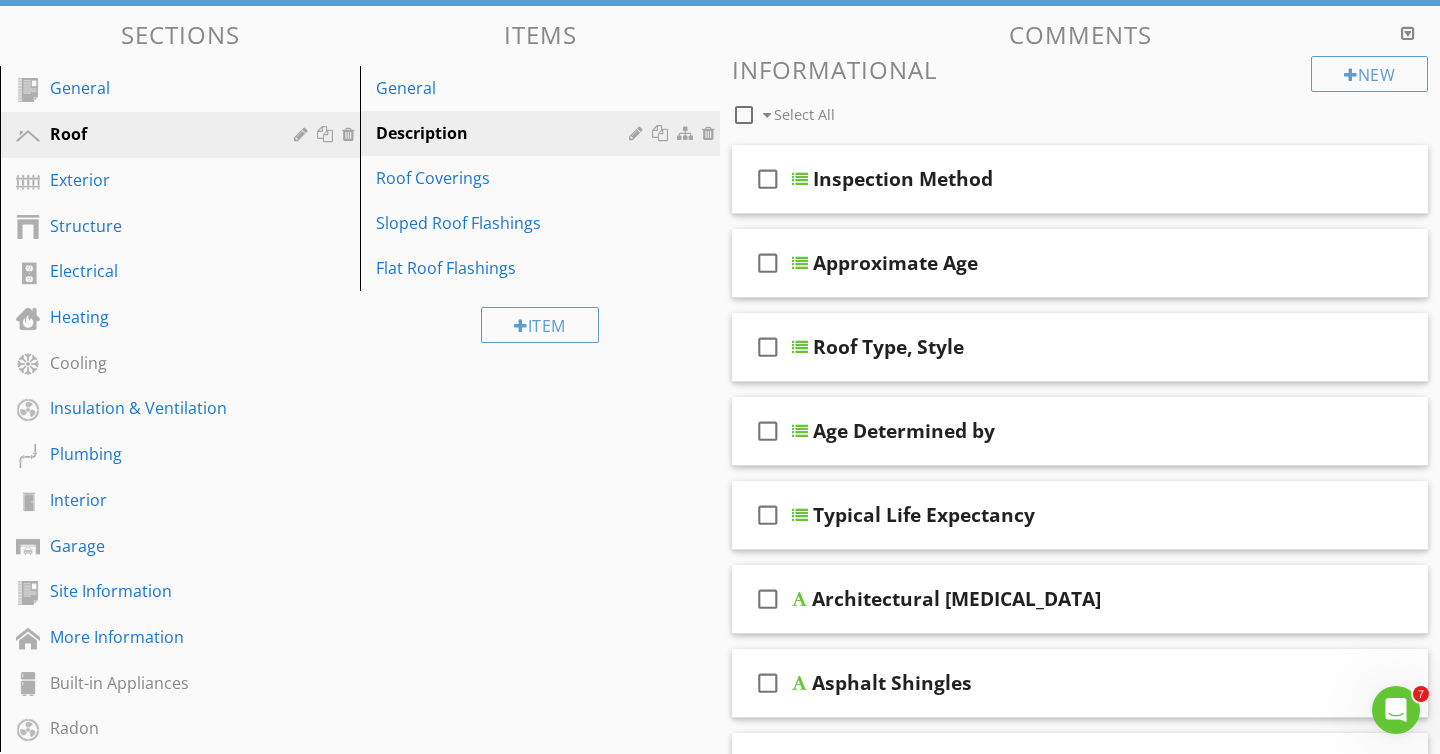 scroll, scrollTop: 226, scrollLeft: 0, axis: vertical 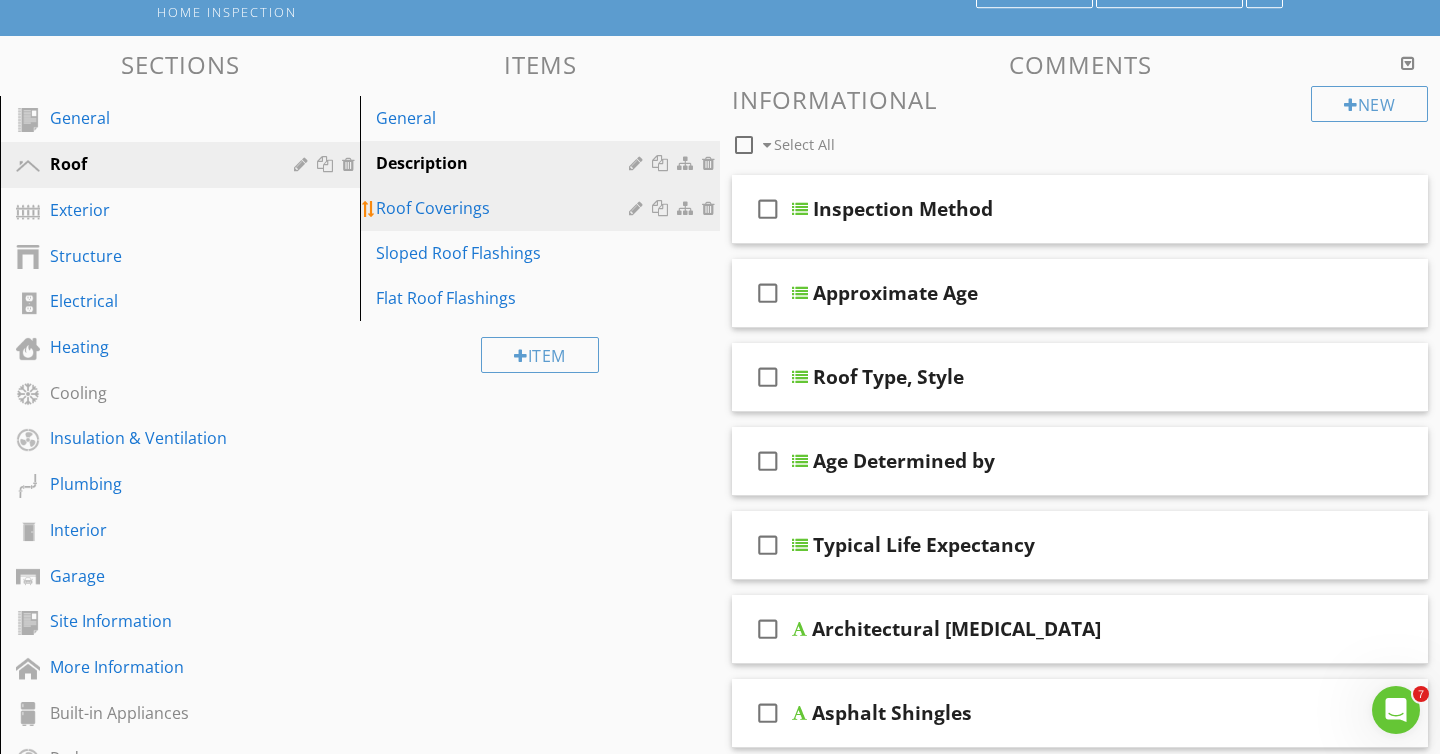 click on "Roof Coverings" at bounding box center (505, 208) 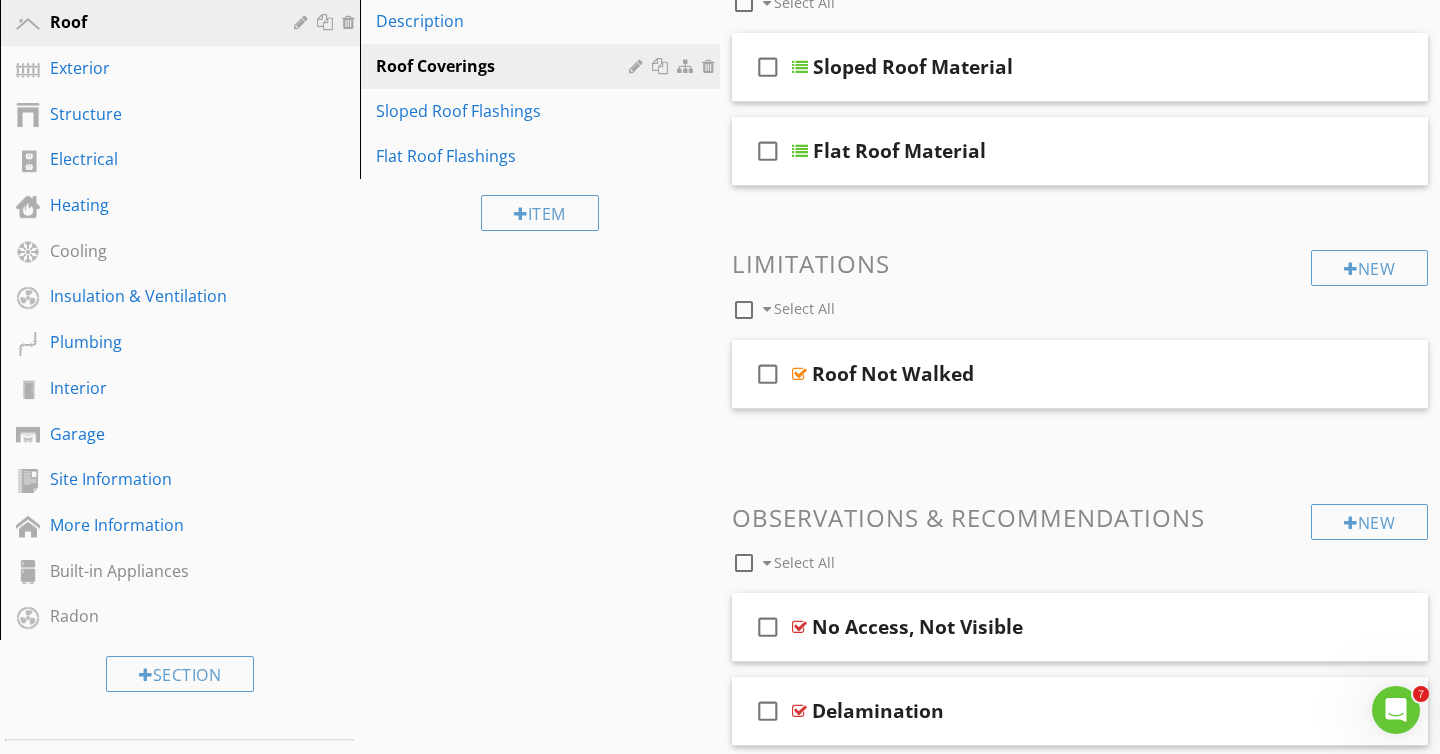 scroll, scrollTop: 465, scrollLeft: 0, axis: vertical 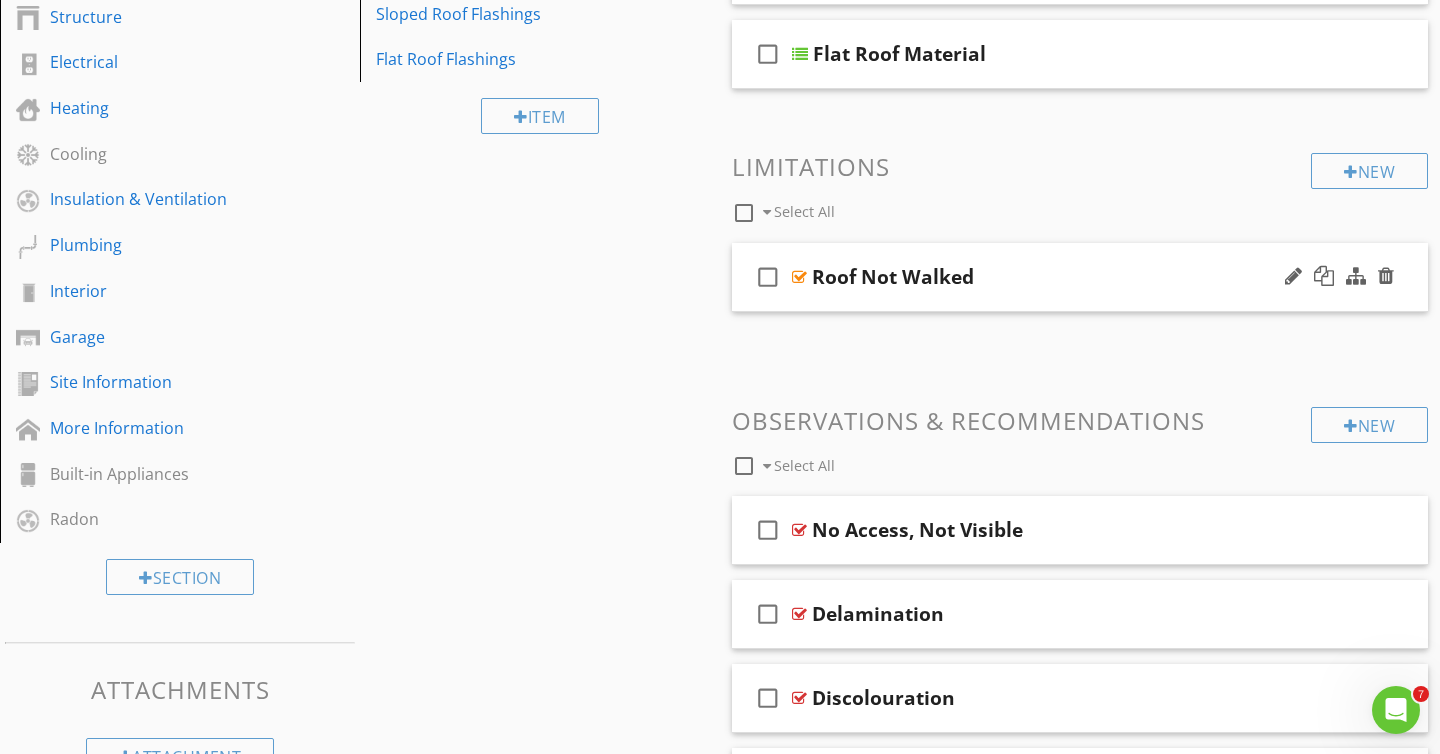 click on "check_box_outline_blank
Roof Not Walked" at bounding box center (1080, 277) 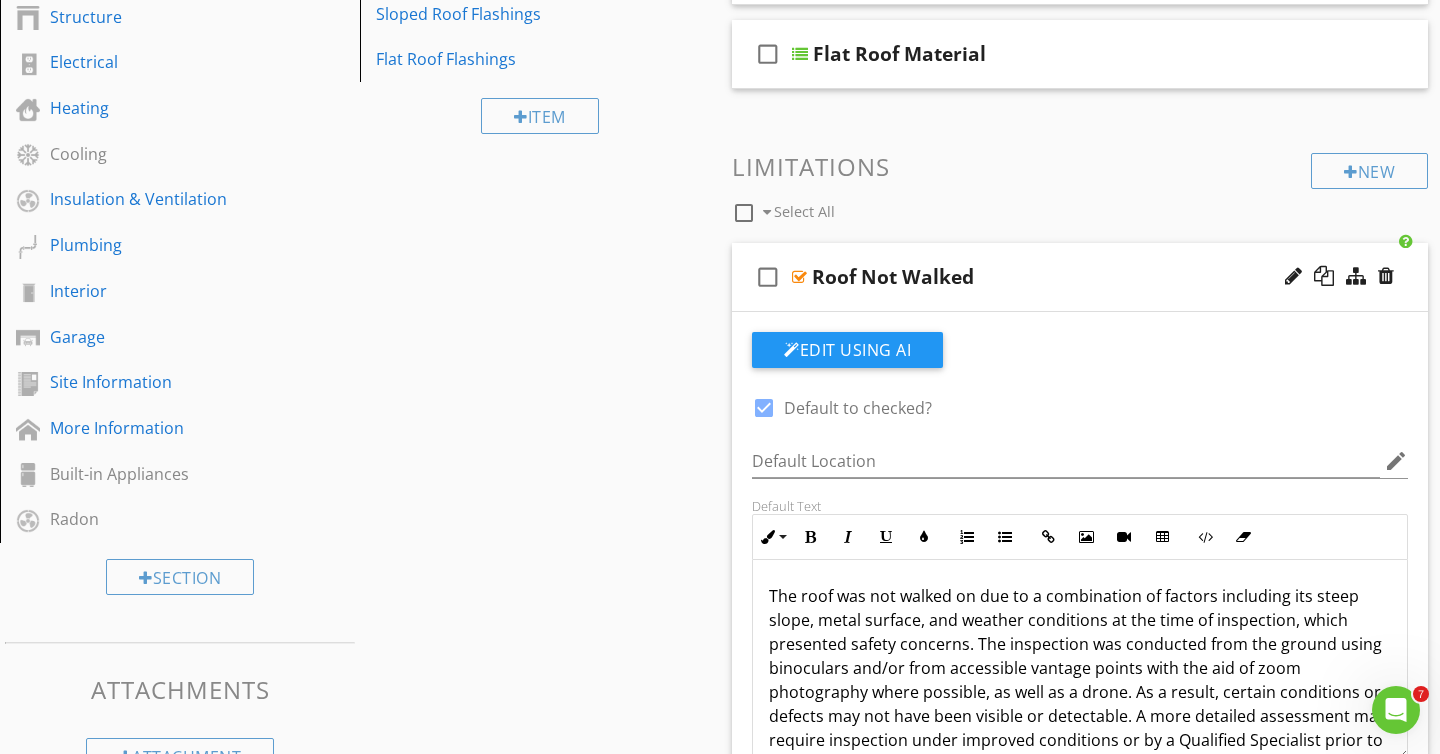 click on "check_box_outline_blank
Roof Not Walked" at bounding box center (1080, 277) 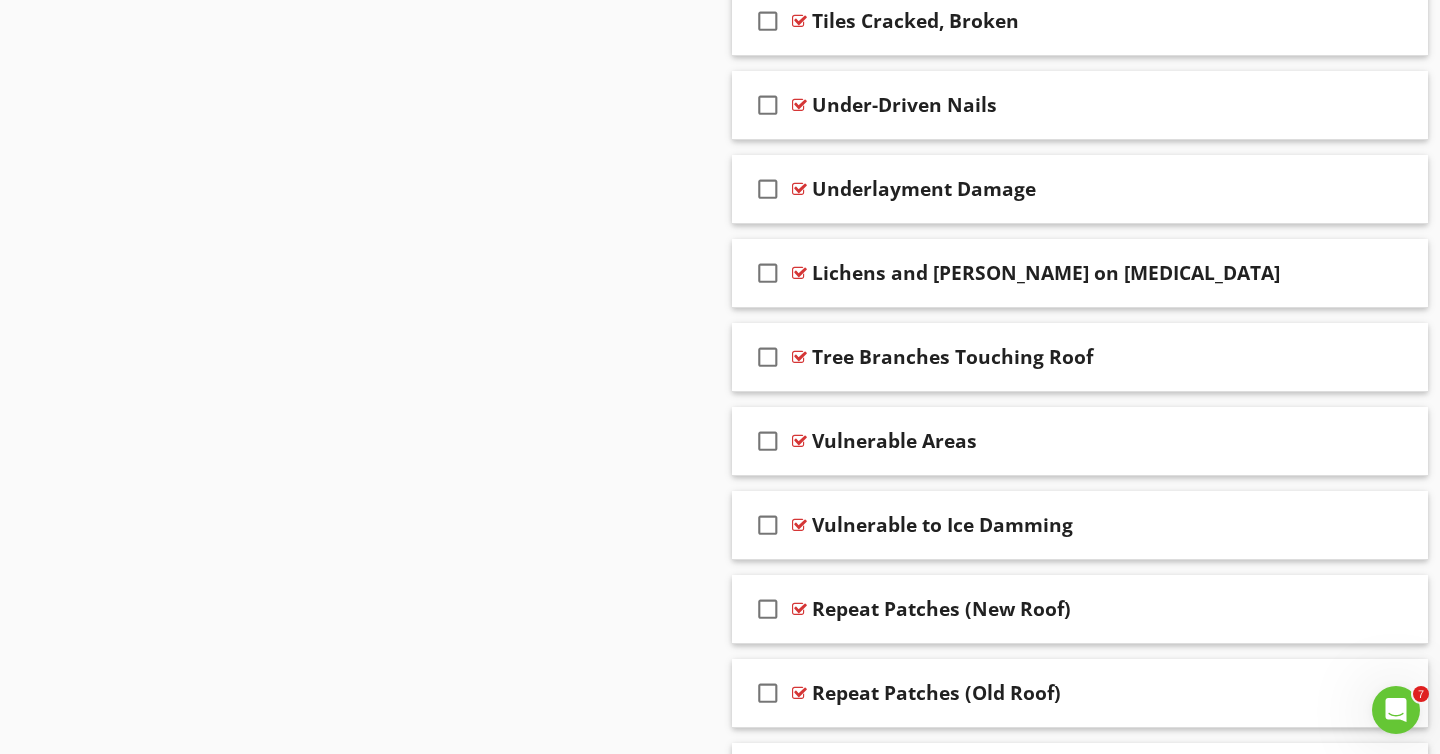 scroll, scrollTop: 1567, scrollLeft: 0, axis: vertical 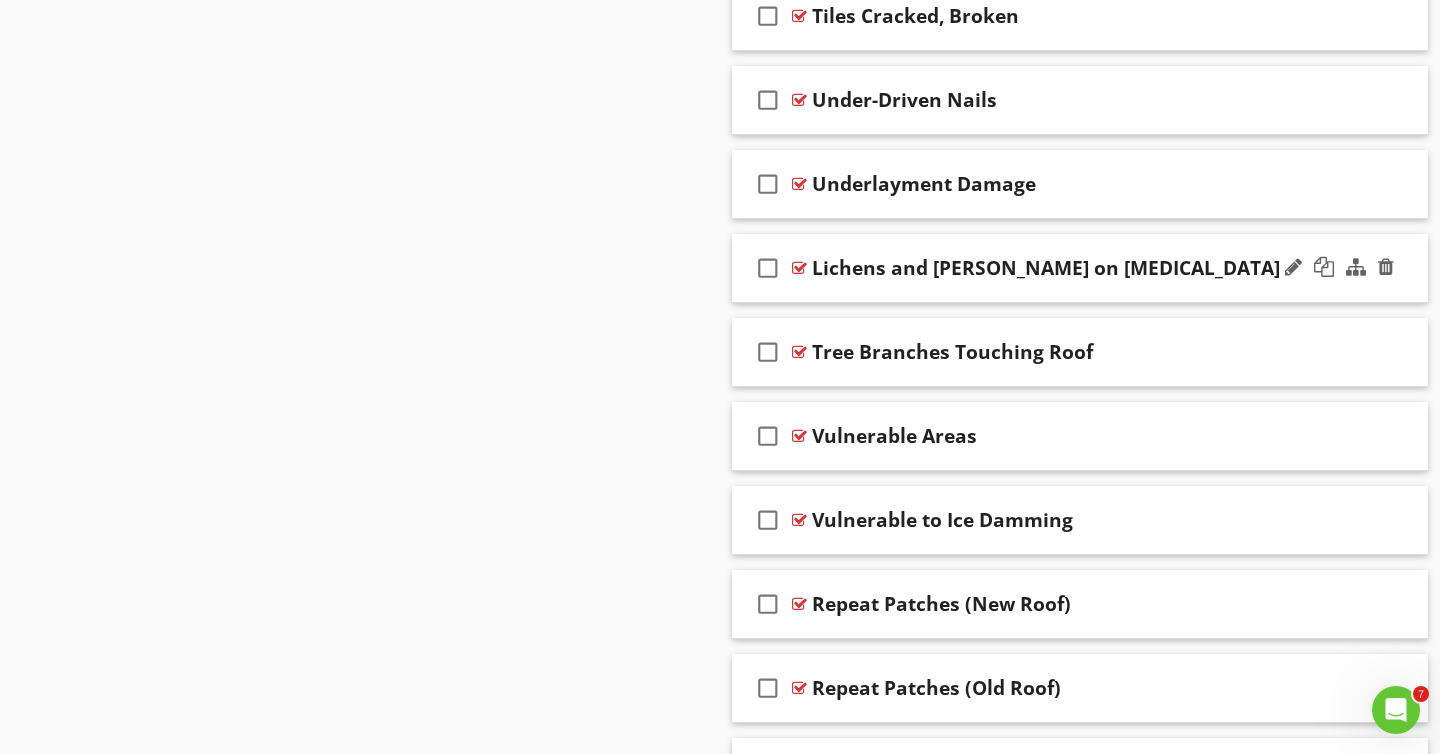 click on "check_box_outline_blank
[PERSON_NAME] and [PERSON_NAME] on [MEDICAL_DATA]" at bounding box center (1080, 268) 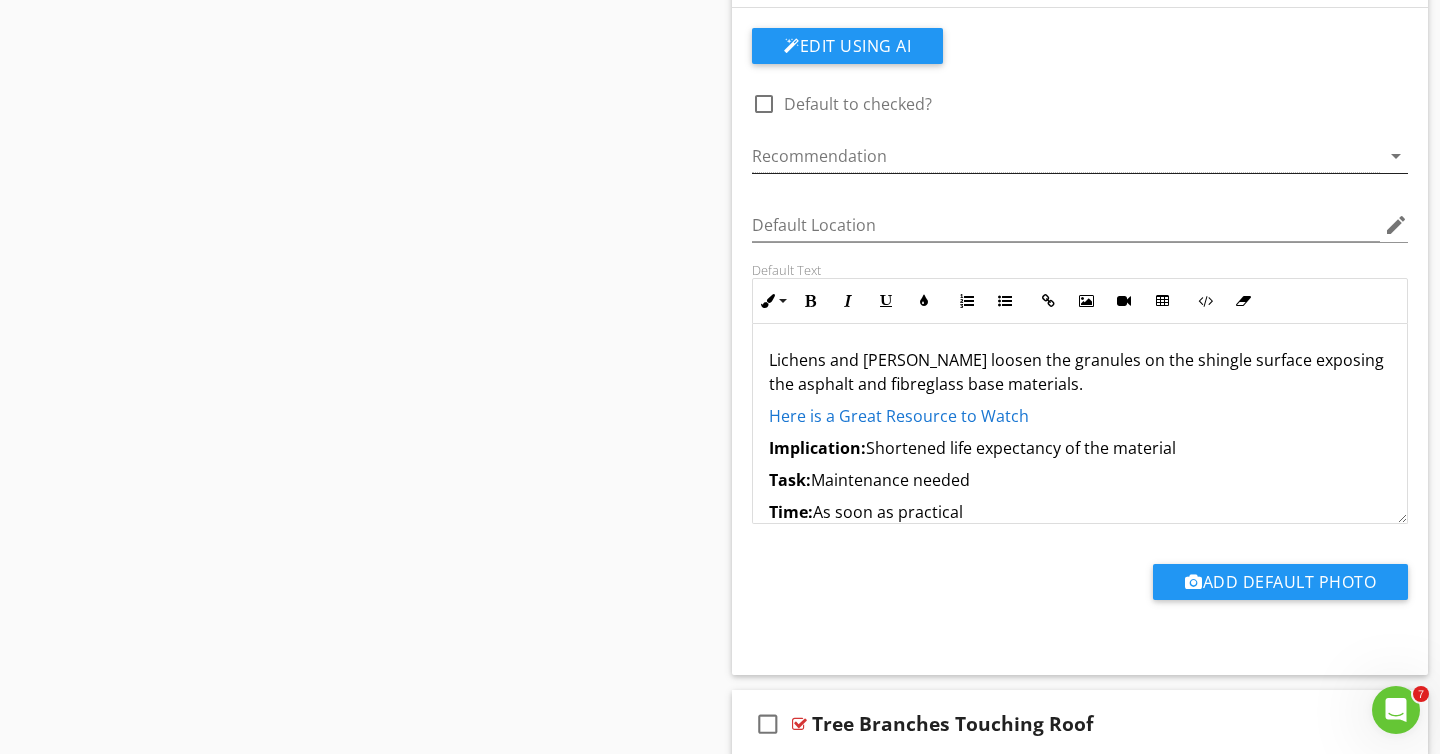 scroll, scrollTop: 1863, scrollLeft: 0, axis: vertical 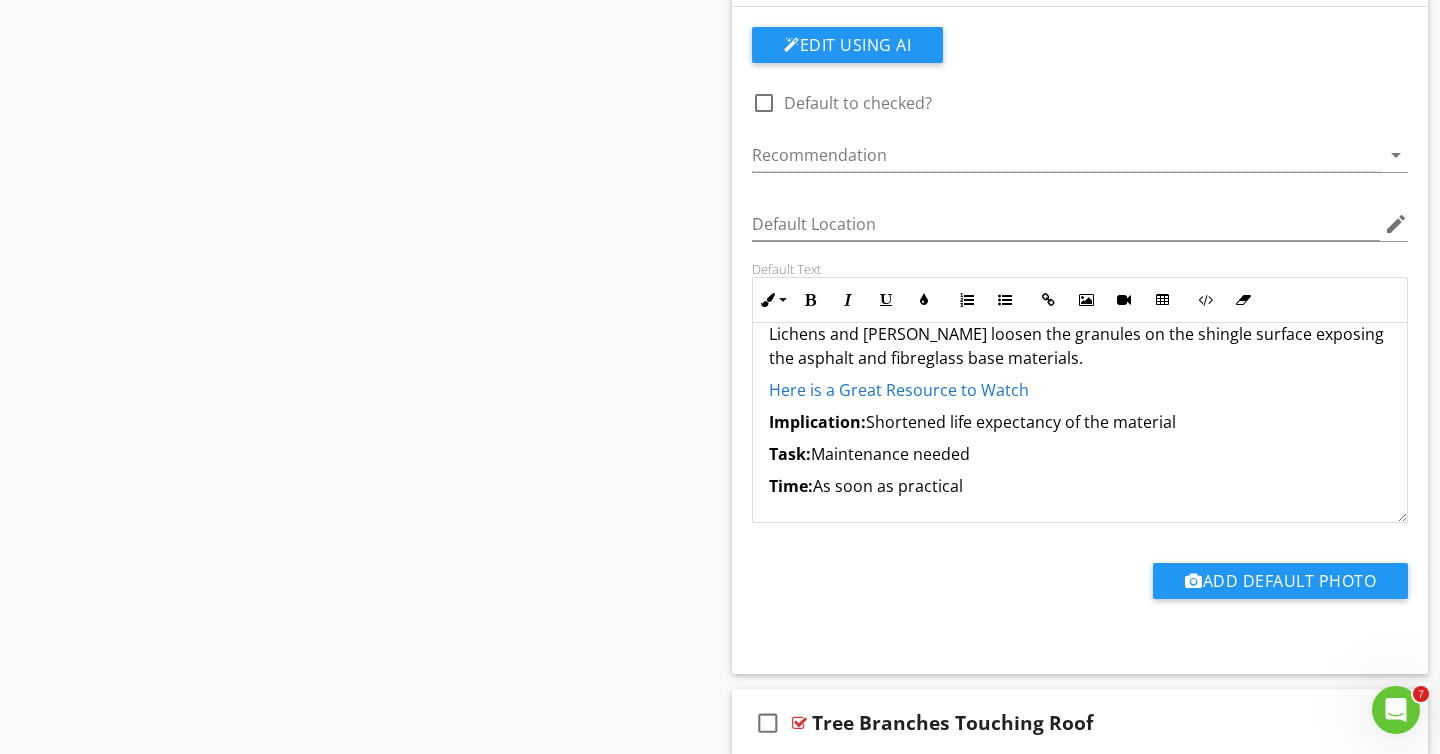 click on "Here is a Great Resource to Watch" at bounding box center (899, 390) 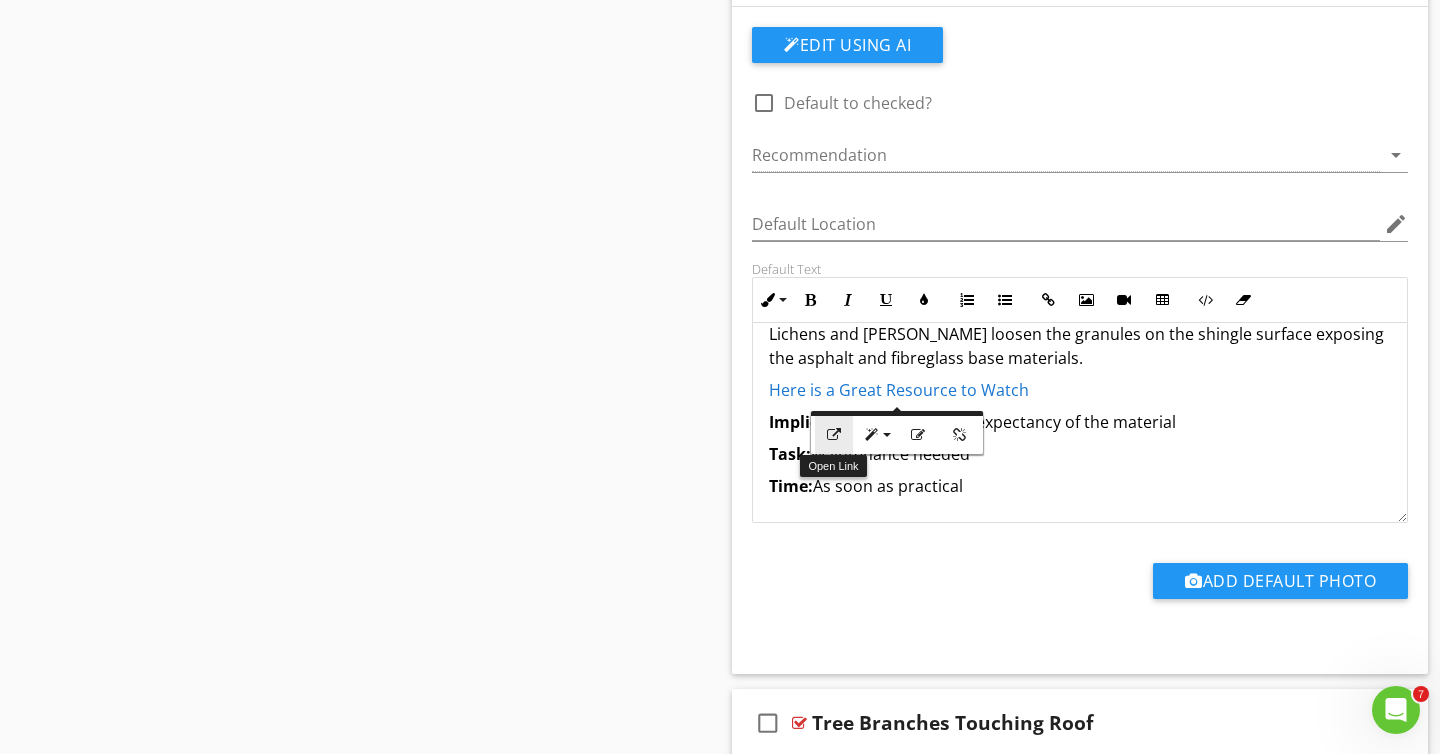 click on "Open Link" at bounding box center (834, 435) 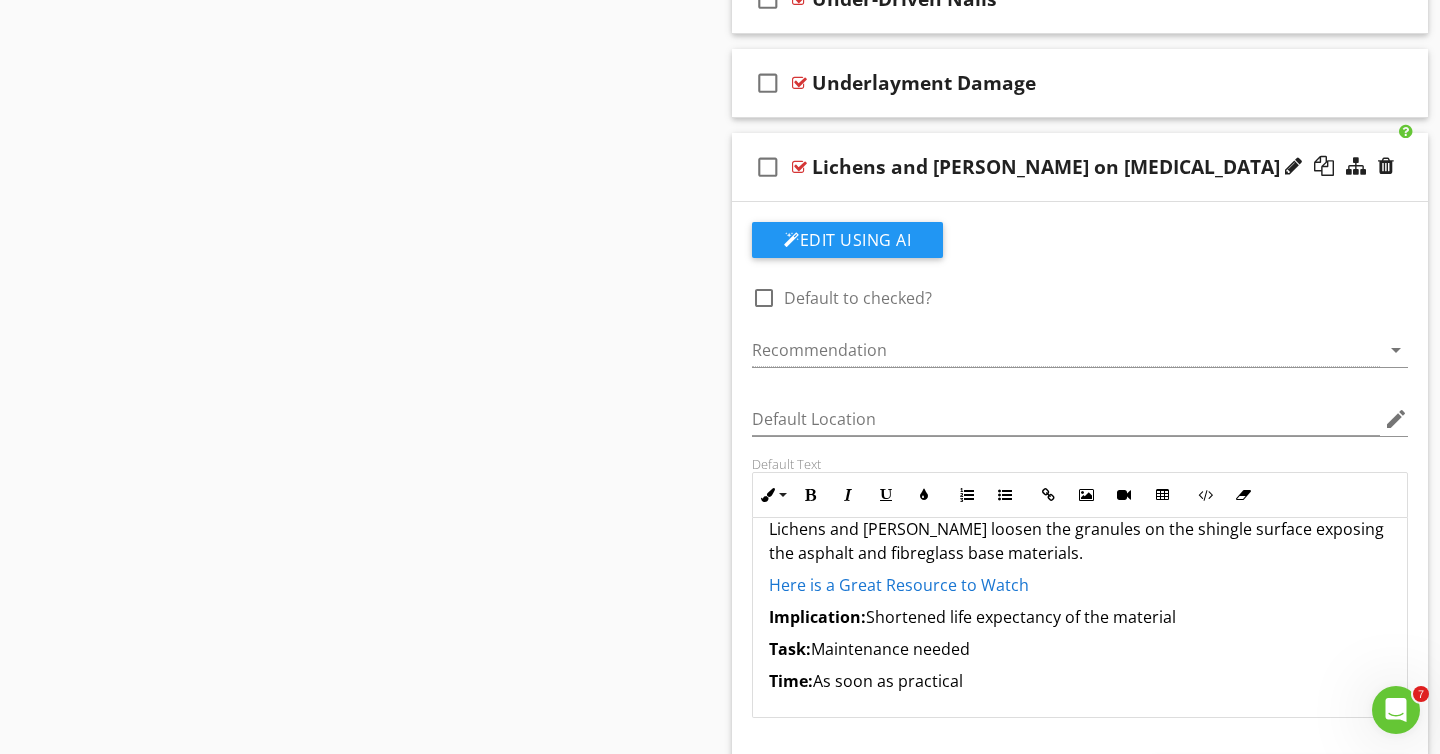 scroll, scrollTop: 1640, scrollLeft: 0, axis: vertical 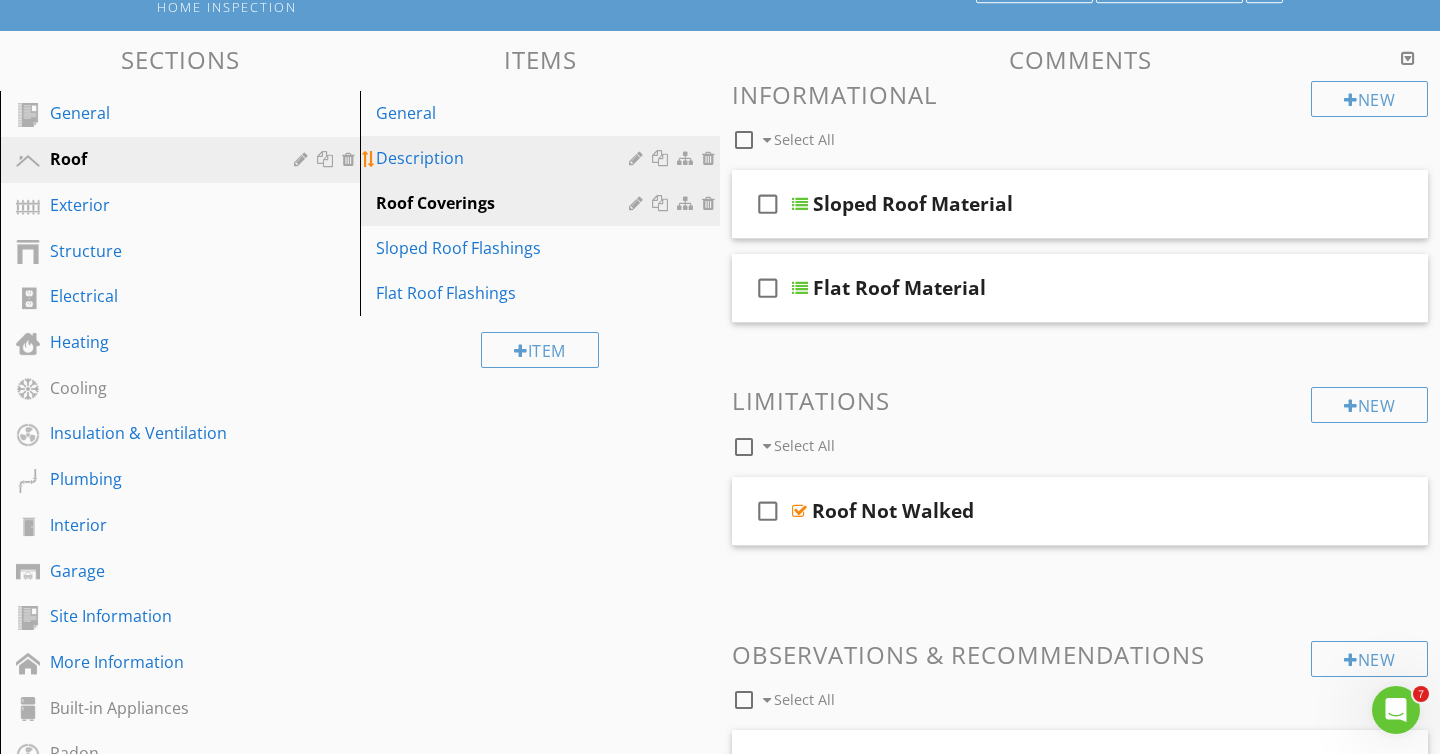 click on "Description" at bounding box center (505, 158) 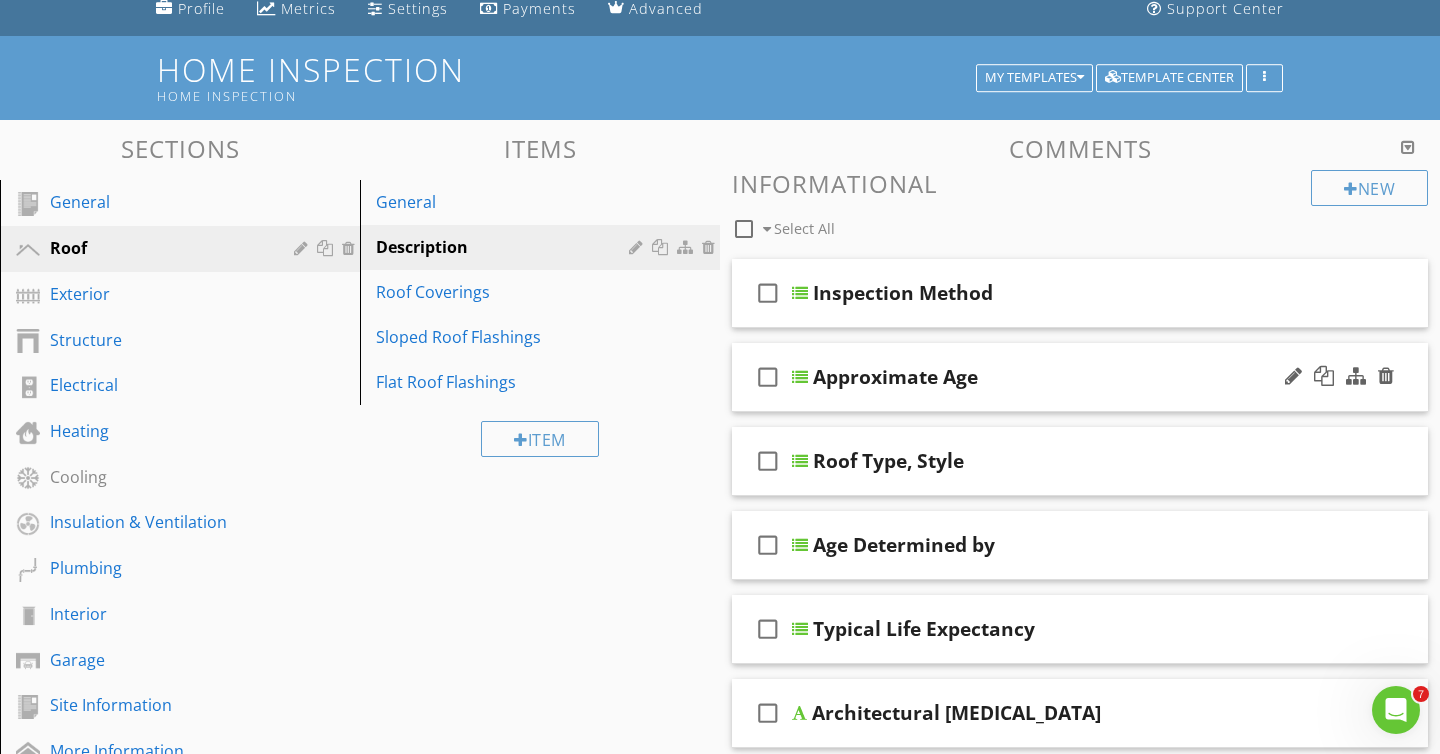 scroll, scrollTop: 158, scrollLeft: 0, axis: vertical 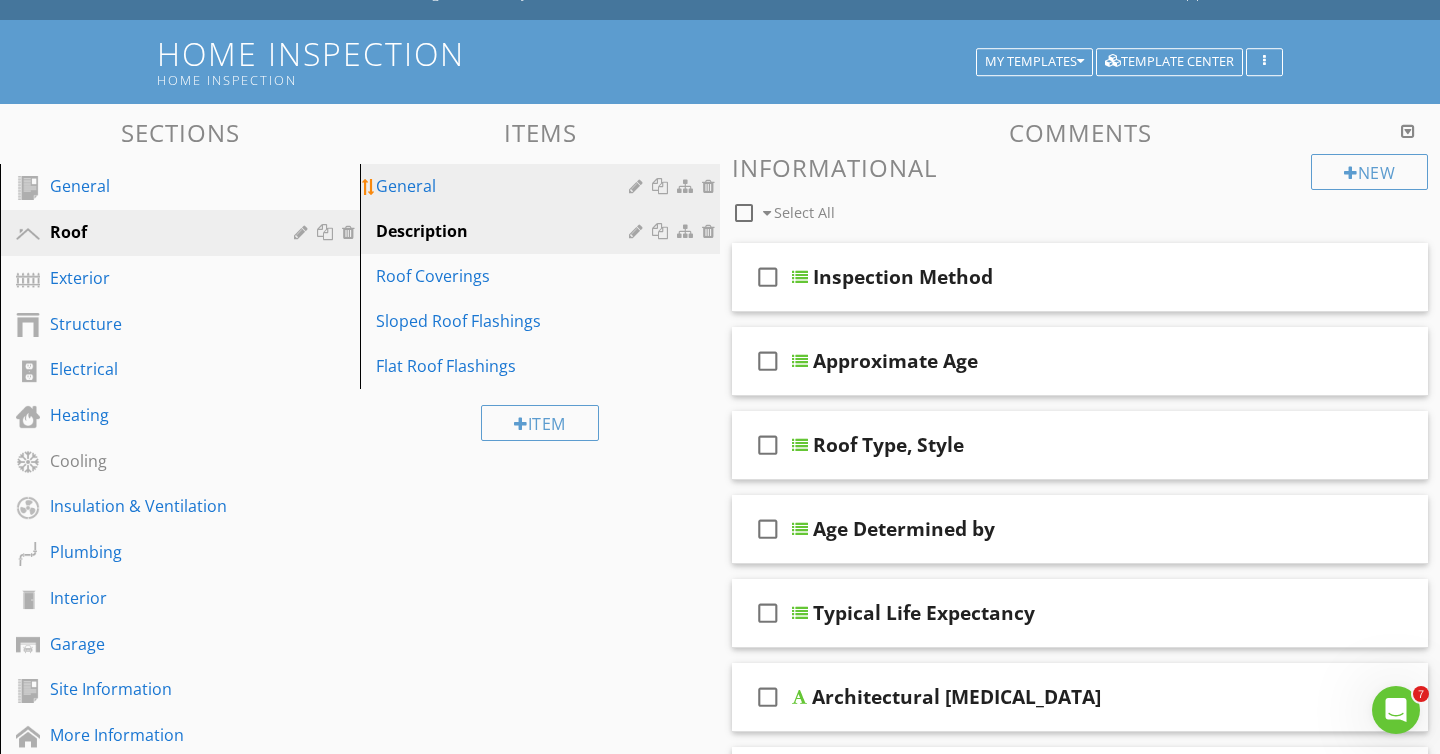 click on "General" at bounding box center [505, 186] 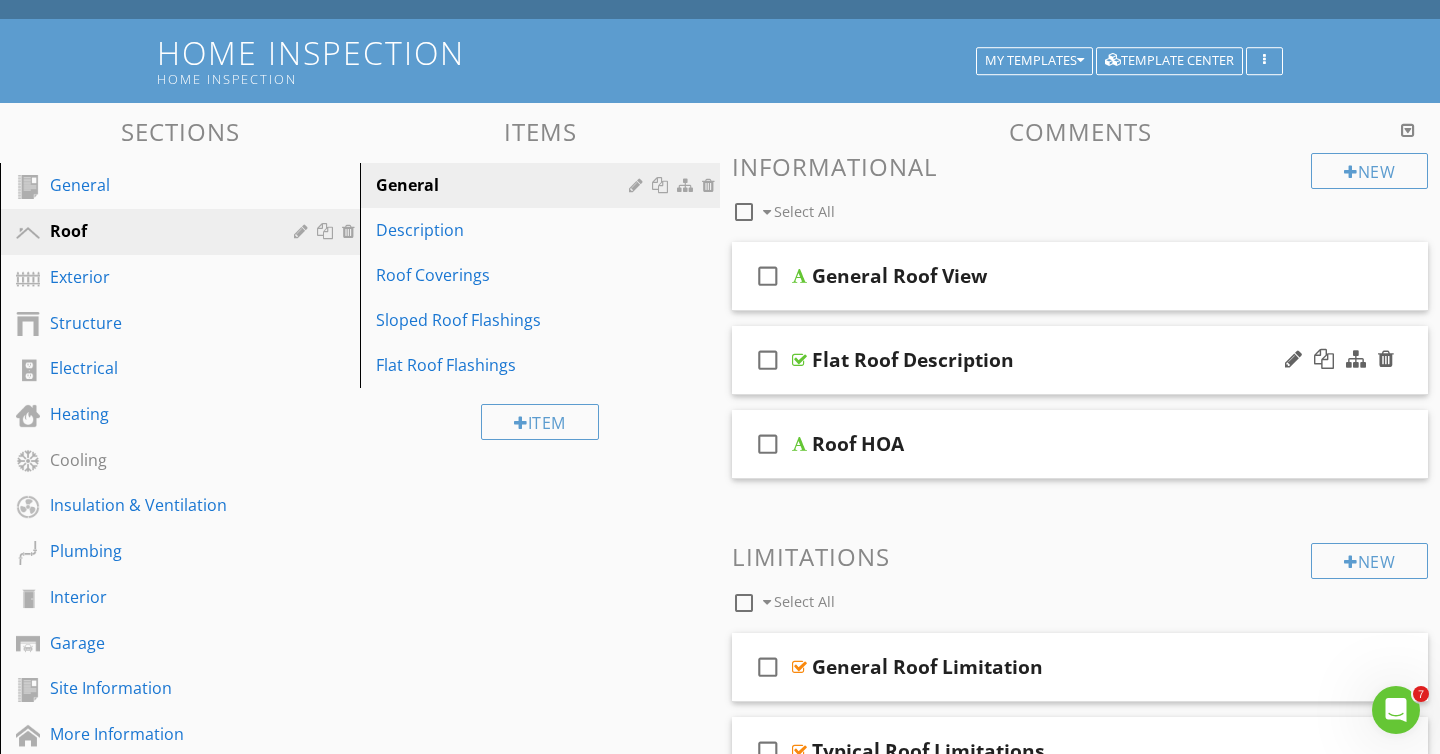 scroll, scrollTop: 158, scrollLeft: 0, axis: vertical 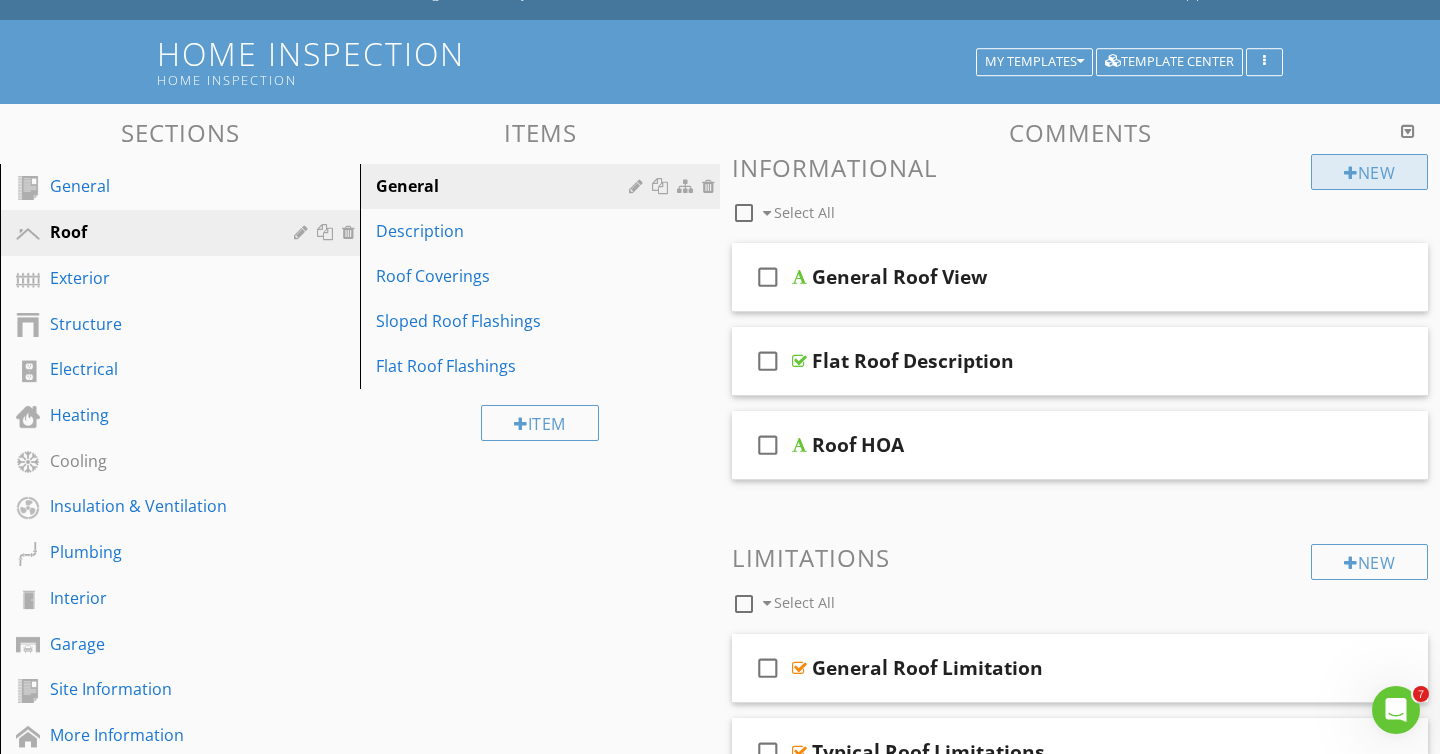 click on "New" at bounding box center [1369, 172] 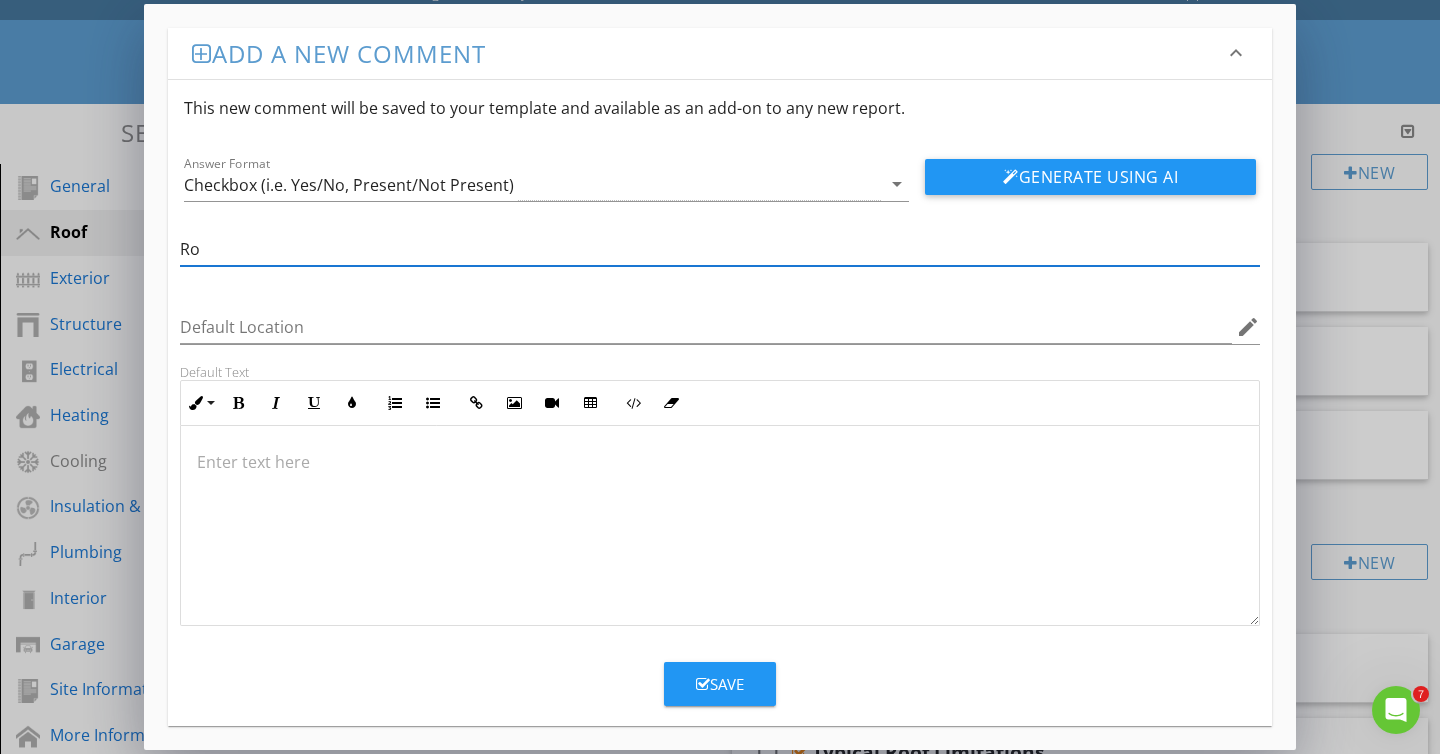 type on "R" 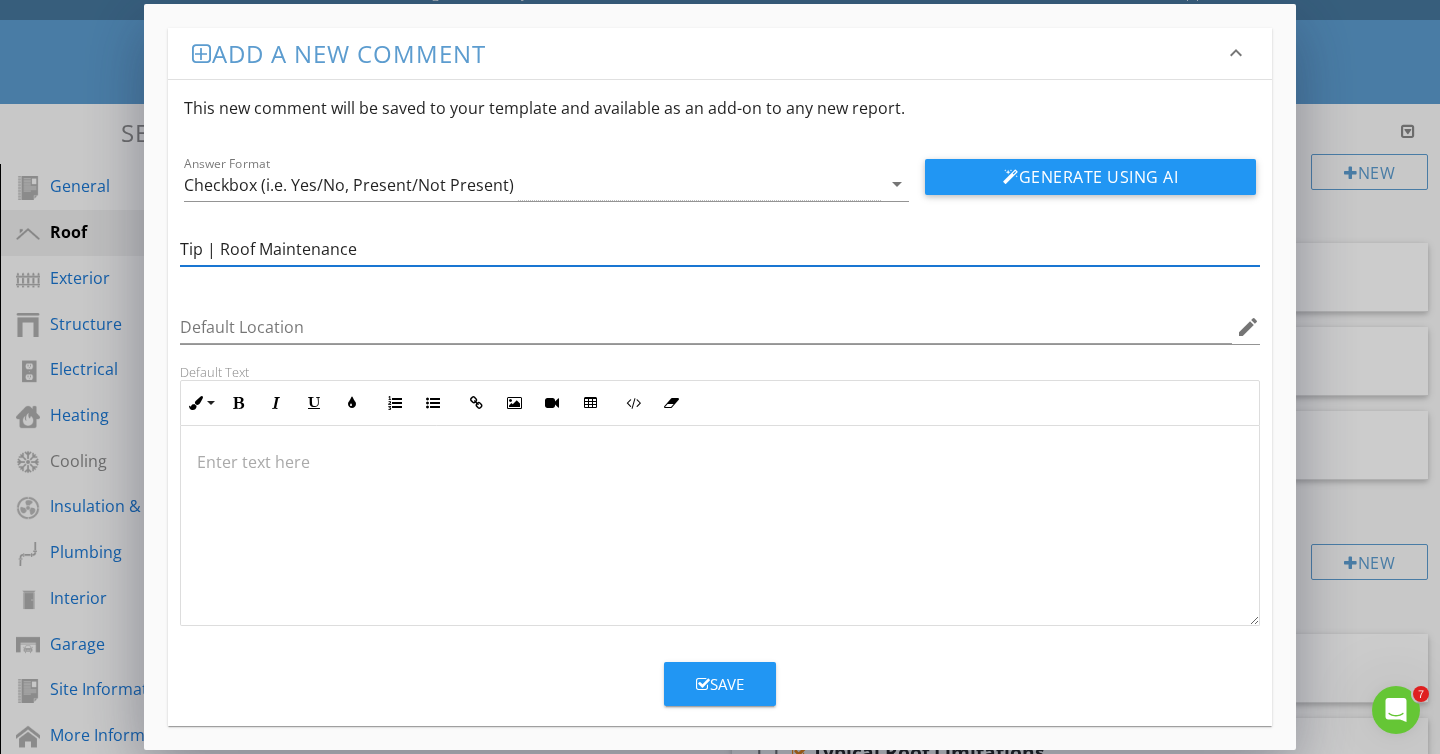 type on "Tip | Roof Maintenance" 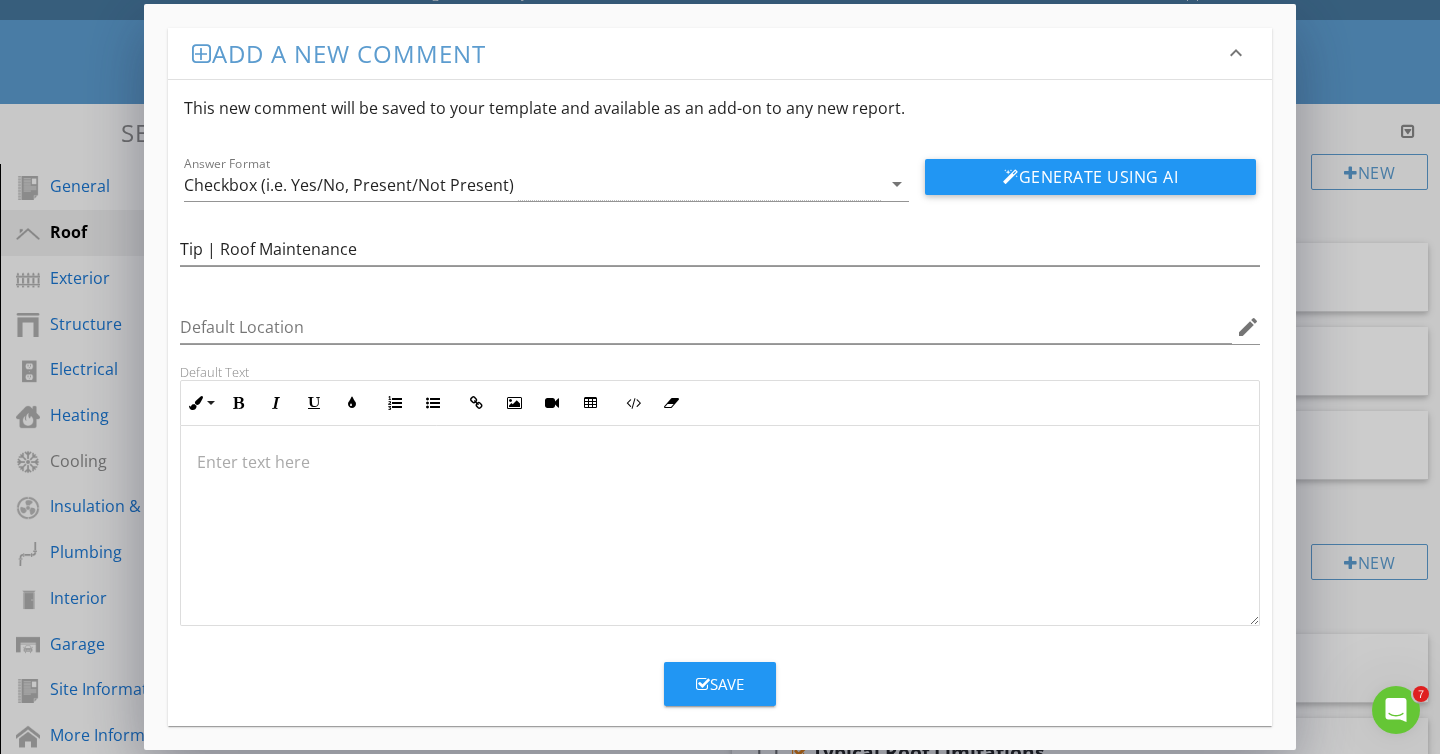 click at bounding box center [720, 462] 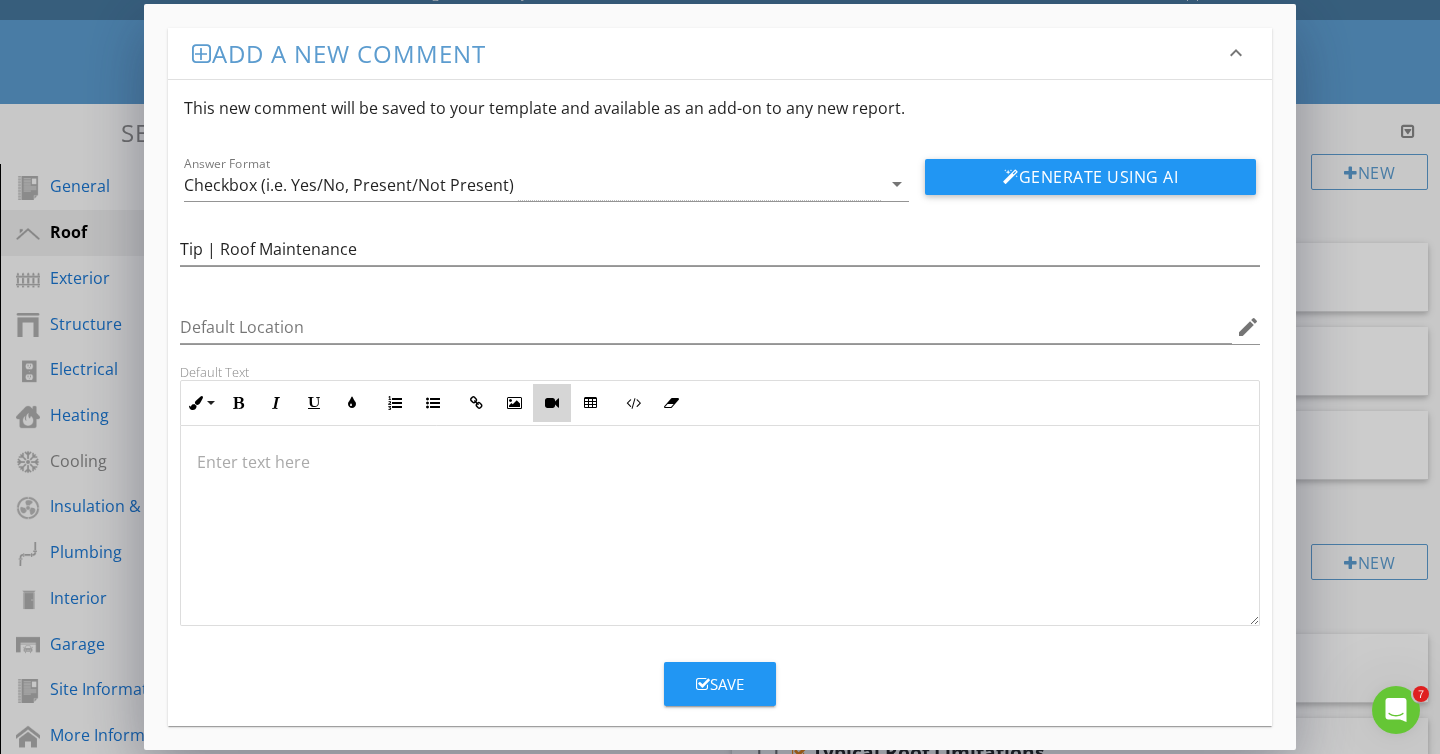 click at bounding box center [552, 403] 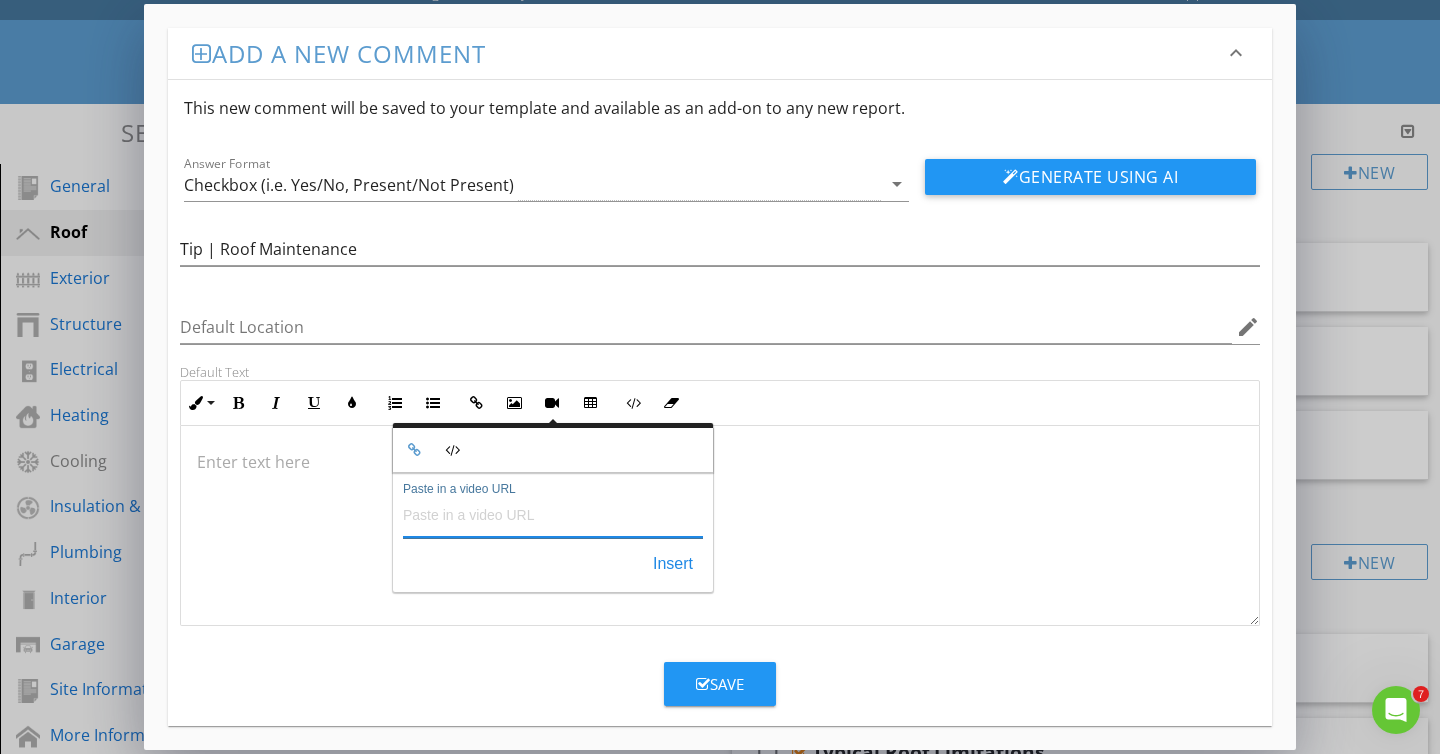 click on "Paste in a video URL" at bounding box center [553, 514] 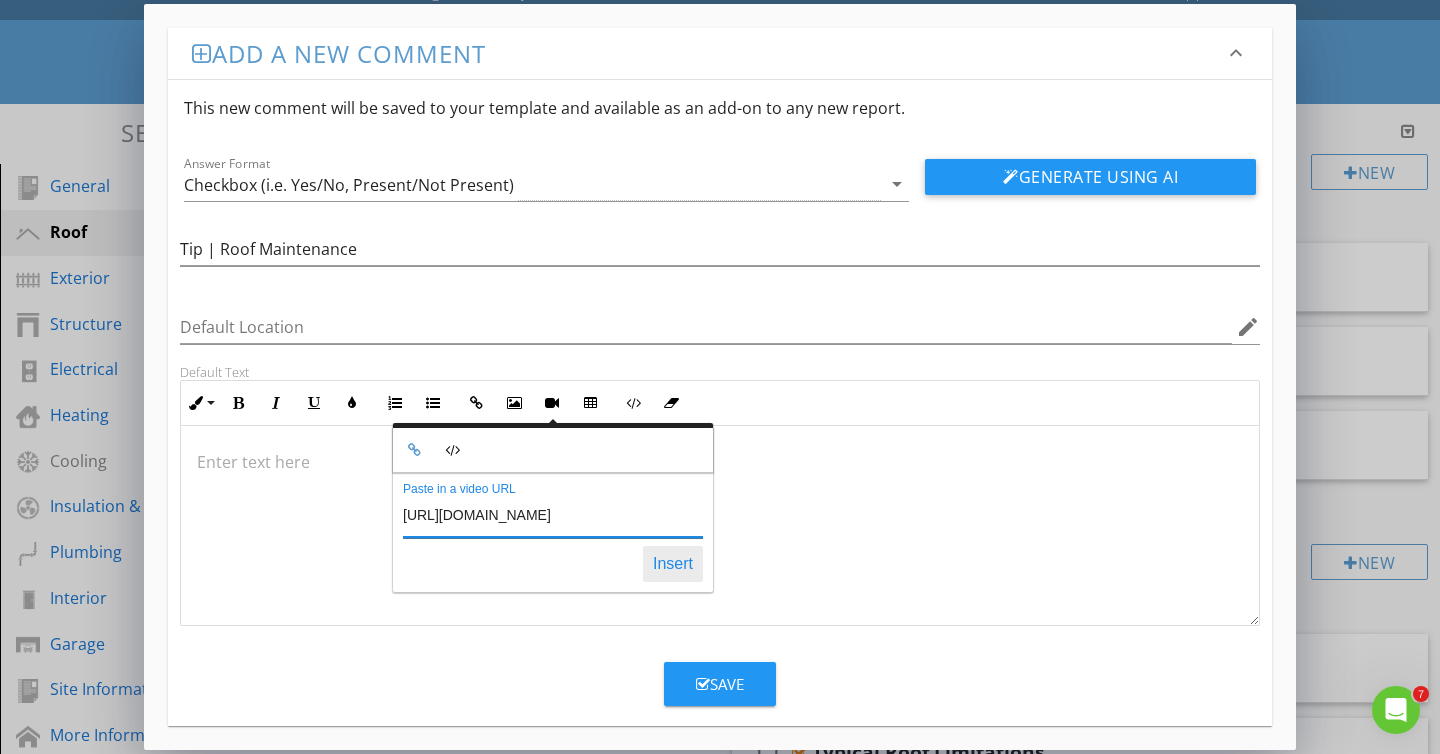 type on "[URL][DOMAIN_NAME]" 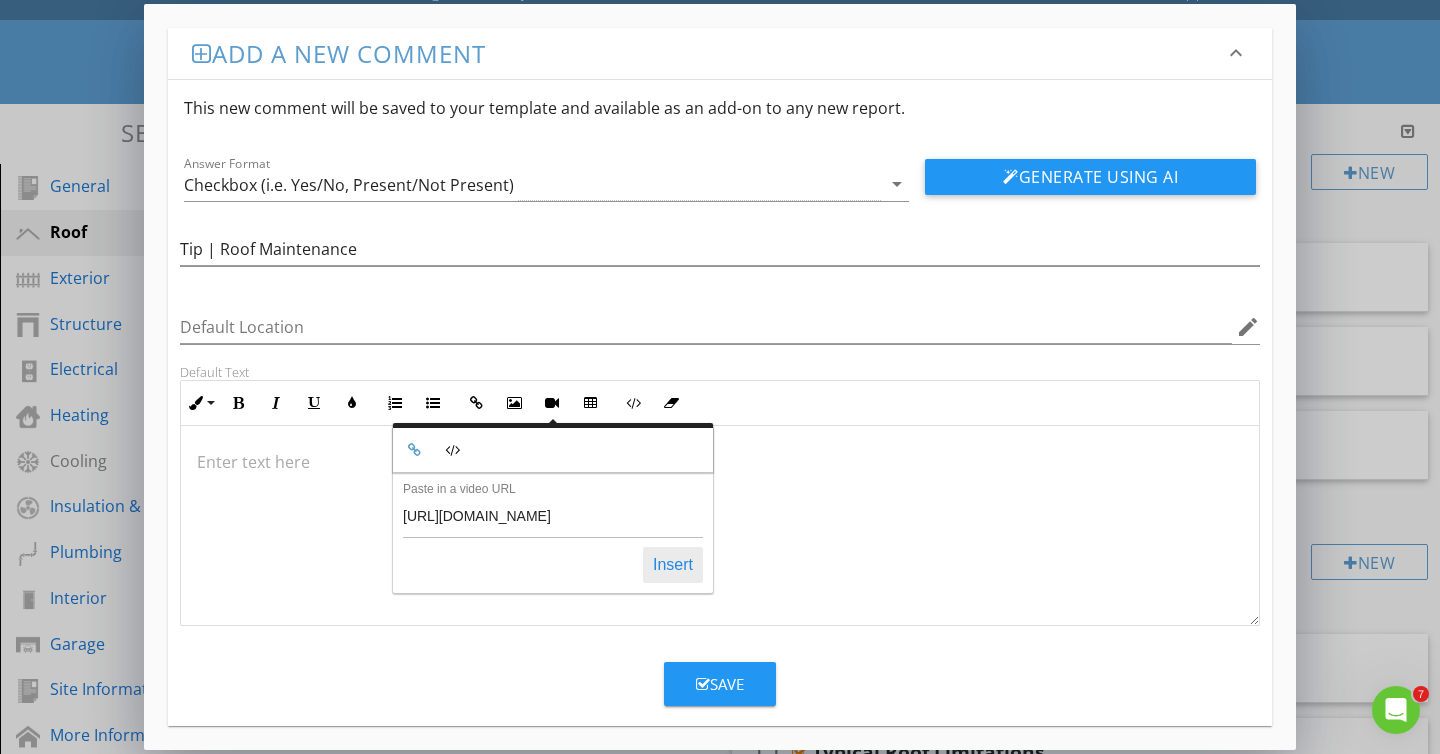 click on "Insert" at bounding box center [673, 565] 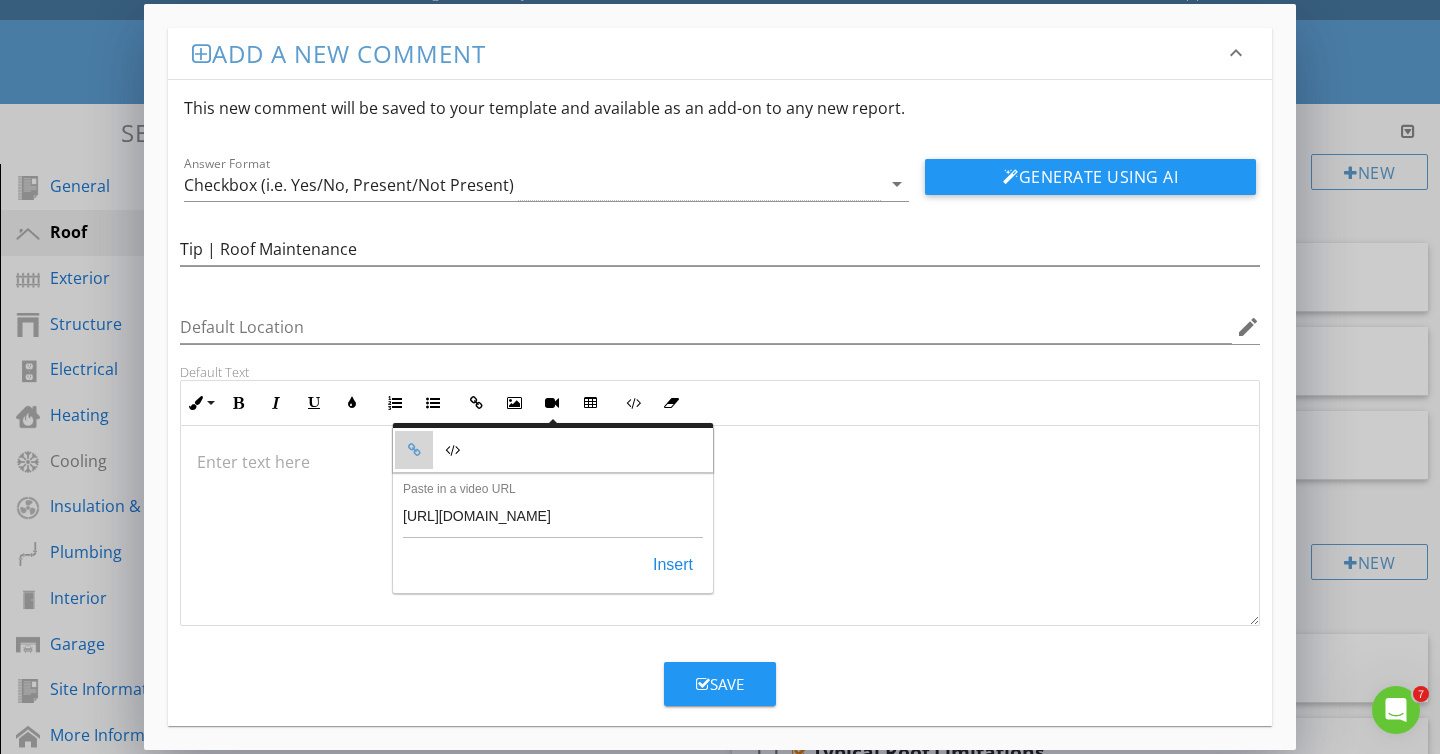 click at bounding box center (414, 450) 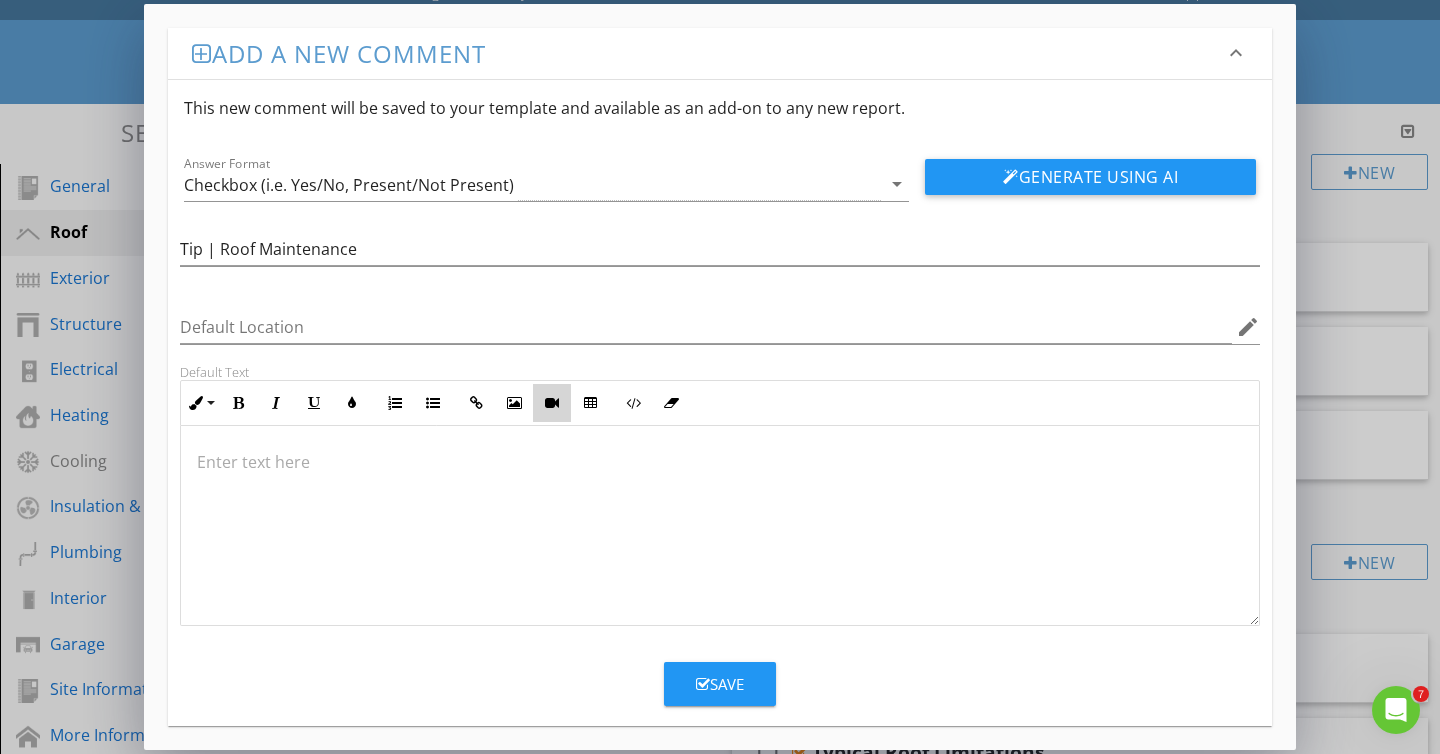 click at bounding box center [552, 403] 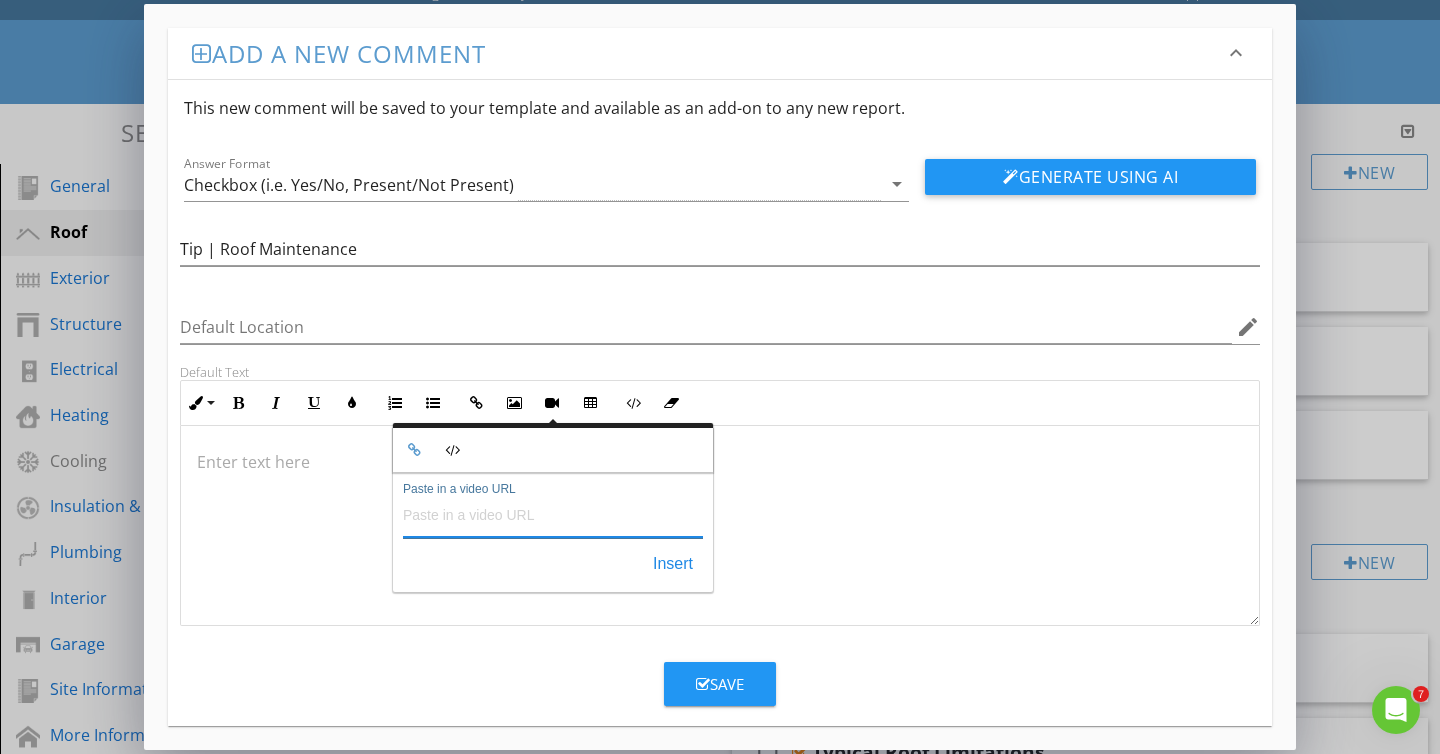 click on "Paste in a video URL" at bounding box center (553, 514) 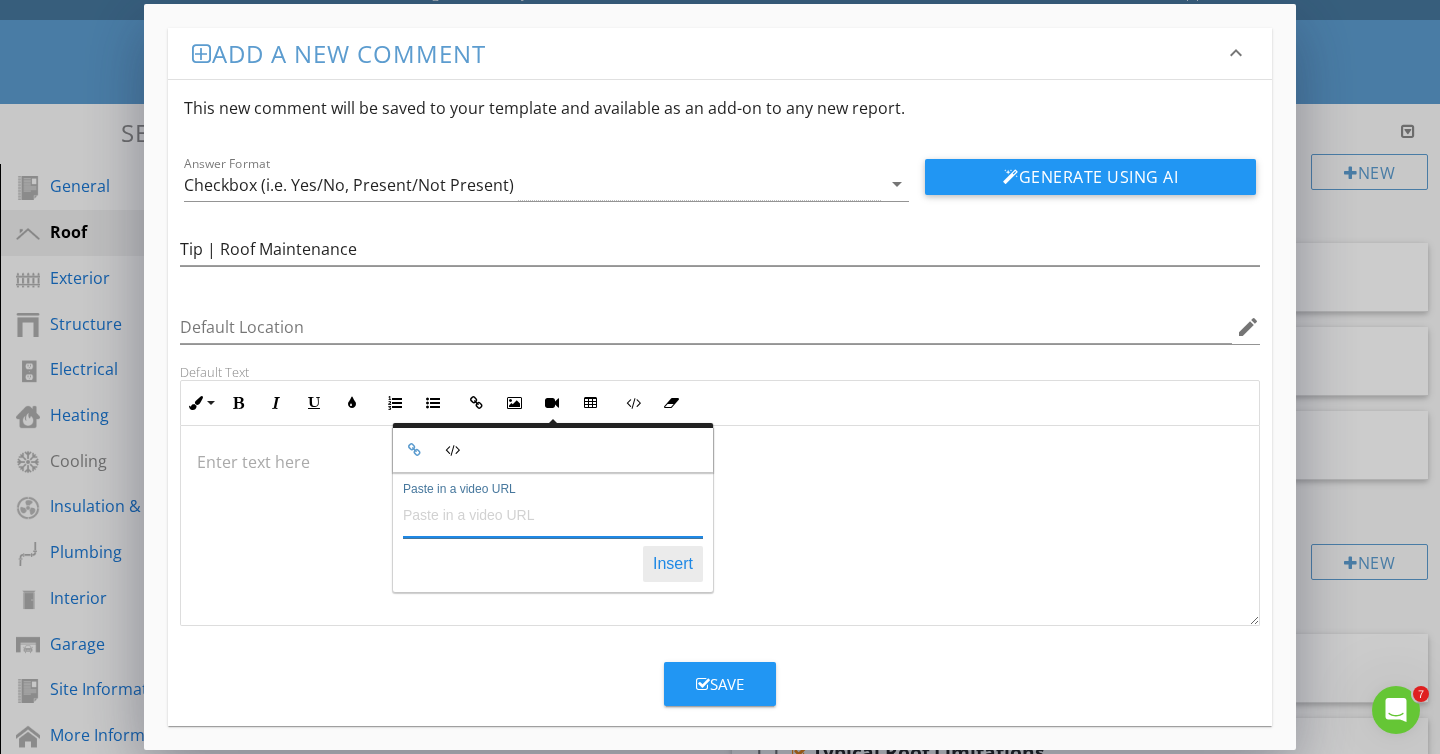 paste on "[URL][DOMAIN_NAME]" 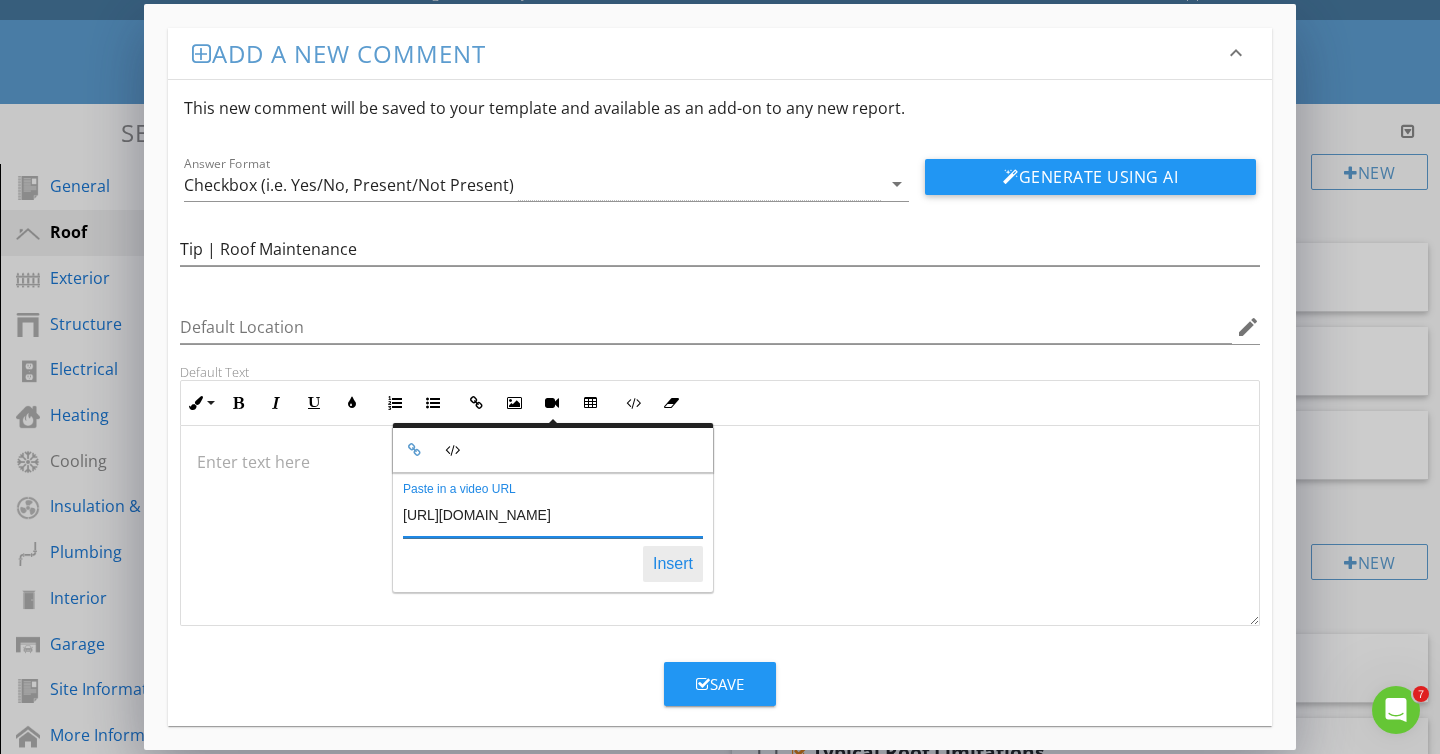 type on "[URL][DOMAIN_NAME]" 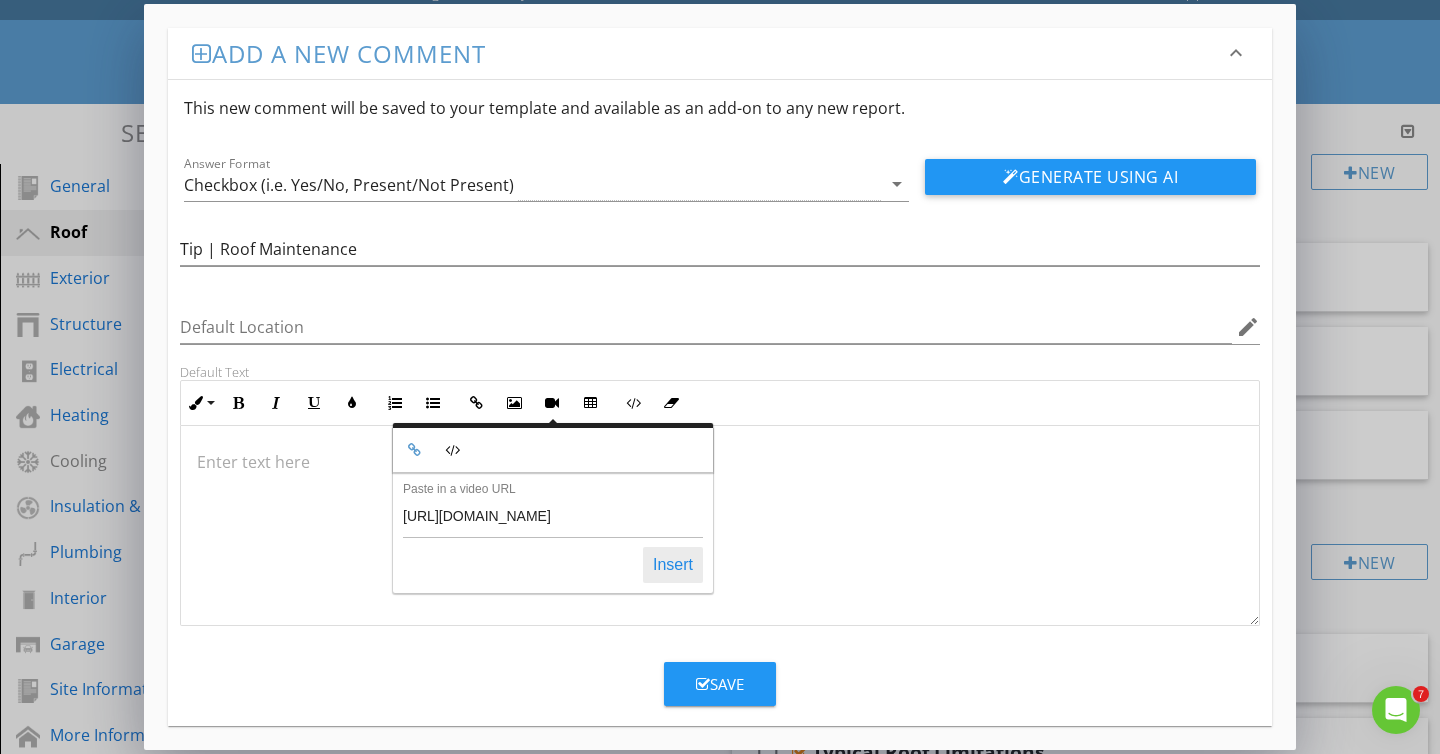 click on "Insert" at bounding box center [673, 565] 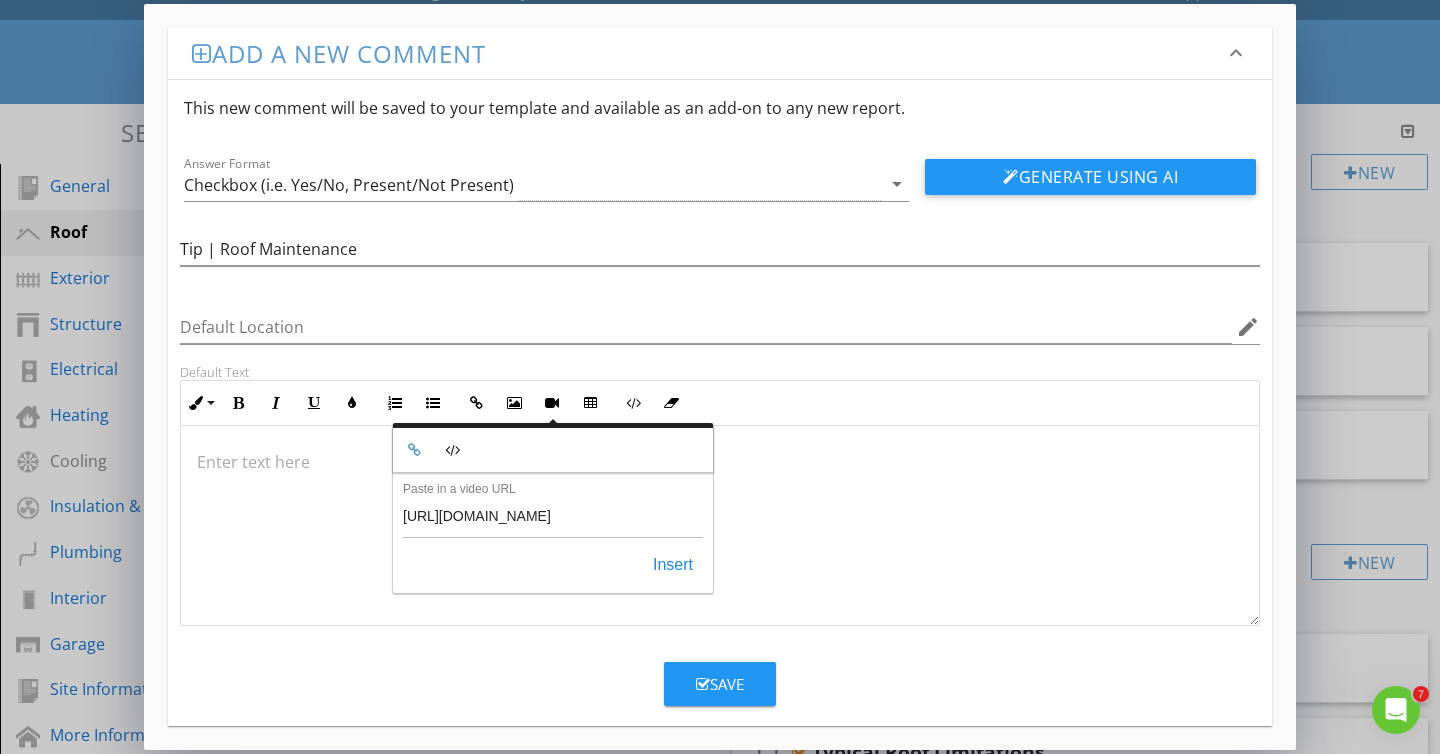 click on "Save" at bounding box center (720, 684) 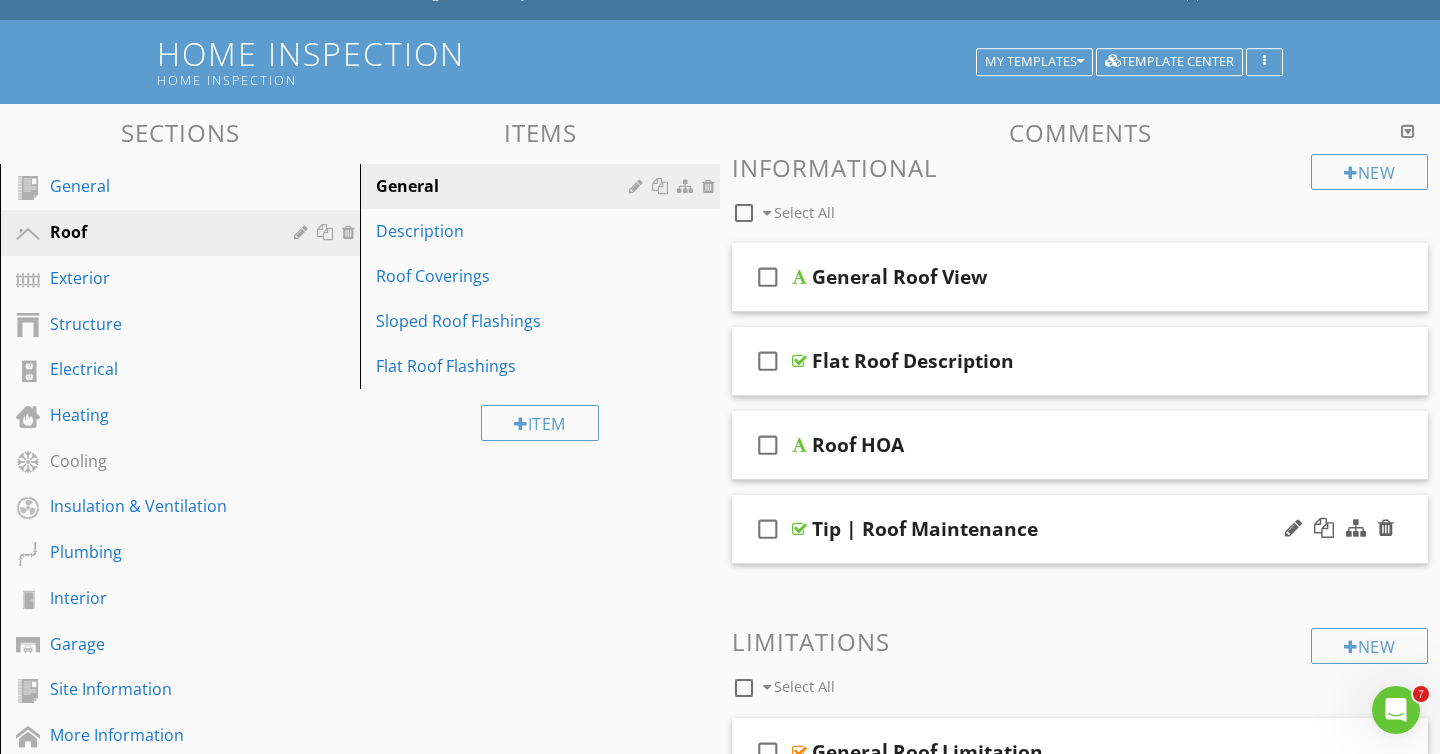 click on "check_box_outline_blank
Tip | Roof Maintenance" at bounding box center [1080, 529] 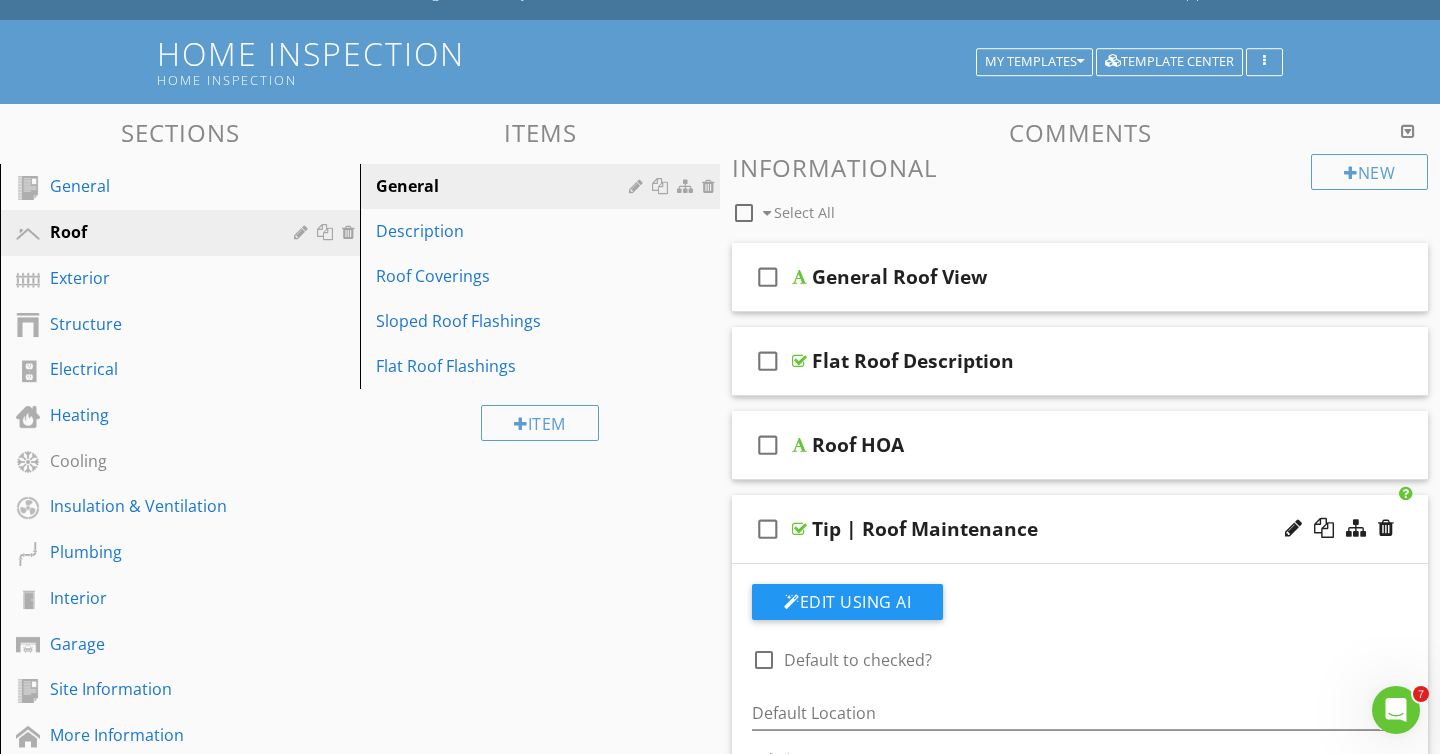 scroll, scrollTop: 472, scrollLeft: 0, axis: vertical 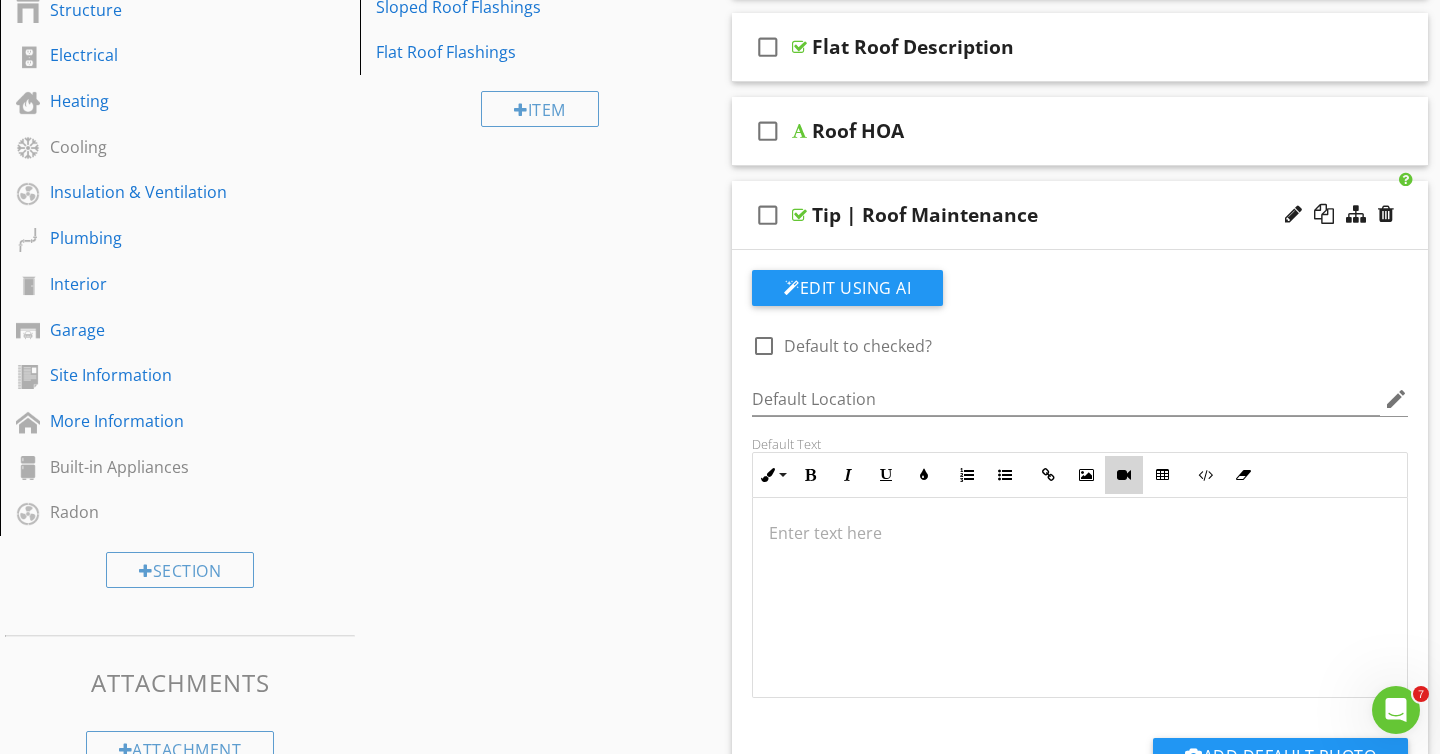 click at bounding box center [1124, 475] 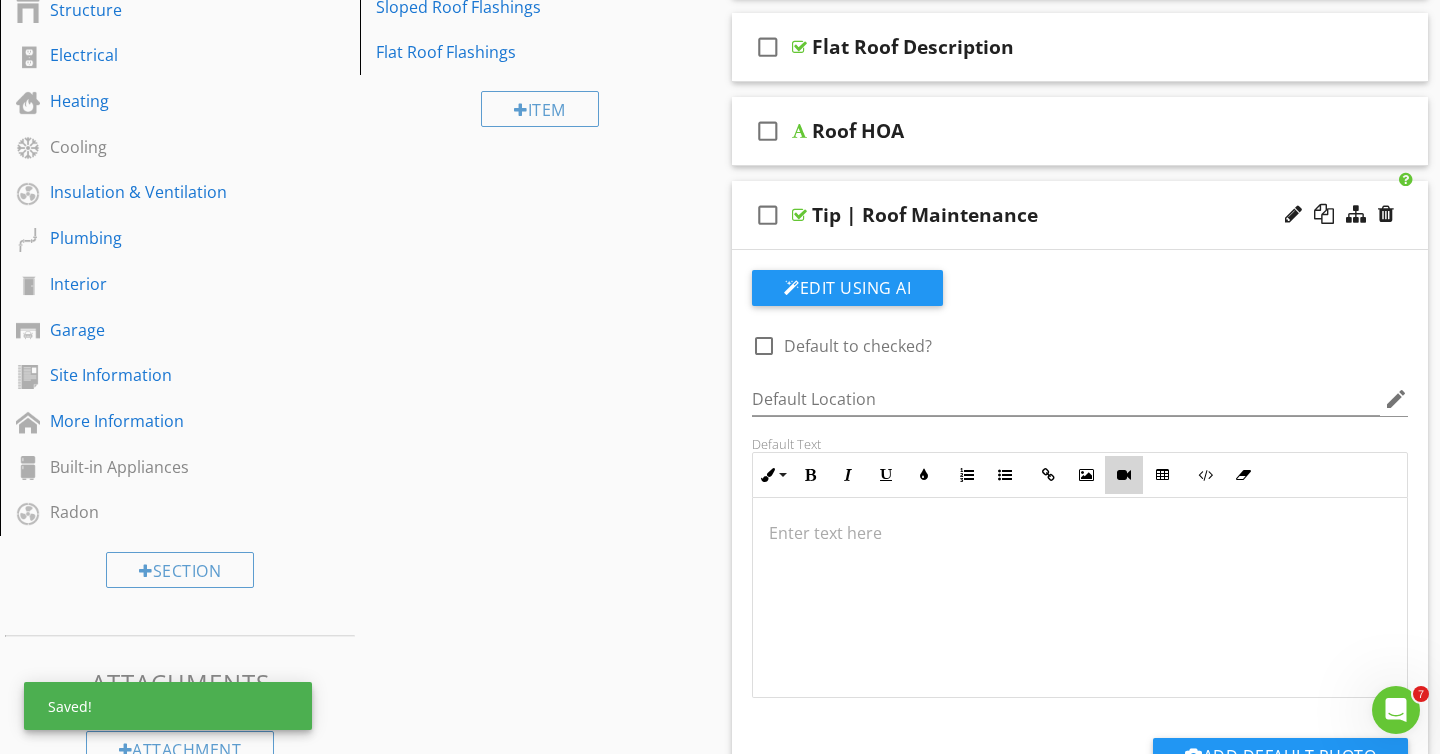 click on "Insert Video" at bounding box center (1124, 475) 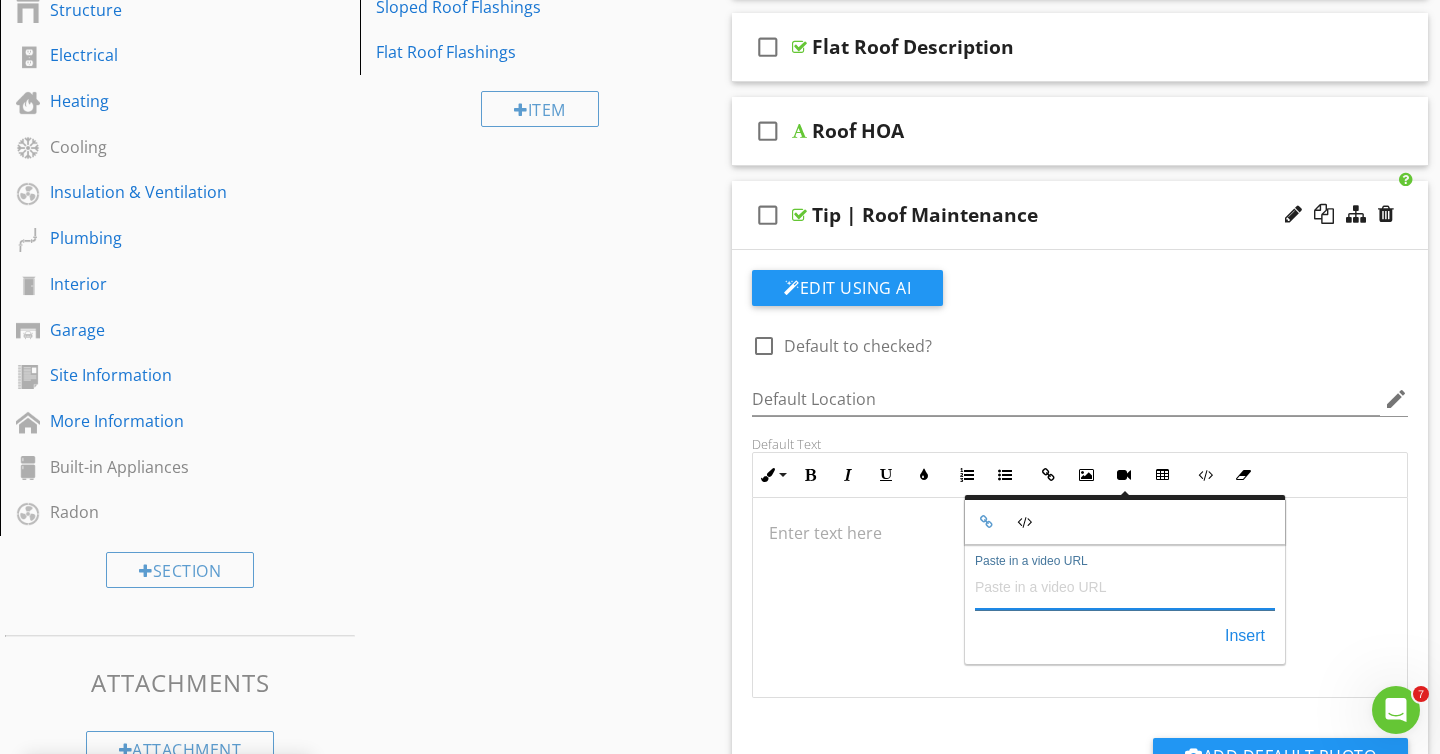 click on "Paste in a video URL" at bounding box center (1125, 586) 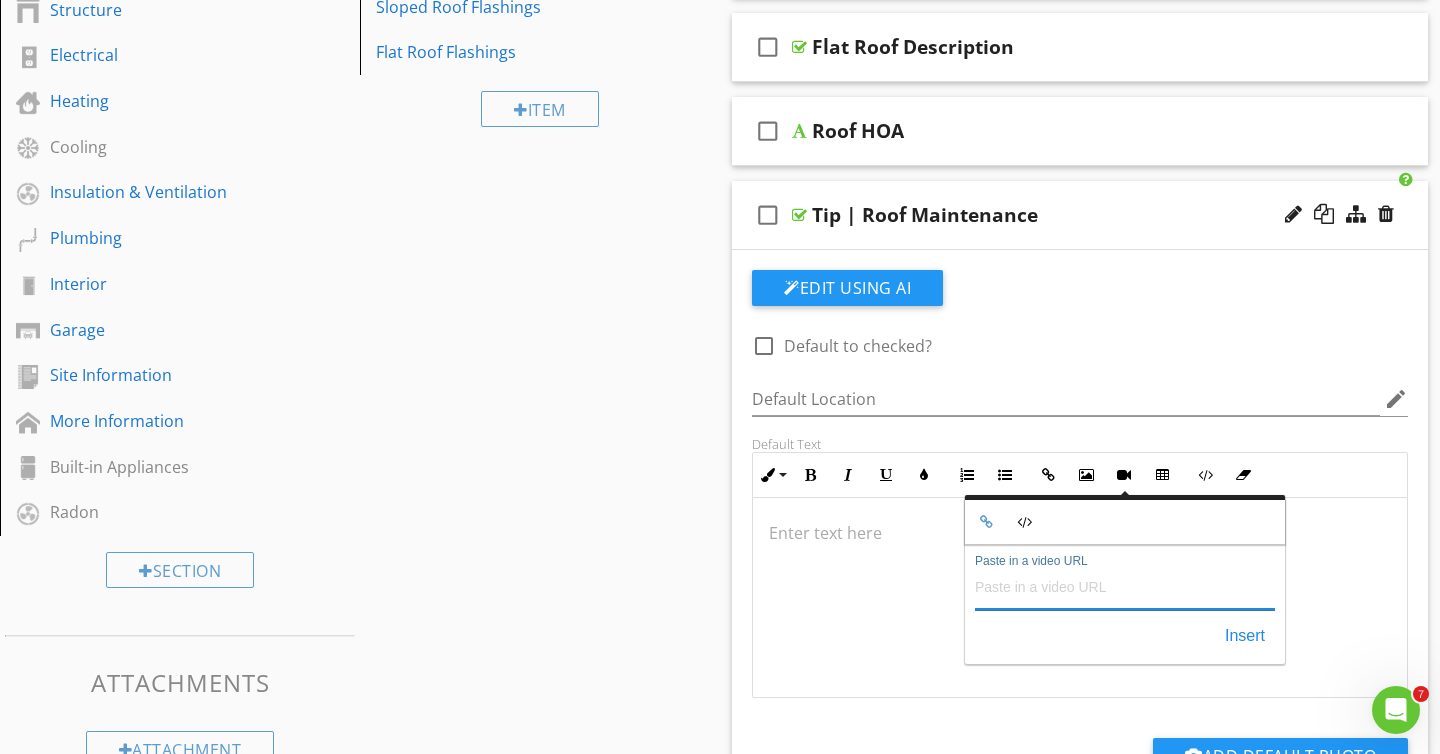 paste on "[URL][DOMAIN_NAME]" 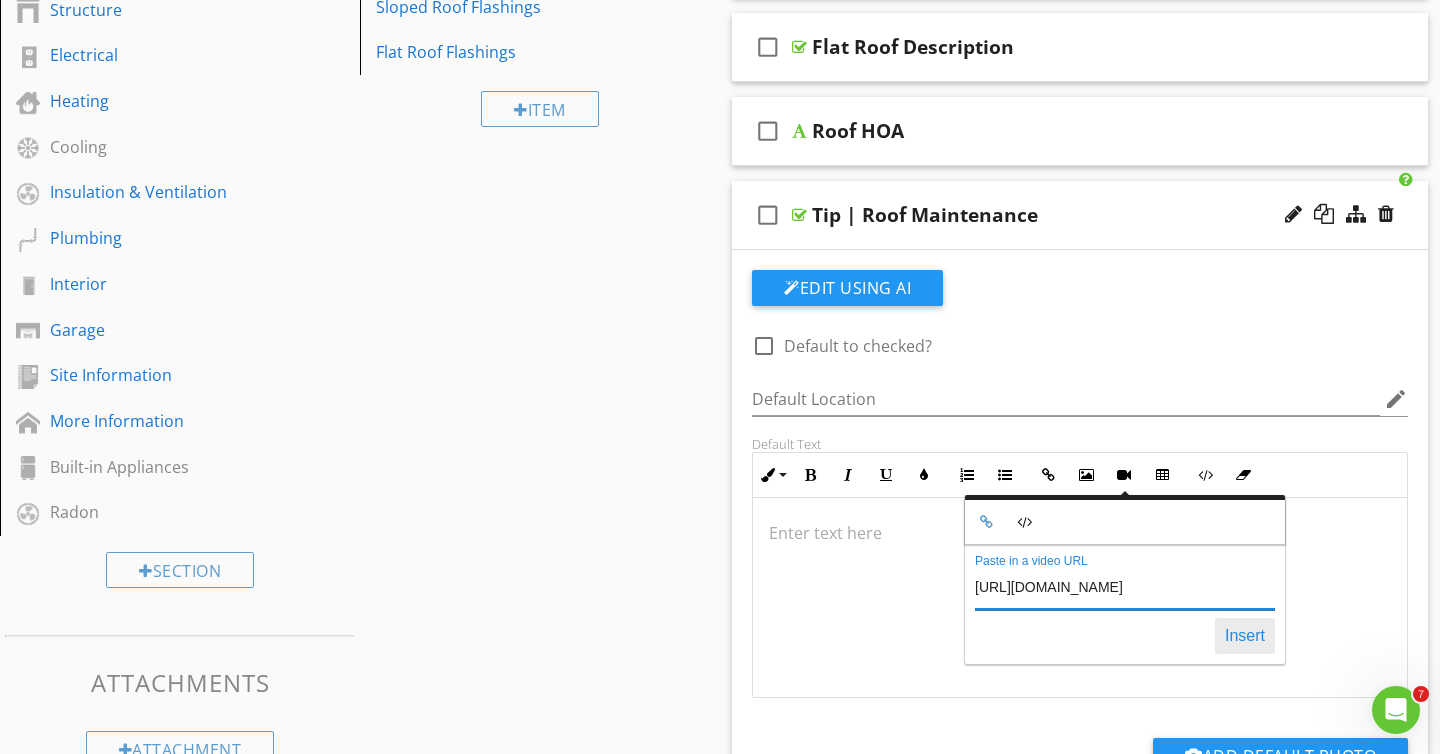 type on "[URL][DOMAIN_NAME]" 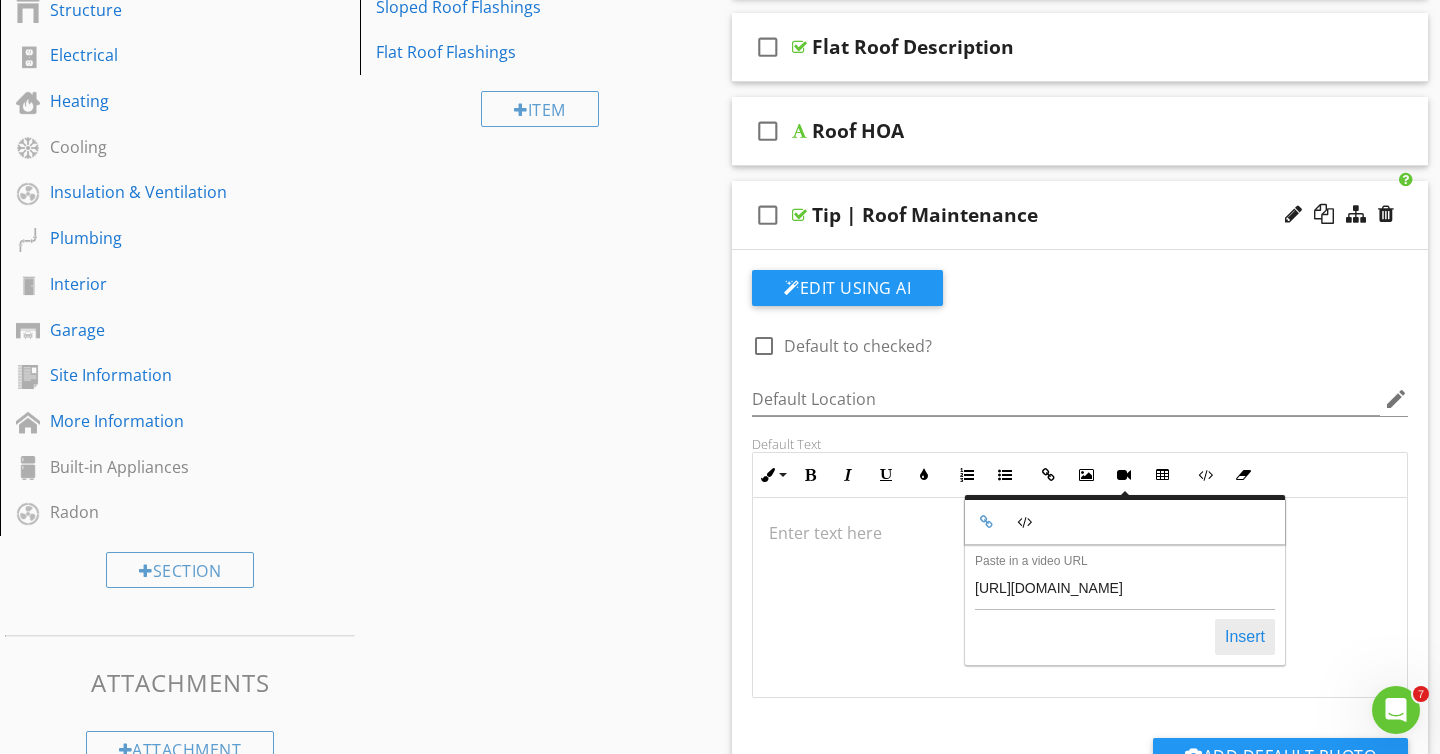 click on "Insert" at bounding box center [1245, 637] 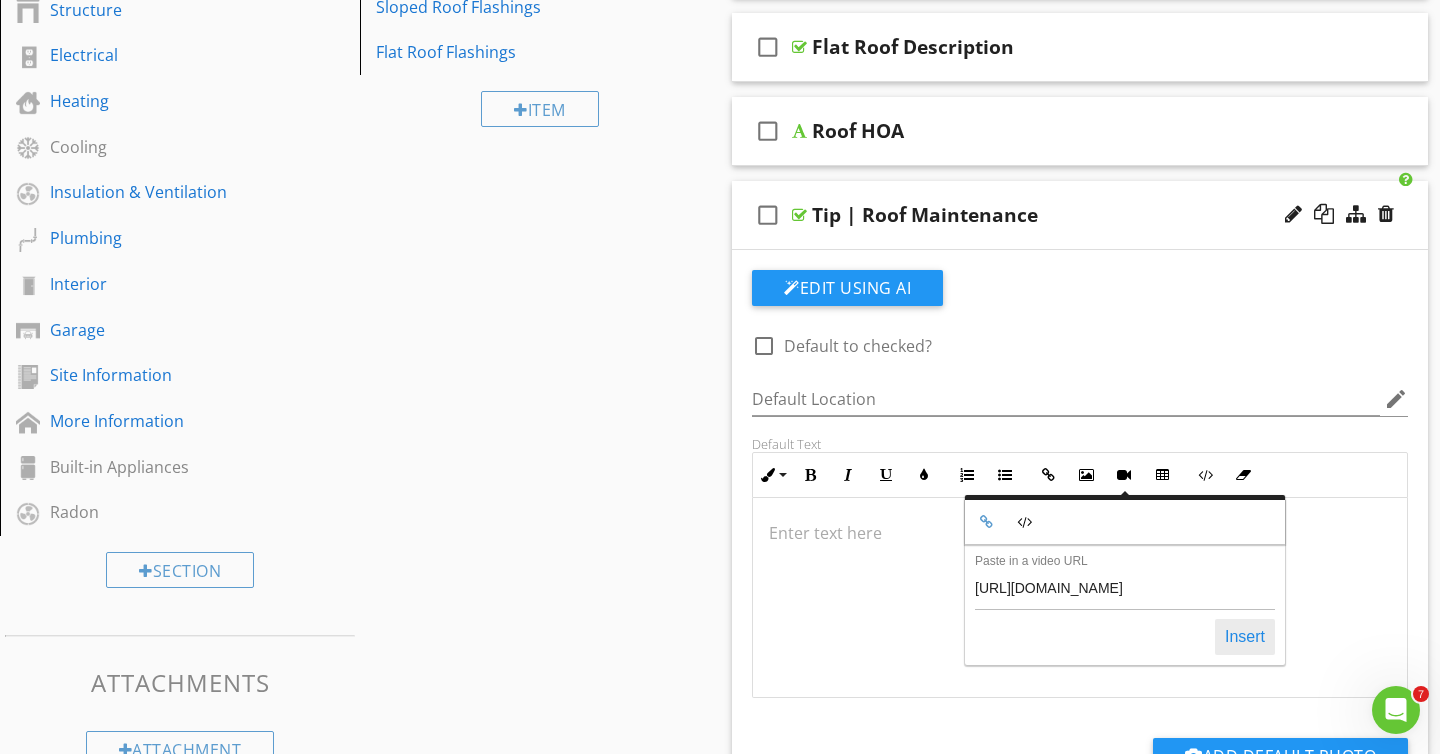 click on "Insert" at bounding box center [1245, 637] 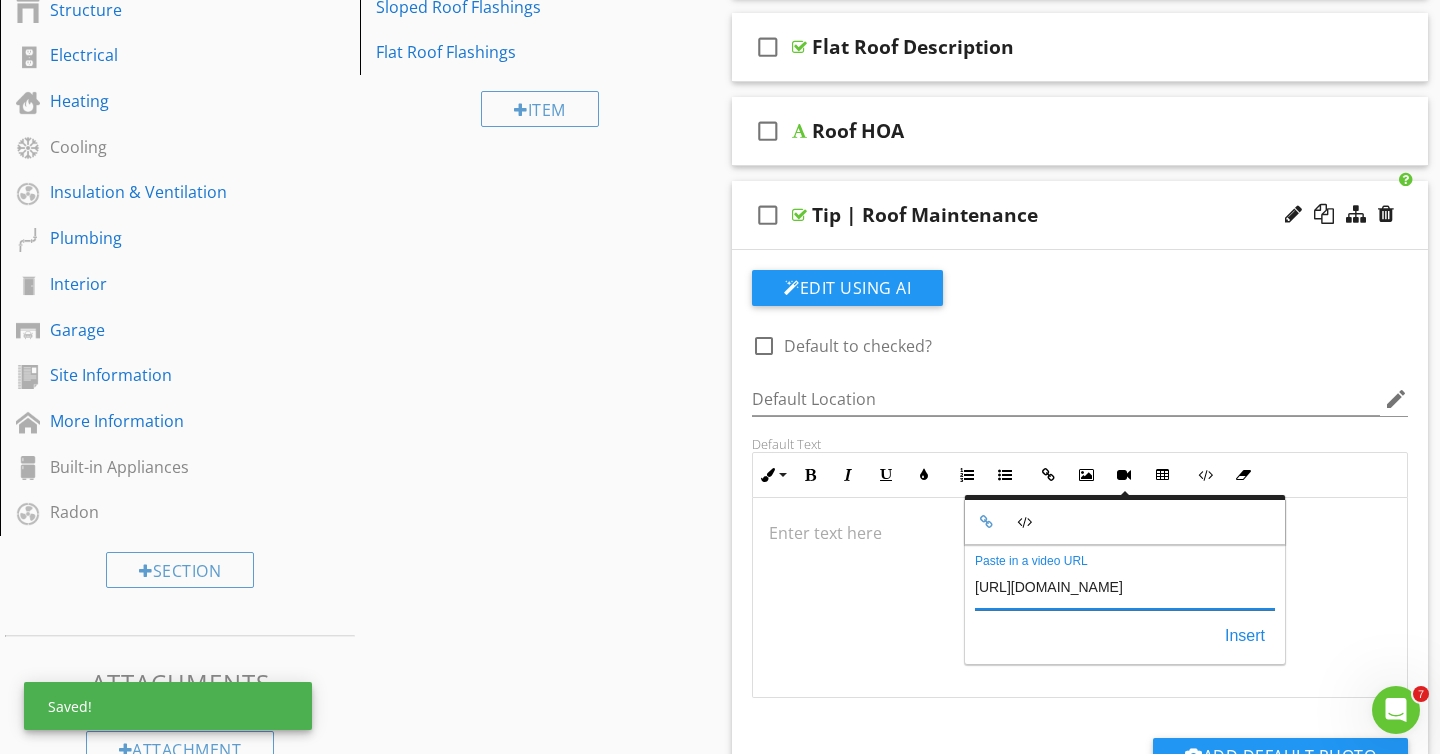 click on "[URL][DOMAIN_NAME]" at bounding box center [1125, 586] 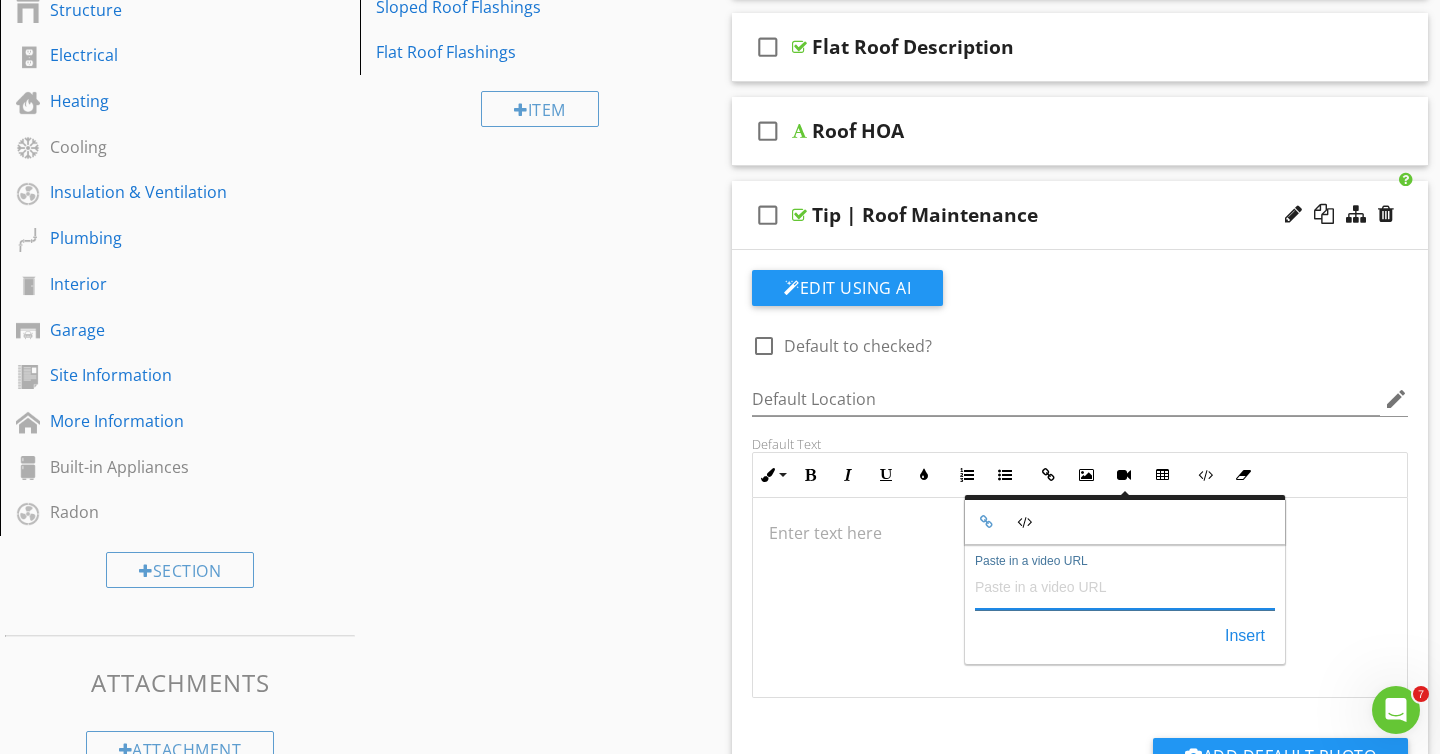 type 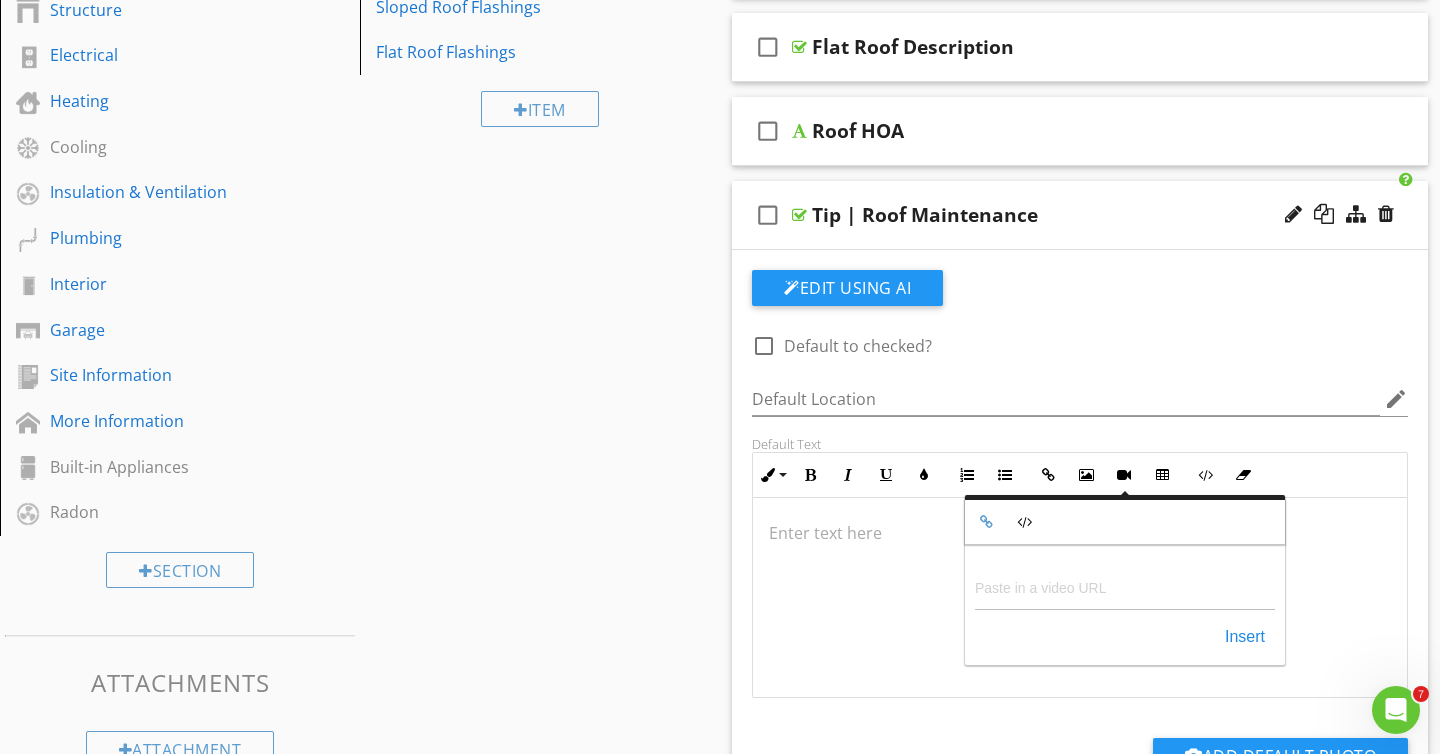 click at bounding box center [1080, 533] 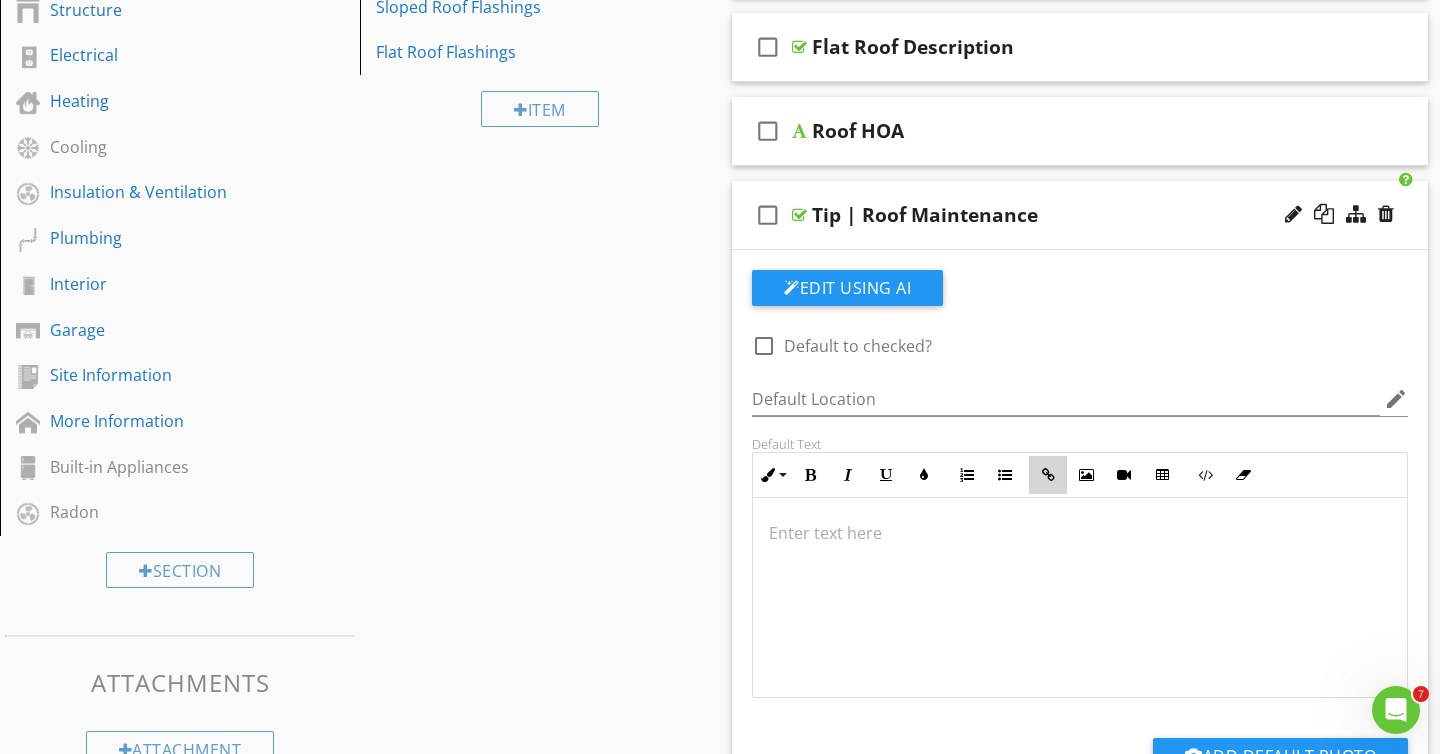 click at bounding box center (1048, 475) 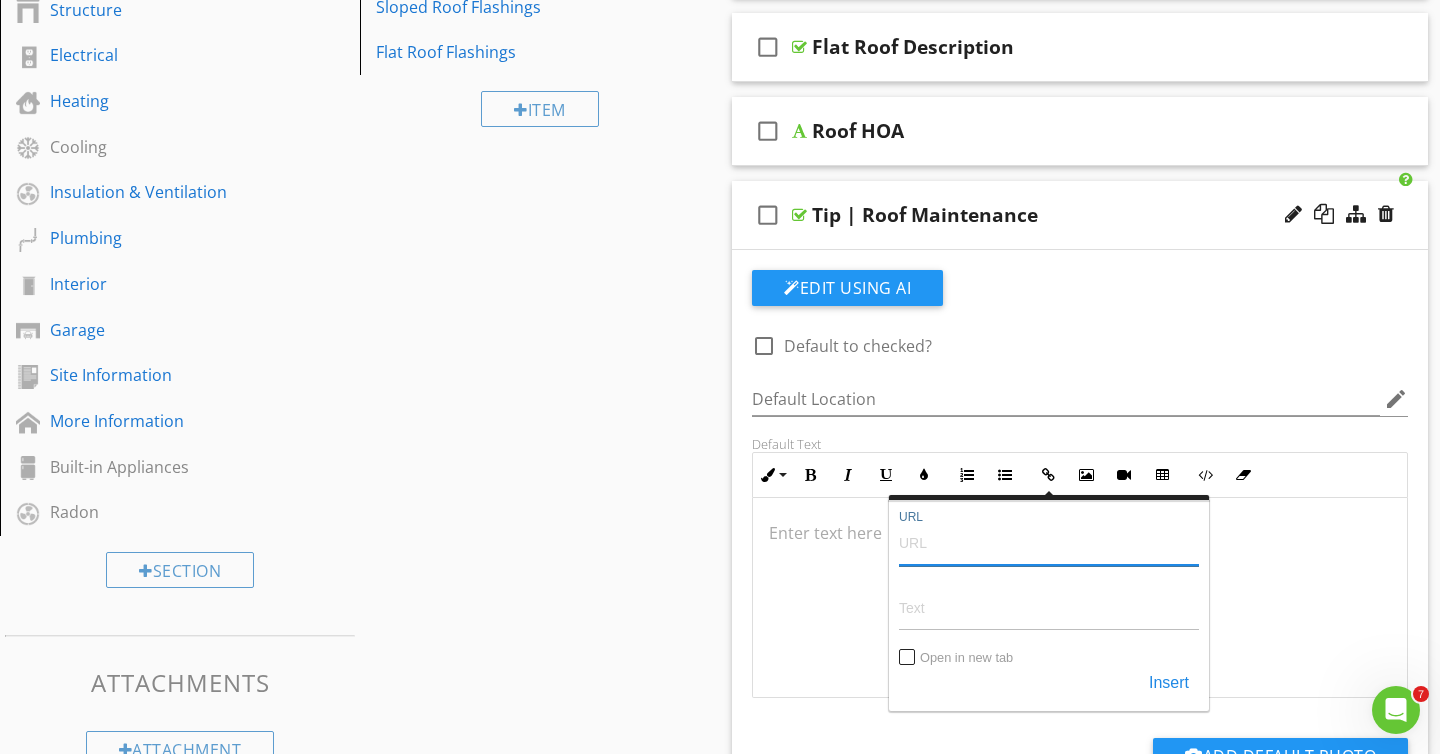 click on "URL" at bounding box center (1049, 542) 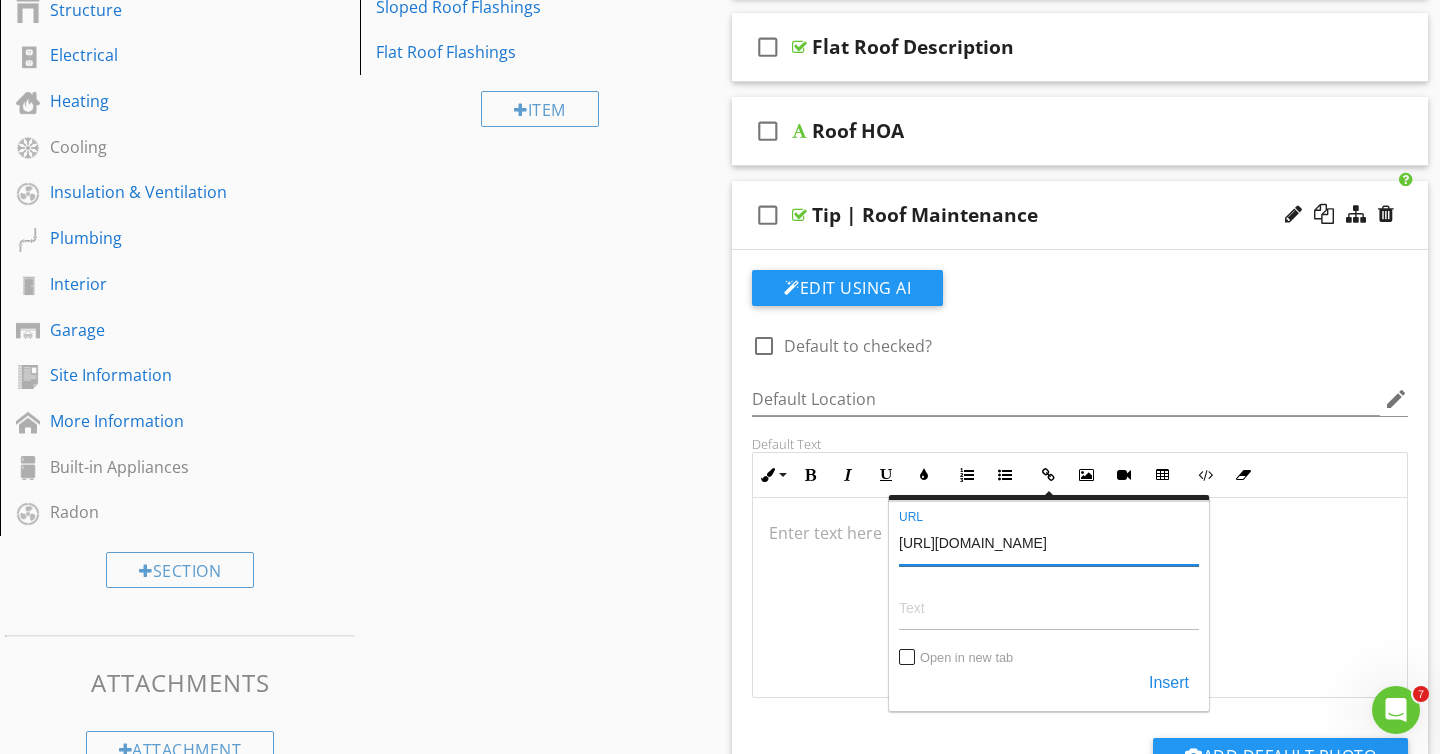 type on "[URL][DOMAIN_NAME]" 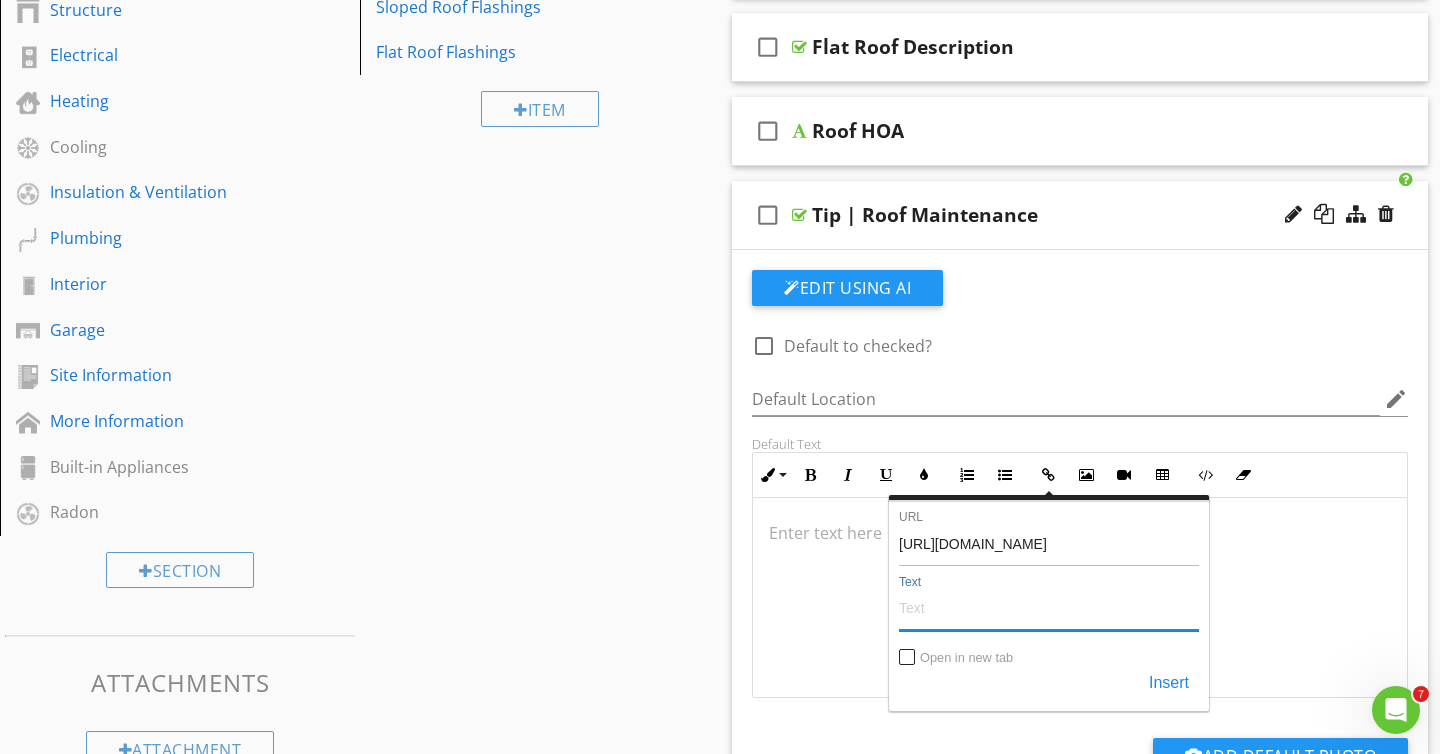click on "Text" at bounding box center (1049, 607) 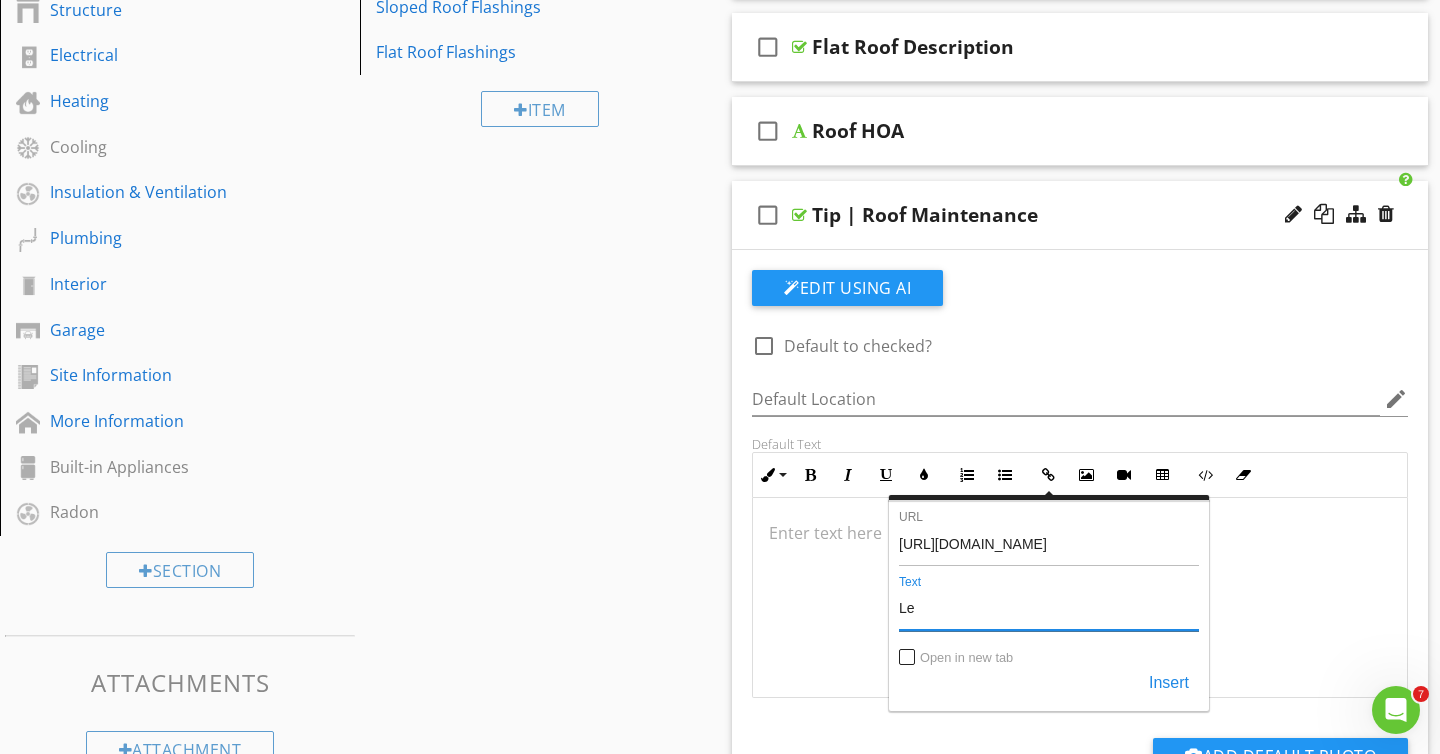 type on "L" 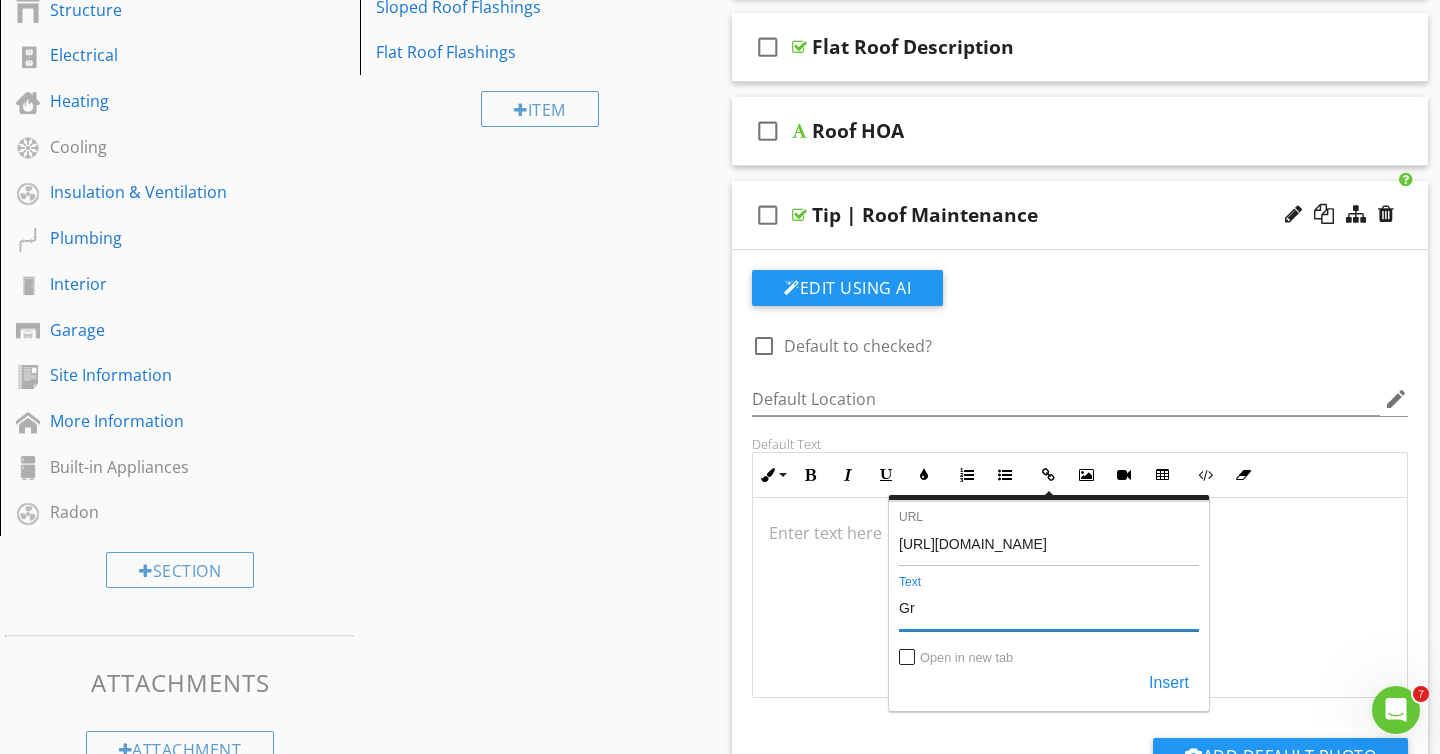 type on "G" 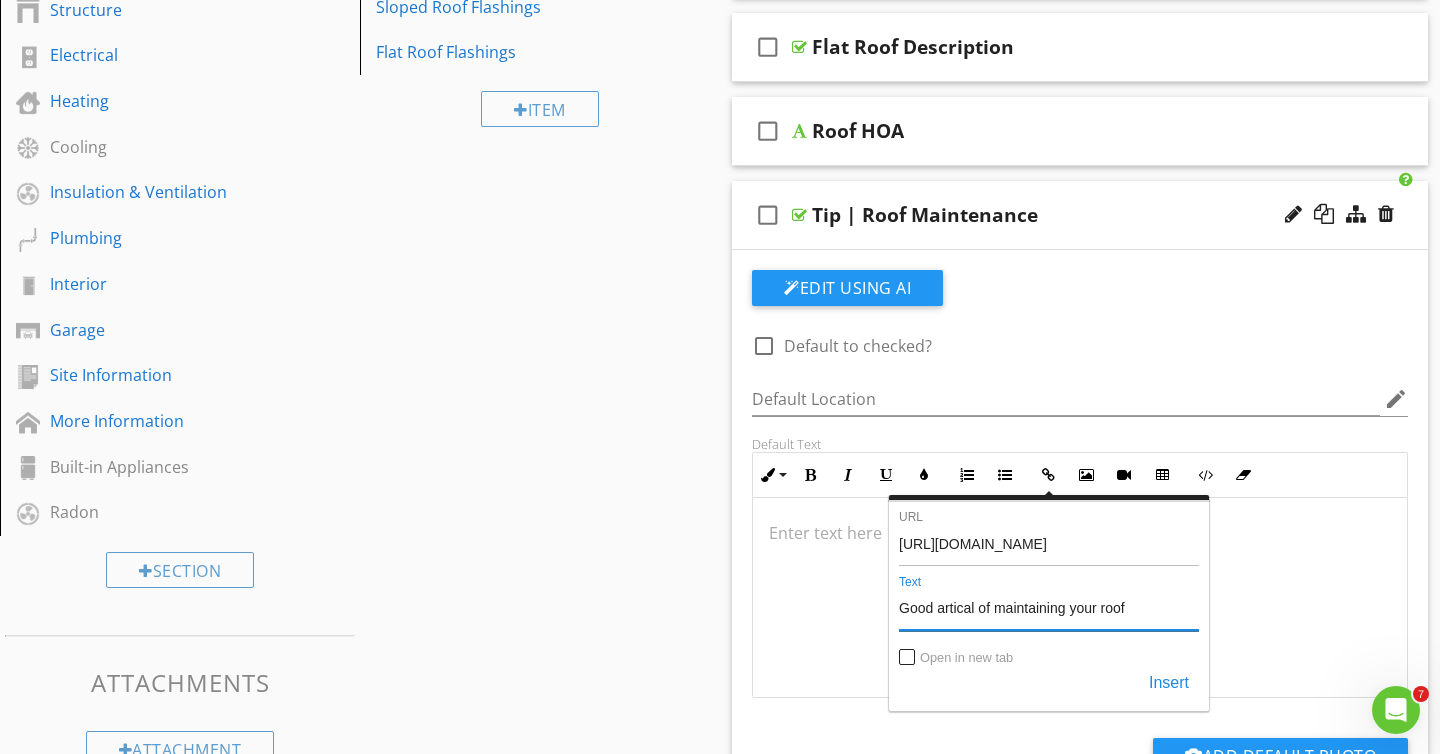 click on "Good artical of maintaining your roof" at bounding box center (1049, 607) 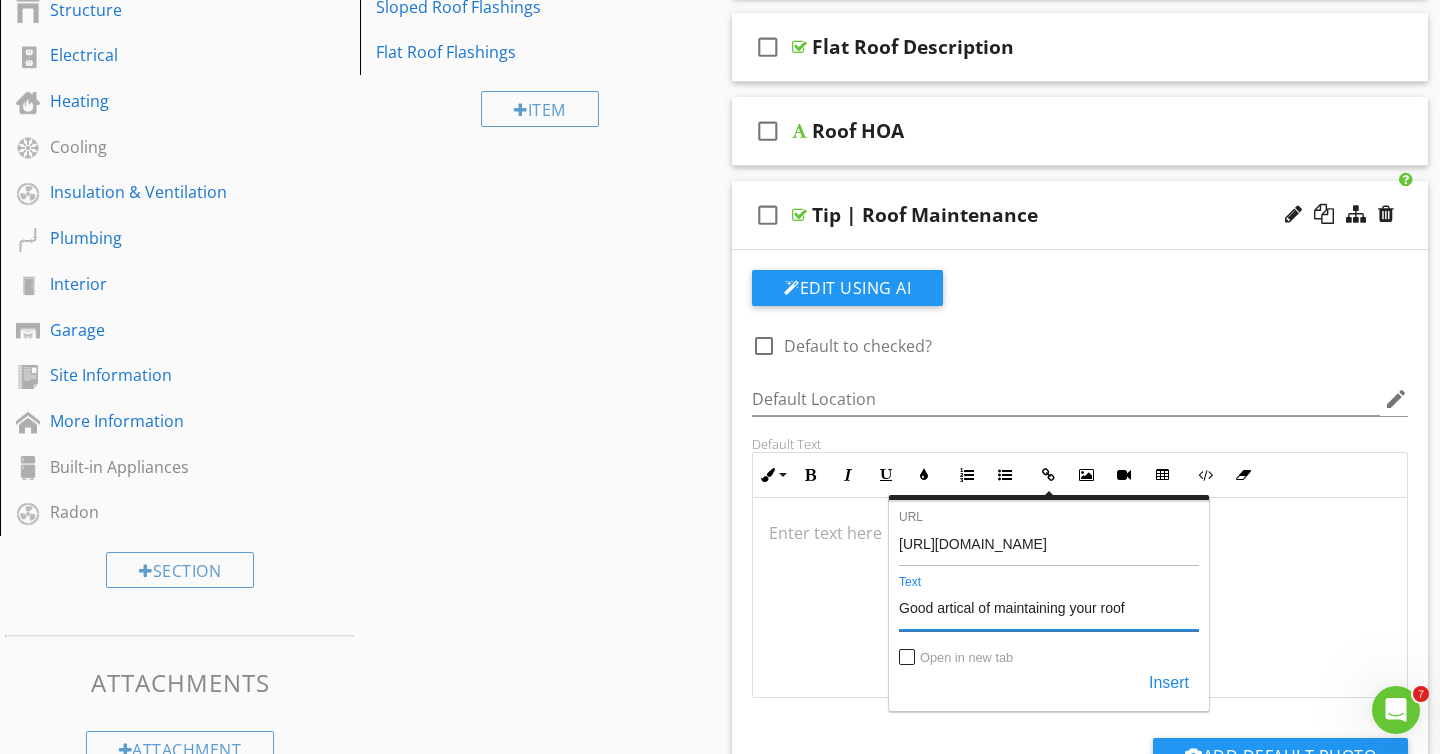 click on "Good artical of maintaining your roof" at bounding box center [1049, 607] 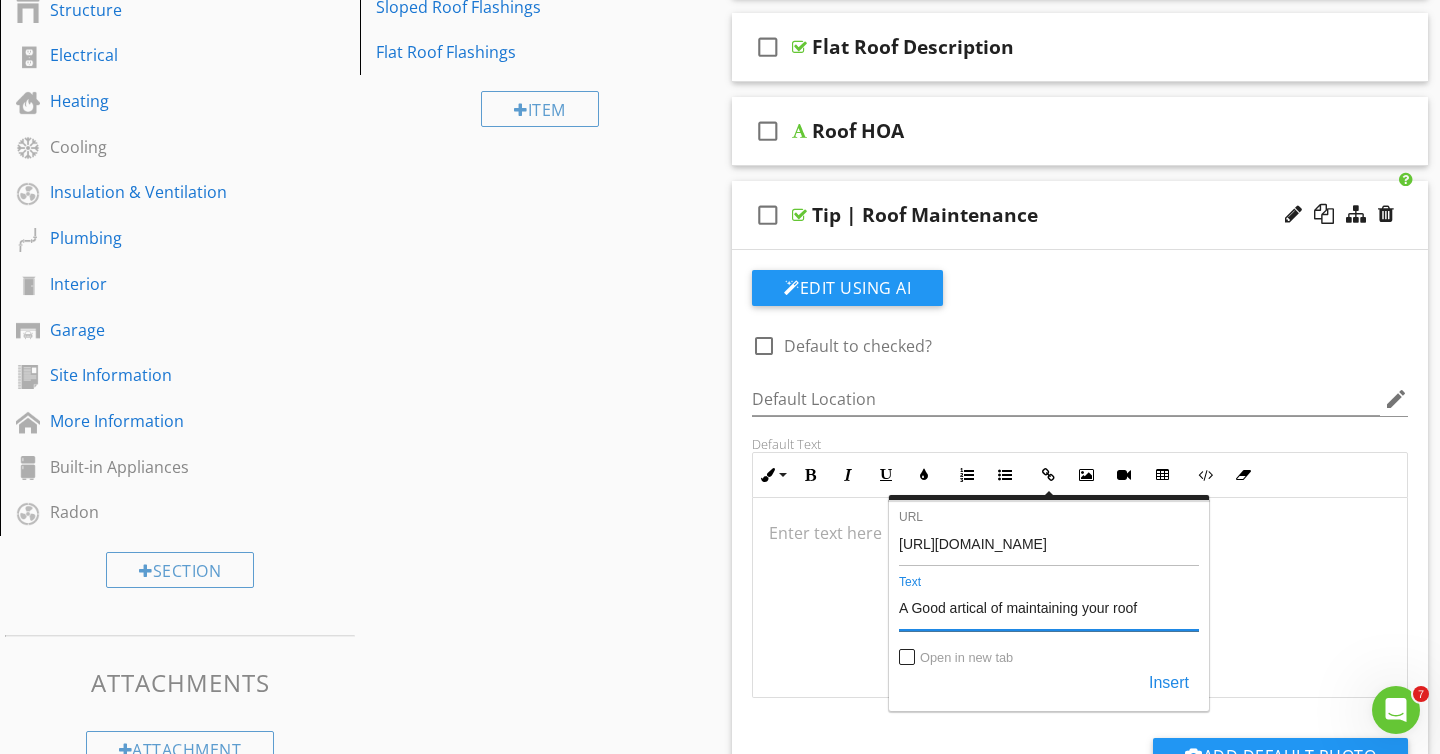 click on "A Good artical of maintaining your roof" at bounding box center (1049, 607) 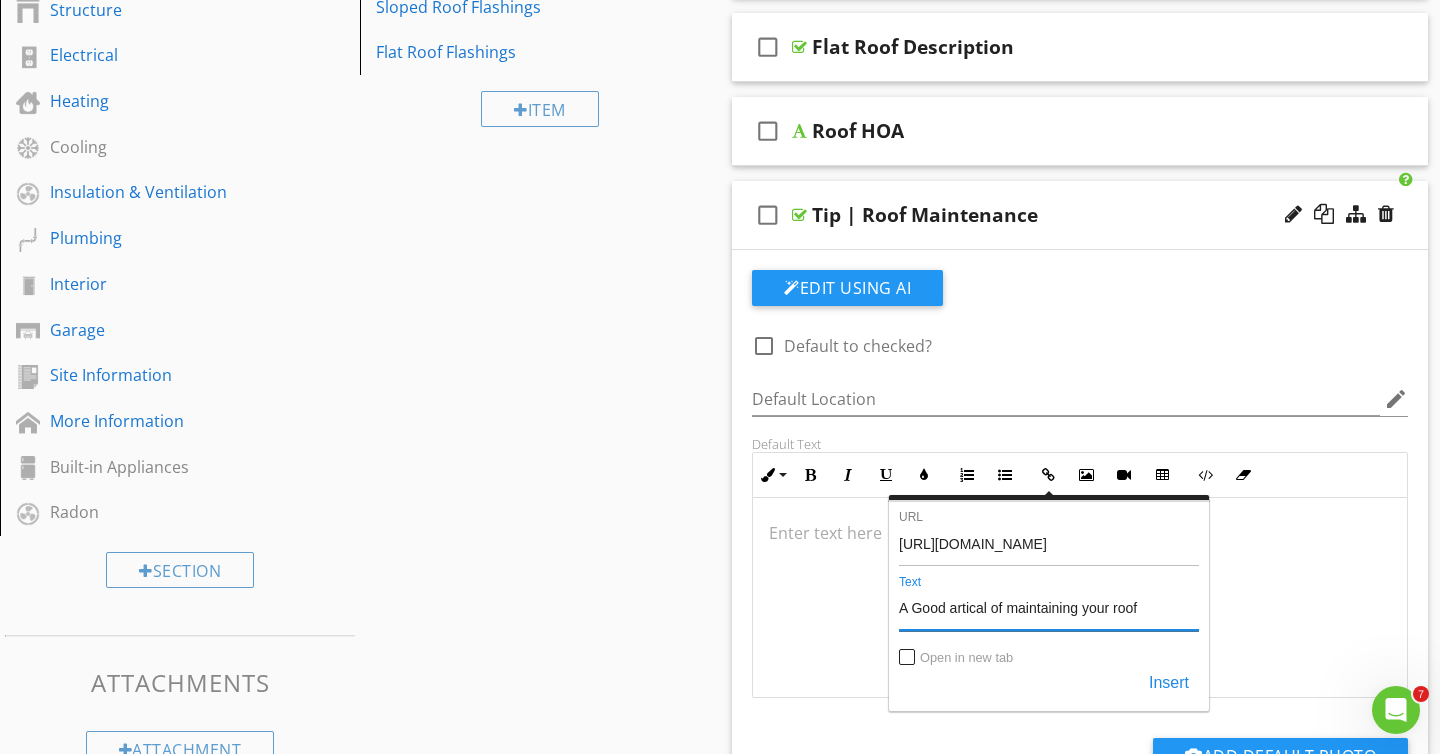 drag, startPoint x: 989, startPoint y: 607, endPoint x: 950, endPoint y: 607, distance: 39 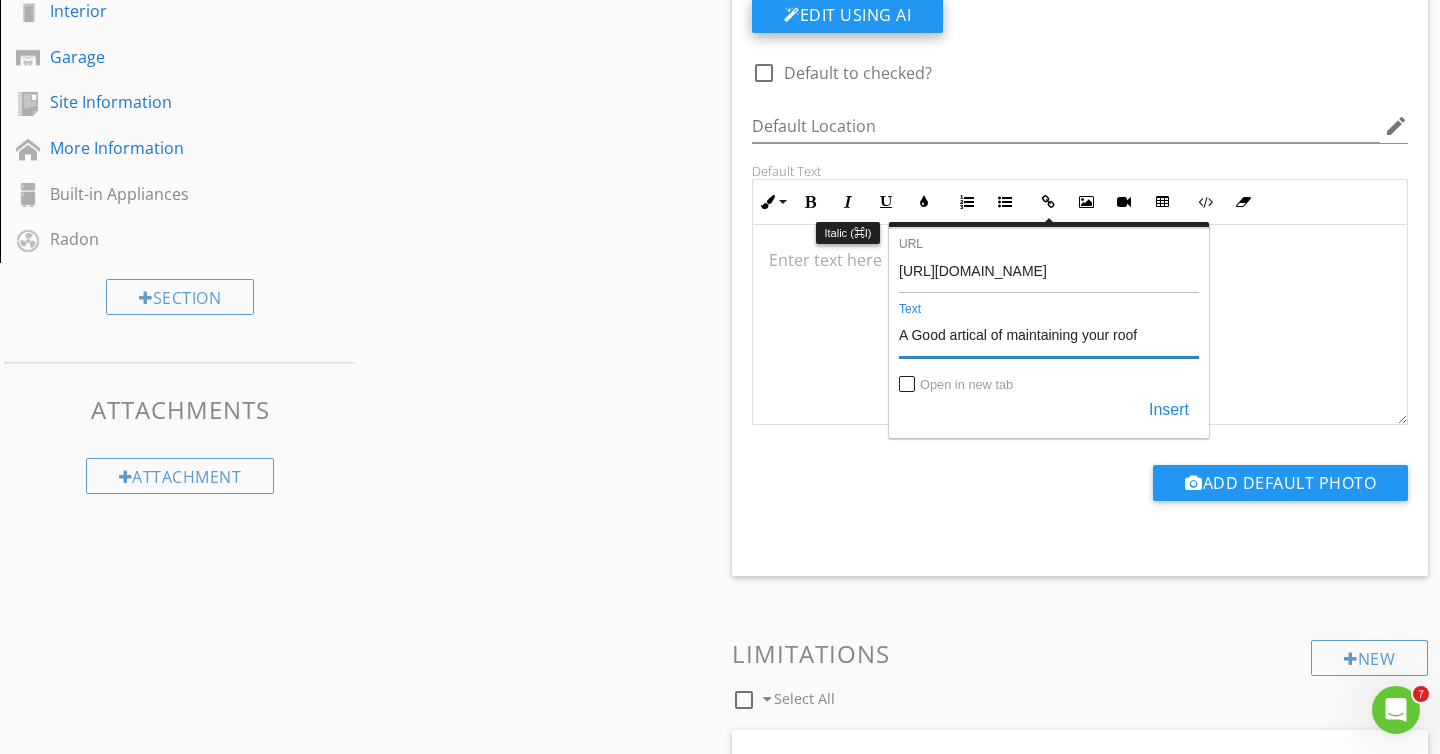 scroll, scrollTop: 756, scrollLeft: 0, axis: vertical 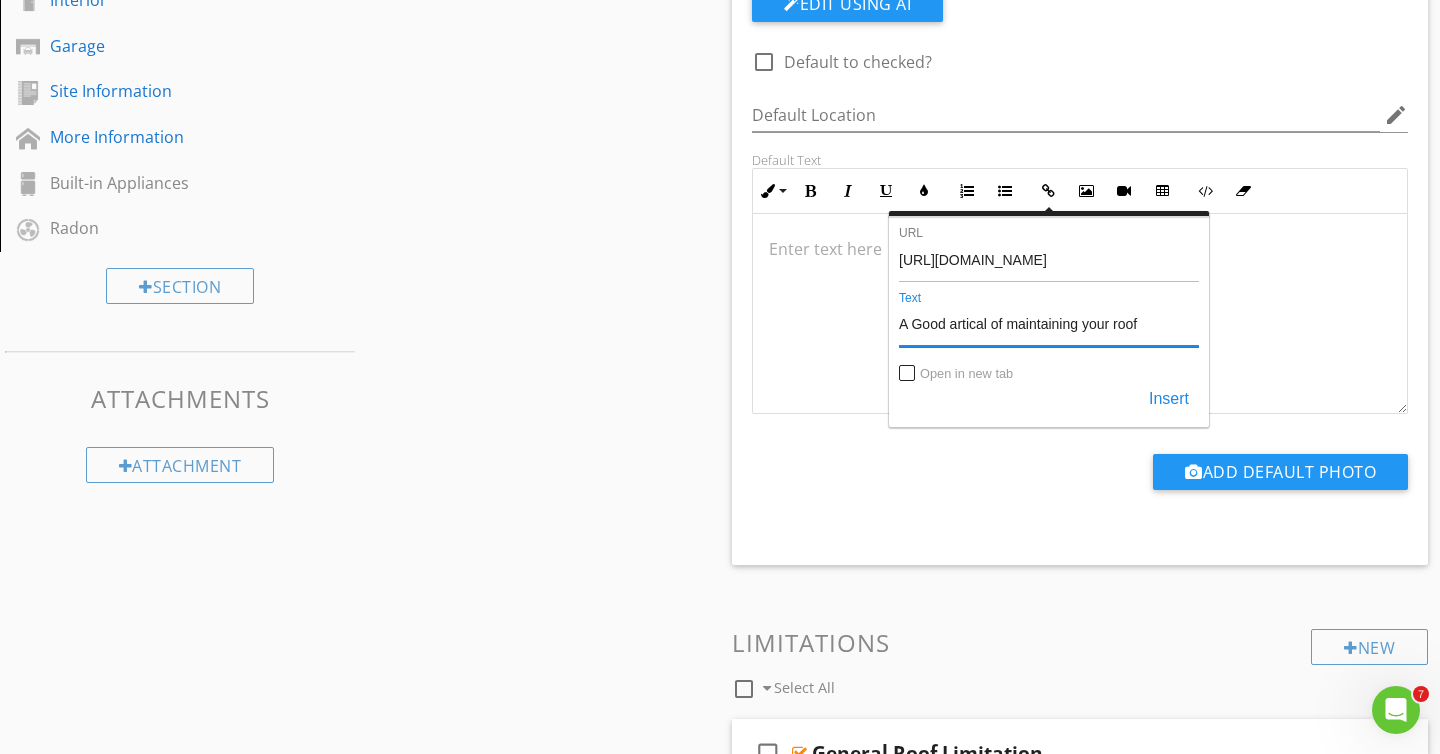 click on "A Good artical of maintaining your roof" at bounding box center (1049, 323) 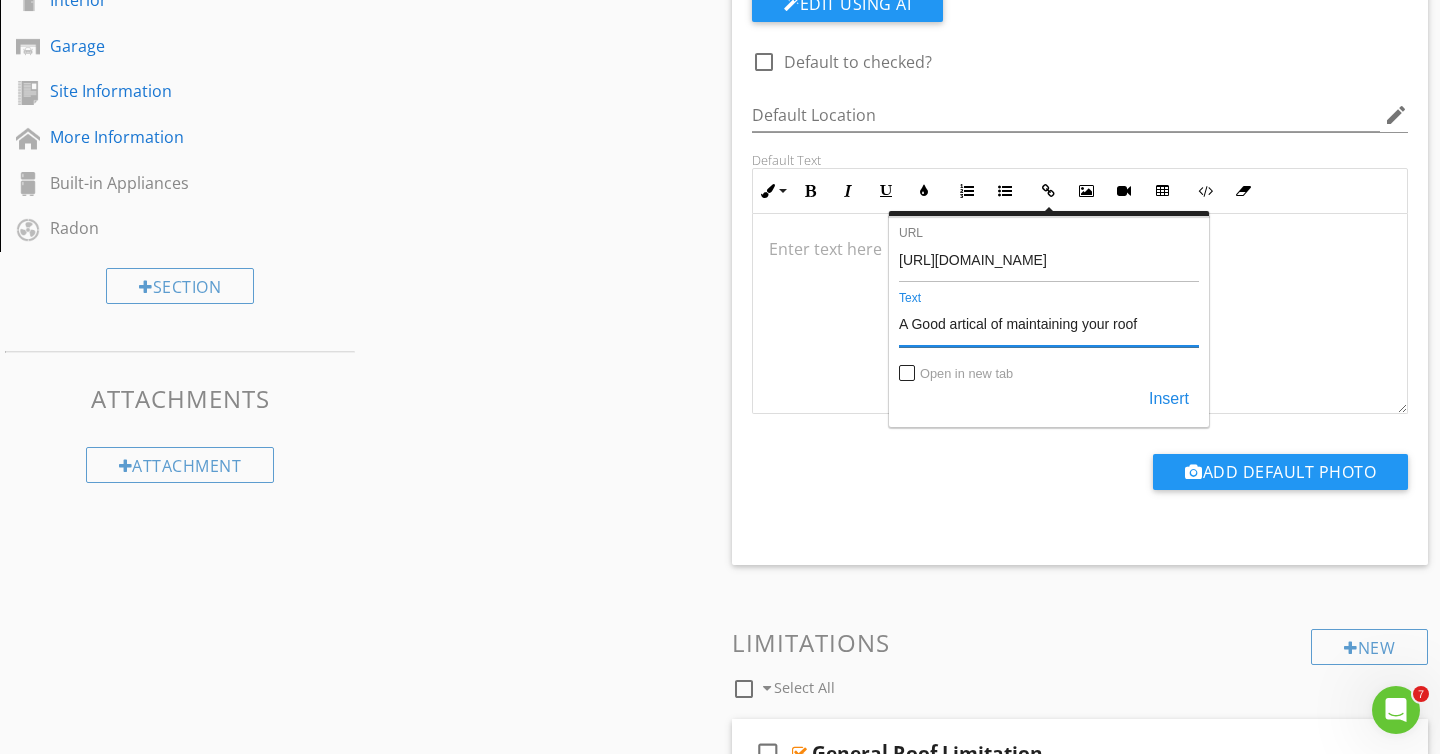 drag, startPoint x: 915, startPoint y: 323, endPoint x: 947, endPoint y: 323, distance: 32 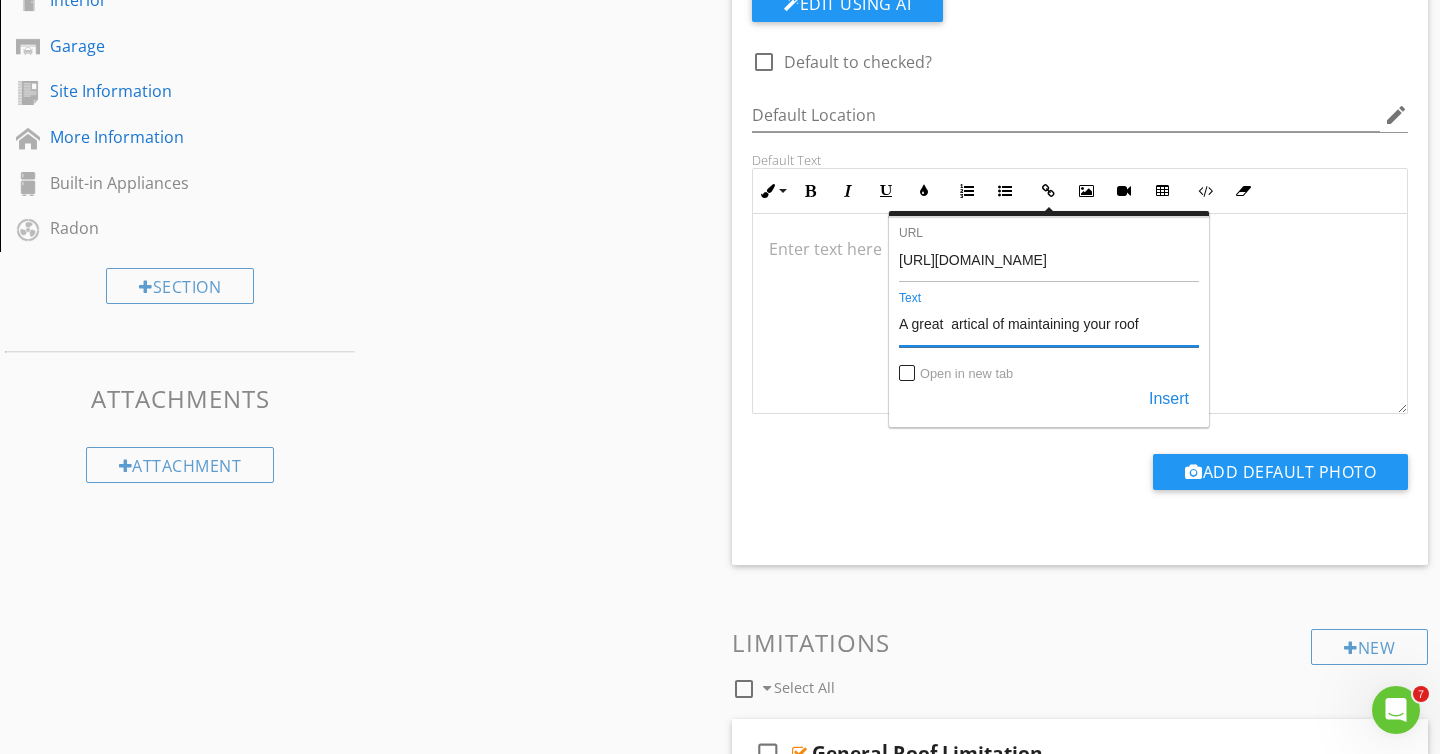 click on "A great  artical of maintaining your roof" at bounding box center [1049, 323] 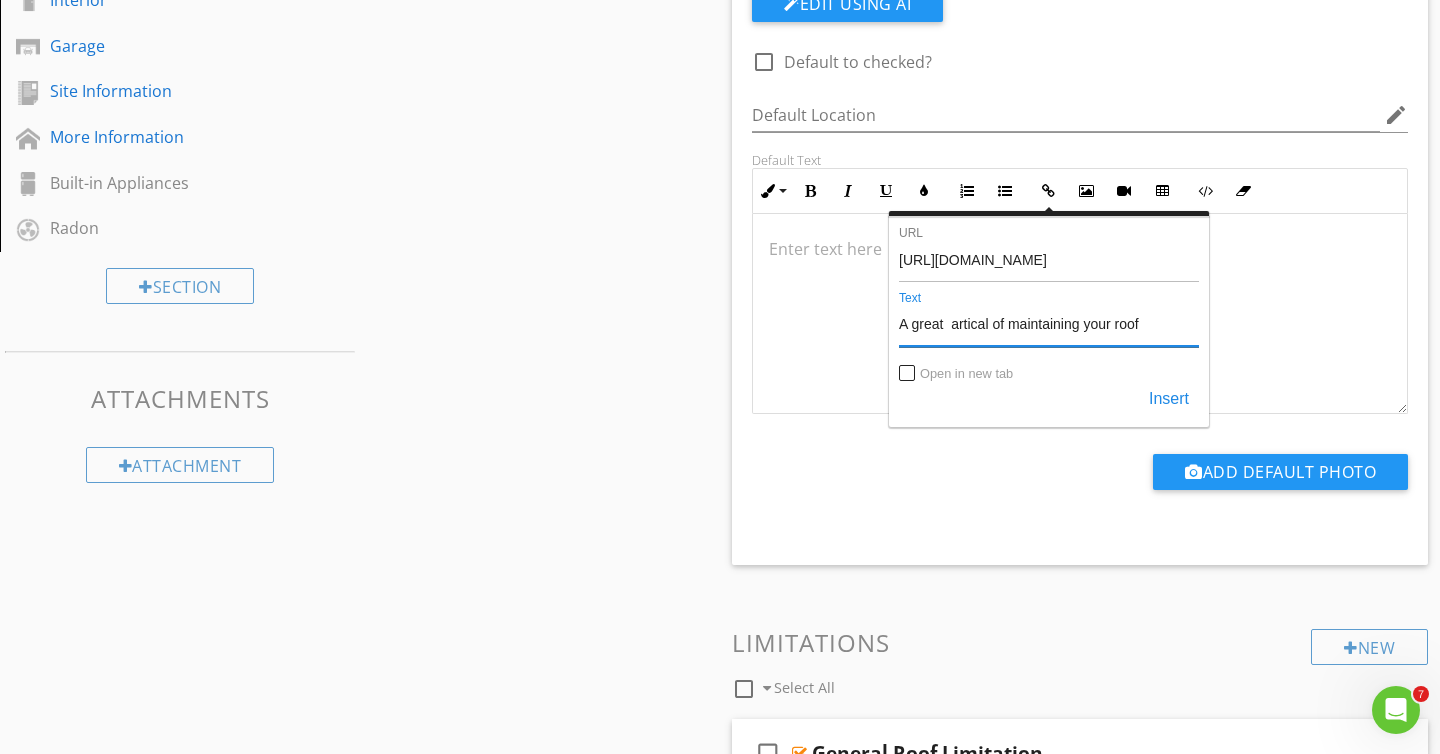 drag, startPoint x: 952, startPoint y: 323, endPoint x: 990, endPoint y: 326, distance: 38.118237 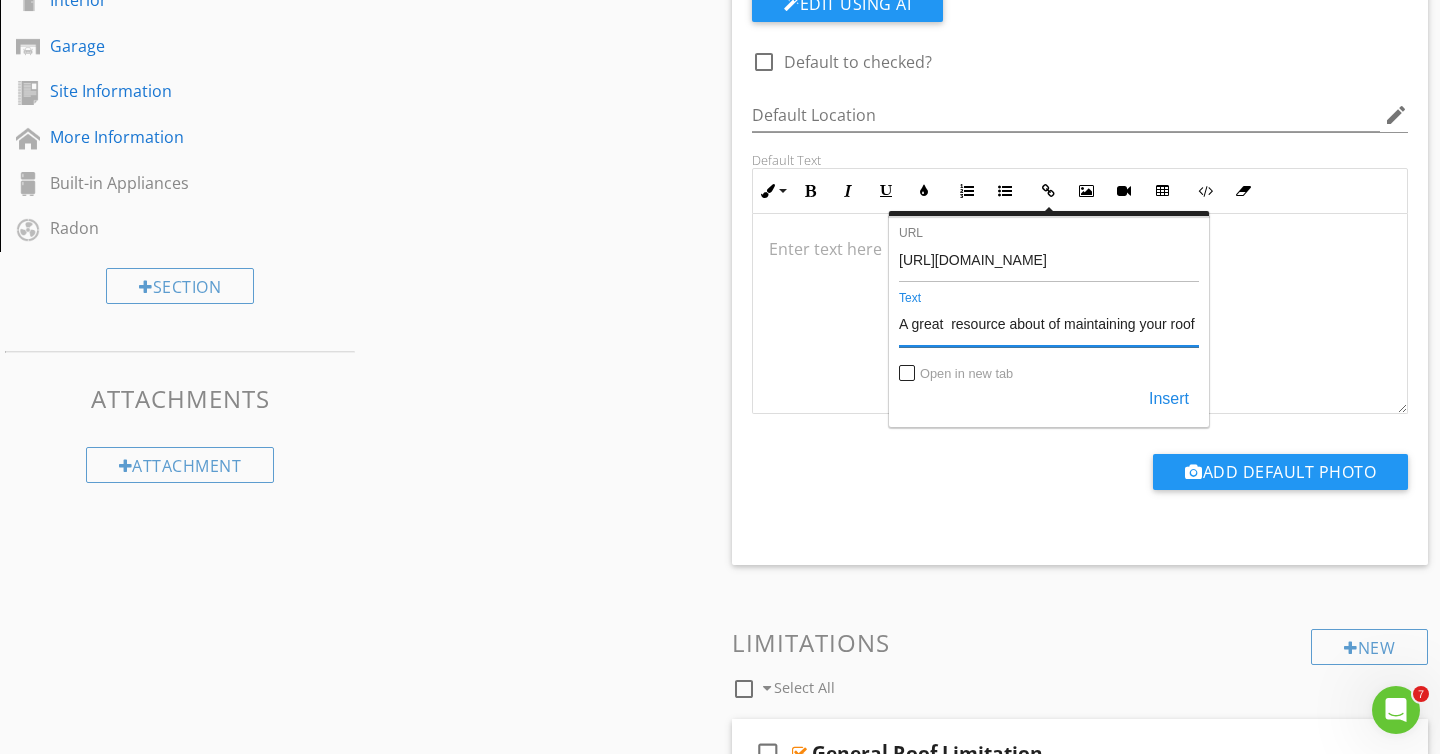 click on "A great  resource about of maintaining your roof" at bounding box center (1049, 323) 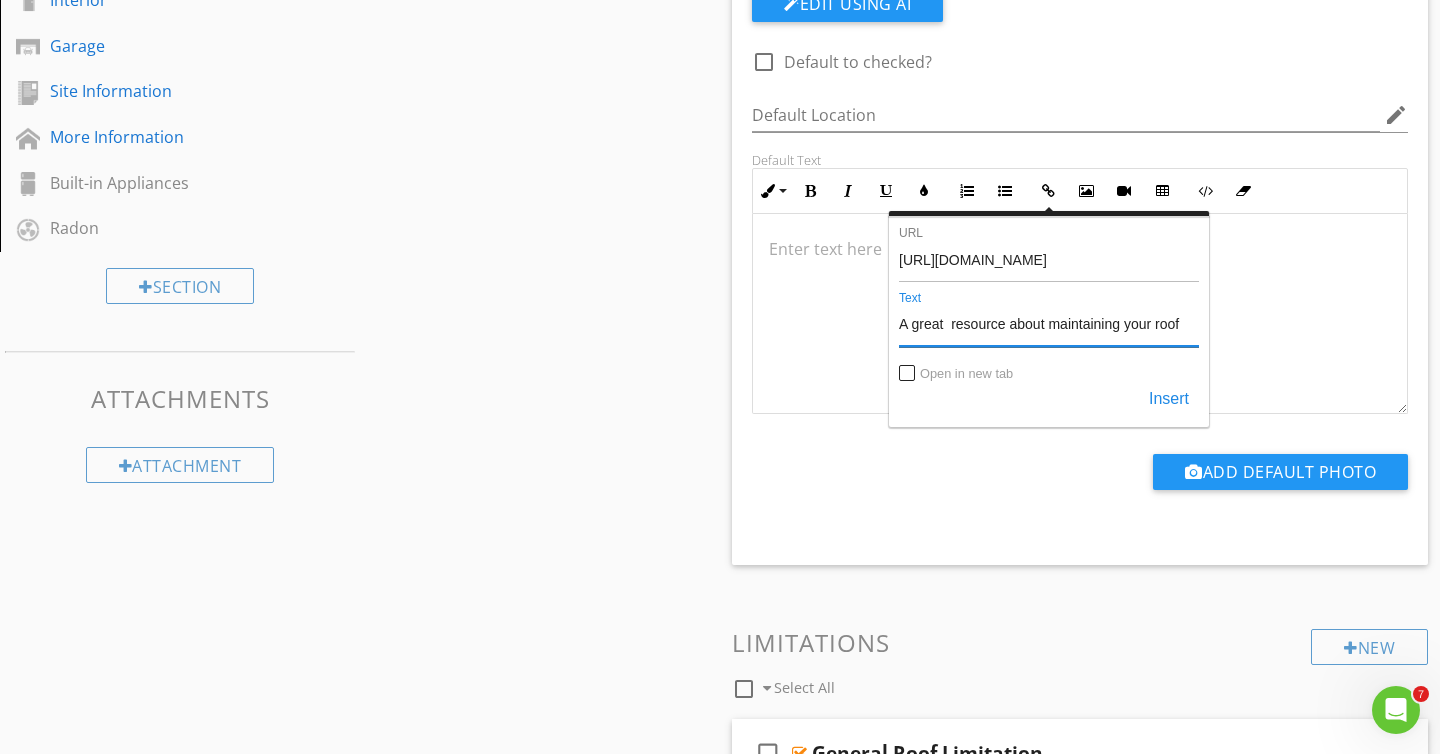 click on "A great  resource about maintaining your roof" at bounding box center [1049, 323] 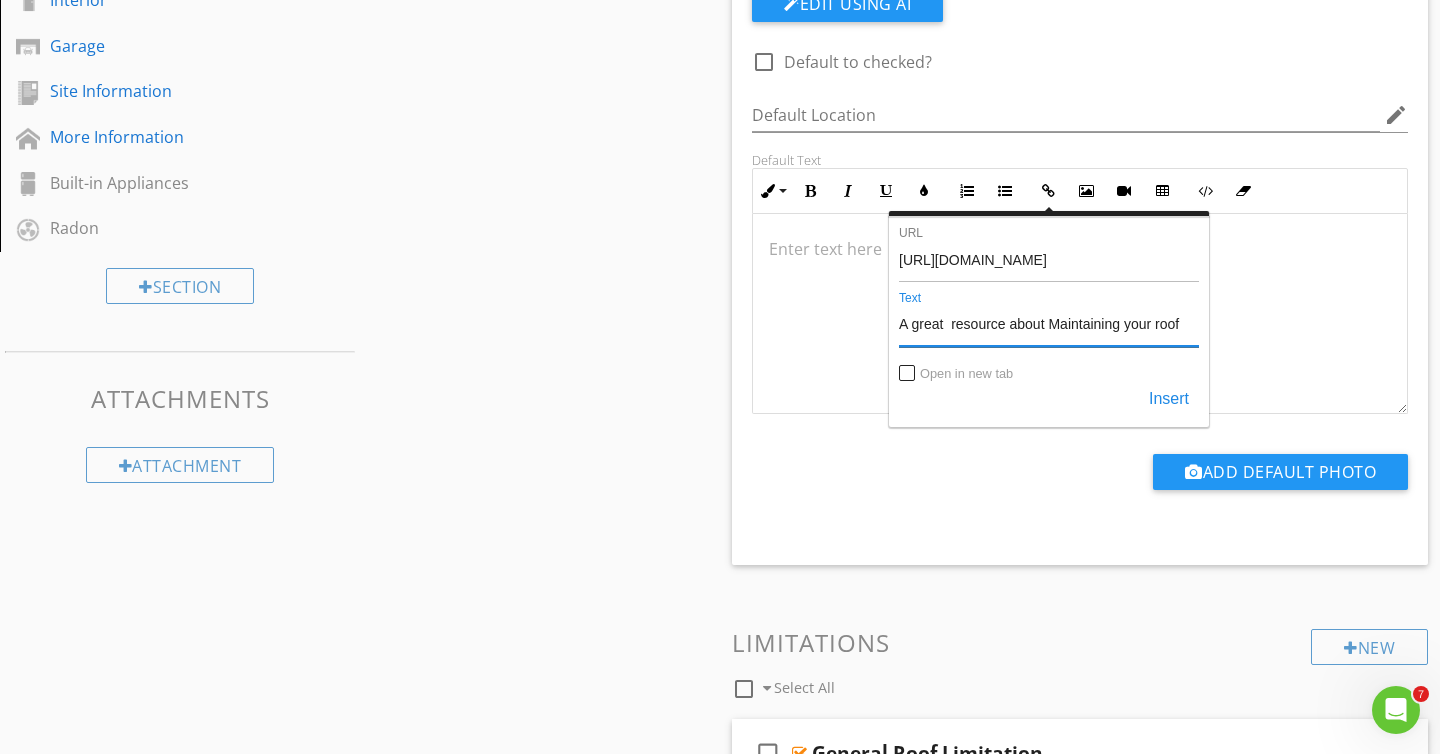 click on "A great  resource about Maintaining your roof" at bounding box center [1049, 323] 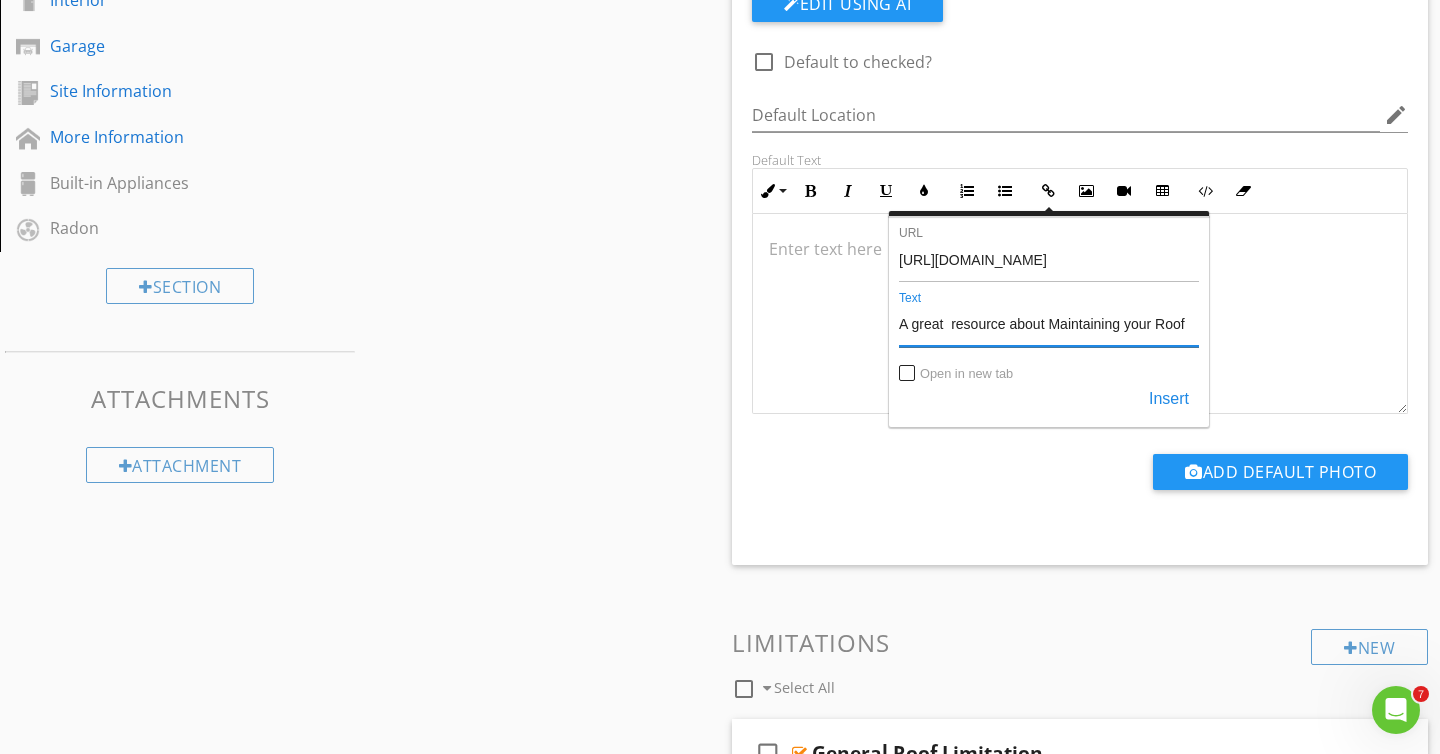 click on "A great  resource about Maintaining your Roof" at bounding box center (1049, 323) 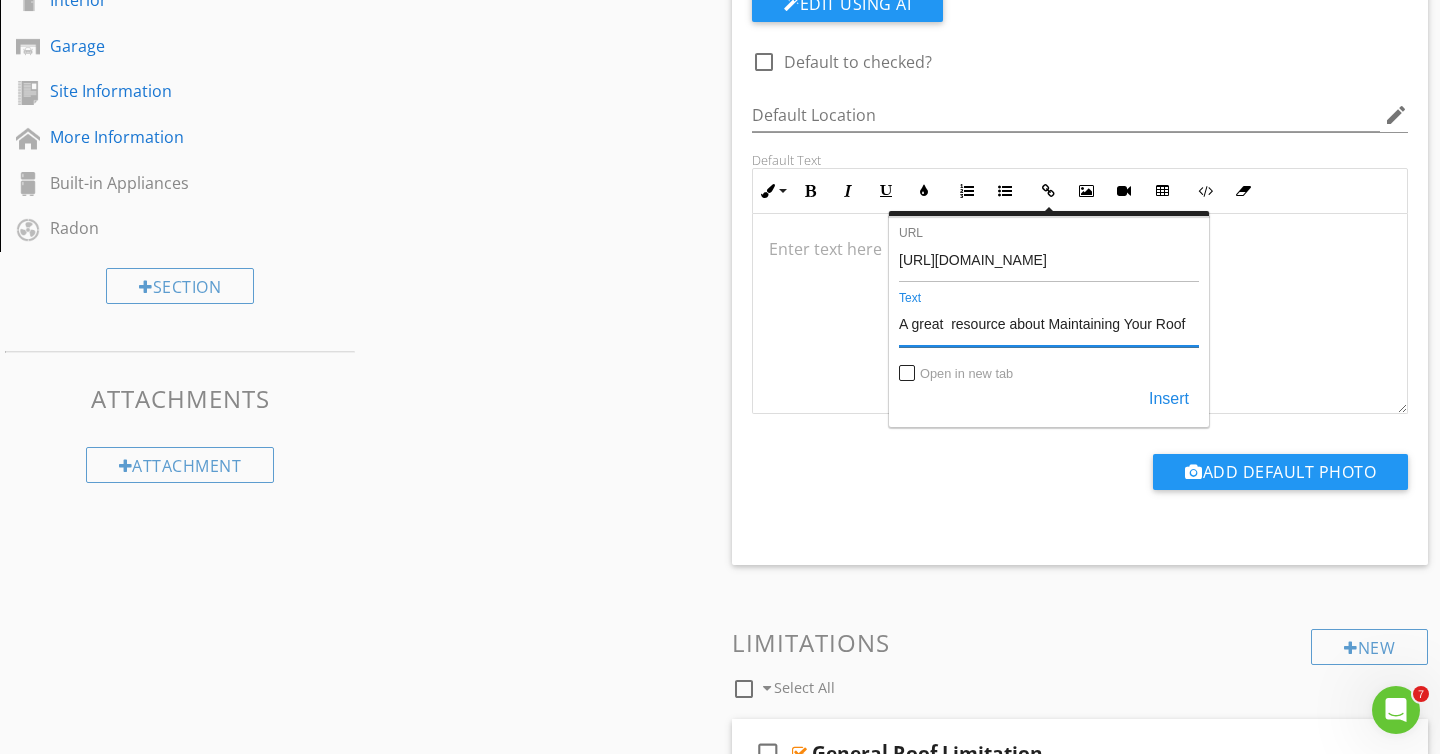 drag, startPoint x: 1050, startPoint y: 325, endPoint x: 1184, endPoint y: 329, distance: 134.0597 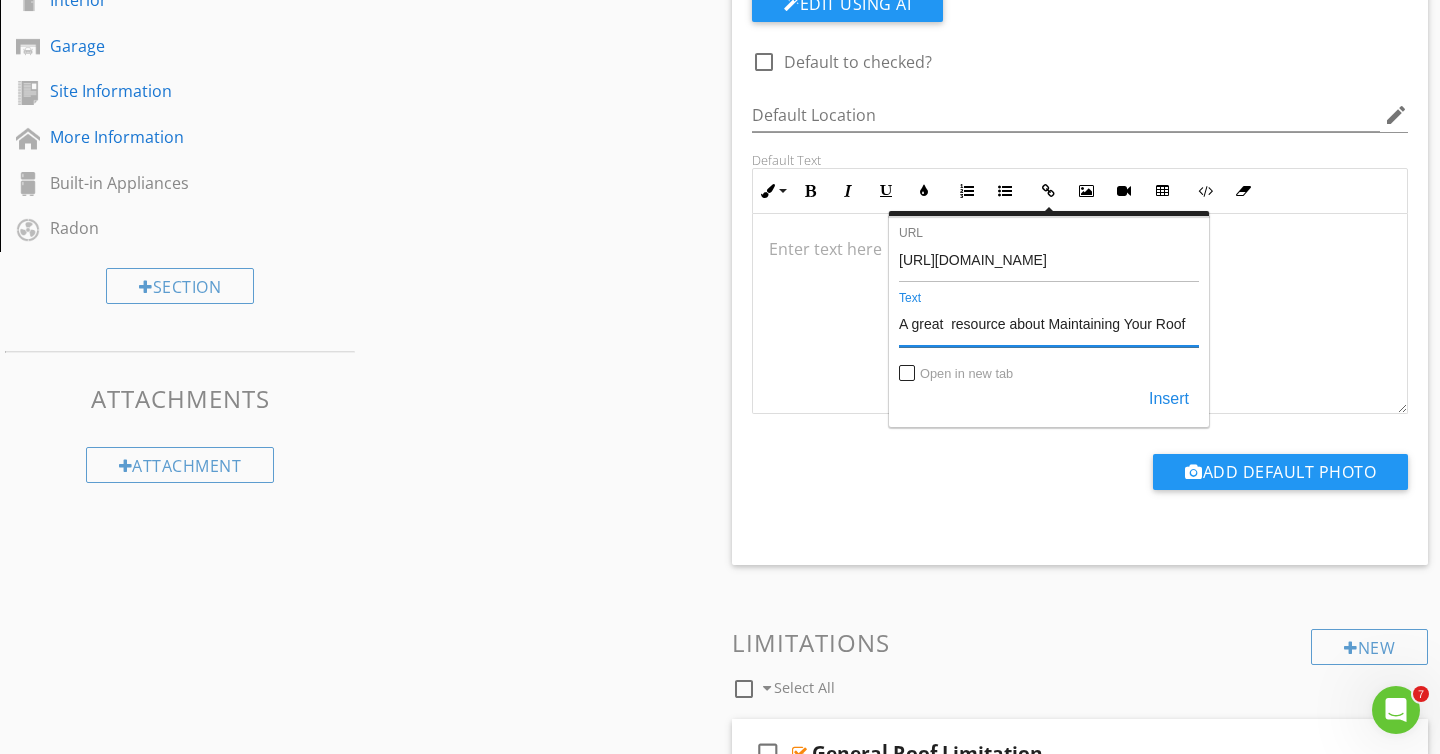 click on "A great  resource about Maintaining Your Roof" at bounding box center (1049, 323) 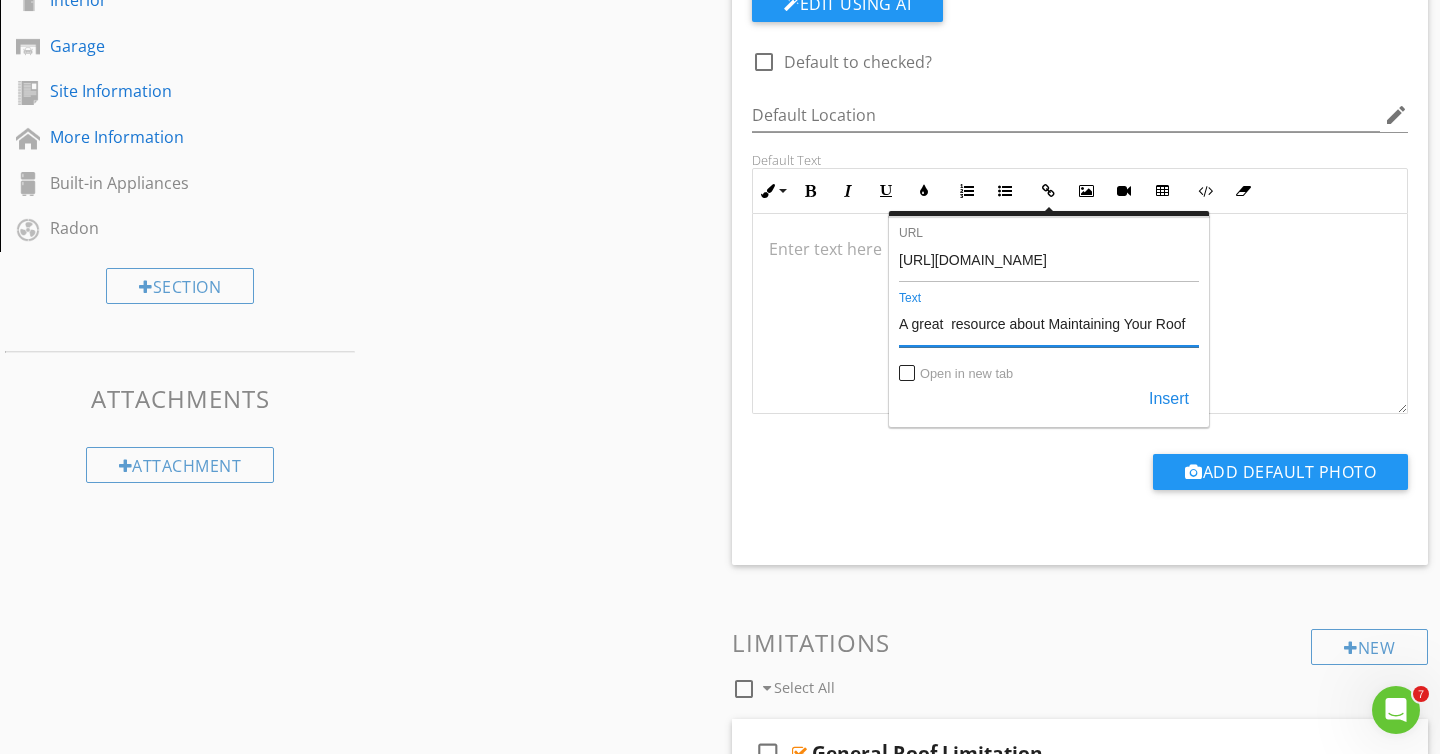 drag, startPoint x: 1050, startPoint y: 329, endPoint x: 900, endPoint y: 329, distance: 150 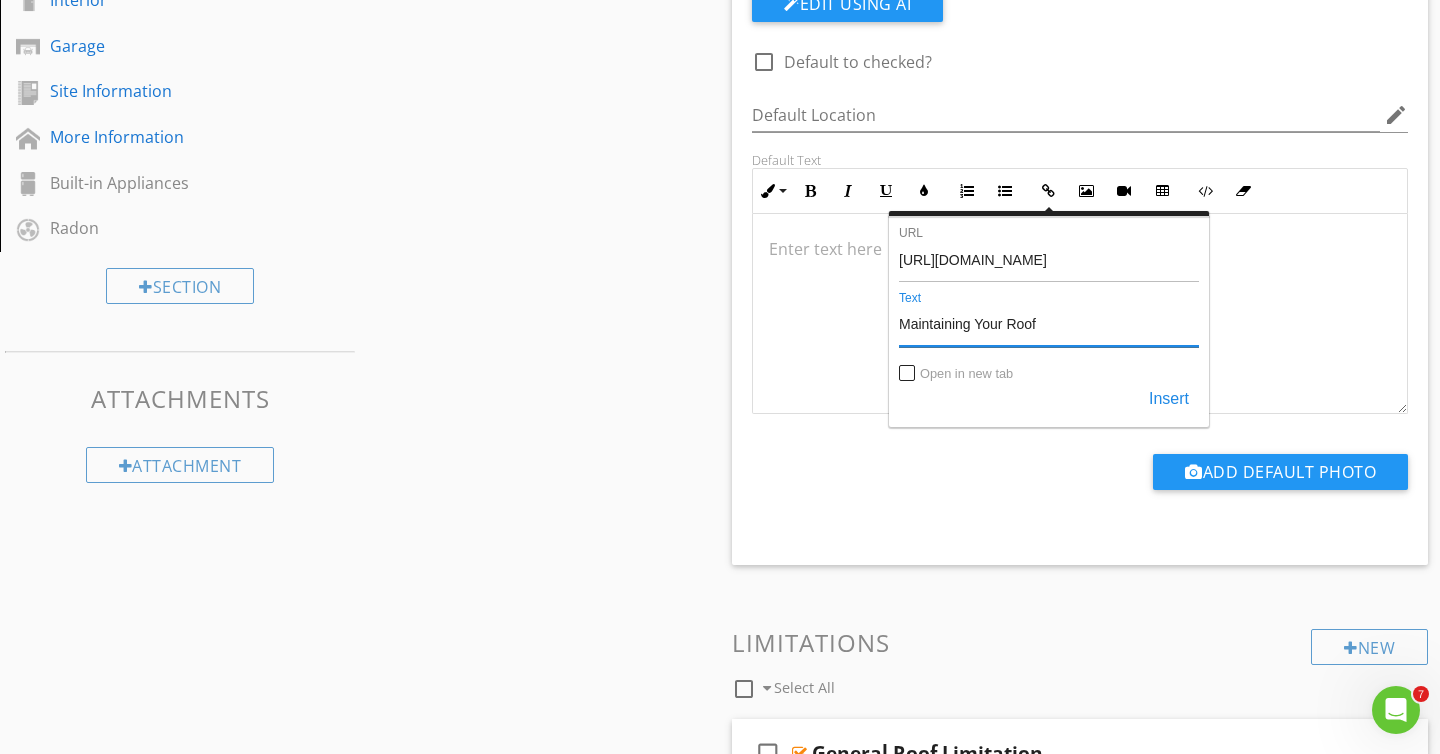 click on "[URL][DOMAIN_NAME] URL Maintaining Your Roof Text Open in new tab Insert" at bounding box center (1049, 321) 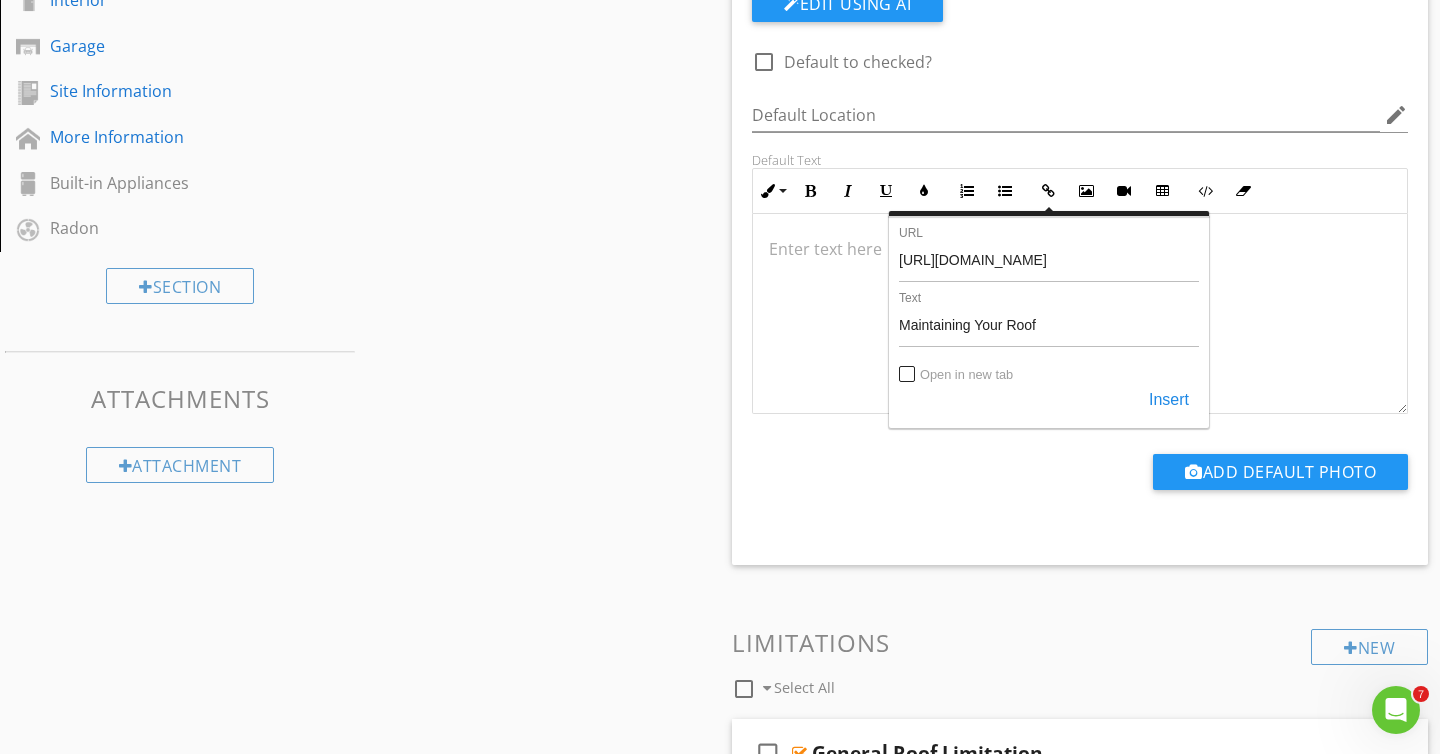 click on "Open in new tab" at bounding box center (966, 374) 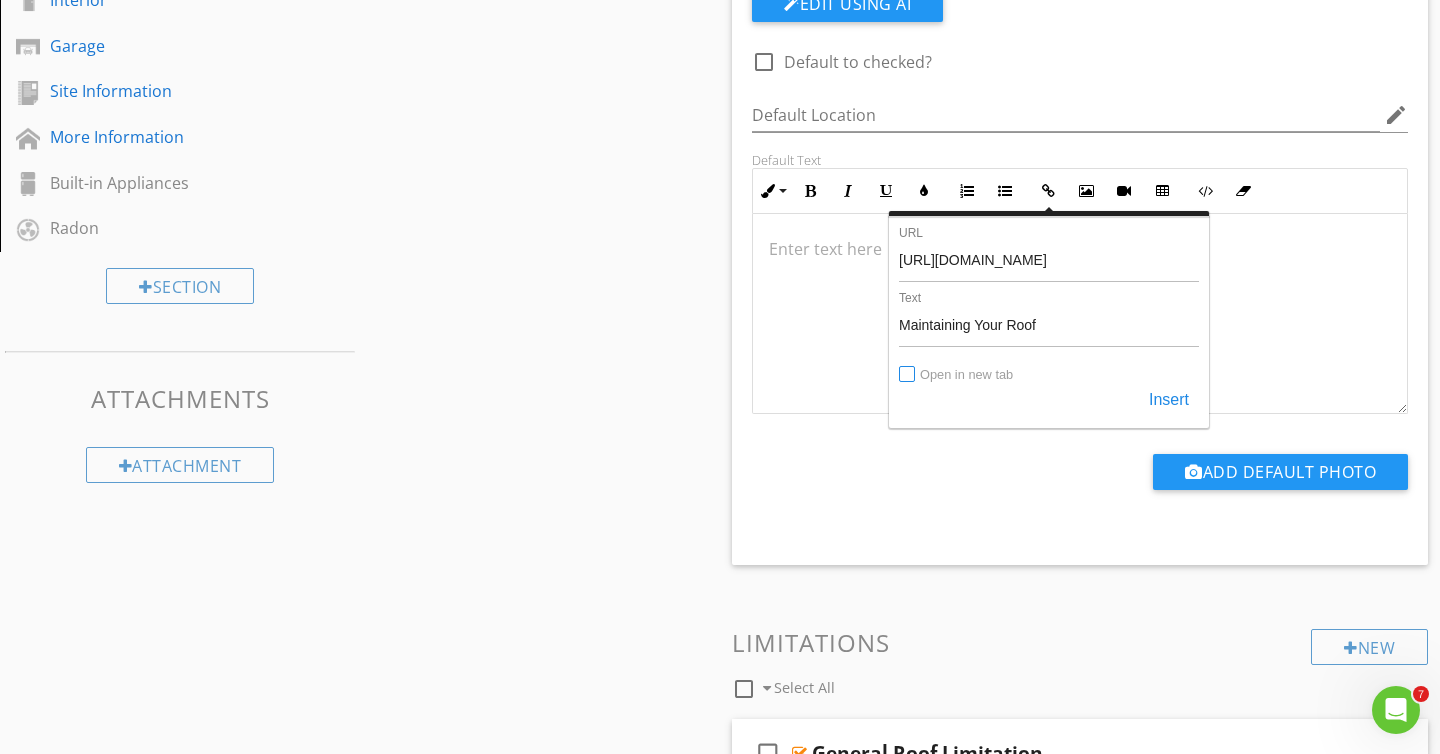 click on "Open in new tab" at bounding box center (908, 375) 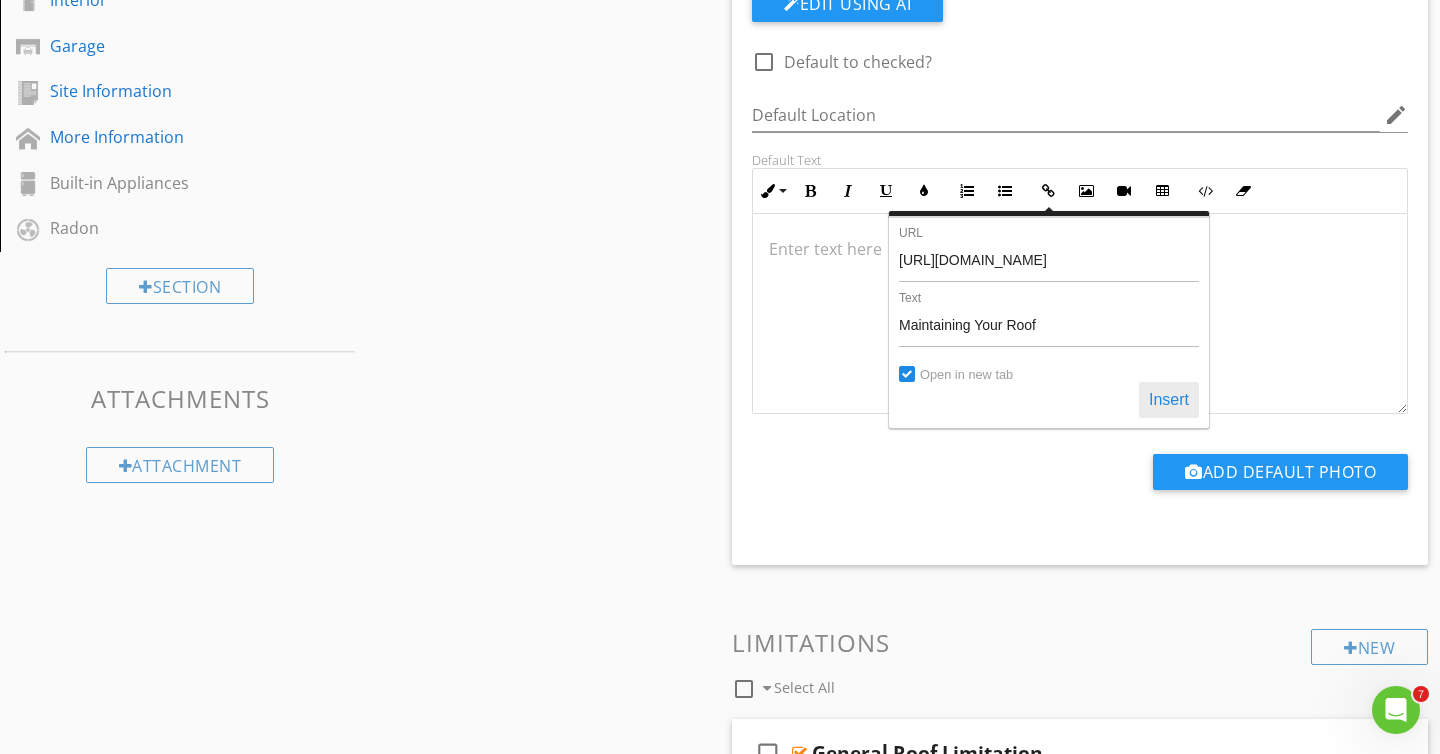 click on "Insert" at bounding box center [1169, 400] 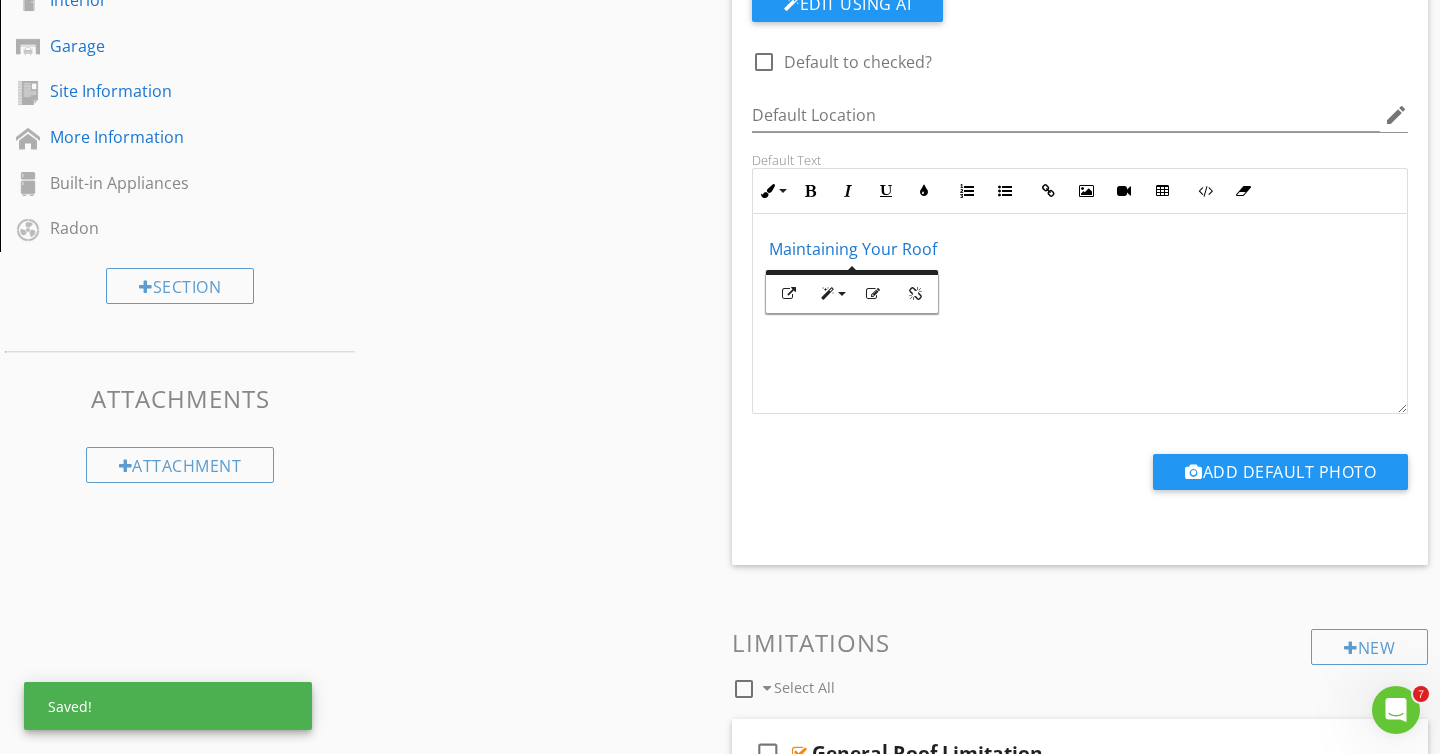 click on "Default Text   Inline Style XLarge Large Normal Small Light Small/Light Bold Italic Underline Colors Ordered List Unordered List Insert Link Insert Image Insert Video Insert Table Code View Clear Formatting By URL Embedded Code Paste in a video URL Insert Embedded Code Insert Uploading OK Back [URL][DOMAIN_NAME] URL Maintaining Your Roof Text Open in new tab Insert ​ Maintaining Your Roof ​​​ Enter text here <p><a fr-original-style="" href="[URL][DOMAIN_NAME]" rel="noopener noreferrer" style="color: rgb(25, 118, 210);" target="_blank">Maintaining Your Roof</a></p>" at bounding box center [1080, 283] 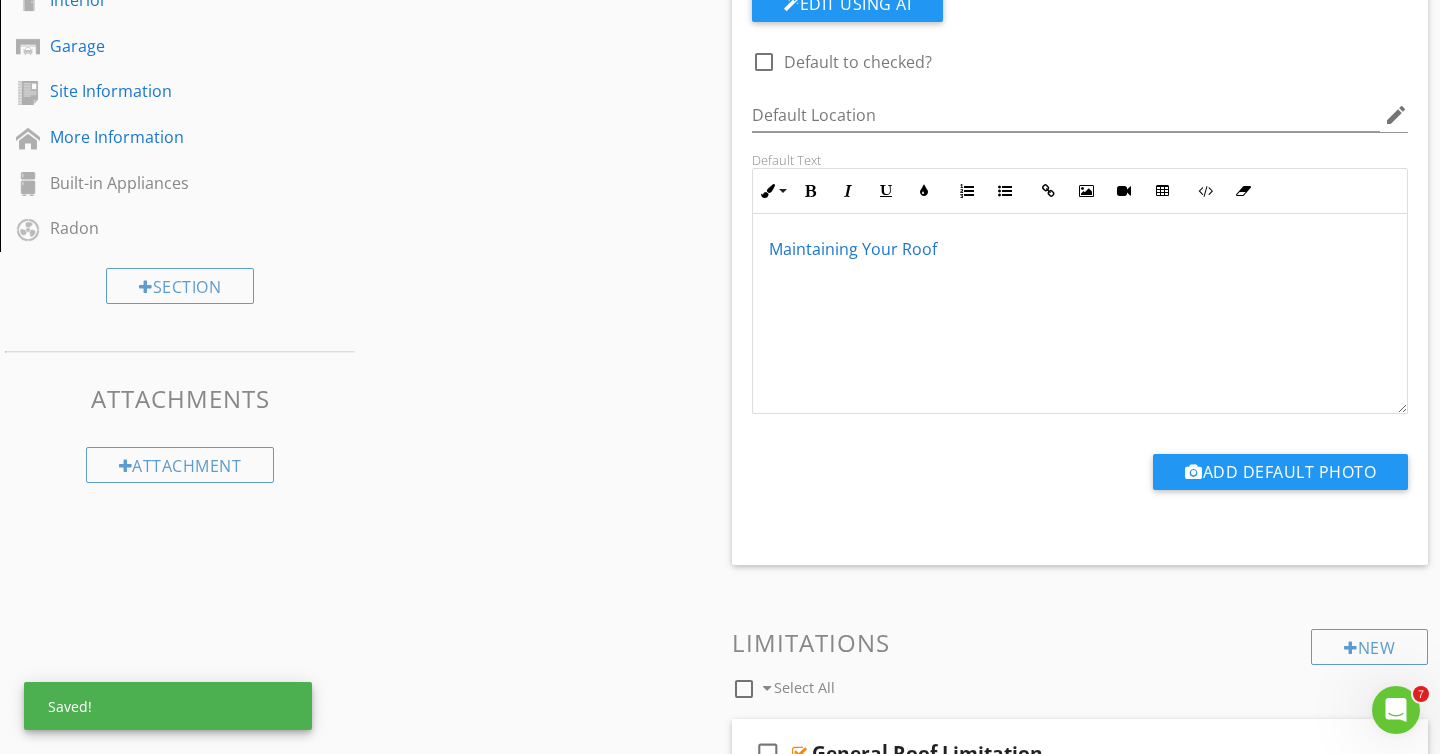 click on "​ Maintaining Your Roof ​​​" at bounding box center [1080, 313] 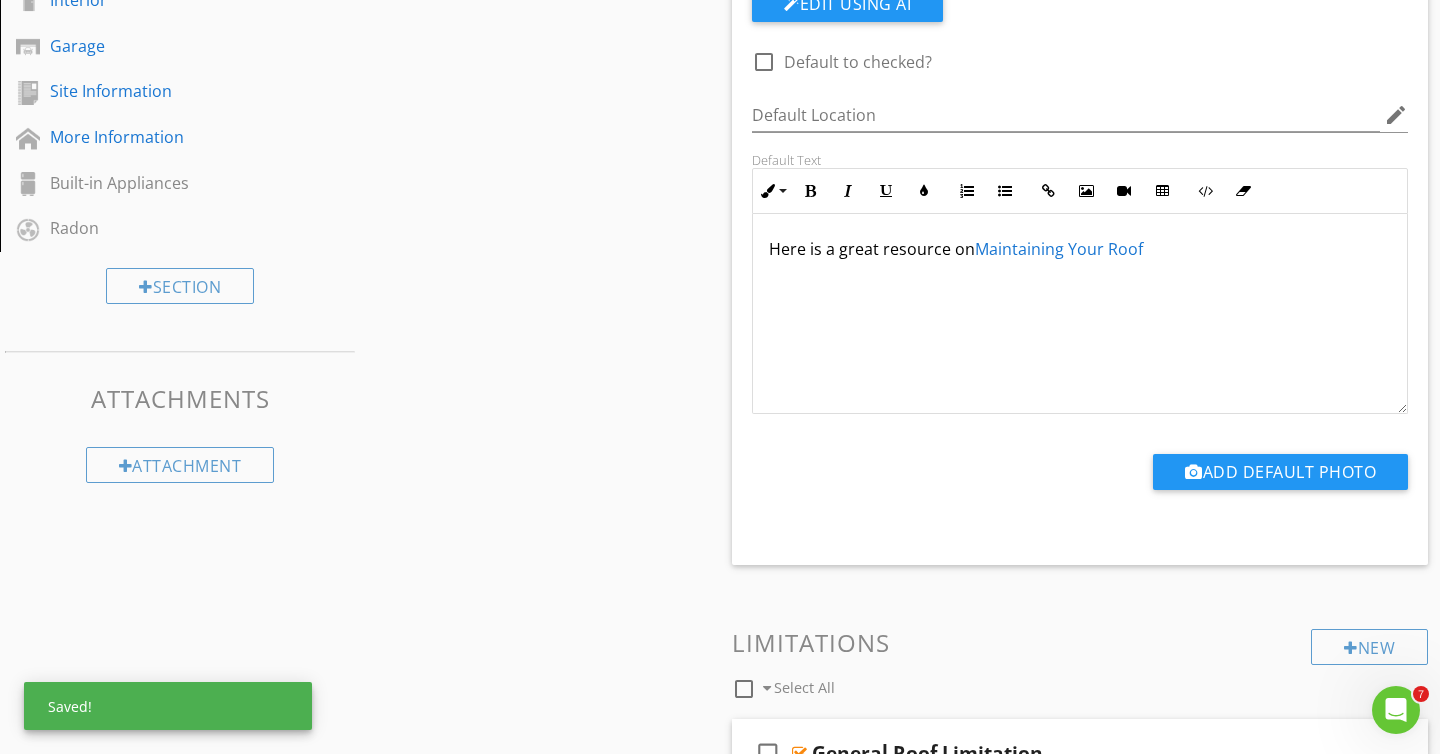 click at bounding box center [764, 62] 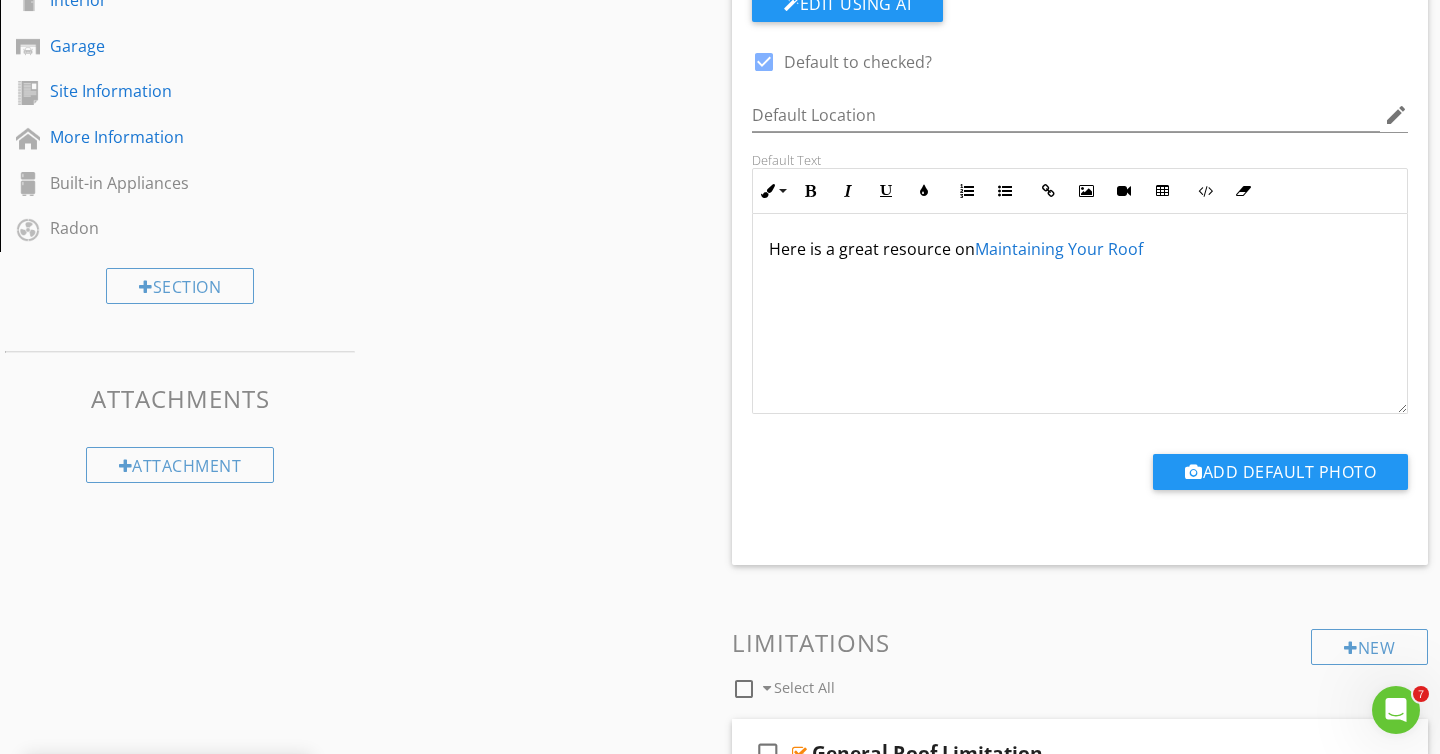 scroll, scrollTop: 0, scrollLeft: 0, axis: both 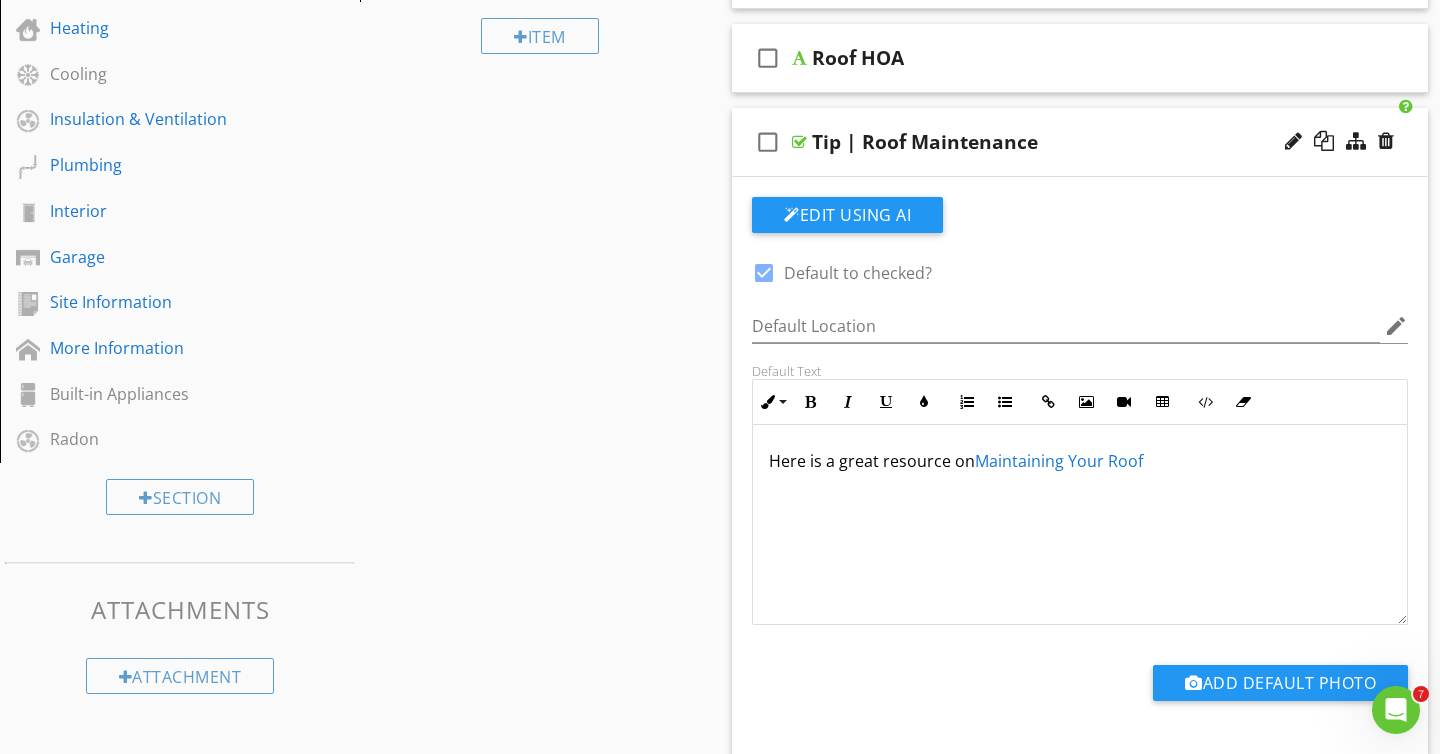 click on "check_box_outline_blank
Tip | Roof Maintenance" at bounding box center [1080, 142] 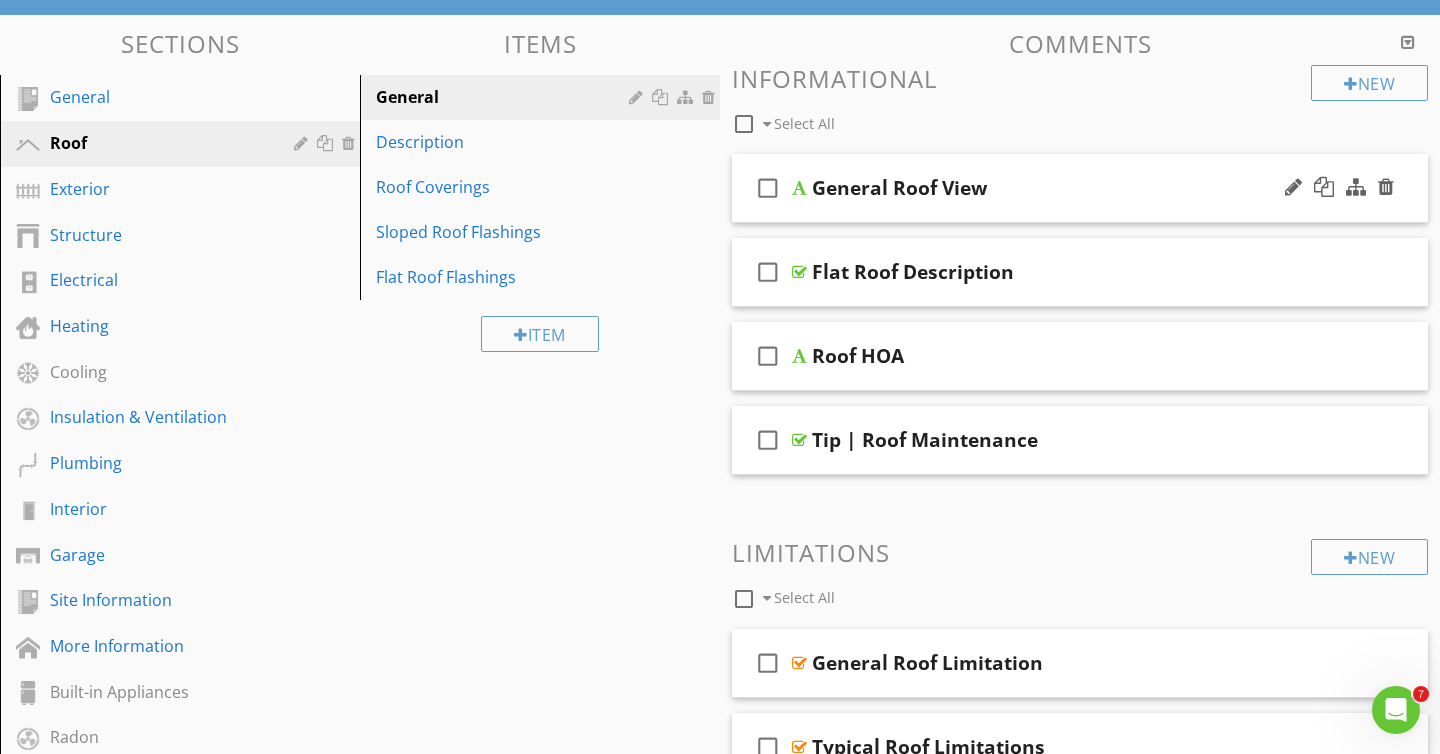 scroll, scrollTop: 241, scrollLeft: 0, axis: vertical 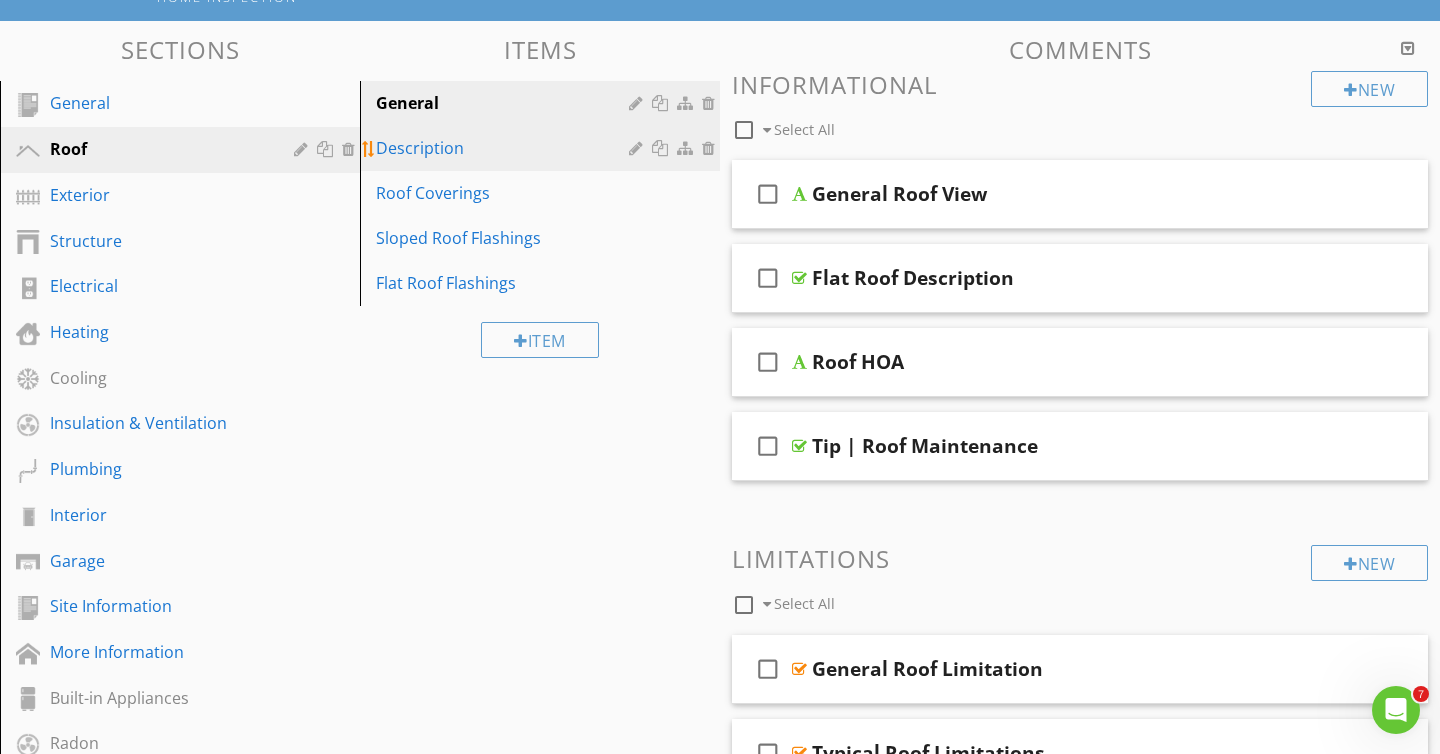 click on "Description" at bounding box center (505, 148) 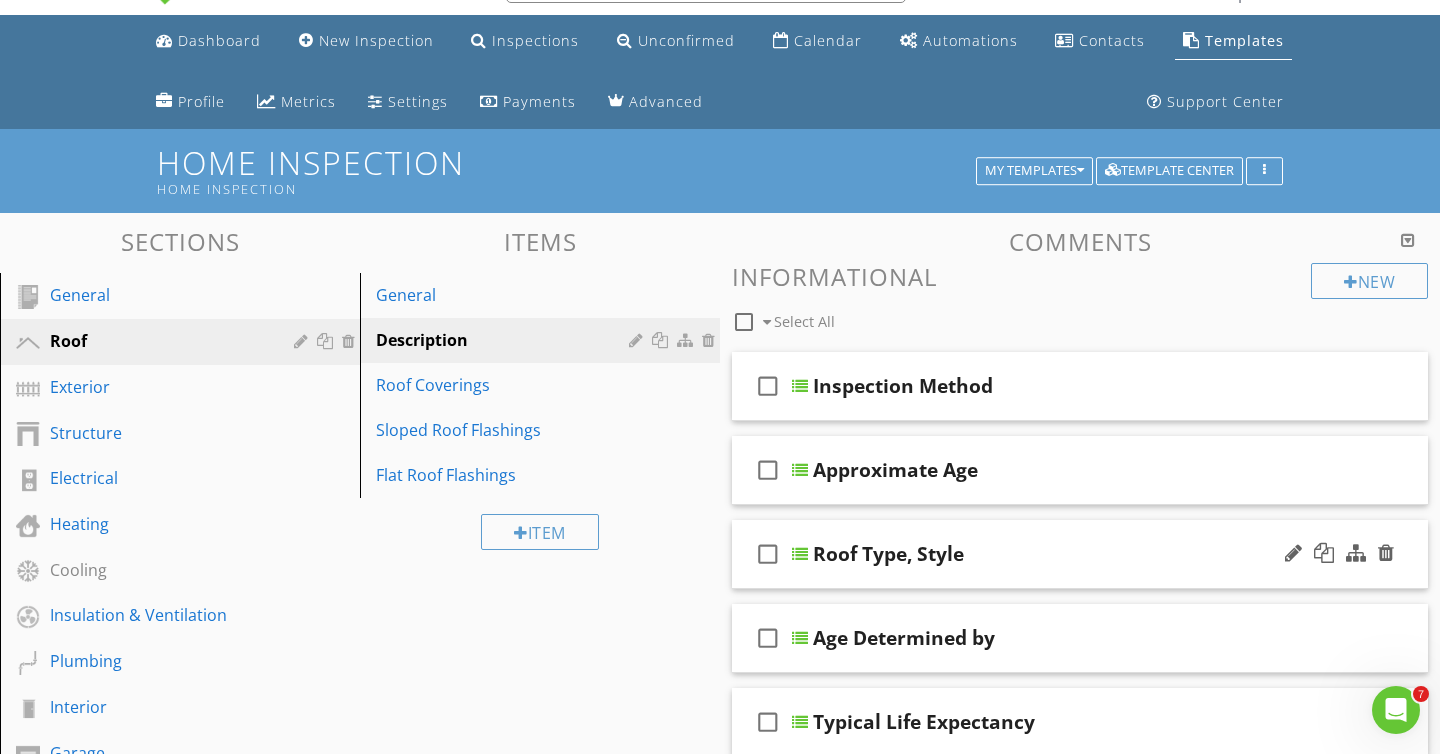 scroll, scrollTop: 0, scrollLeft: 0, axis: both 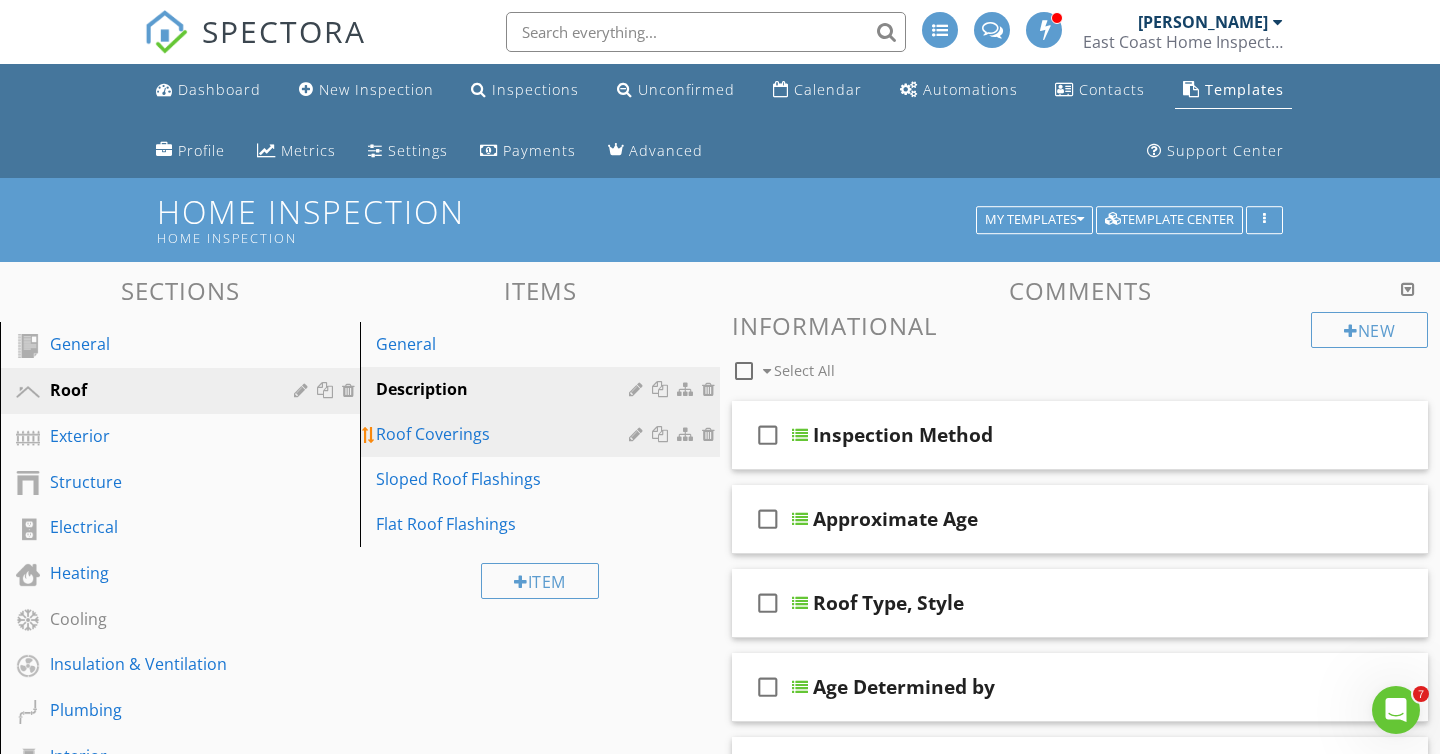 click on "Roof Coverings" at bounding box center [505, 434] 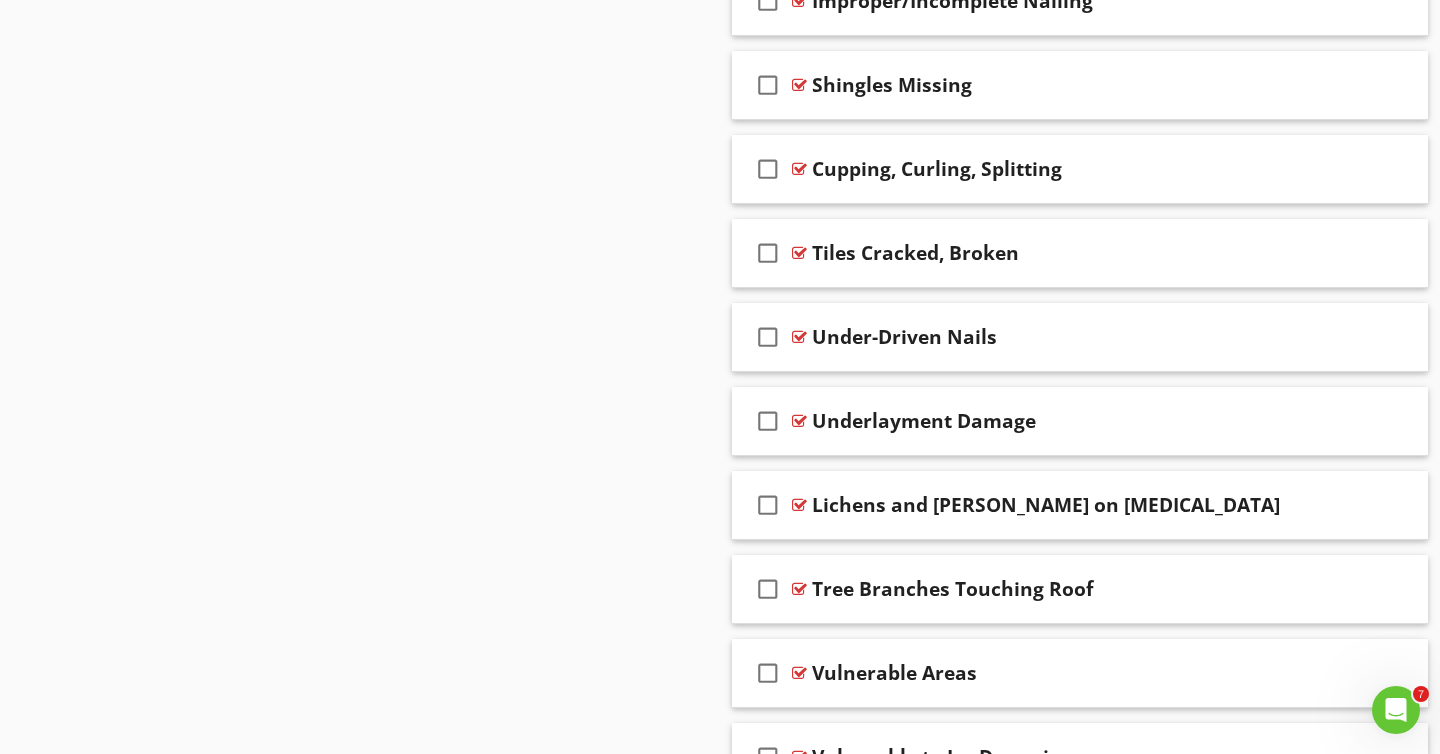 scroll, scrollTop: 1395, scrollLeft: 0, axis: vertical 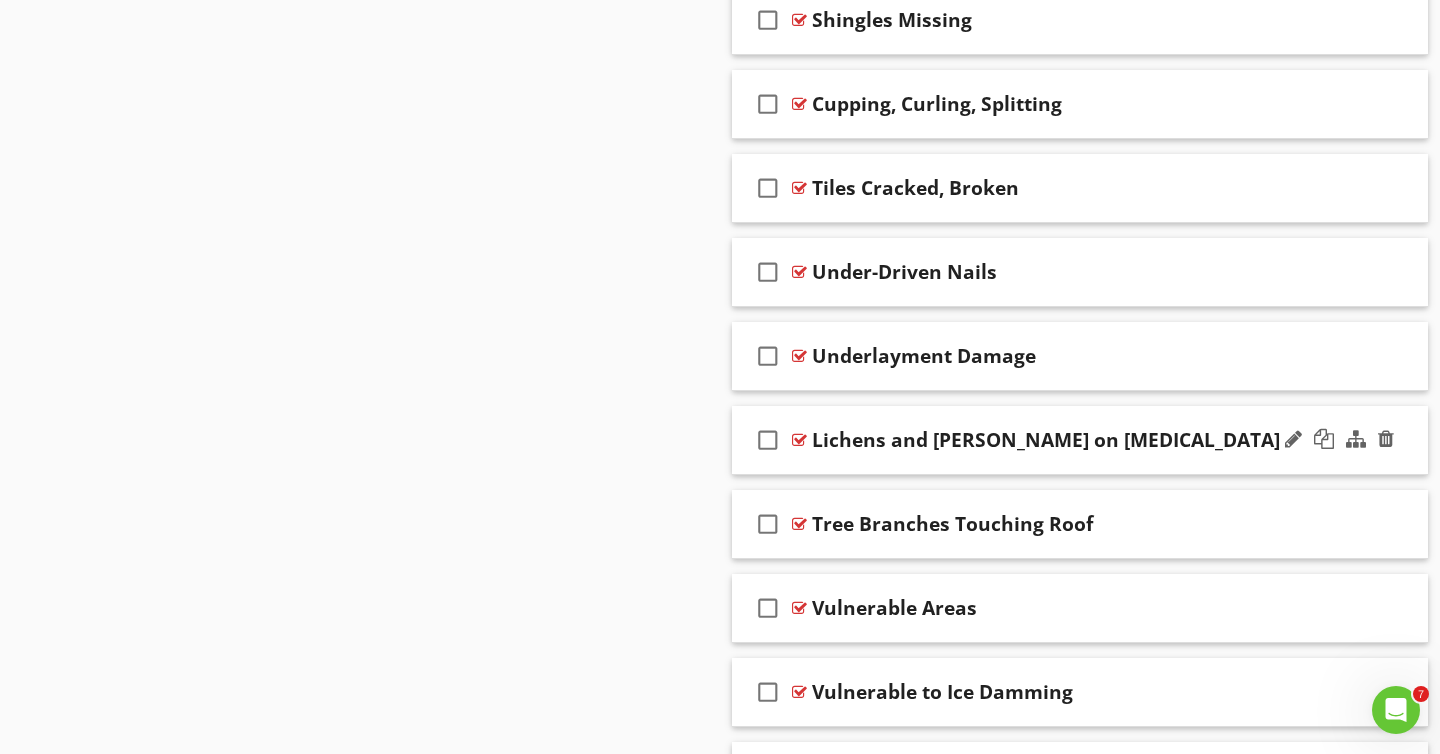 click on "check_box_outline_blank
[PERSON_NAME] and [PERSON_NAME] on [MEDICAL_DATA]" at bounding box center [1080, 440] 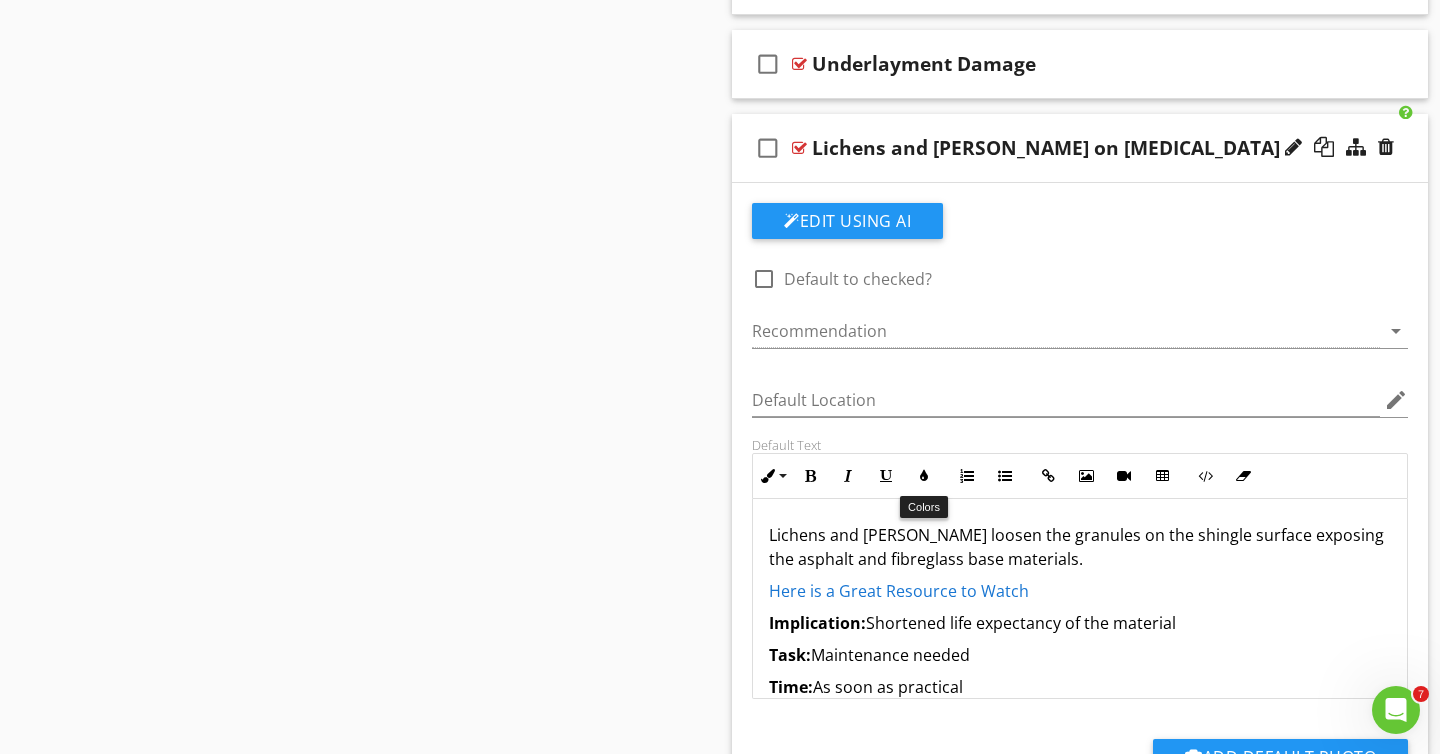 scroll, scrollTop: 1822, scrollLeft: 0, axis: vertical 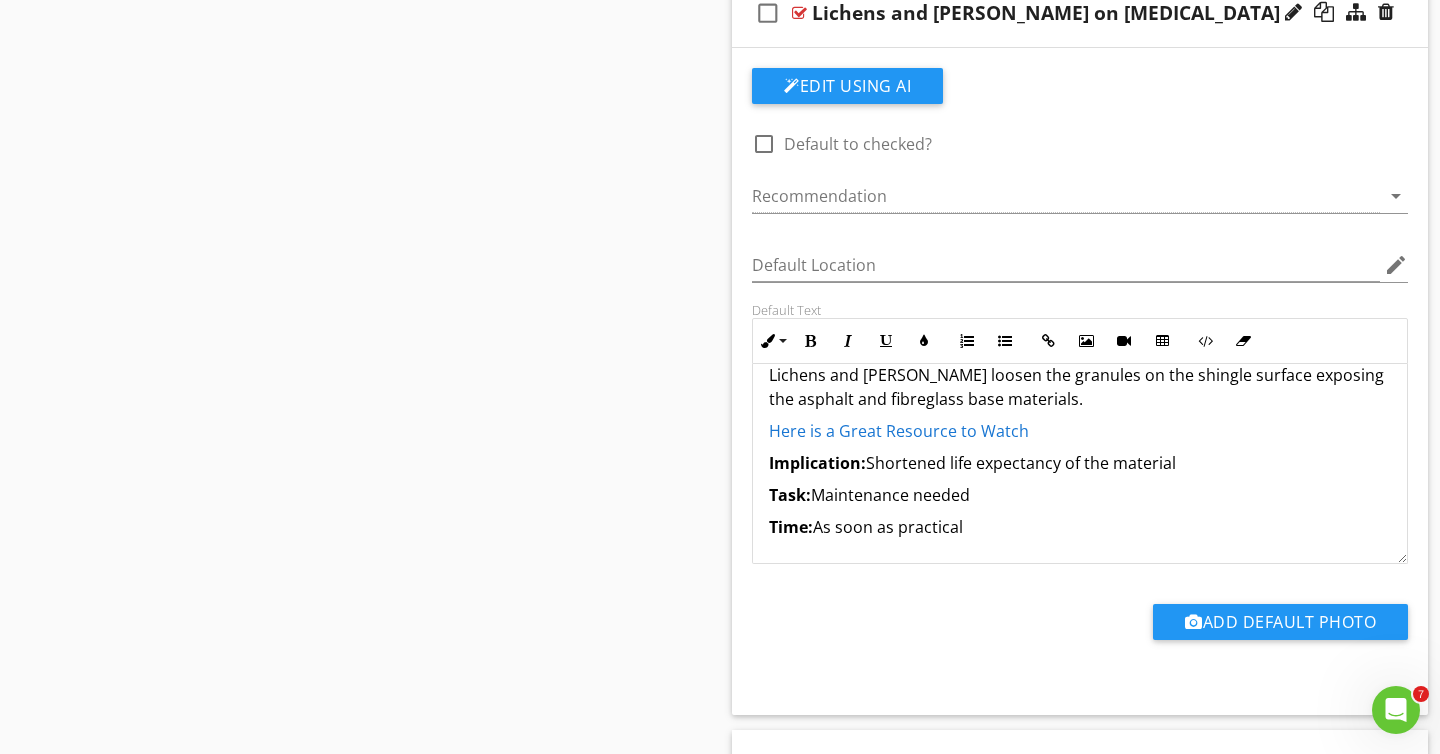 click on "Lichens and [PERSON_NAME] loosen the granules on the shingle surface exposing the asphalt and fibreglass base materials. Here is a Great Resource to Watch Implication:  Shortened life expectancy of the material Task:  Maintenance needed  Time:  As soon as practical" at bounding box center (1080, 451) 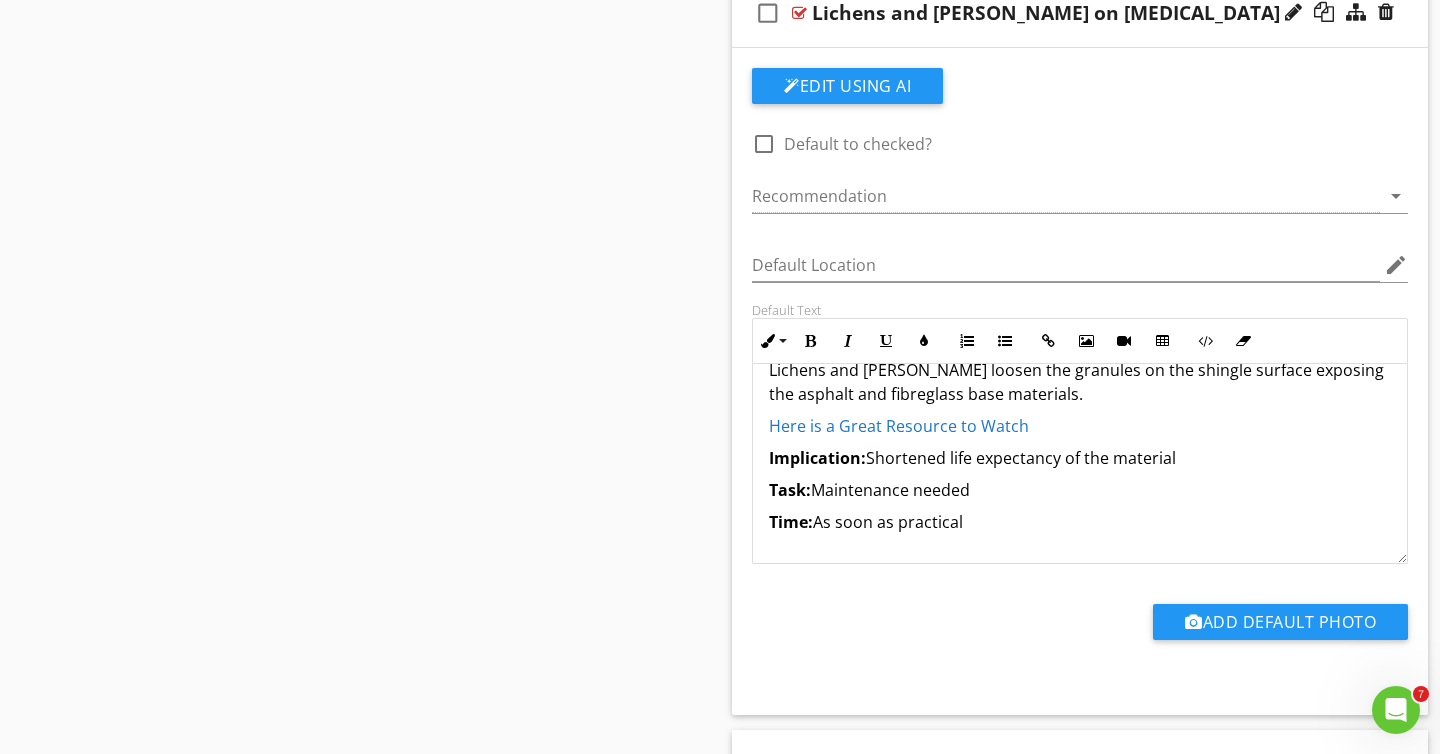 scroll, scrollTop: 62, scrollLeft: 0, axis: vertical 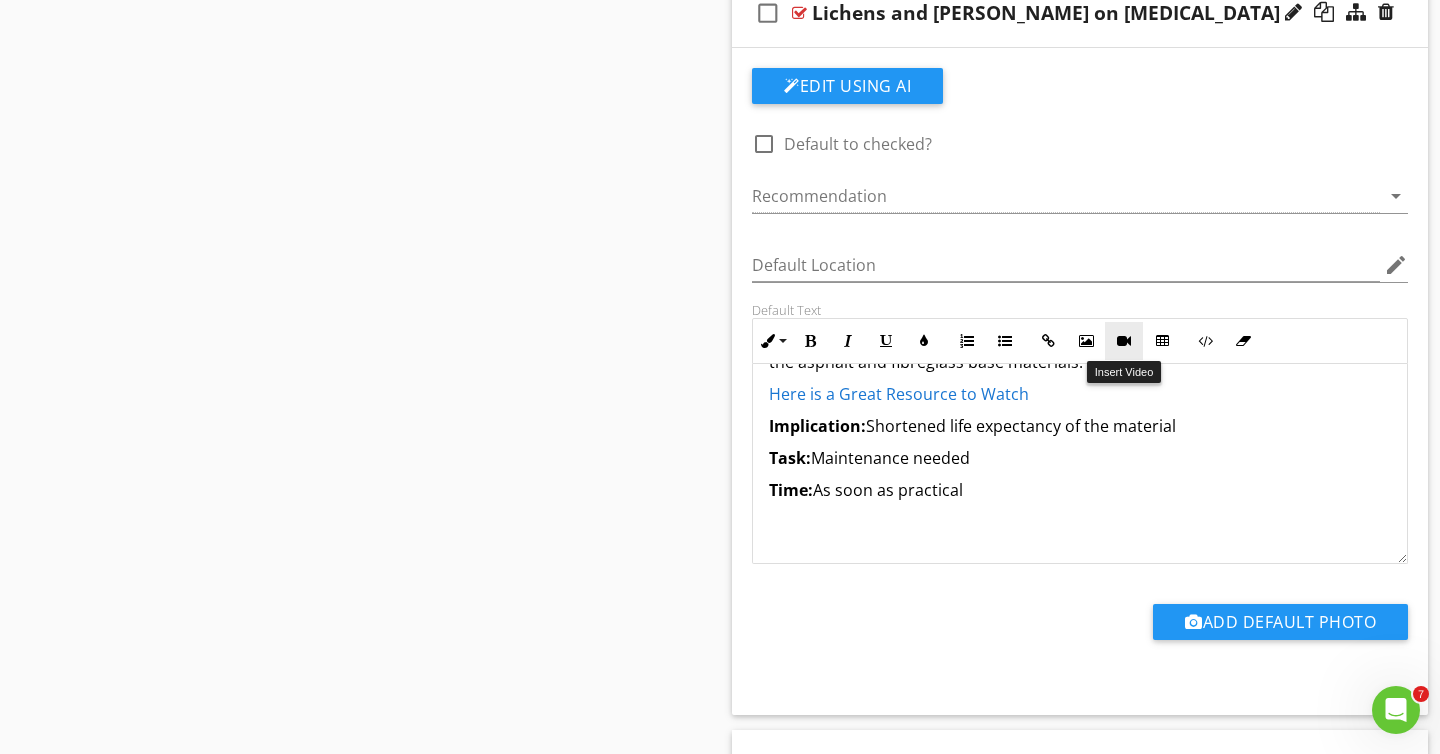 click at bounding box center [1124, 341] 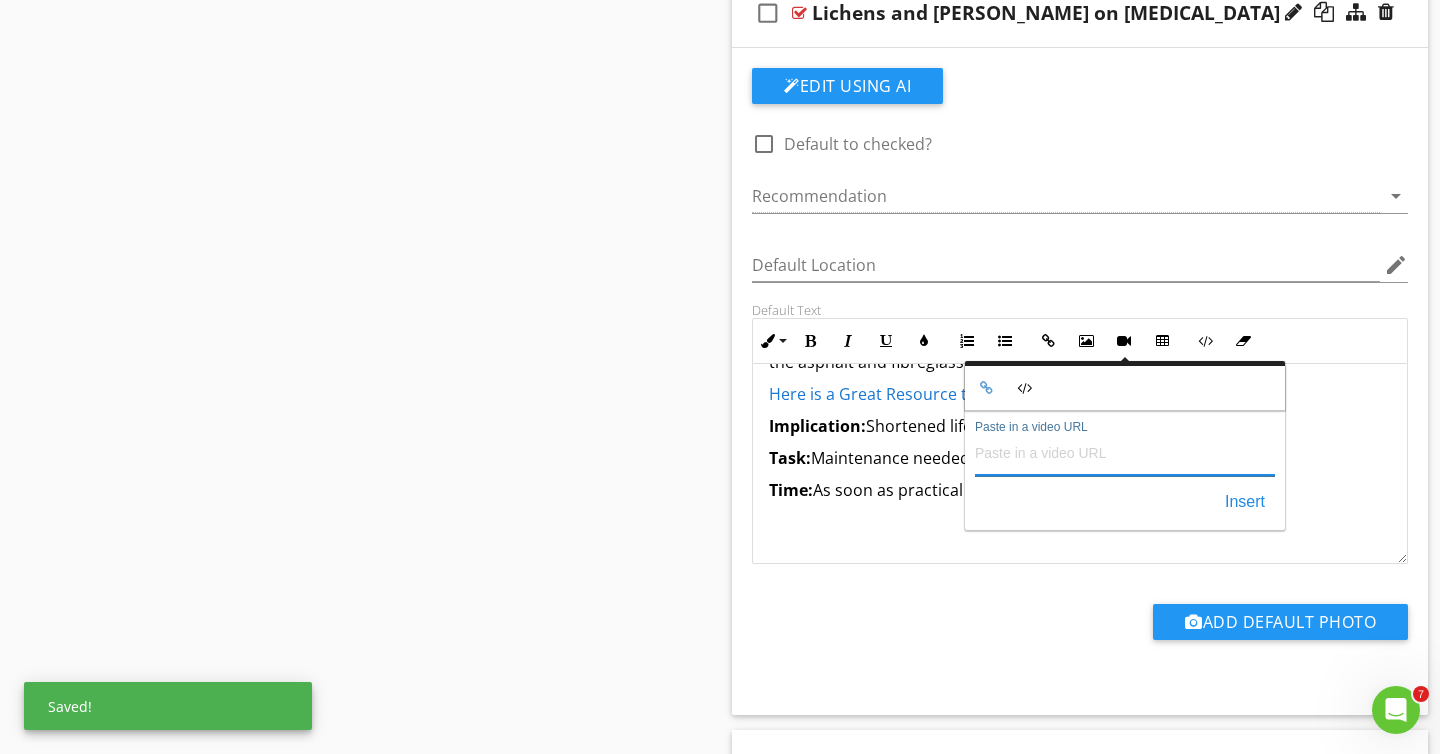 click on "Paste in a video URL" at bounding box center [1125, 452] 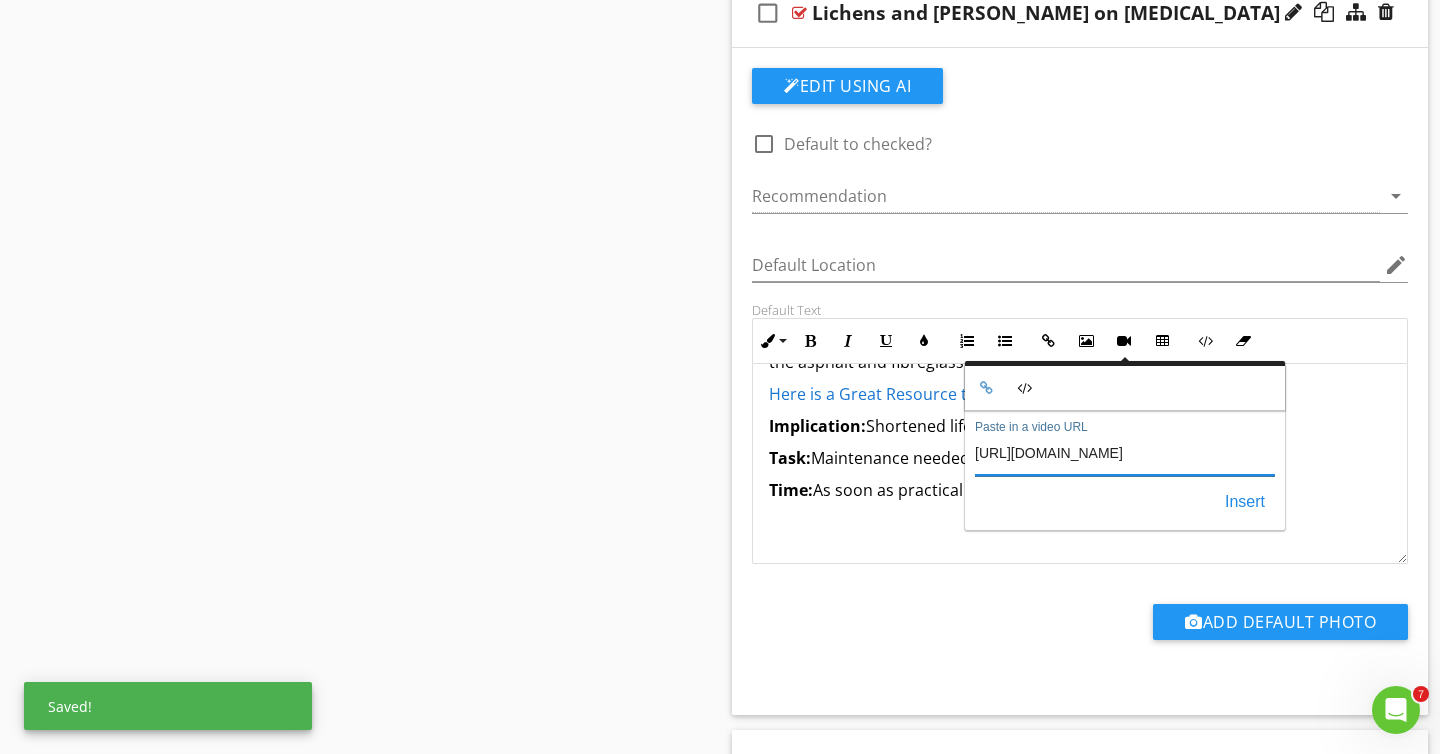 scroll, scrollTop: 0, scrollLeft: 3, axis: horizontal 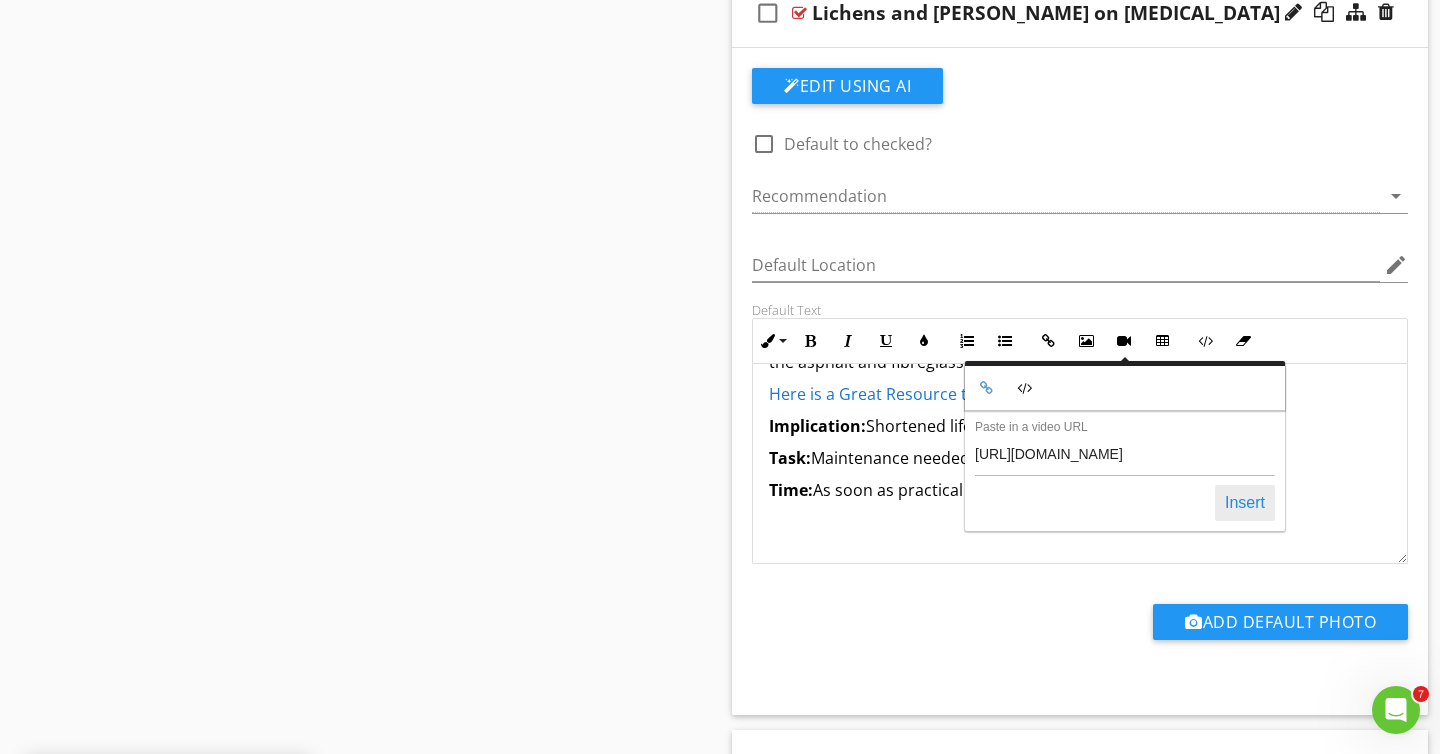 click on "Insert" at bounding box center (1245, 503) 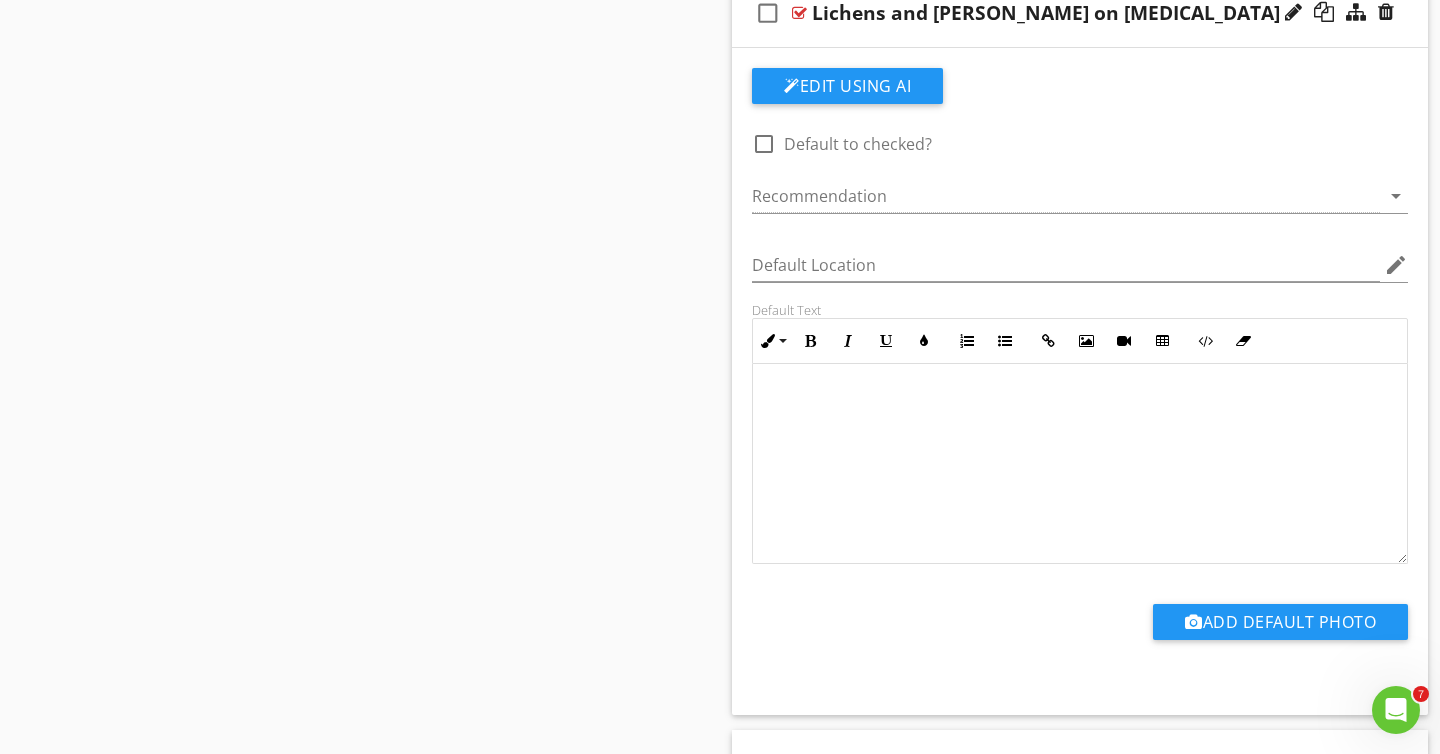 scroll, scrollTop: 431, scrollLeft: 0, axis: vertical 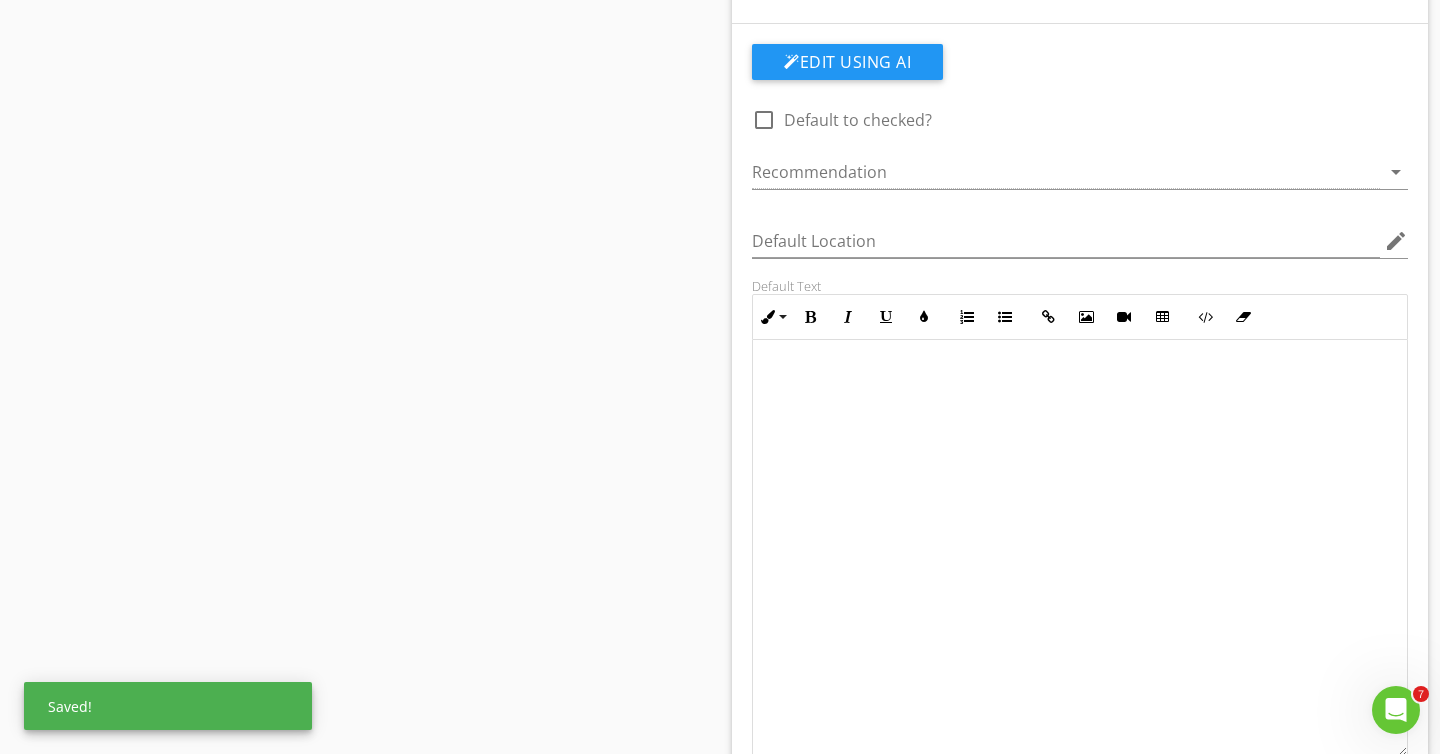 drag, startPoint x: 1402, startPoint y: 536, endPoint x: 1370, endPoint y: 753, distance: 219.34676 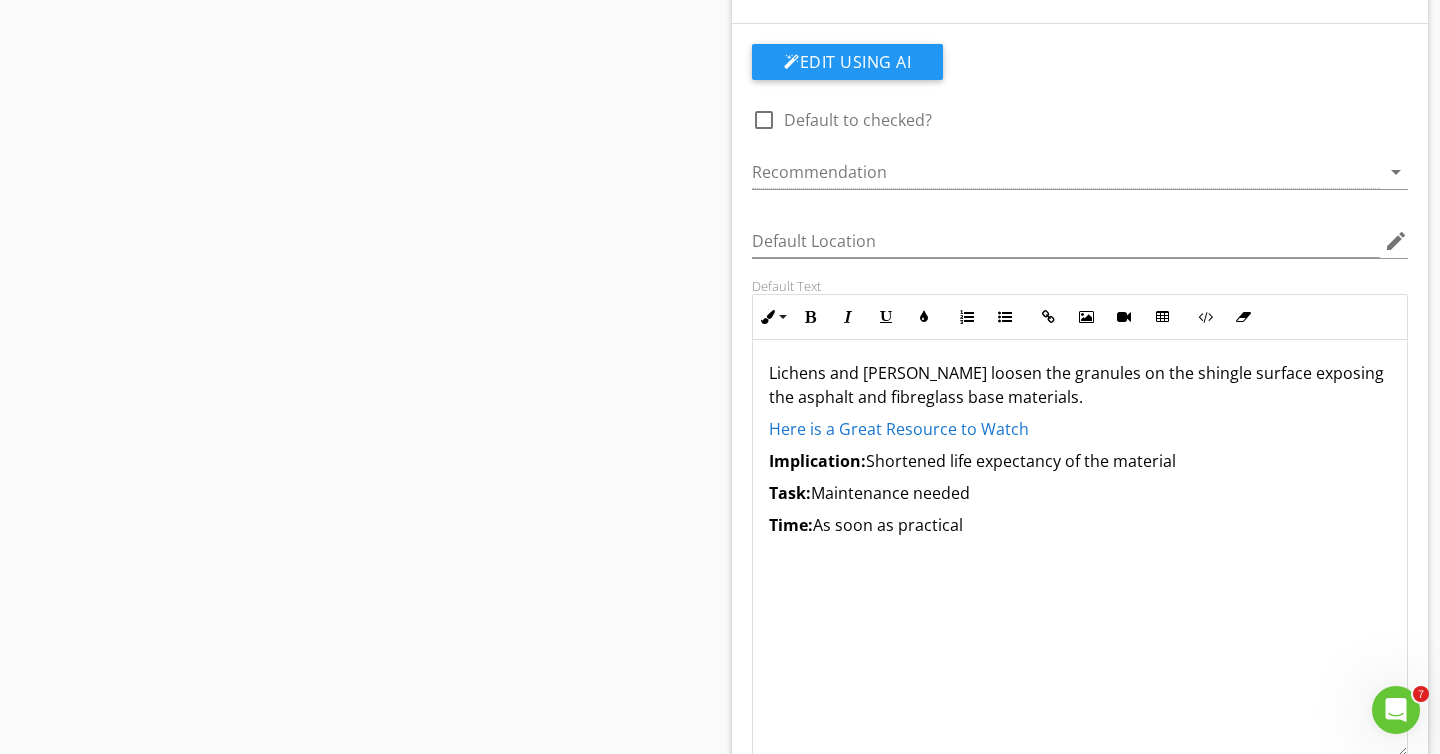 scroll, scrollTop: 211, scrollLeft: 0, axis: vertical 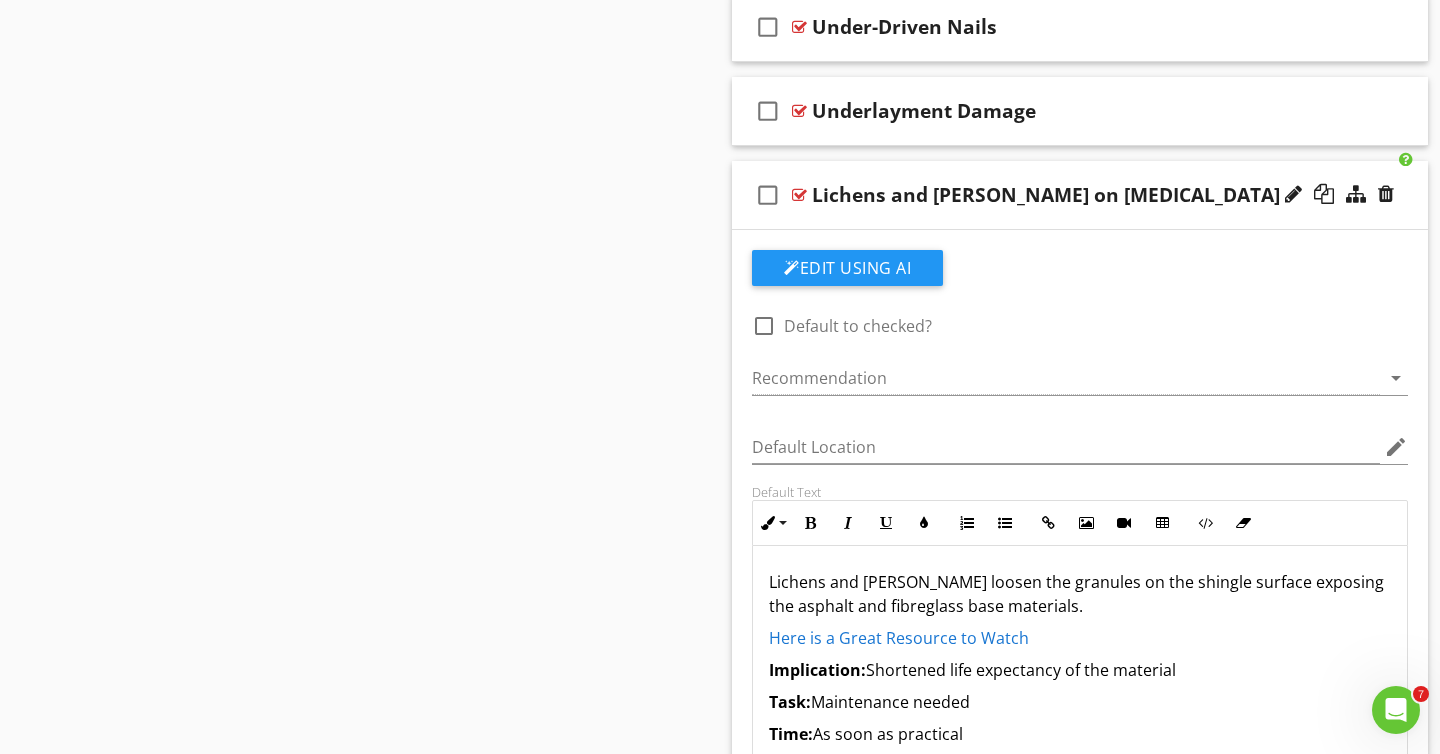 click on "check_box_outline_blank
[PERSON_NAME] and [PERSON_NAME] on [MEDICAL_DATA]" at bounding box center [1080, 195] 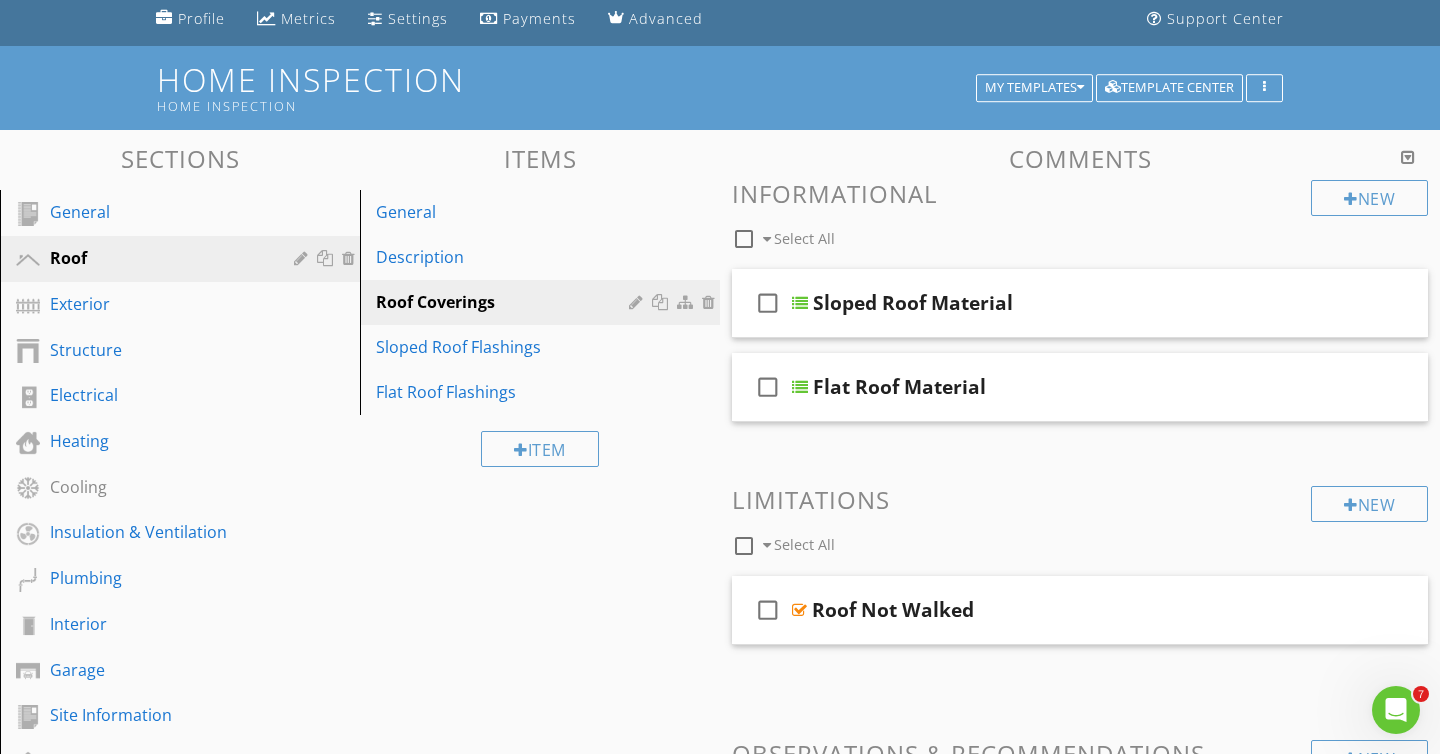scroll, scrollTop: 21, scrollLeft: 0, axis: vertical 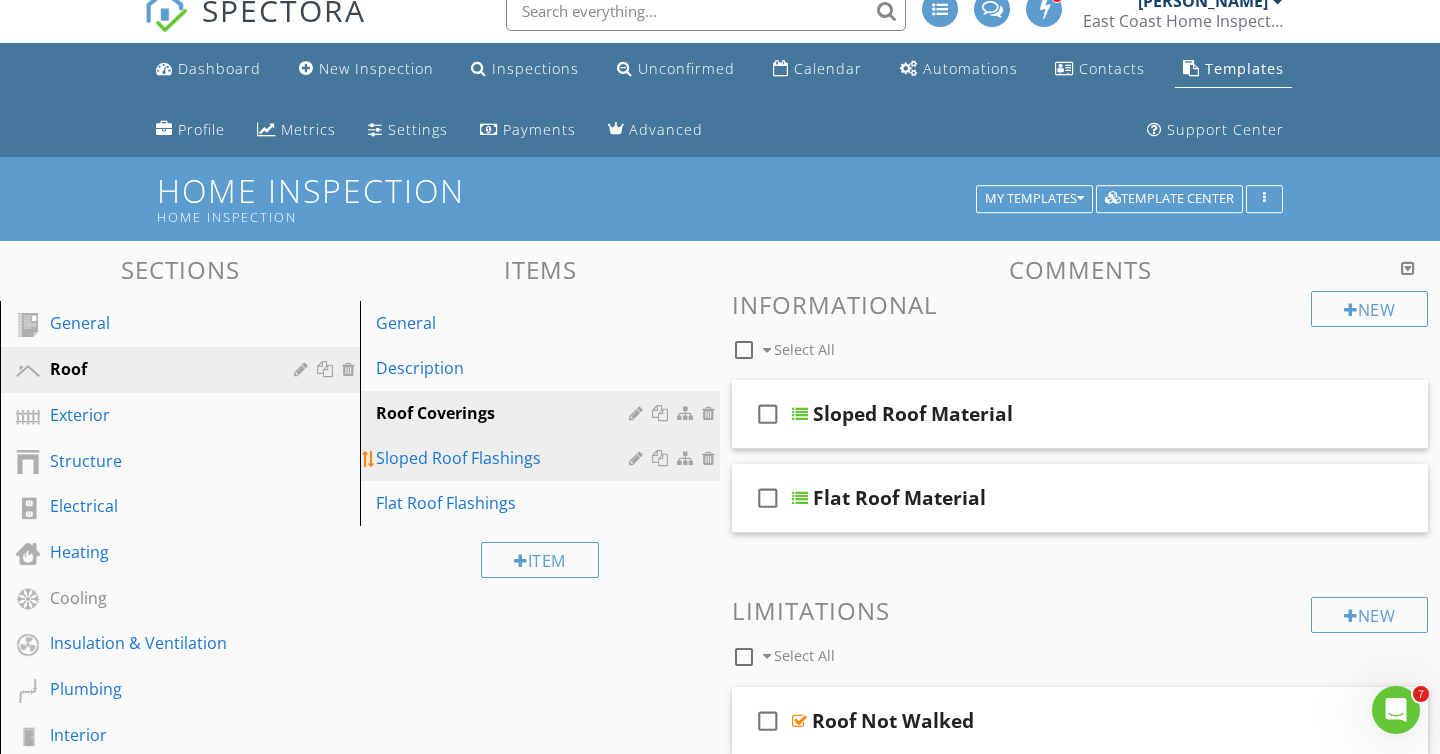 click on "Sloped Roof Flashings" at bounding box center (505, 458) 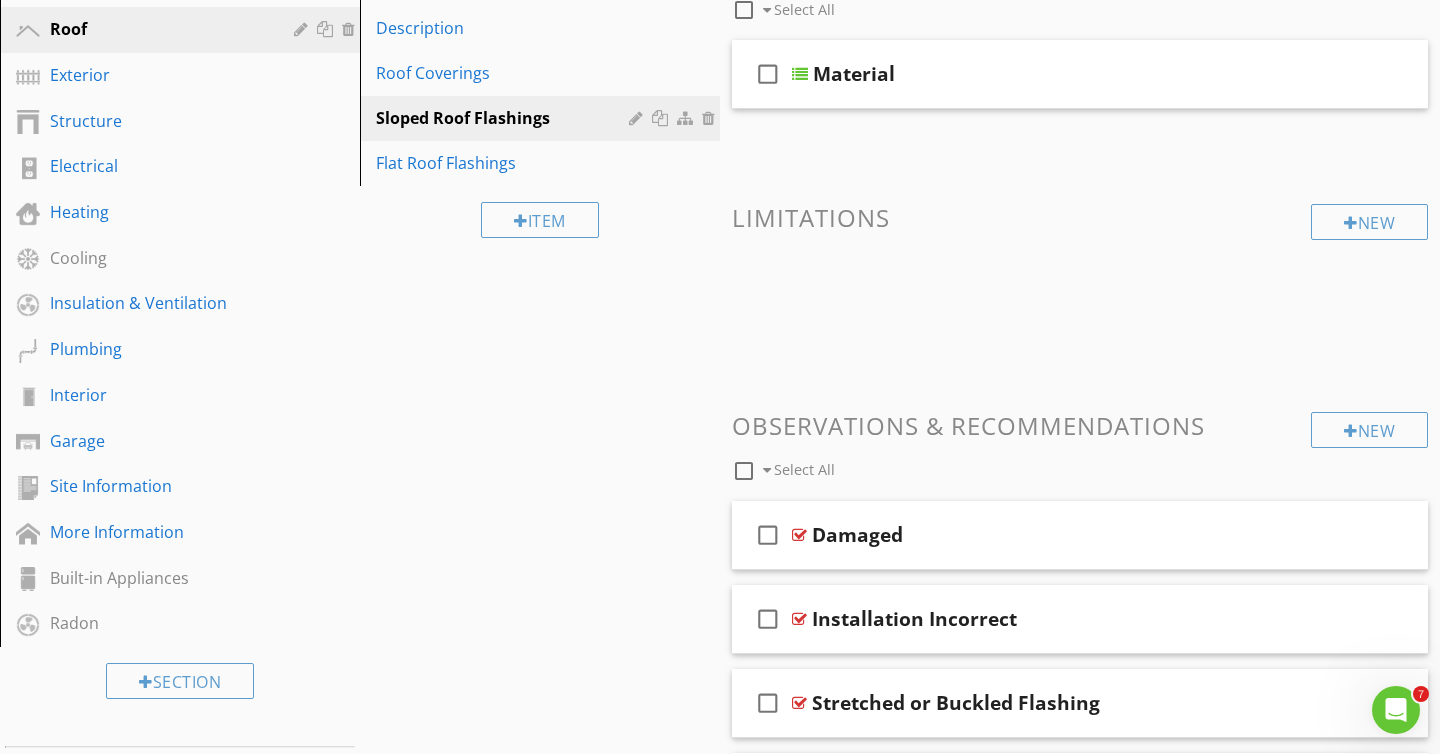 scroll, scrollTop: 0, scrollLeft: 0, axis: both 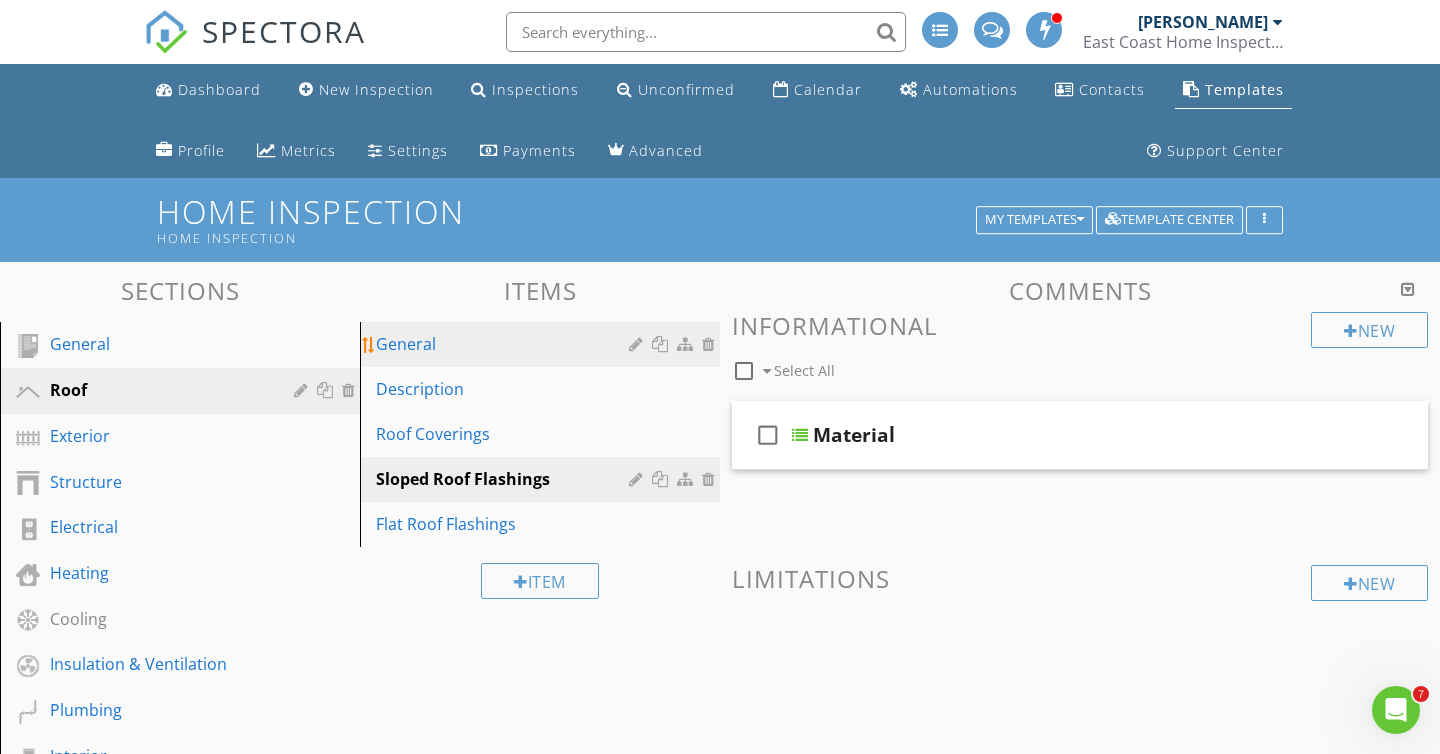 click on "General" at bounding box center (505, 344) 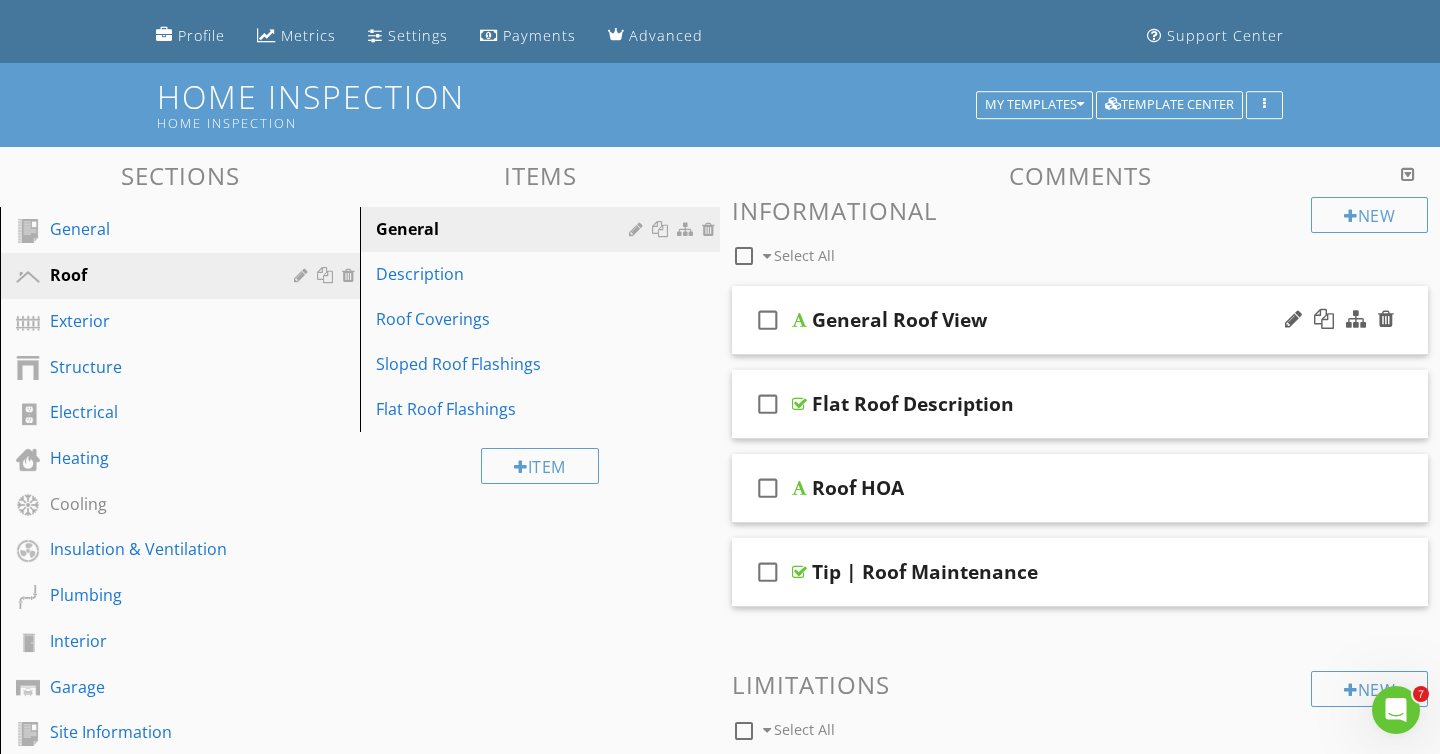 scroll, scrollTop: 0, scrollLeft: 0, axis: both 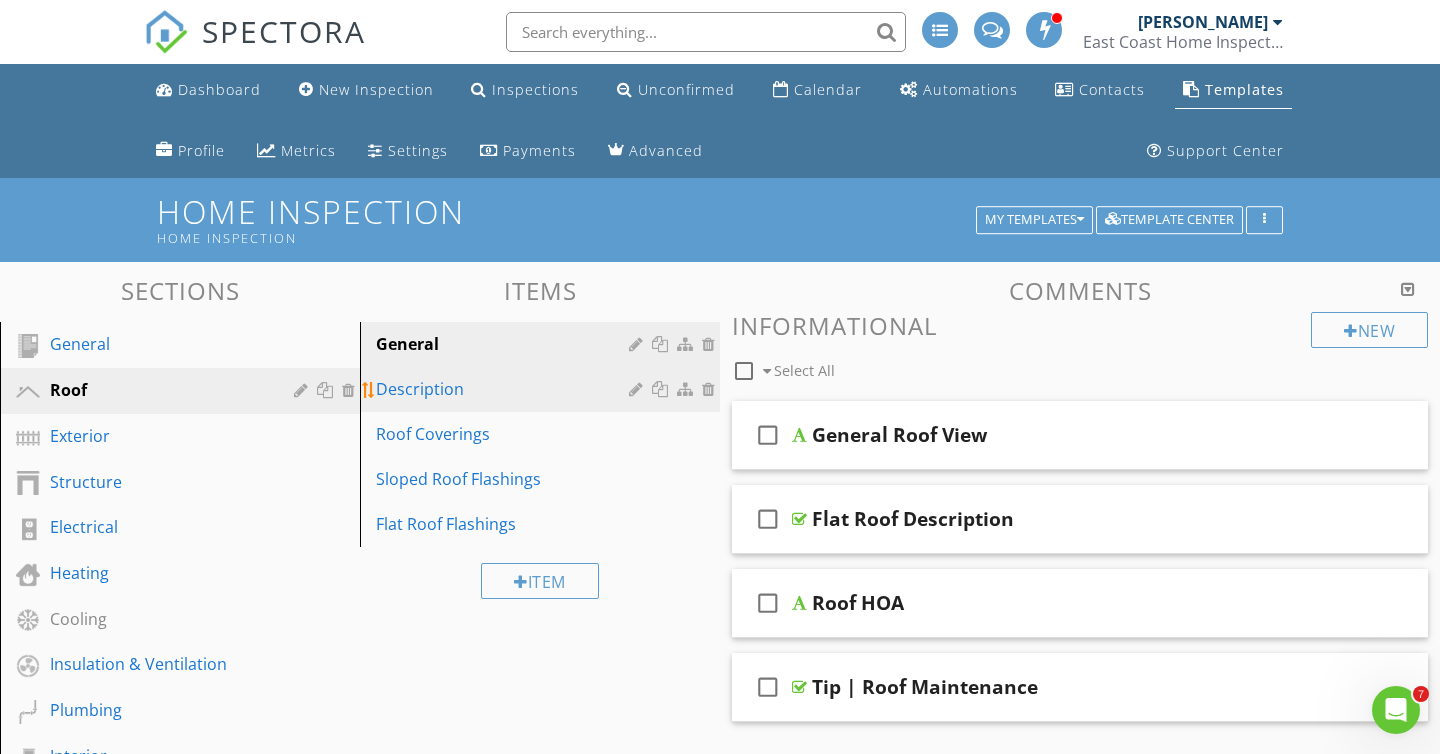 click on "Description" at bounding box center (505, 389) 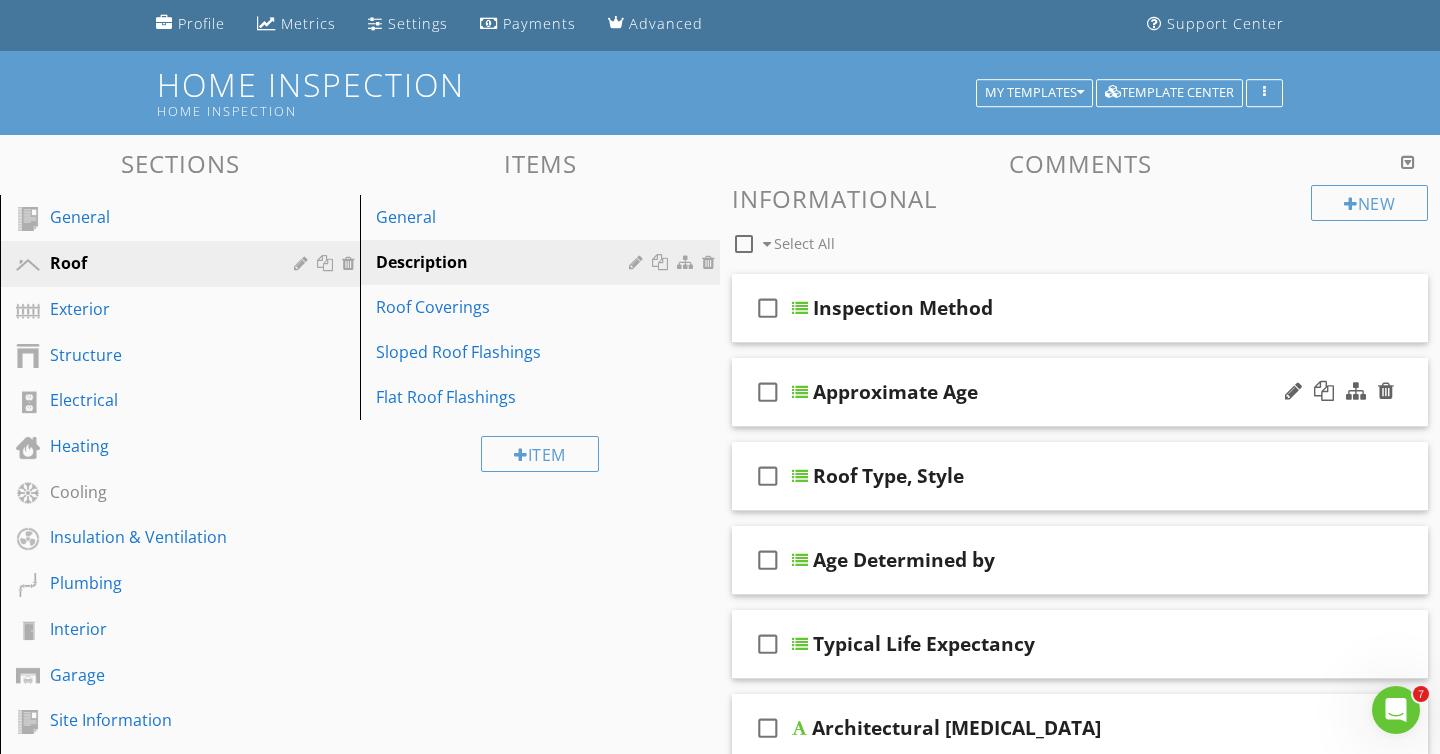 scroll, scrollTop: 158, scrollLeft: 0, axis: vertical 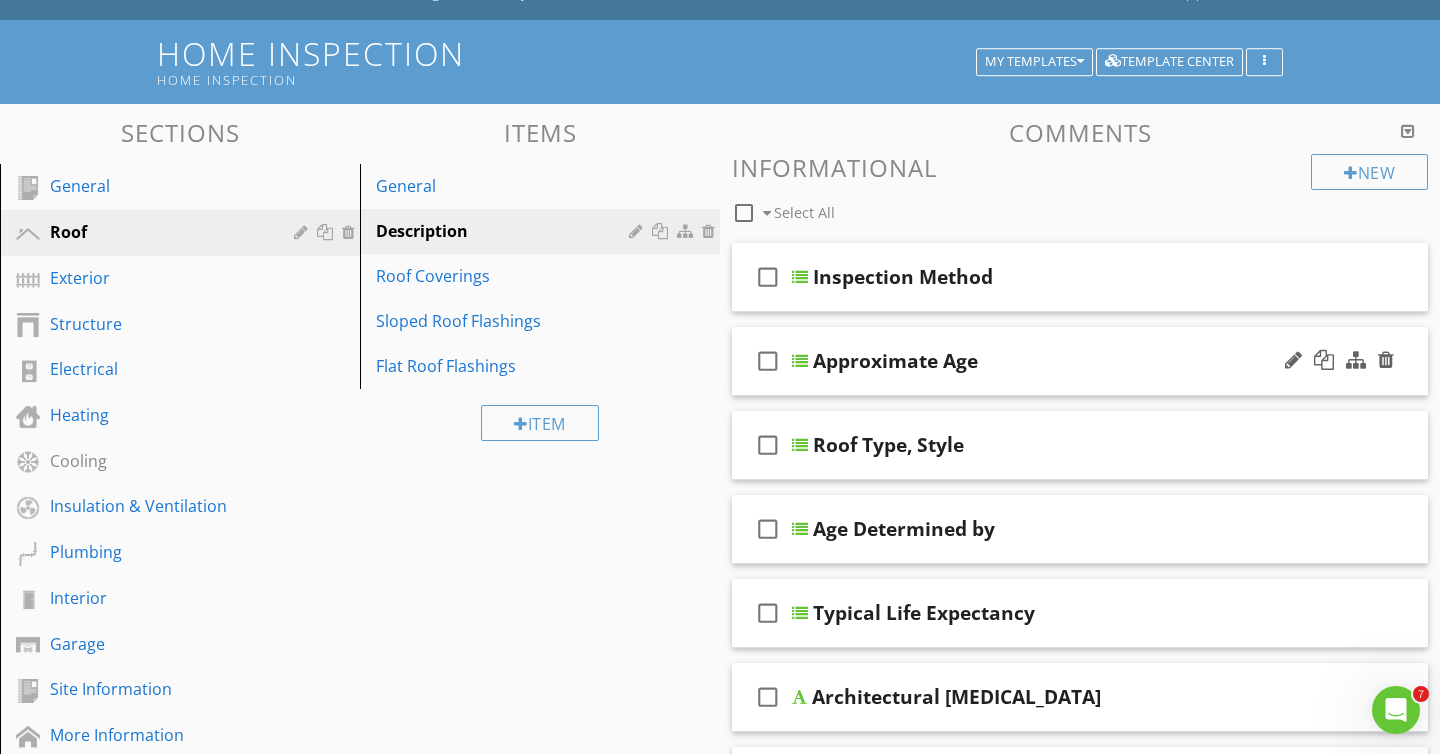 click on "check_box_outline_blank
Approximate Age" at bounding box center (1080, 361) 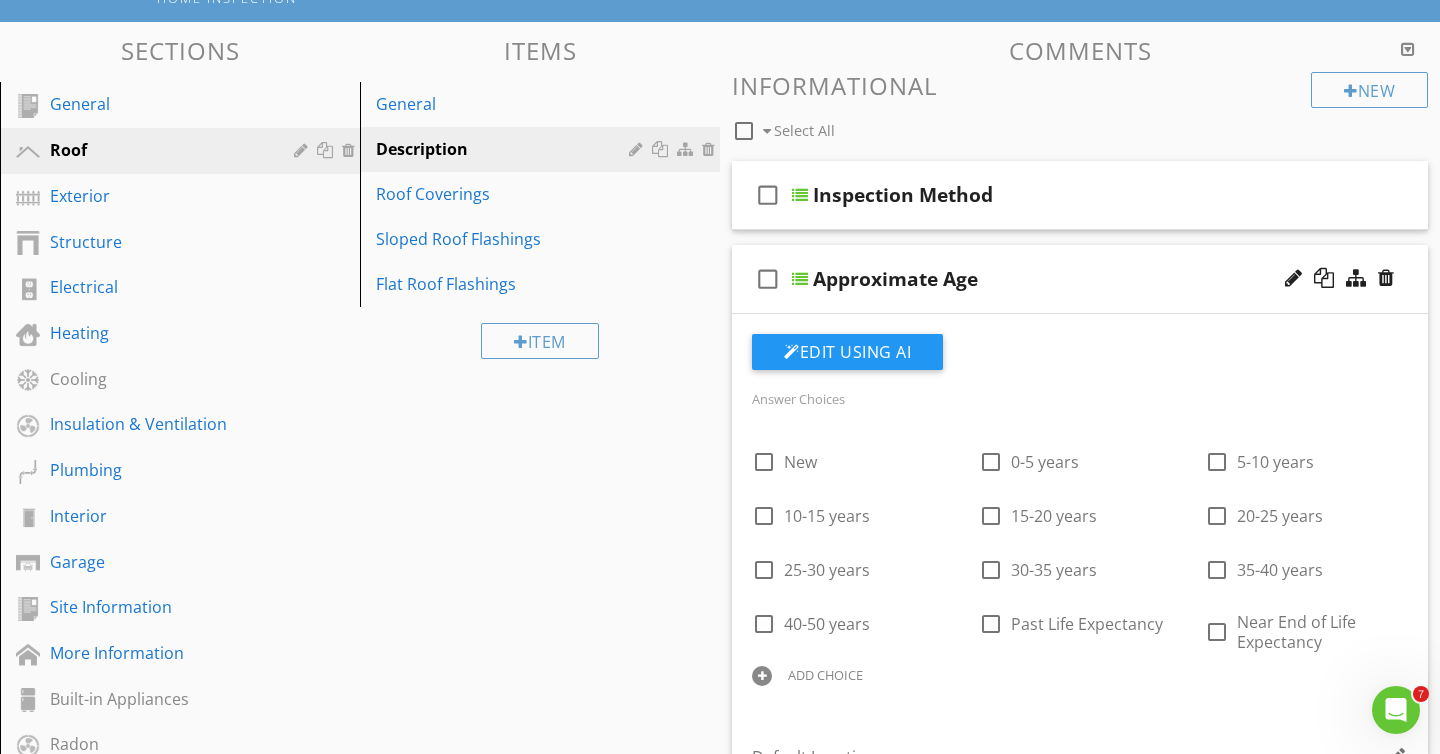 scroll, scrollTop: 201, scrollLeft: 0, axis: vertical 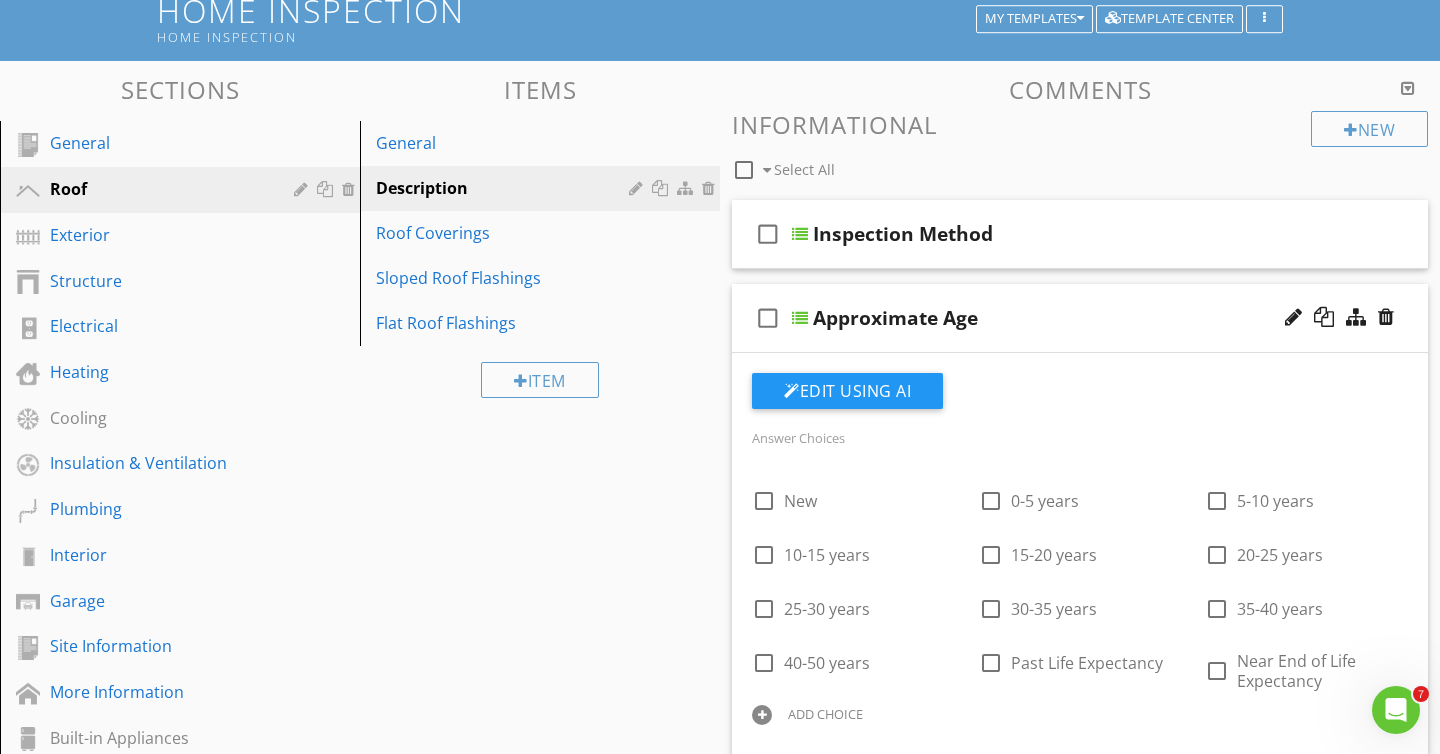 click on "check_box_outline_blank
Approximate Age" at bounding box center (1080, 318) 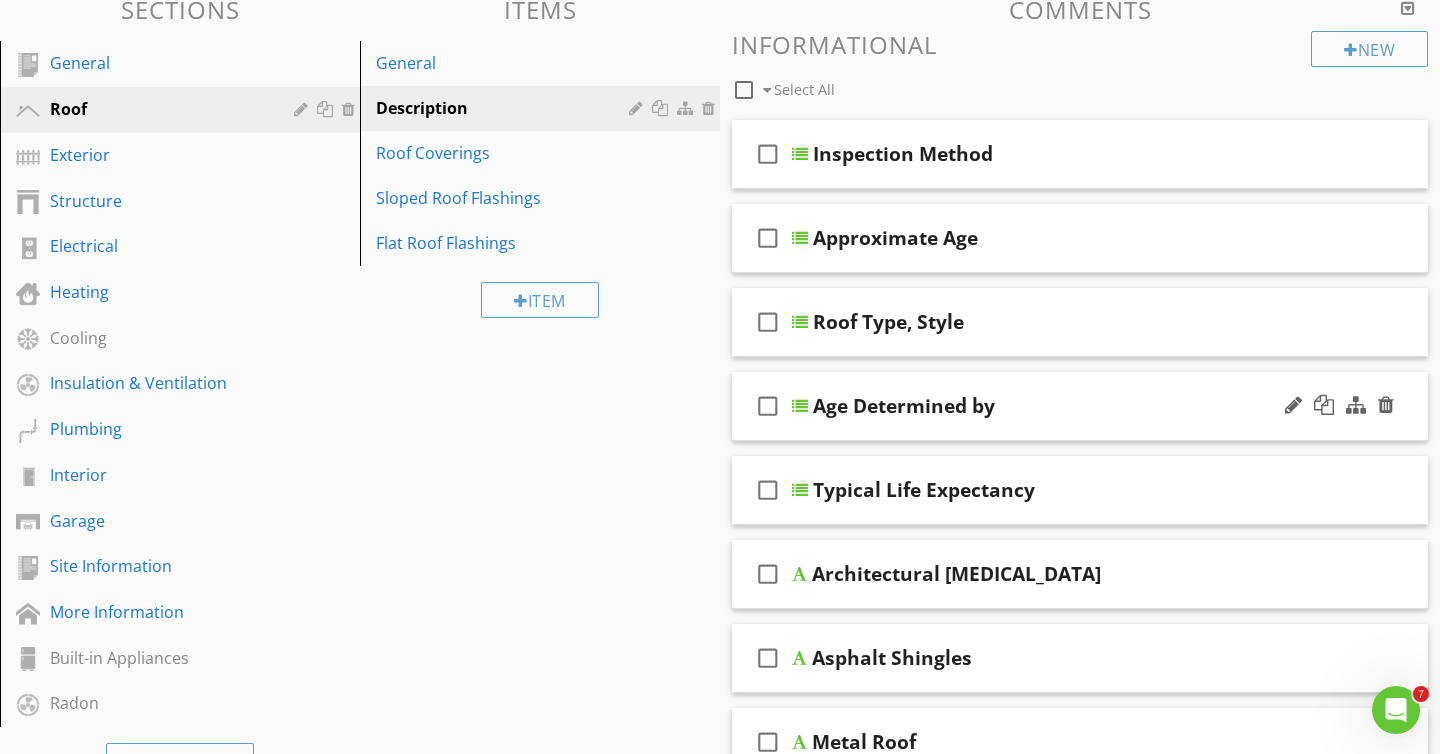scroll, scrollTop: 193, scrollLeft: 0, axis: vertical 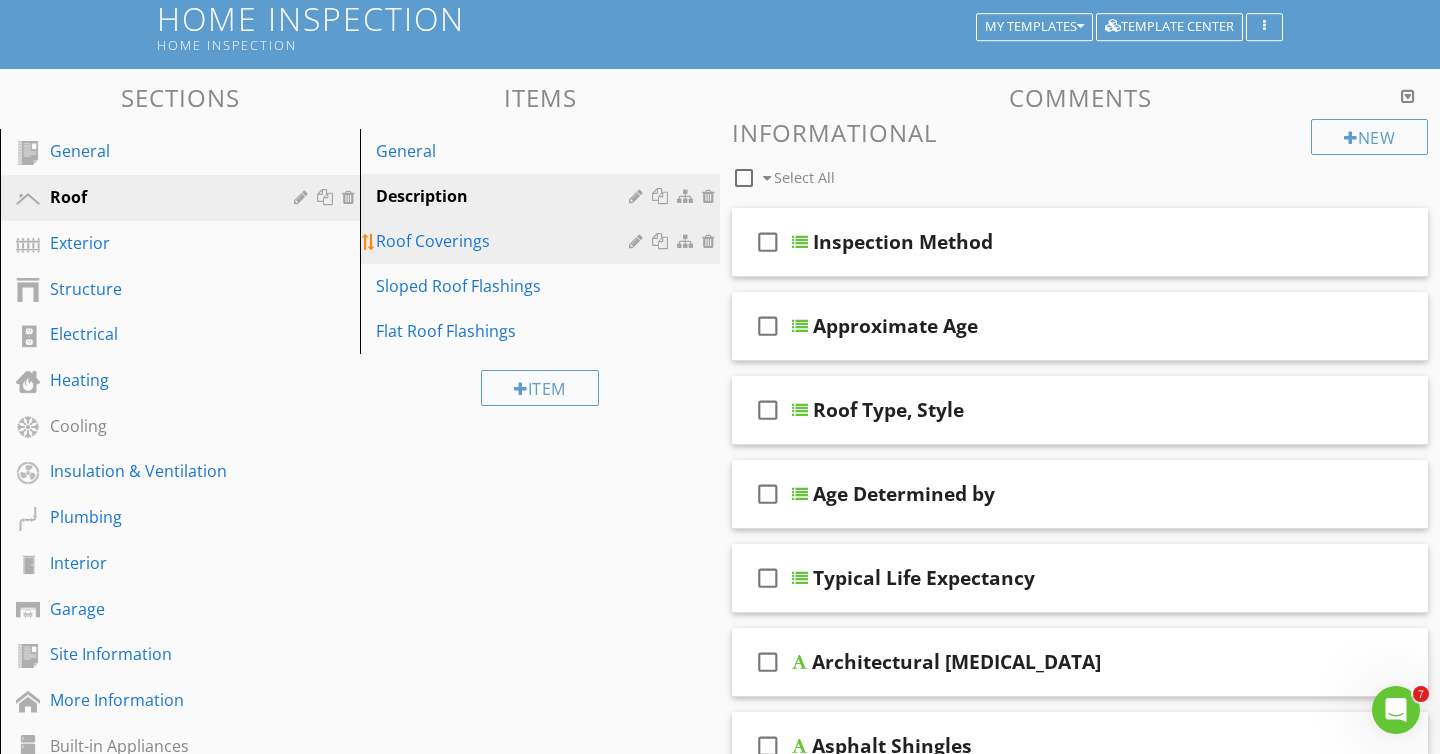 click on "Roof Coverings" at bounding box center [540, 241] 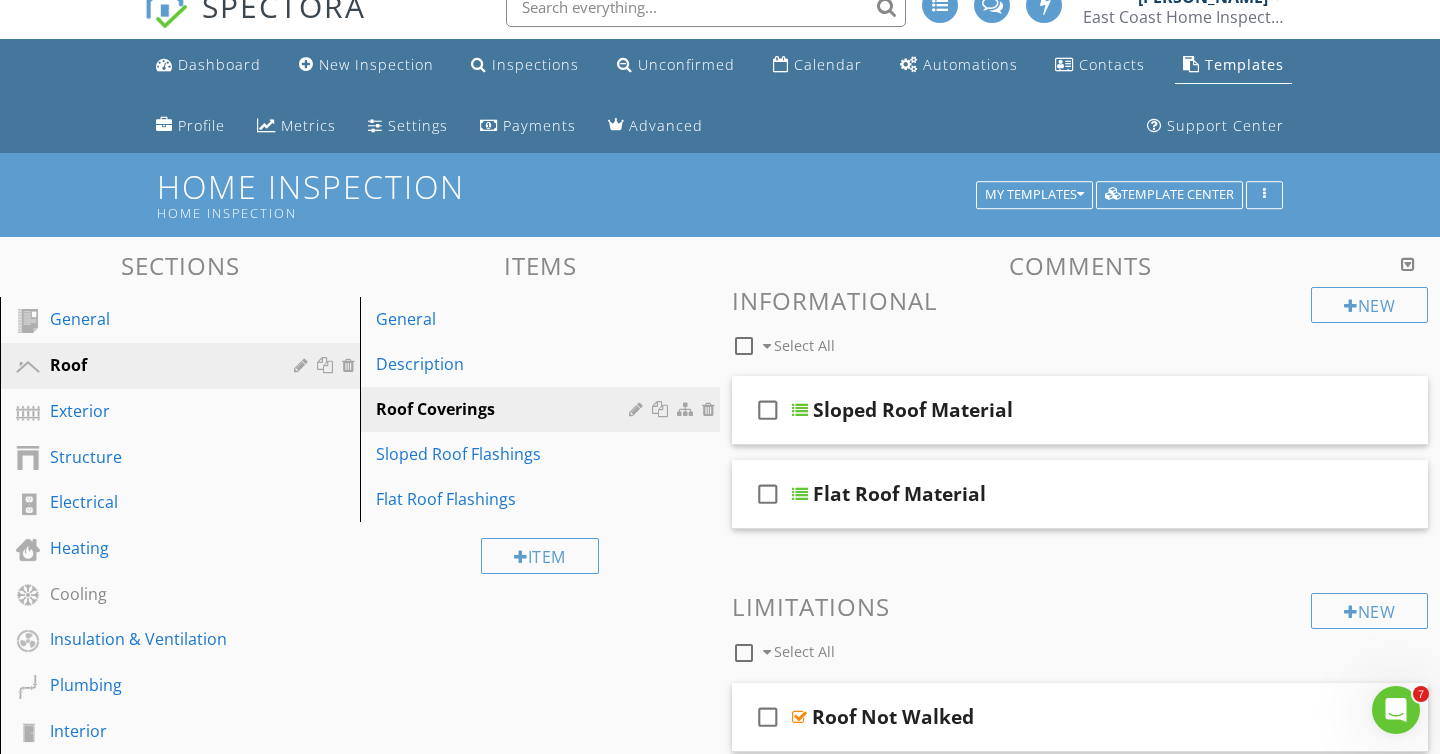scroll, scrollTop: 0, scrollLeft: 0, axis: both 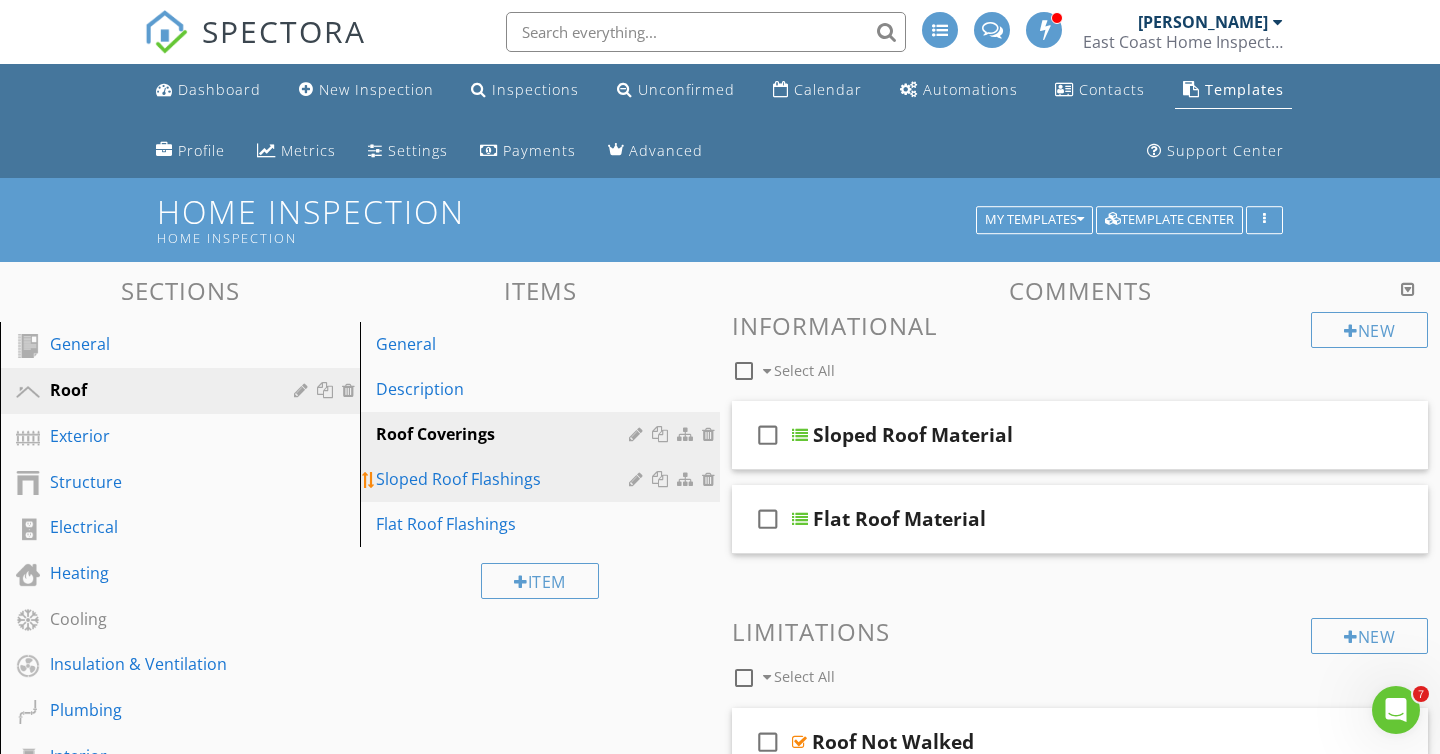 click on "Sloped Roof Flashings" at bounding box center [543, 479] 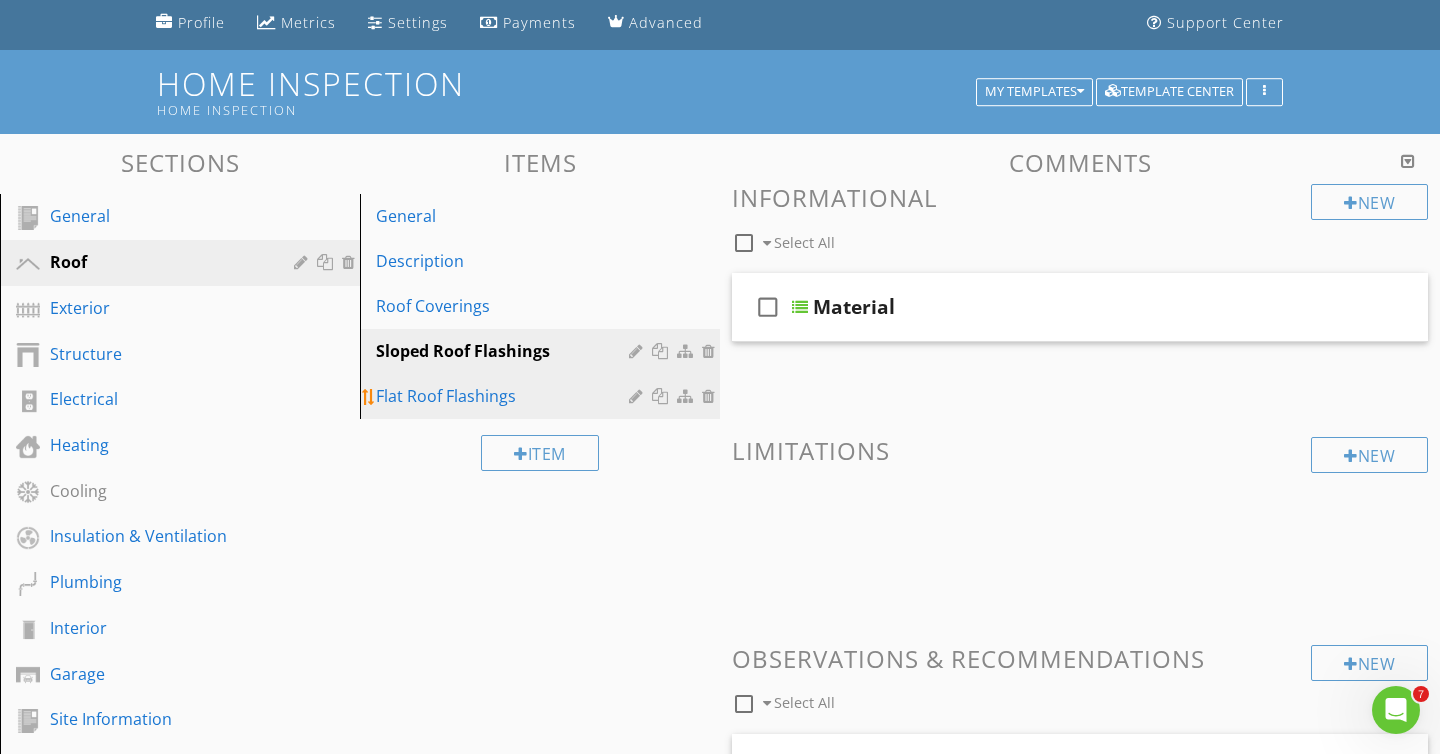 scroll, scrollTop: 115, scrollLeft: 0, axis: vertical 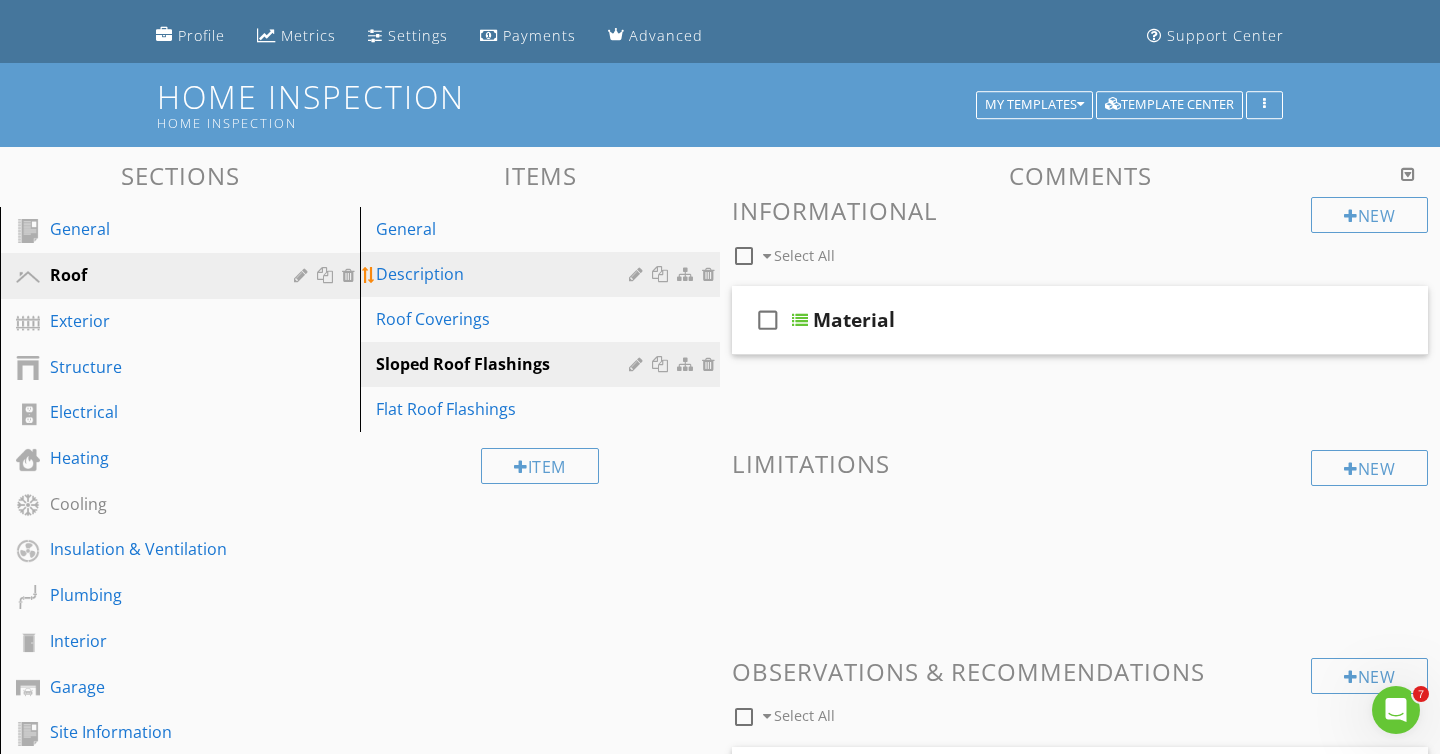 click on "Description" at bounding box center (505, 274) 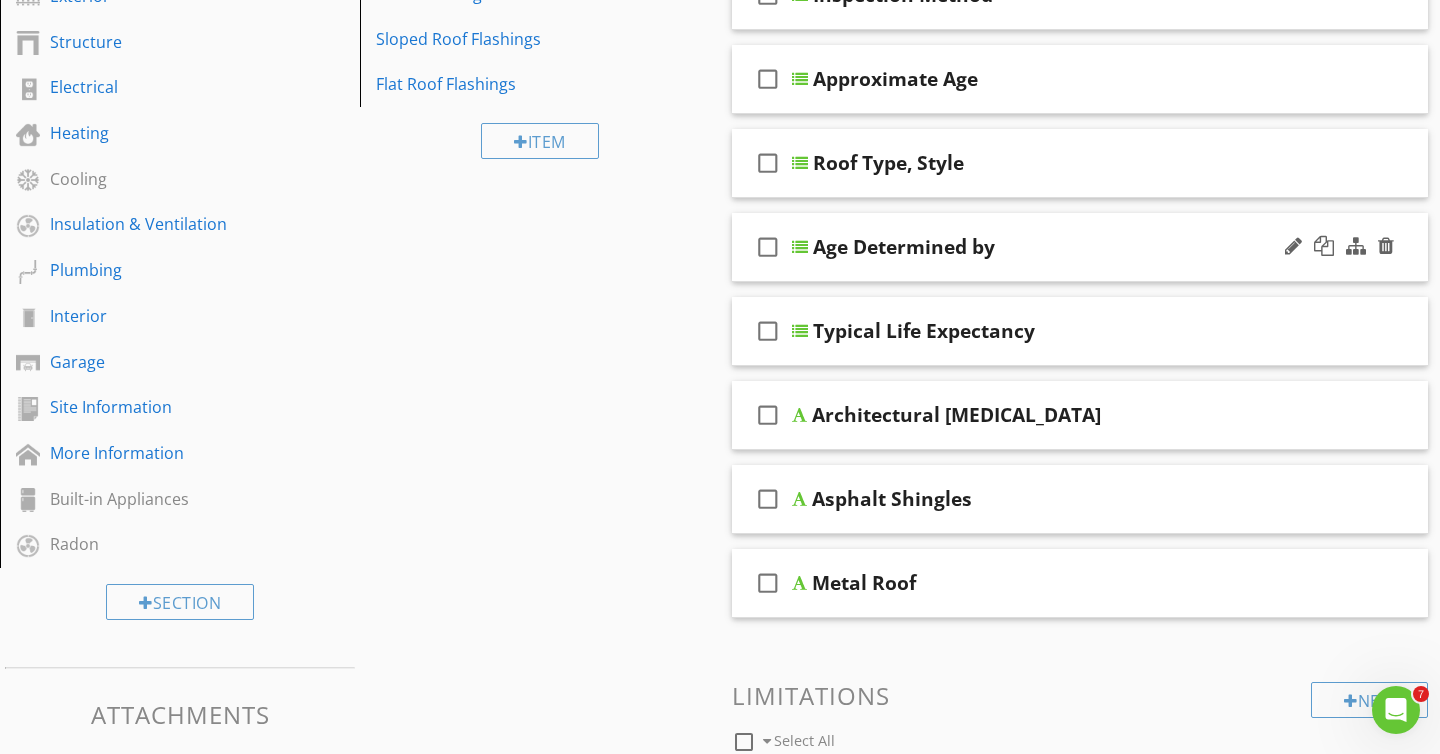 scroll, scrollTop: 0, scrollLeft: 0, axis: both 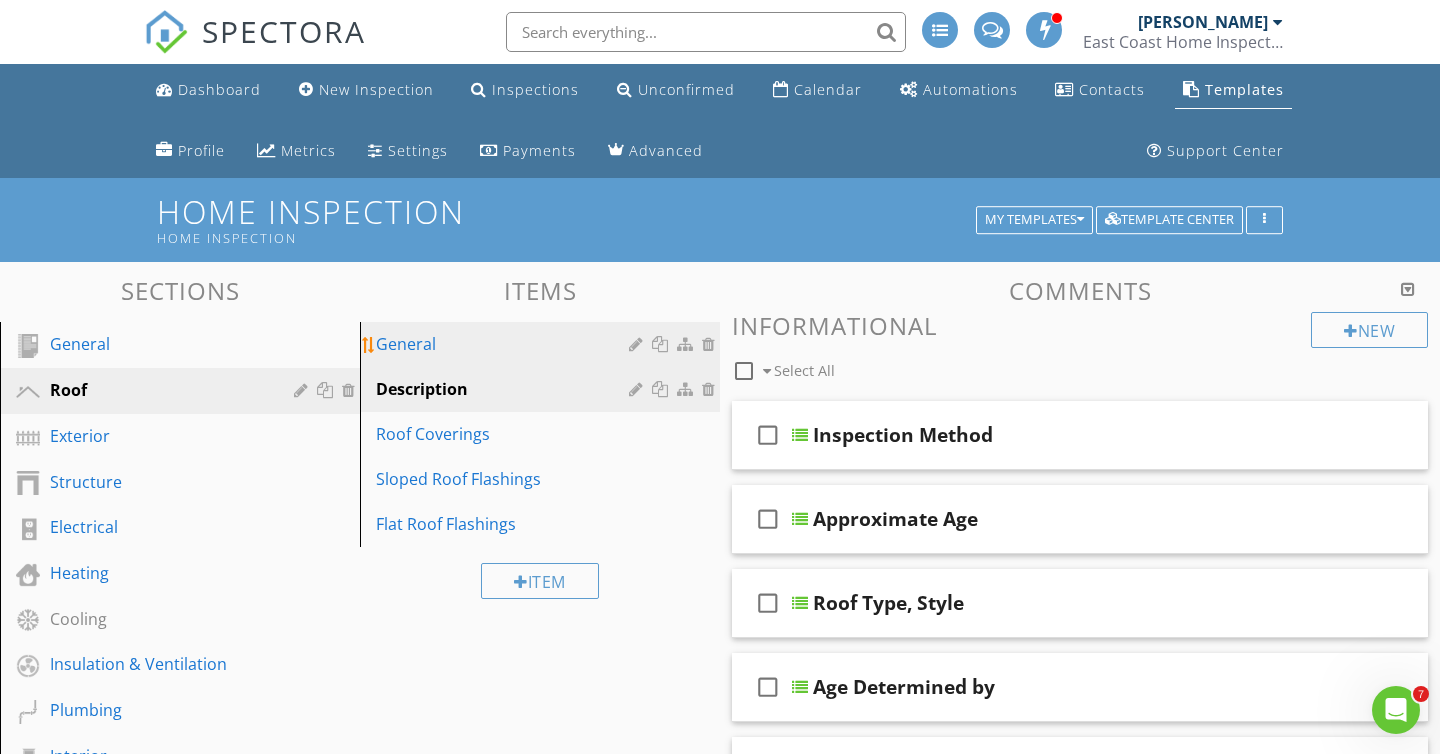 click on "General" at bounding box center (505, 344) 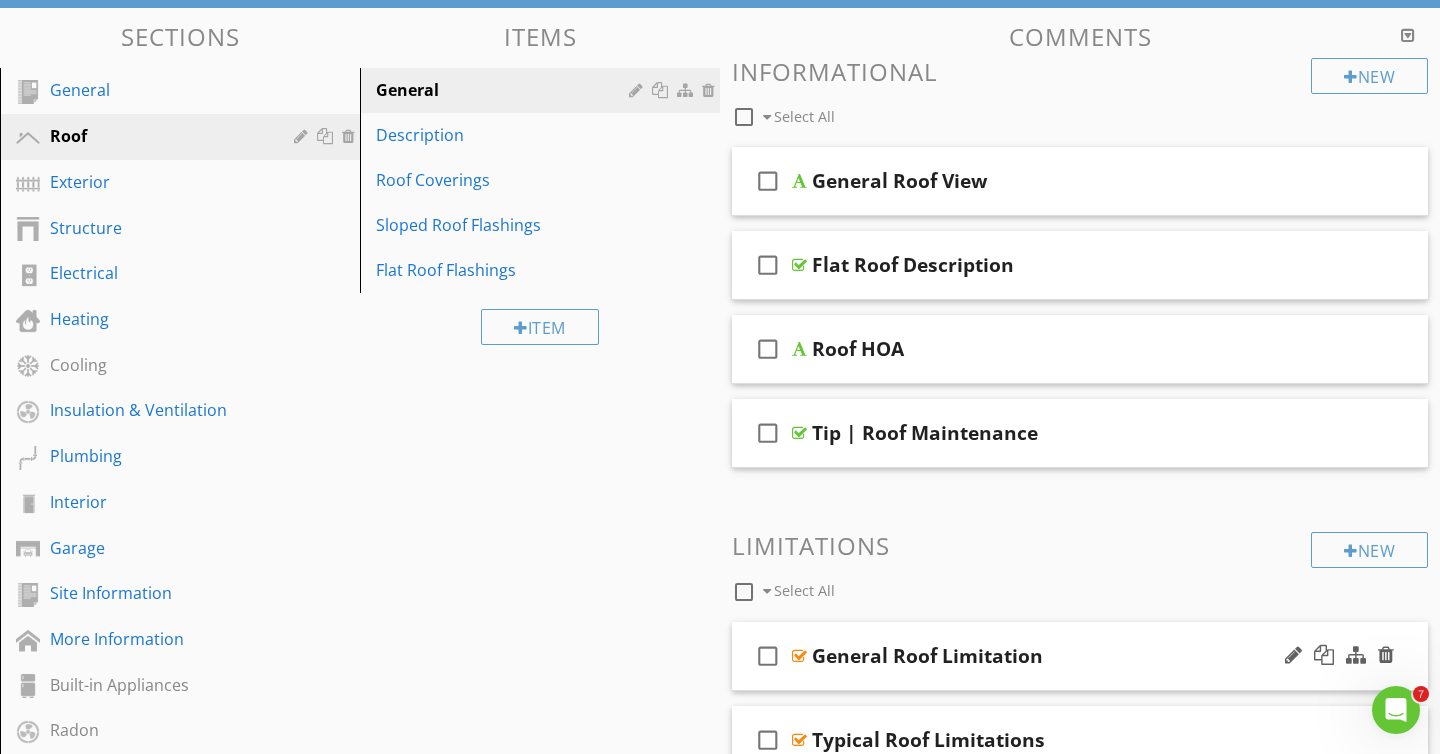 scroll, scrollTop: 253, scrollLeft: 0, axis: vertical 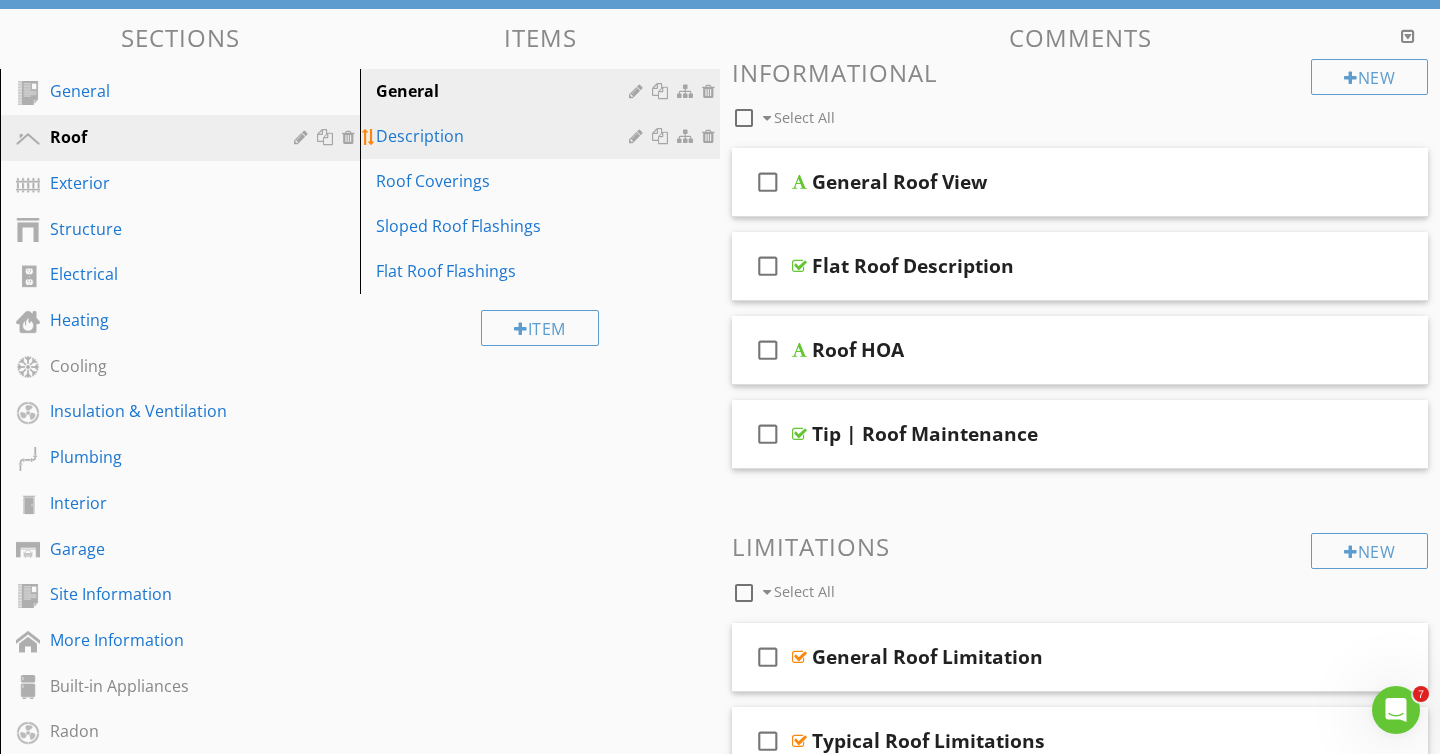 click on "Description" at bounding box center (505, 136) 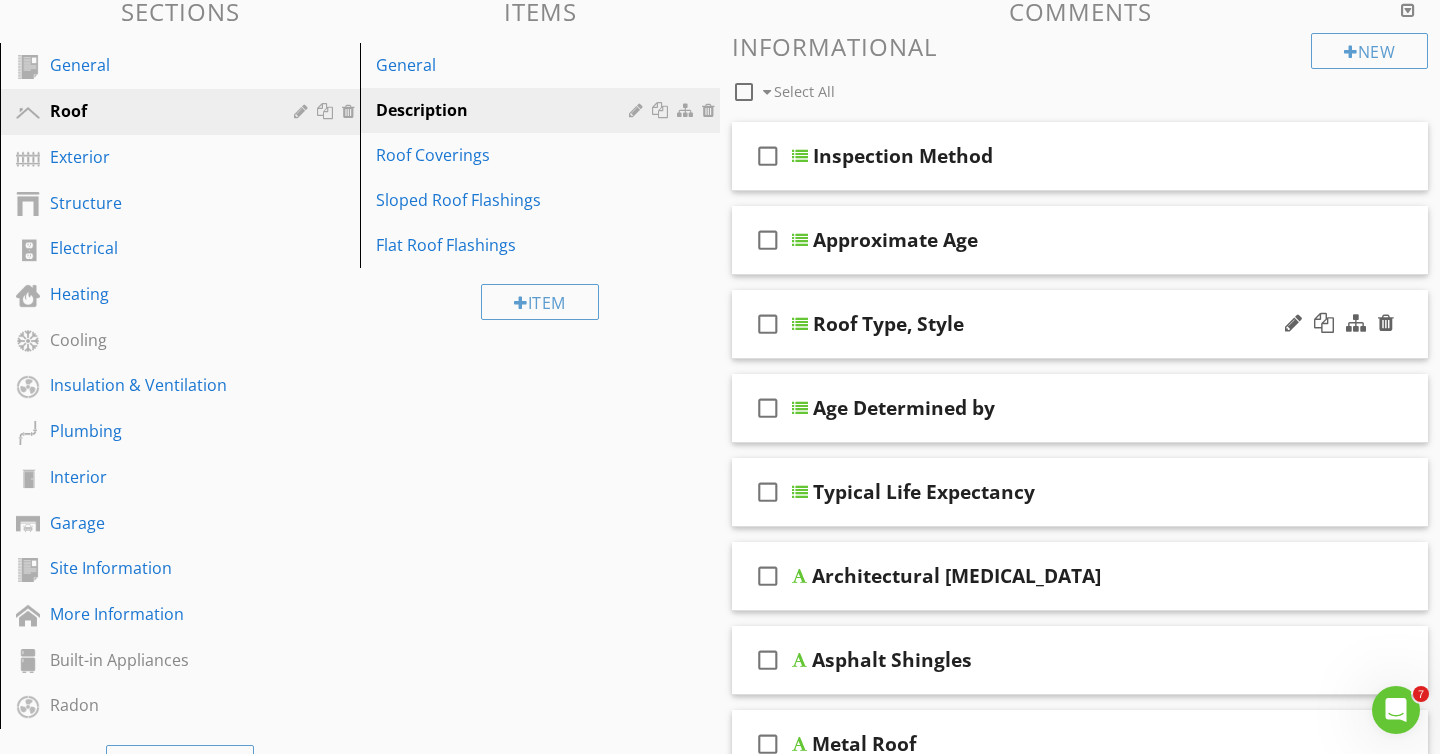 scroll, scrollTop: 281, scrollLeft: 0, axis: vertical 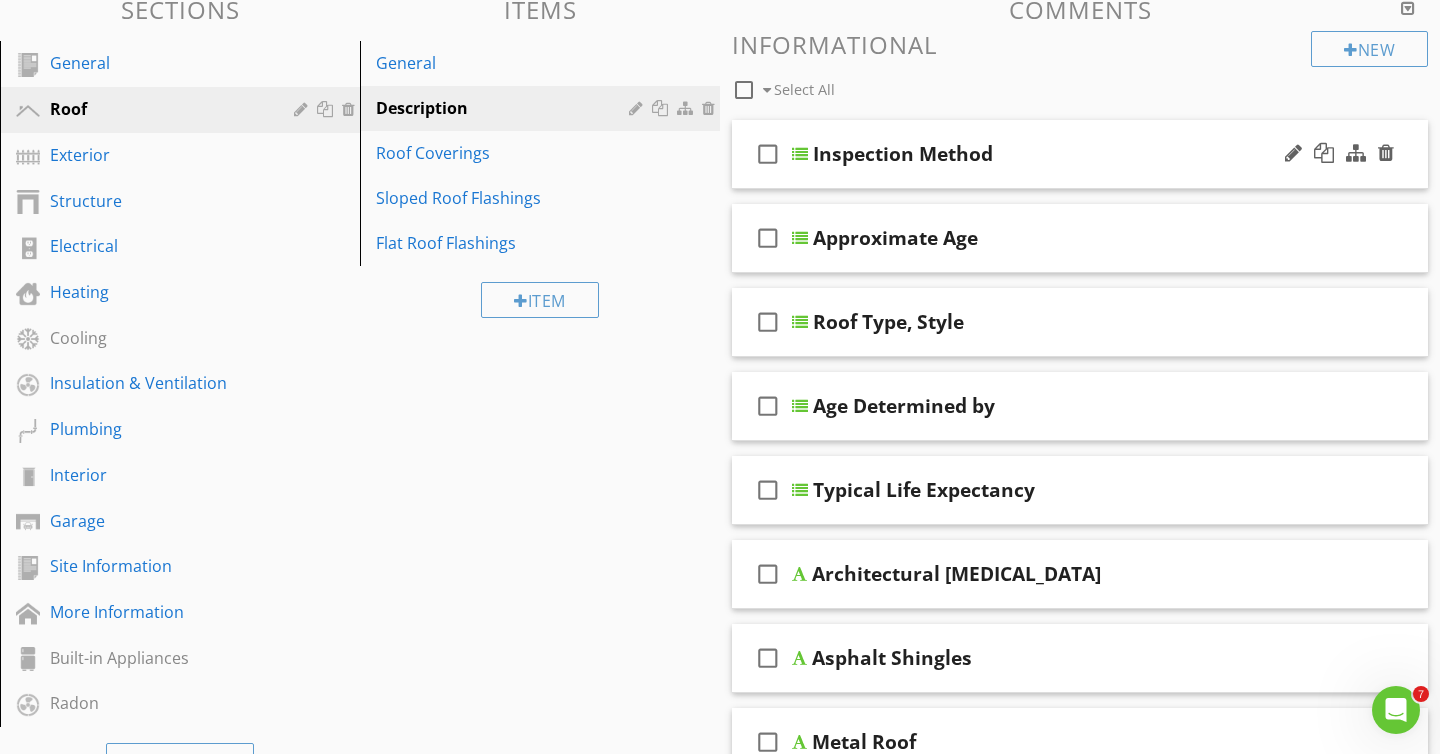 click on "check_box_outline_blank
Inspection Method" at bounding box center [1080, 154] 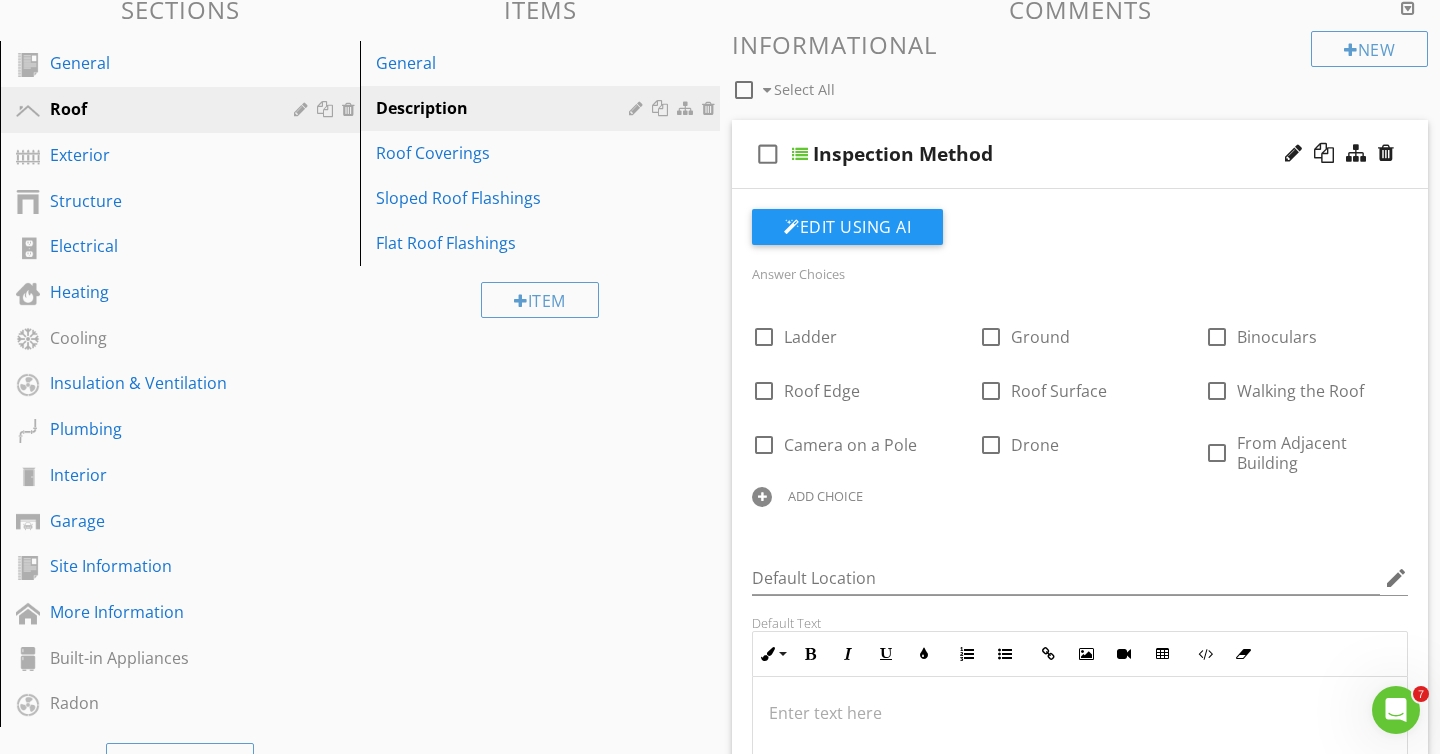 click on "check_box_outline_blank
Inspection Method" at bounding box center (1080, 154) 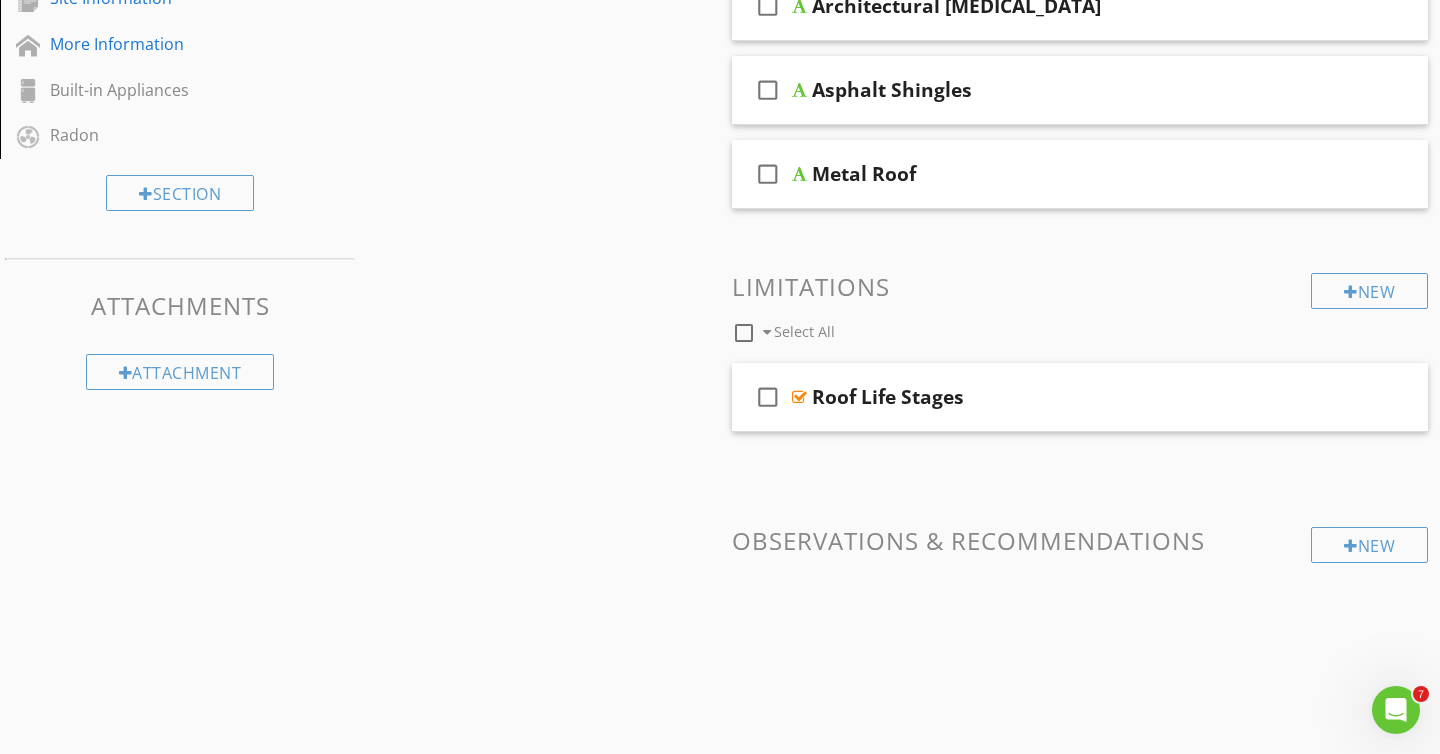 scroll, scrollTop: 0, scrollLeft: 0, axis: both 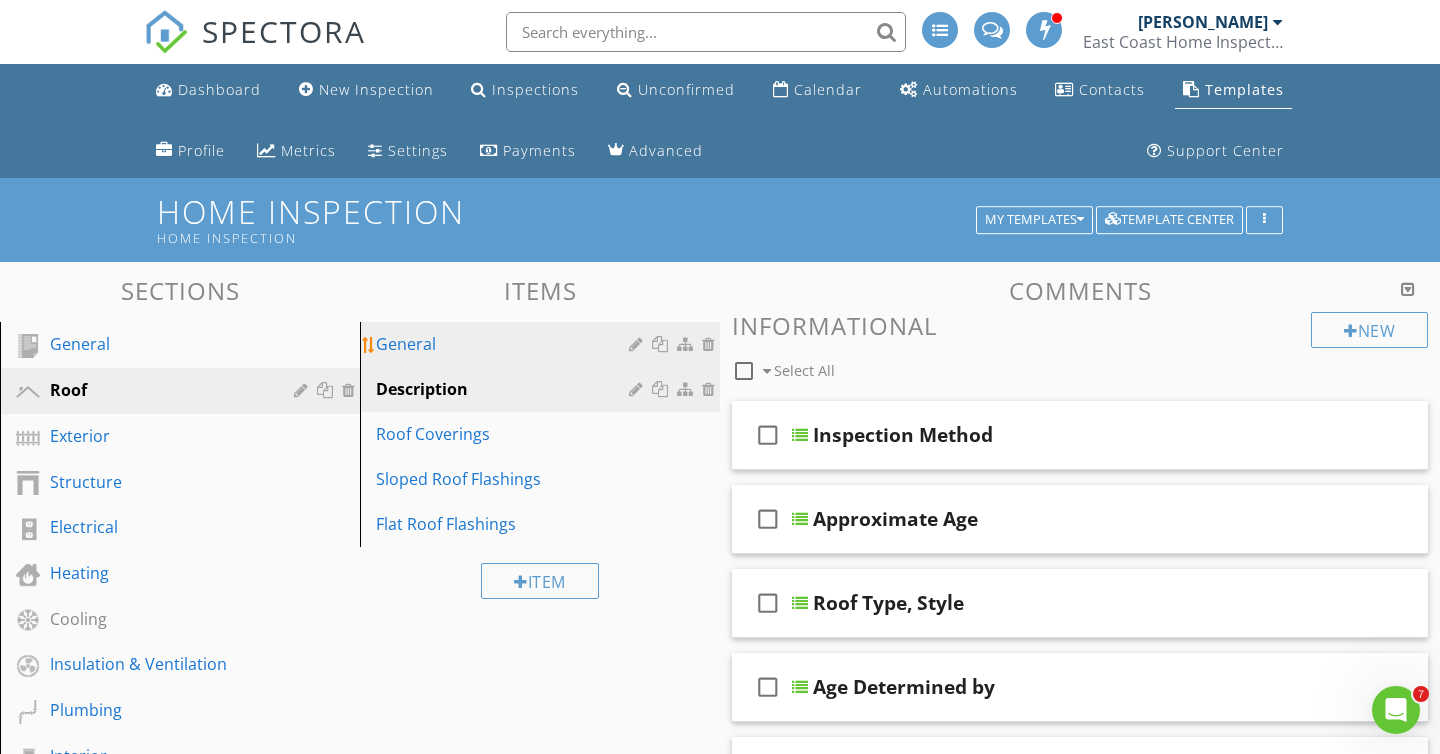 click on "General" at bounding box center [505, 344] 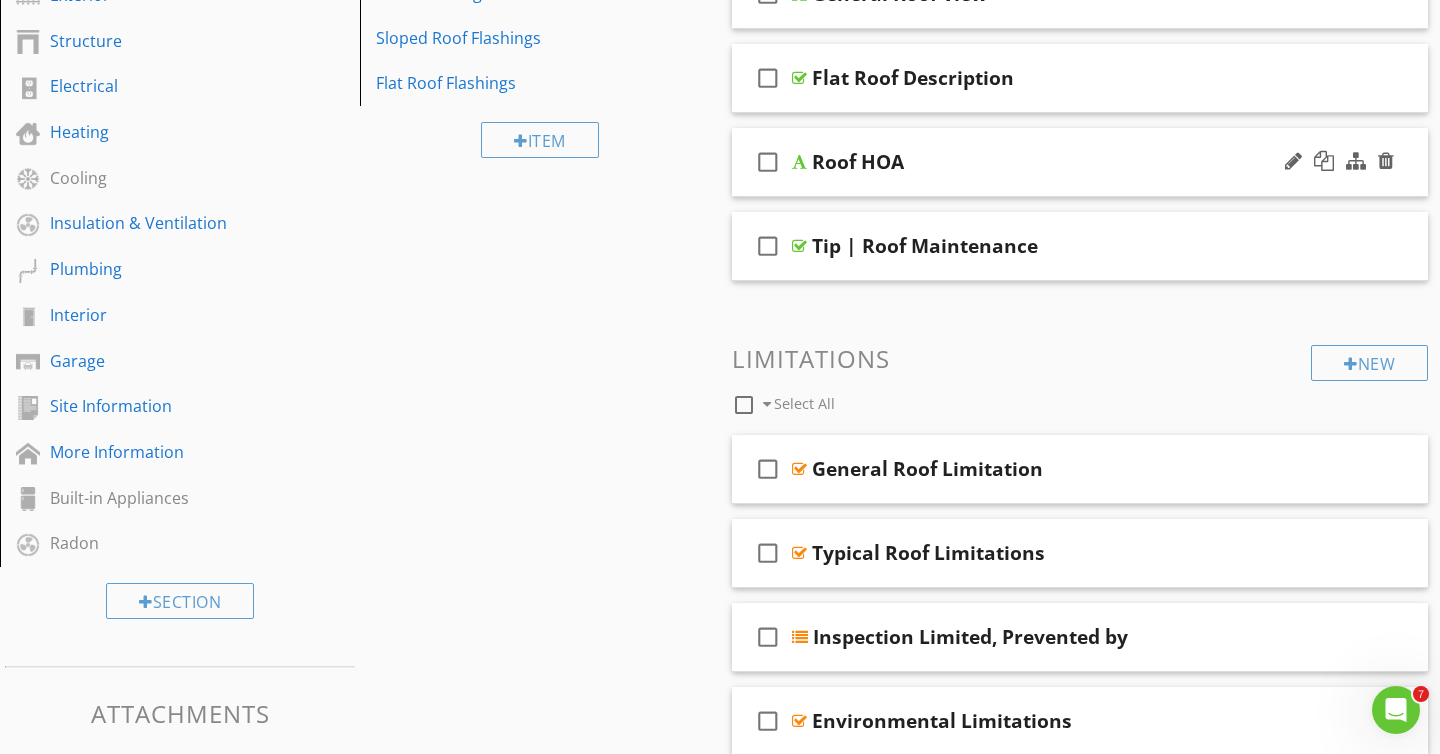 scroll, scrollTop: 0, scrollLeft: 0, axis: both 